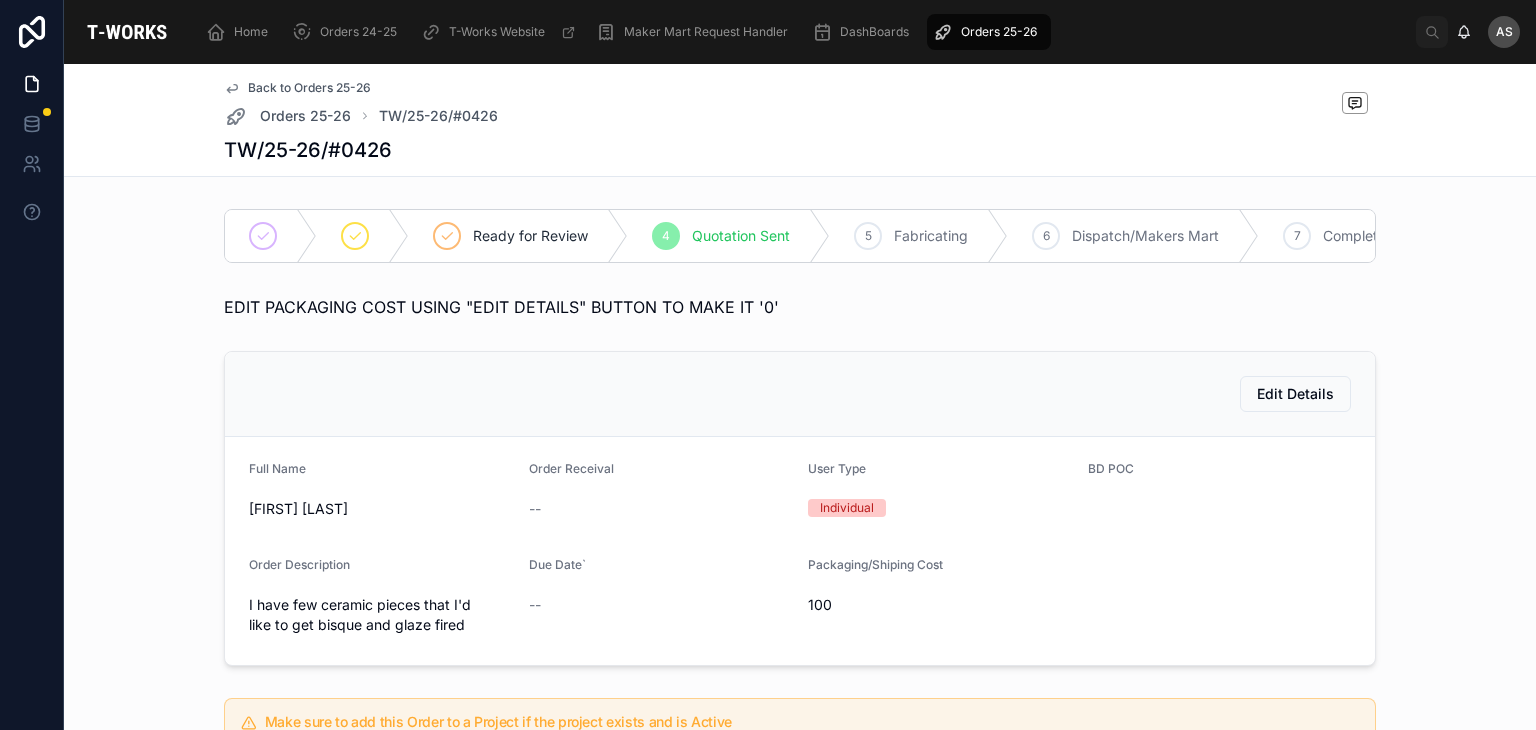 scroll, scrollTop: 0, scrollLeft: 0, axis: both 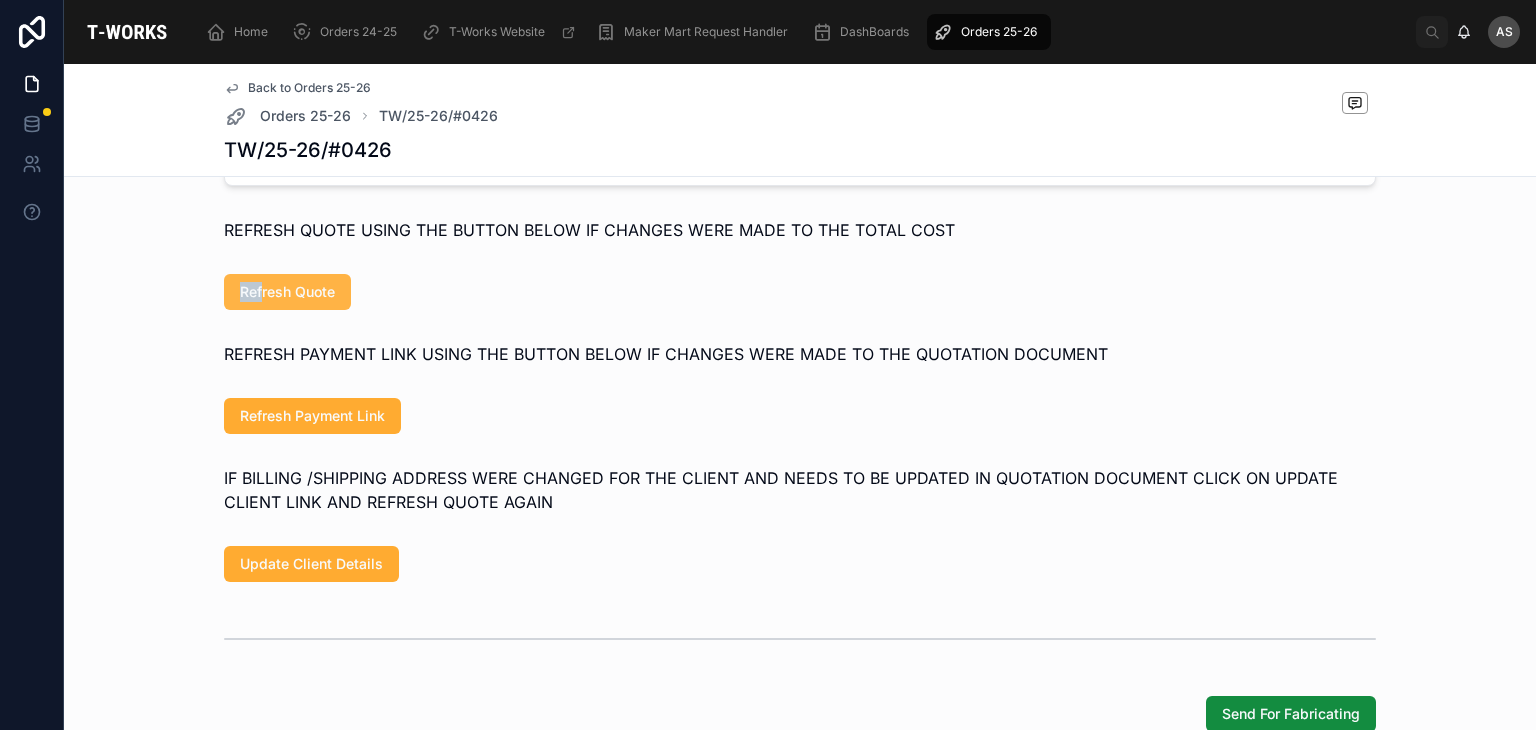 drag, startPoint x: 254, startPoint y: 292, endPoint x: 256, endPoint y: 314, distance: 22.090721 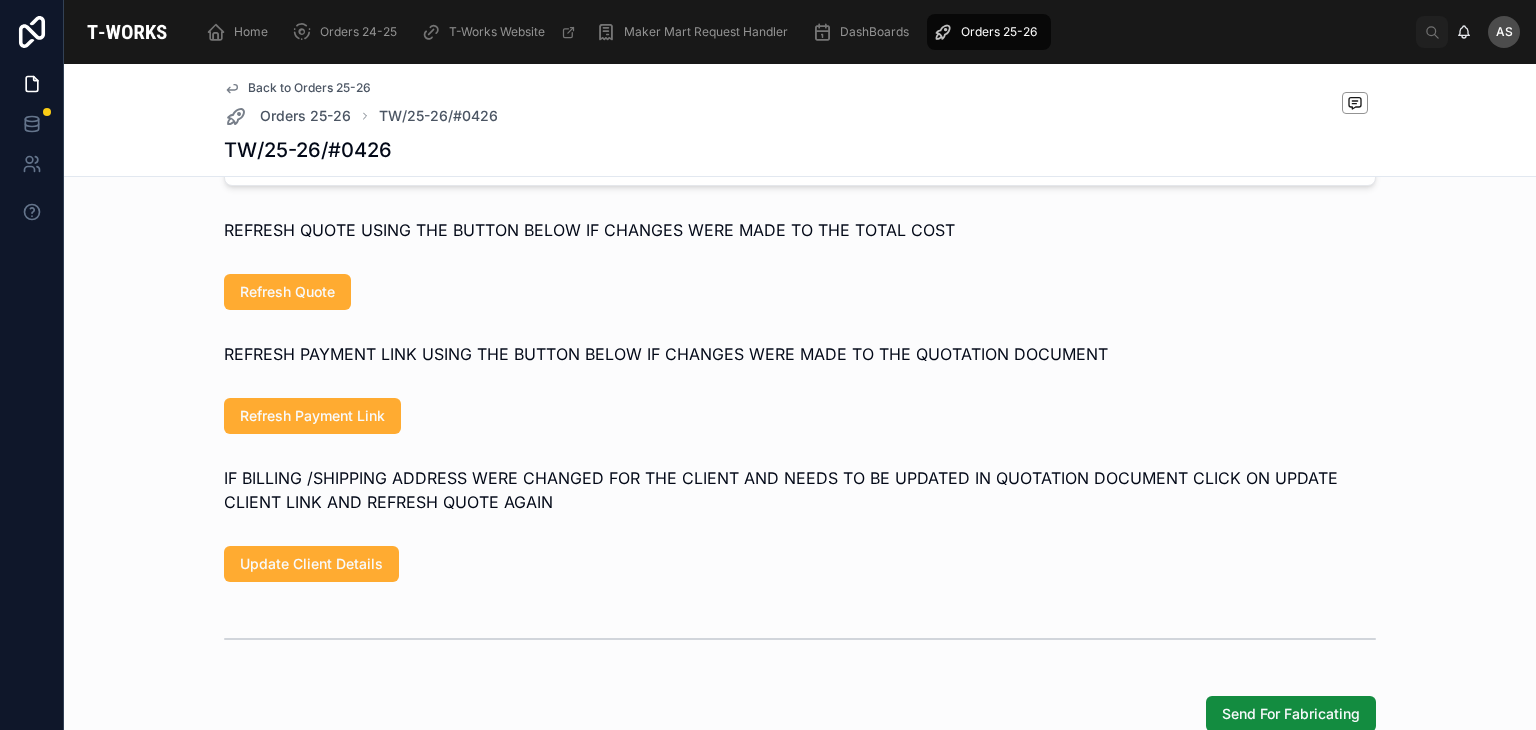 click on "REFRESH PAYMENT LINK USING THE BUTTON BELOW IF CHANGES WERE MADE TO THE QUOTATION DOCUMENT" at bounding box center (800, 354) 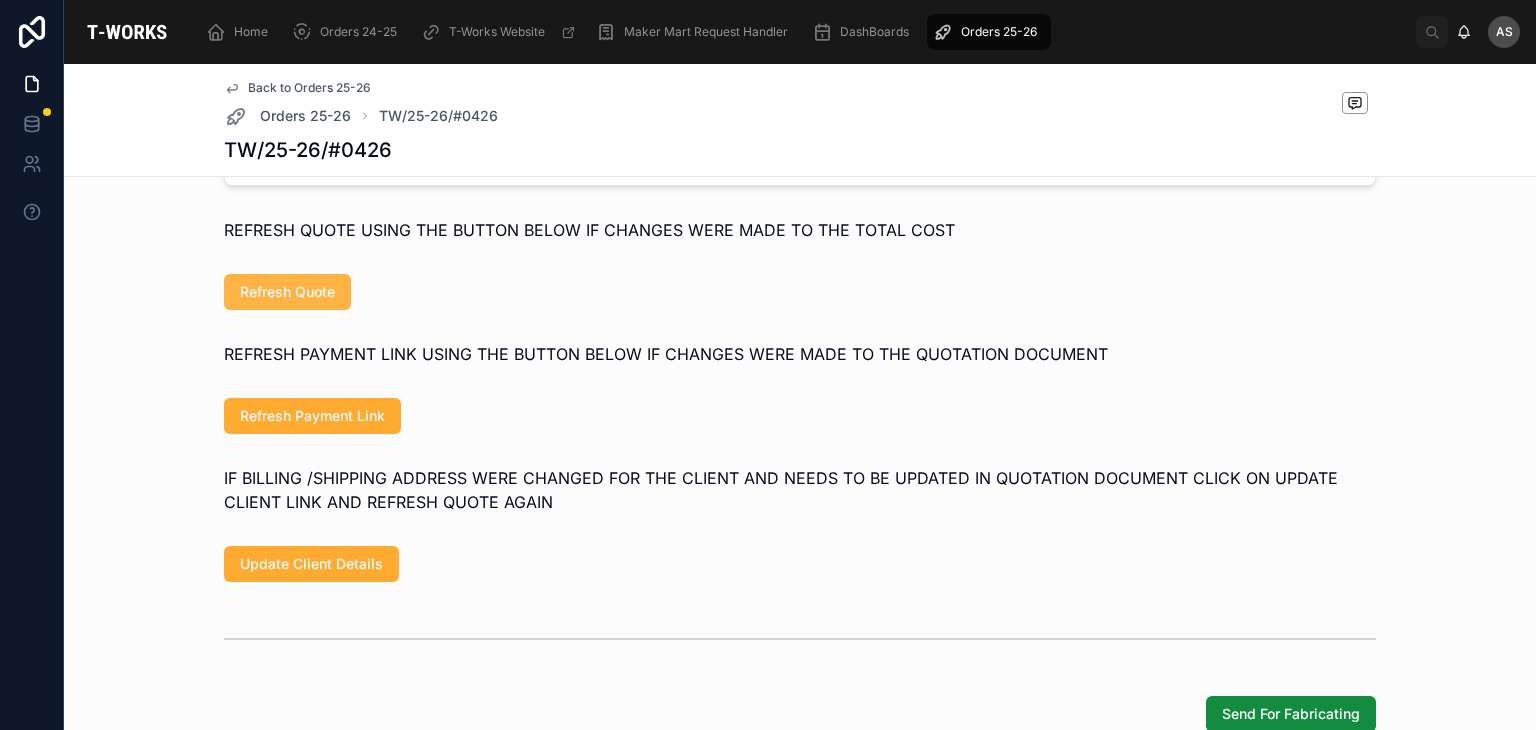 click on "Refresh Quote" at bounding box center (287, 292) 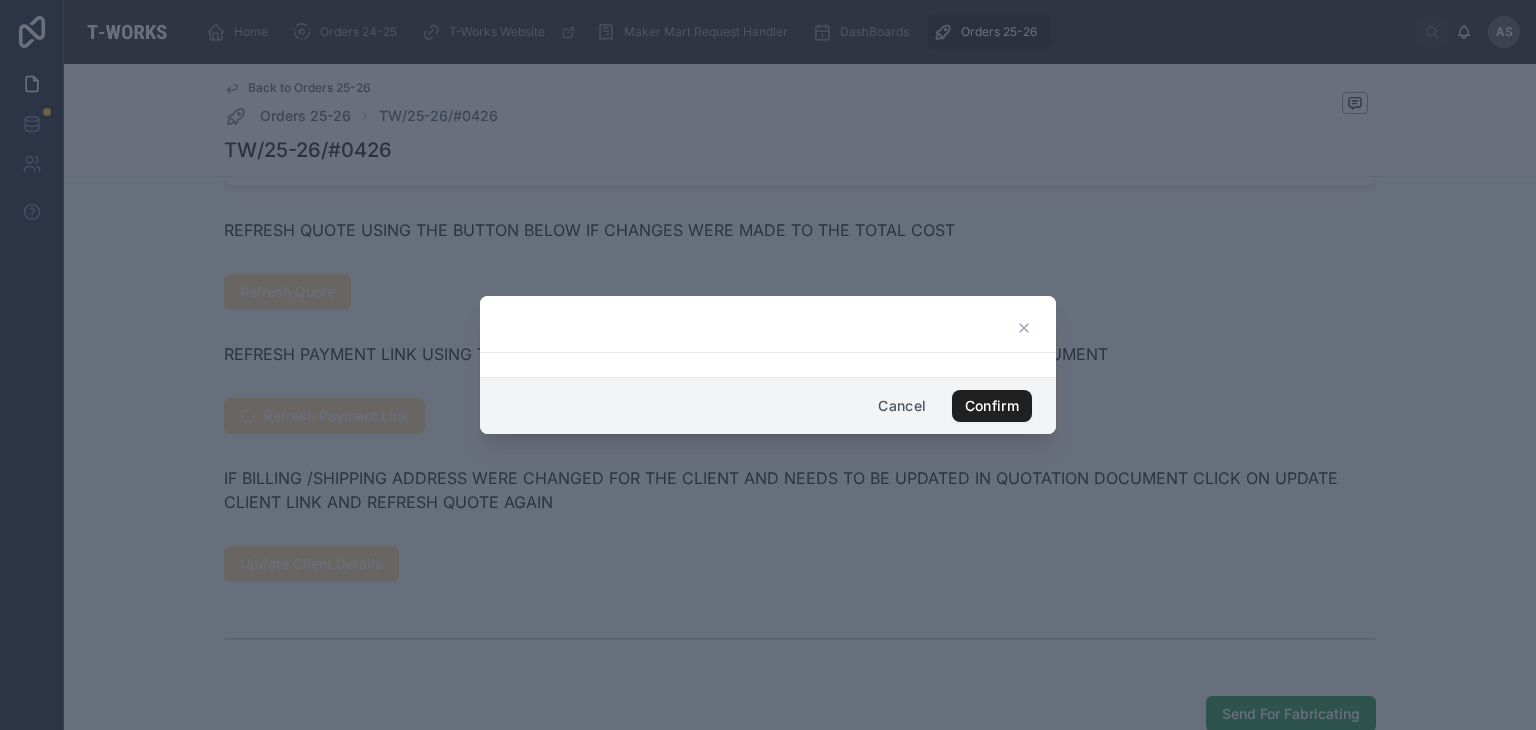 click on "Confirm" at bounding box center (992, 406) 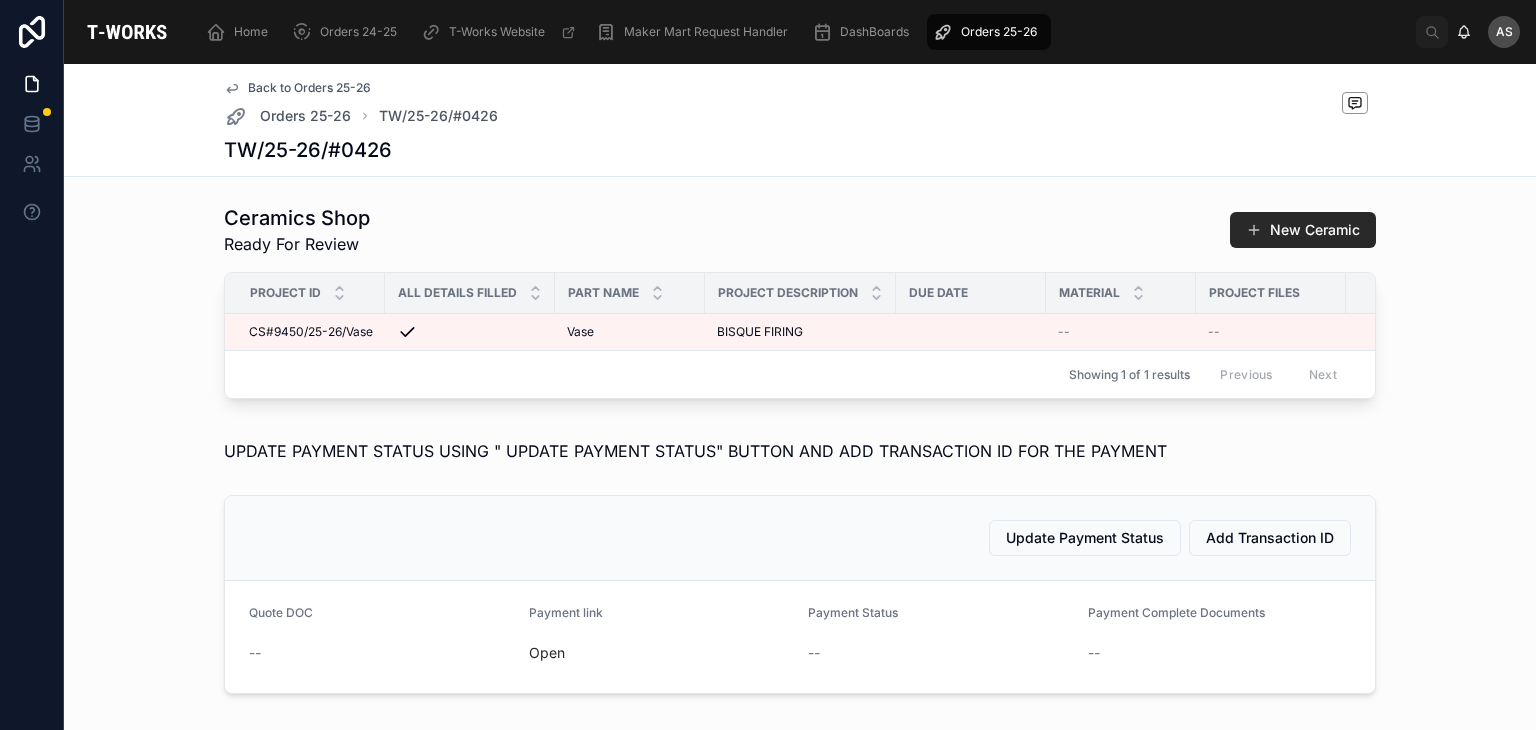 scroll, scrollTop: 572, scrollLeft: 0, axis: vertical 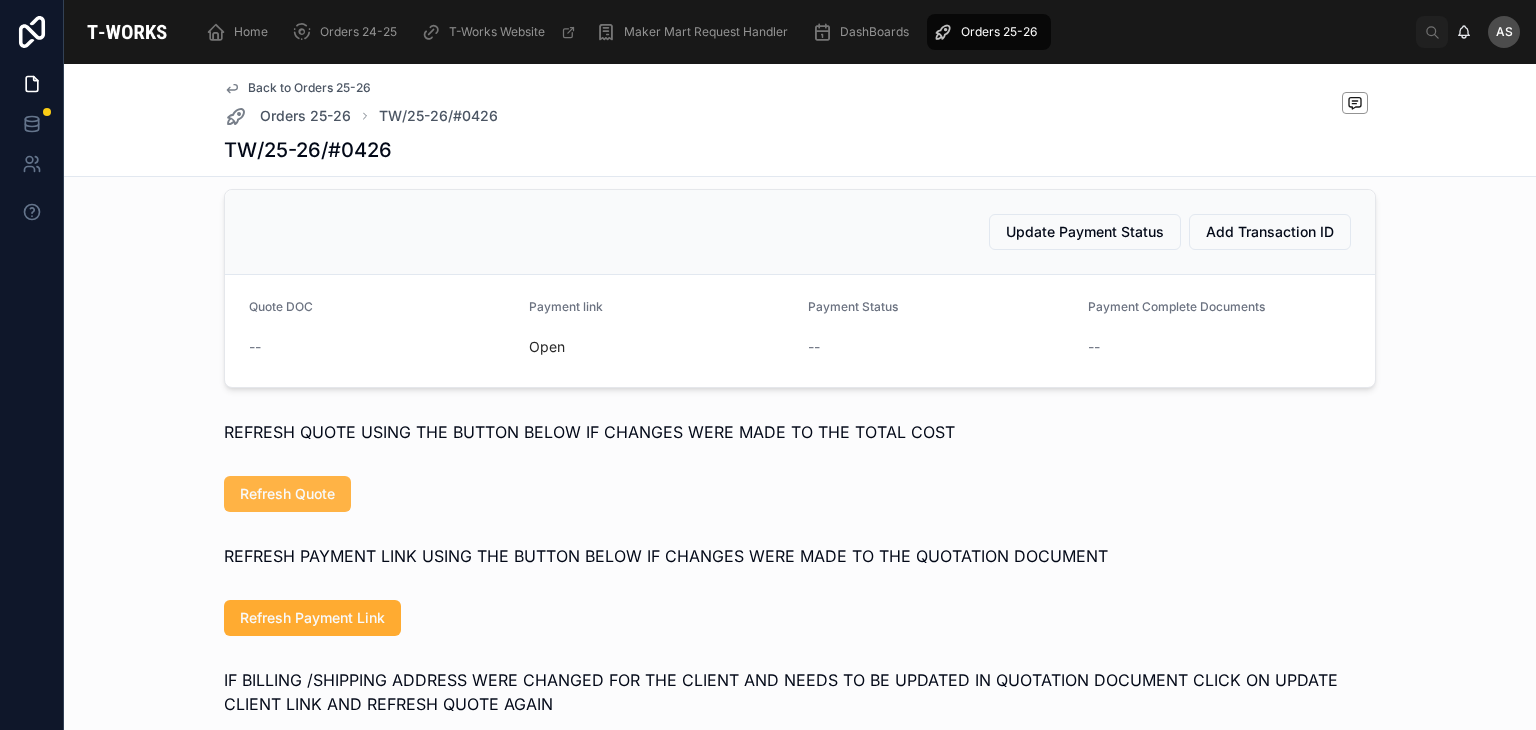 click on "Refresh Quote" at bounding box center (287, 494) 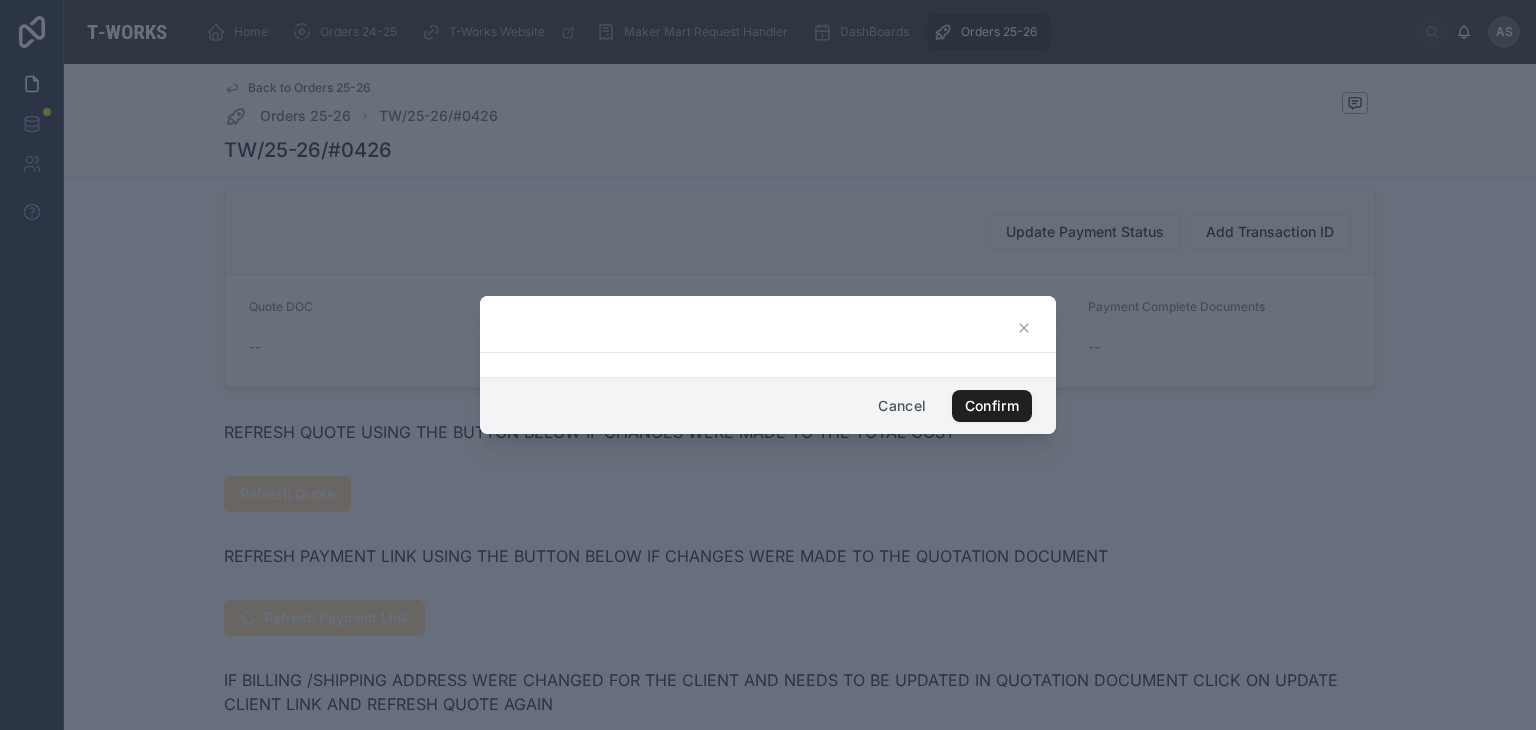 click on "Confirm" at bounding box center [992, 406] 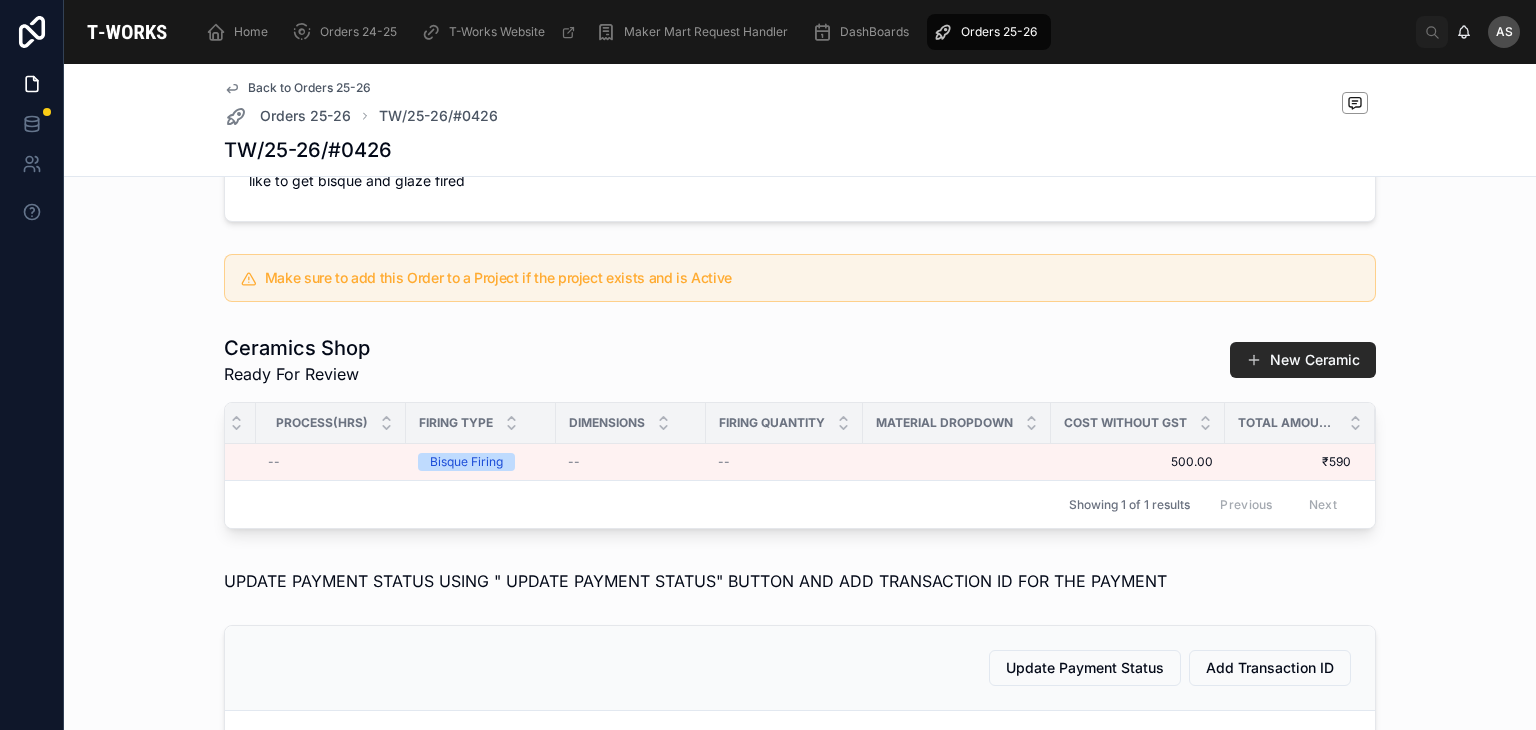 scroll, scrollTop: 444, scrollLeft: 0, axis: vertical 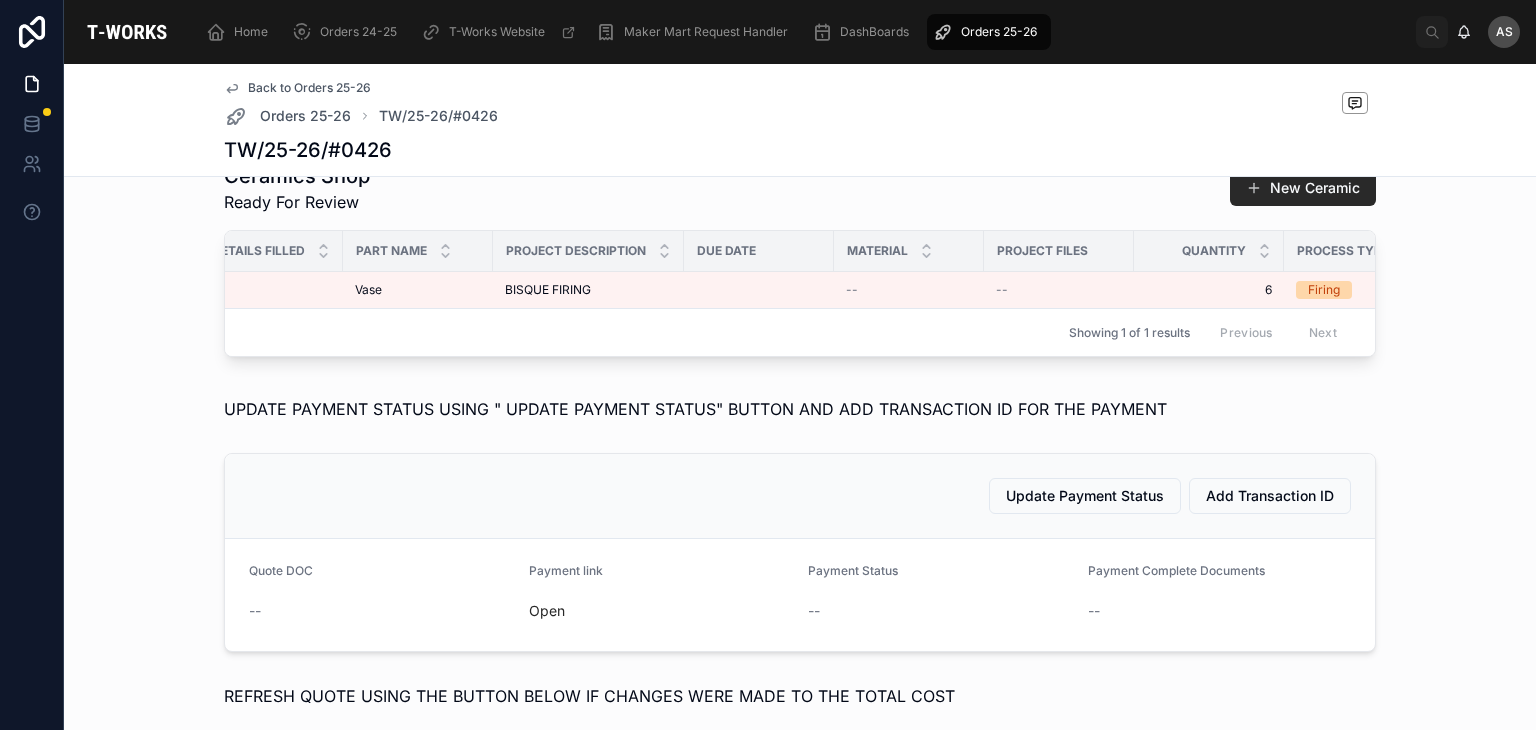 drag, startPoint x: 676, startPoint y: 289, endPoint x: 803, endPoint y: 116, distance: 214.61128 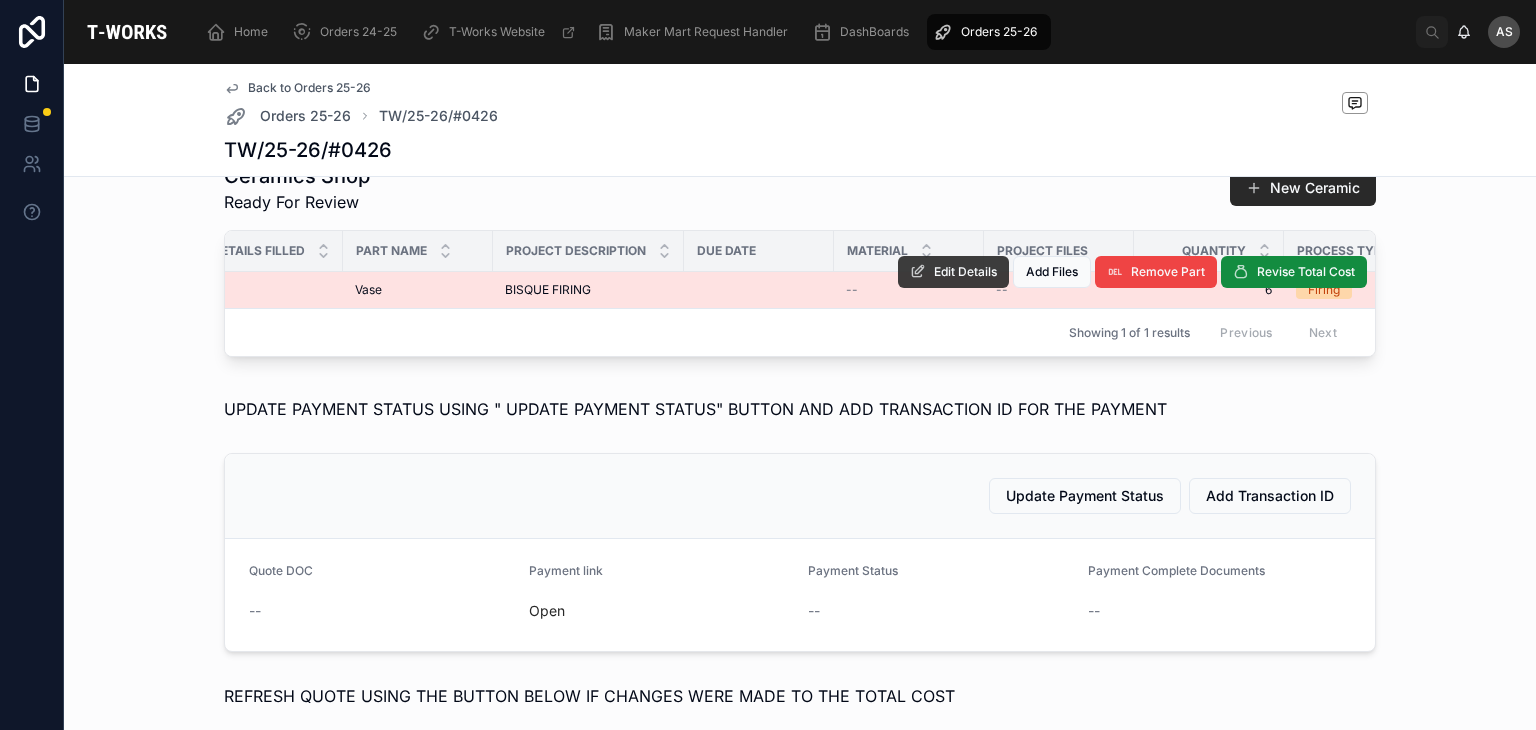 click at bounding box center [918, 272] 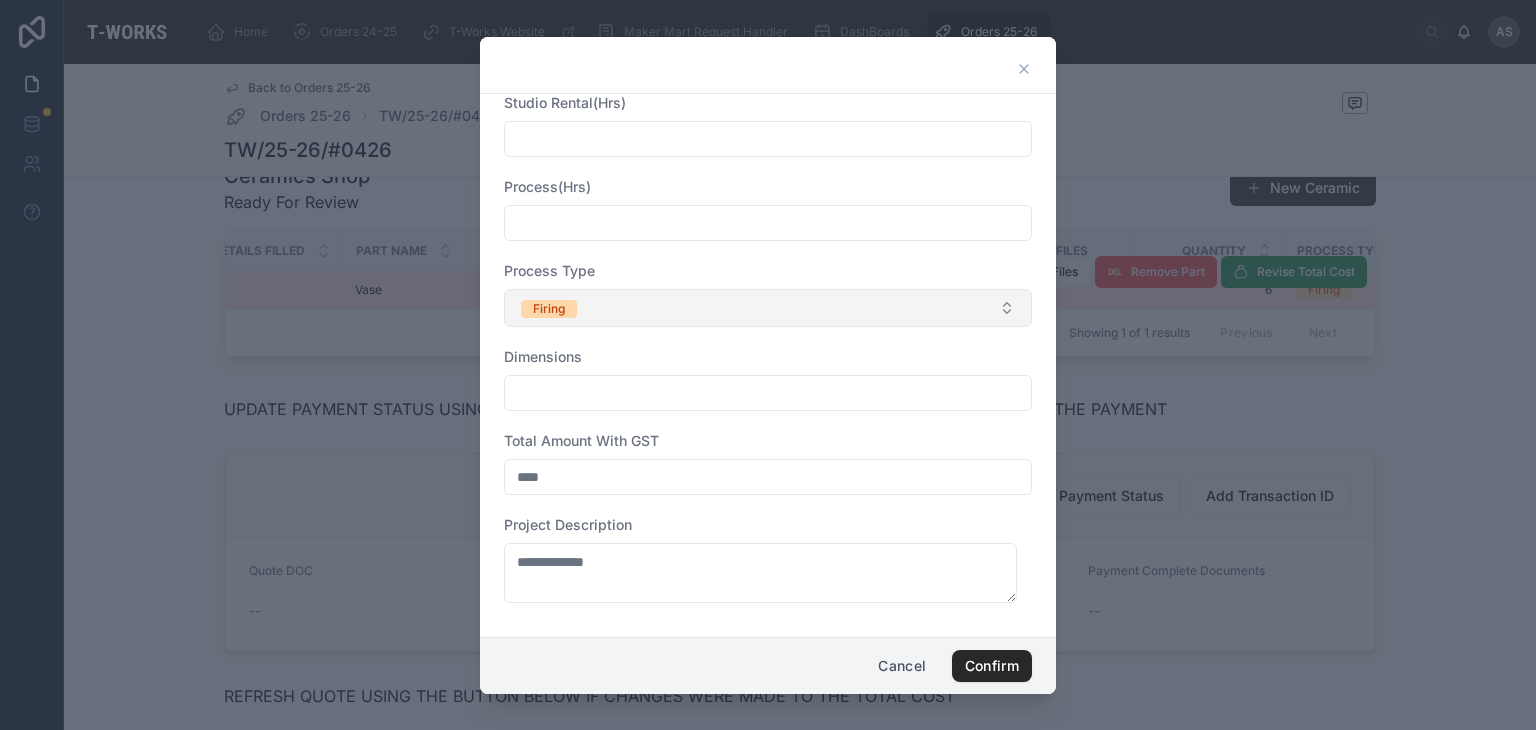 scroll, scrollTop: 0, scrollLeft: 0, axis: both 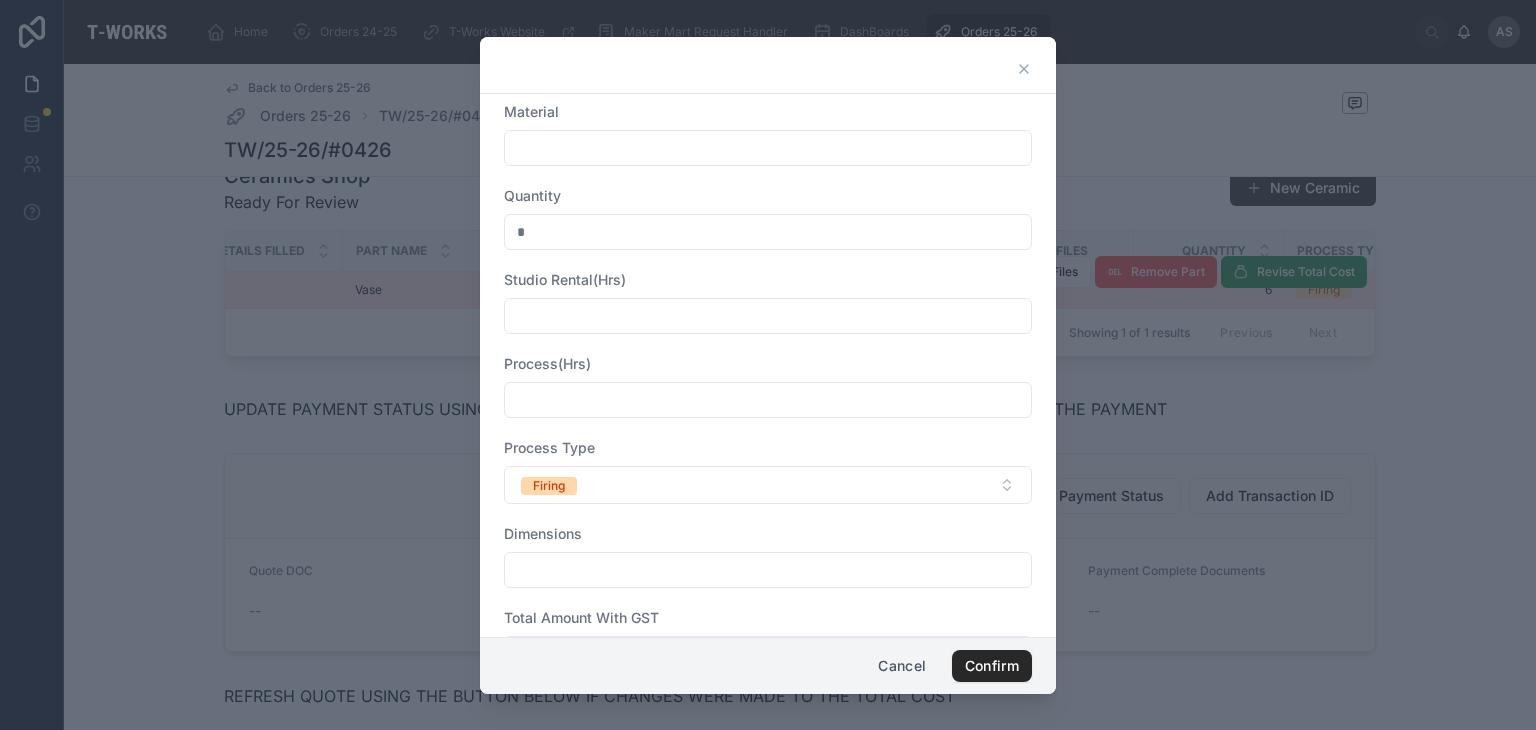 click 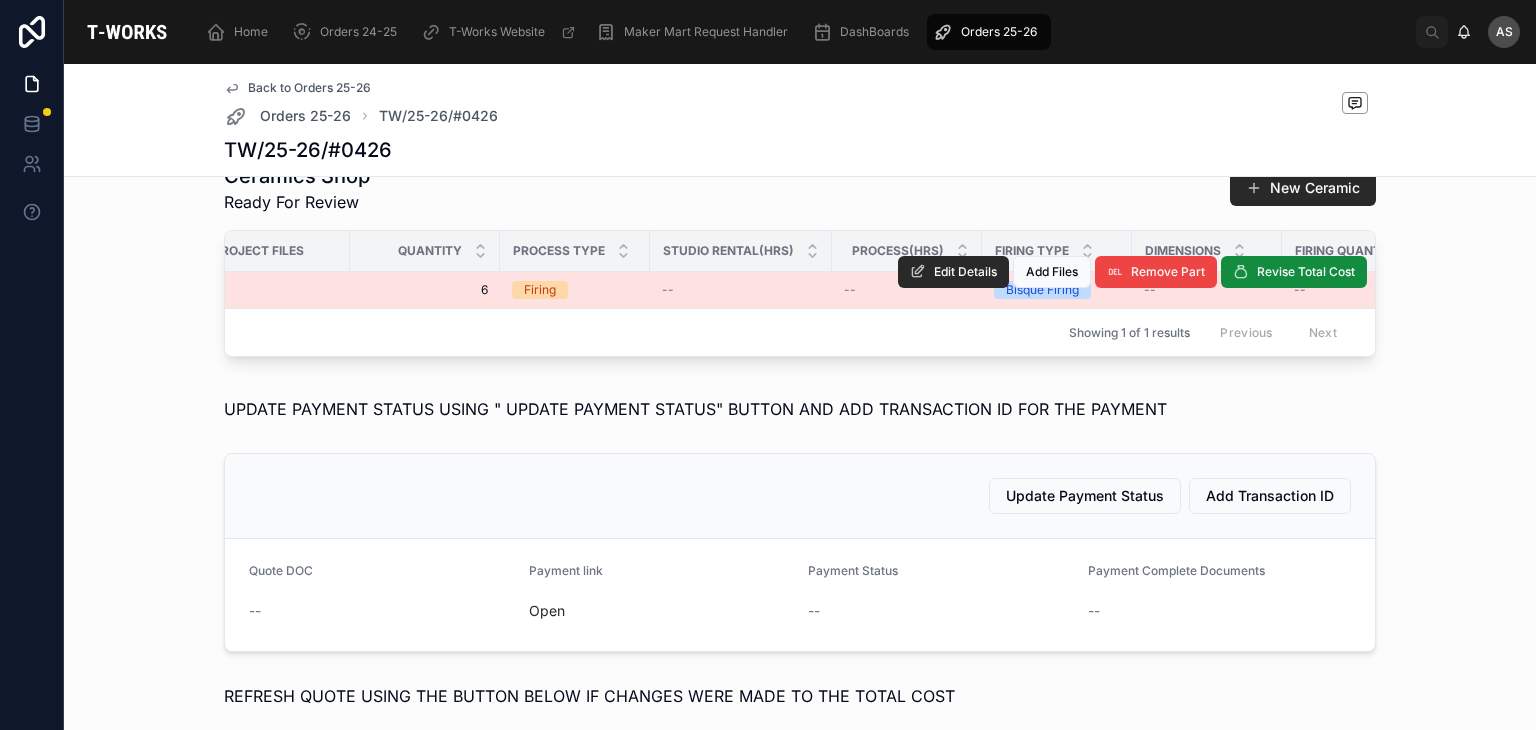 scroll, scrollTop: 0, scrollLeft: 1572, axis: horizontal 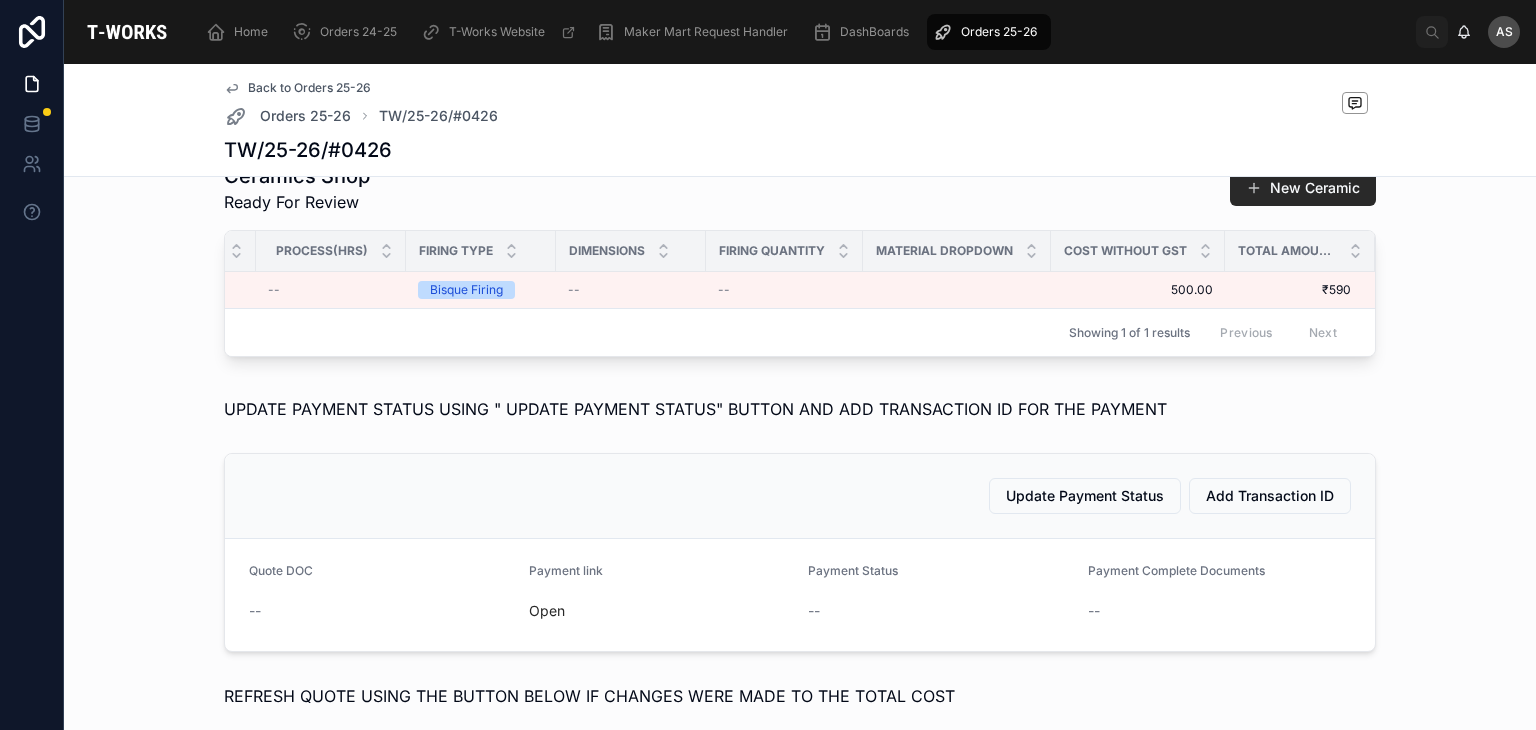 click on "Edit Details" at bounding box center [0, 0] 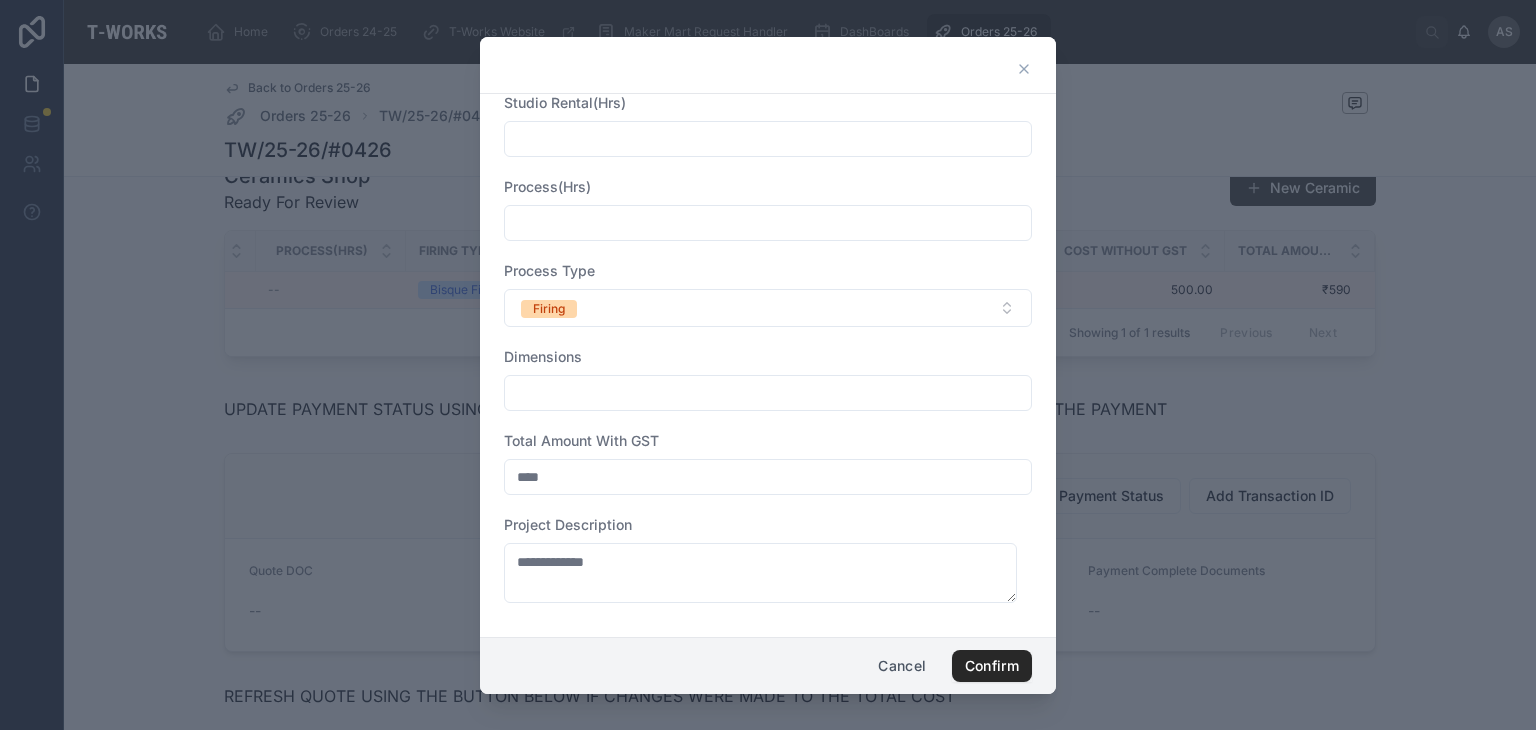 scroll, scrollTop: 0, scrollLeft: 0, axis: both 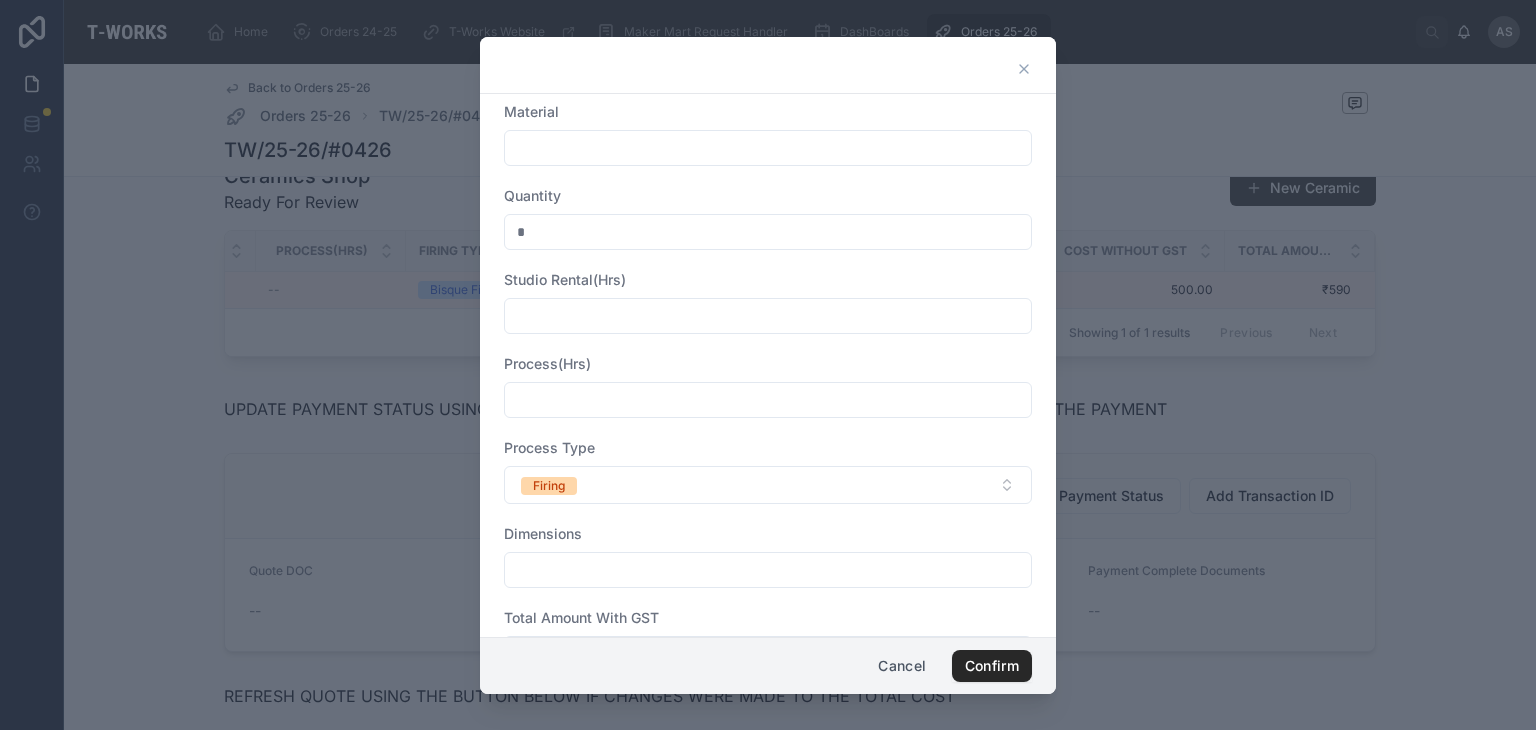click at bounding box center (768, 148) 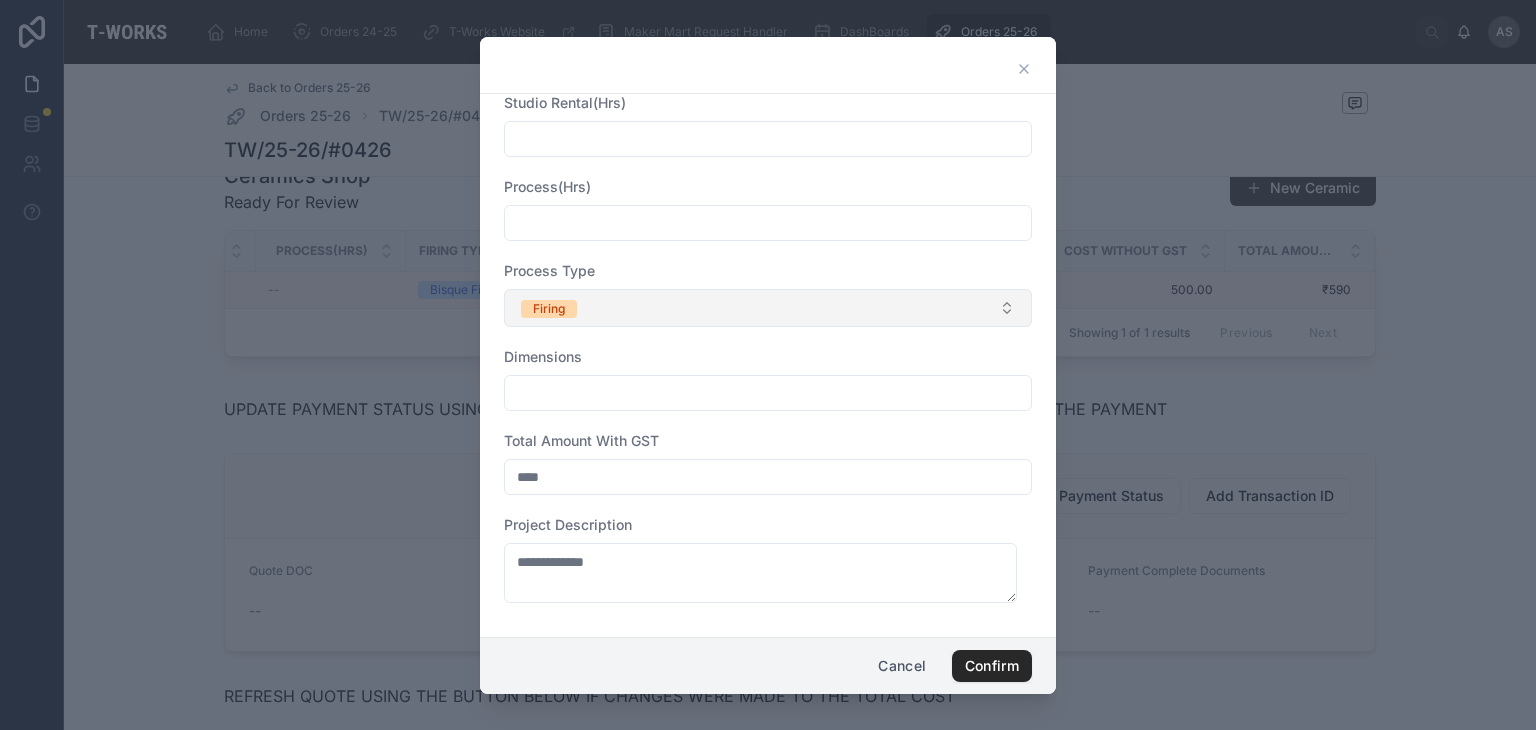 scroll, scrollTop: 0, scrollLeft: 0, axis: both 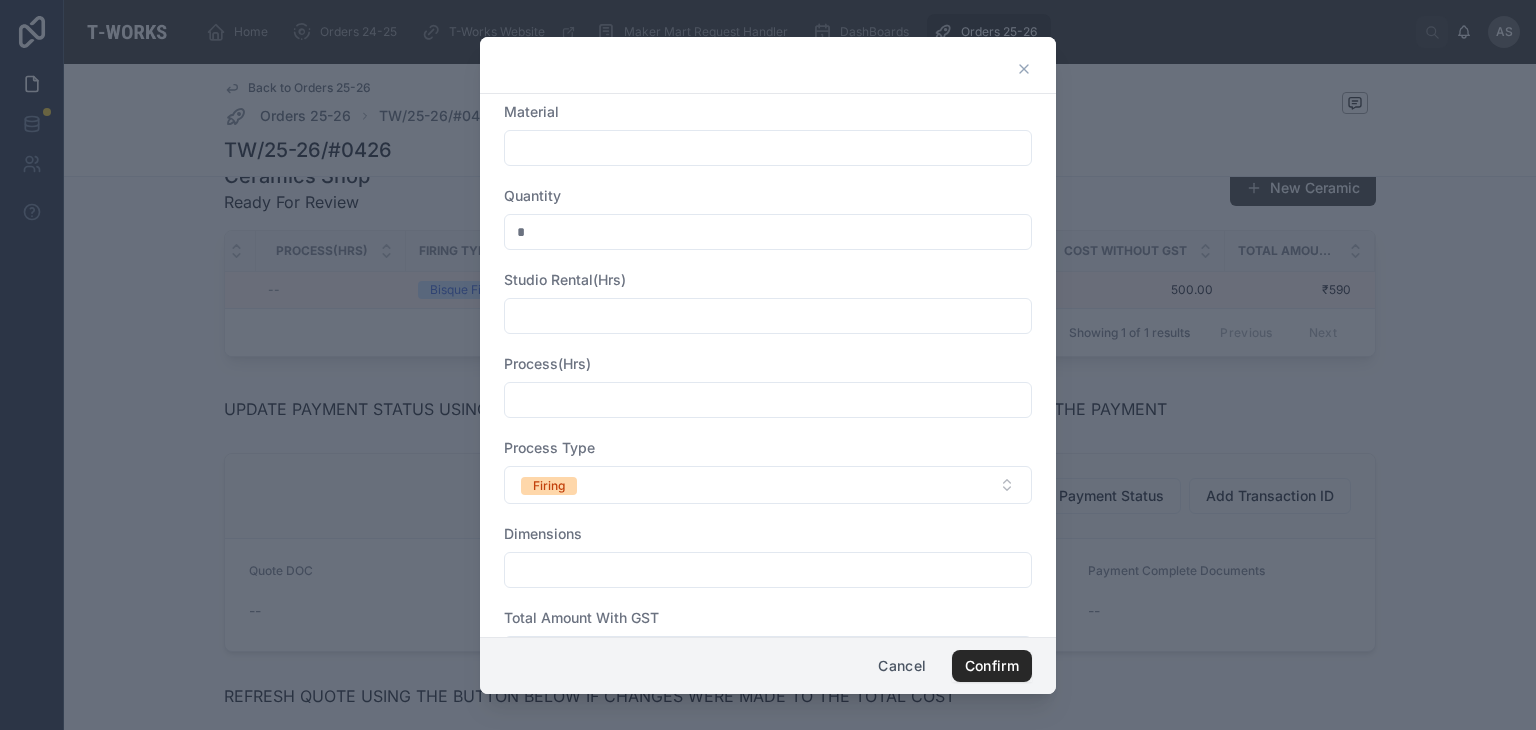 click at bounding box center (768, 148) 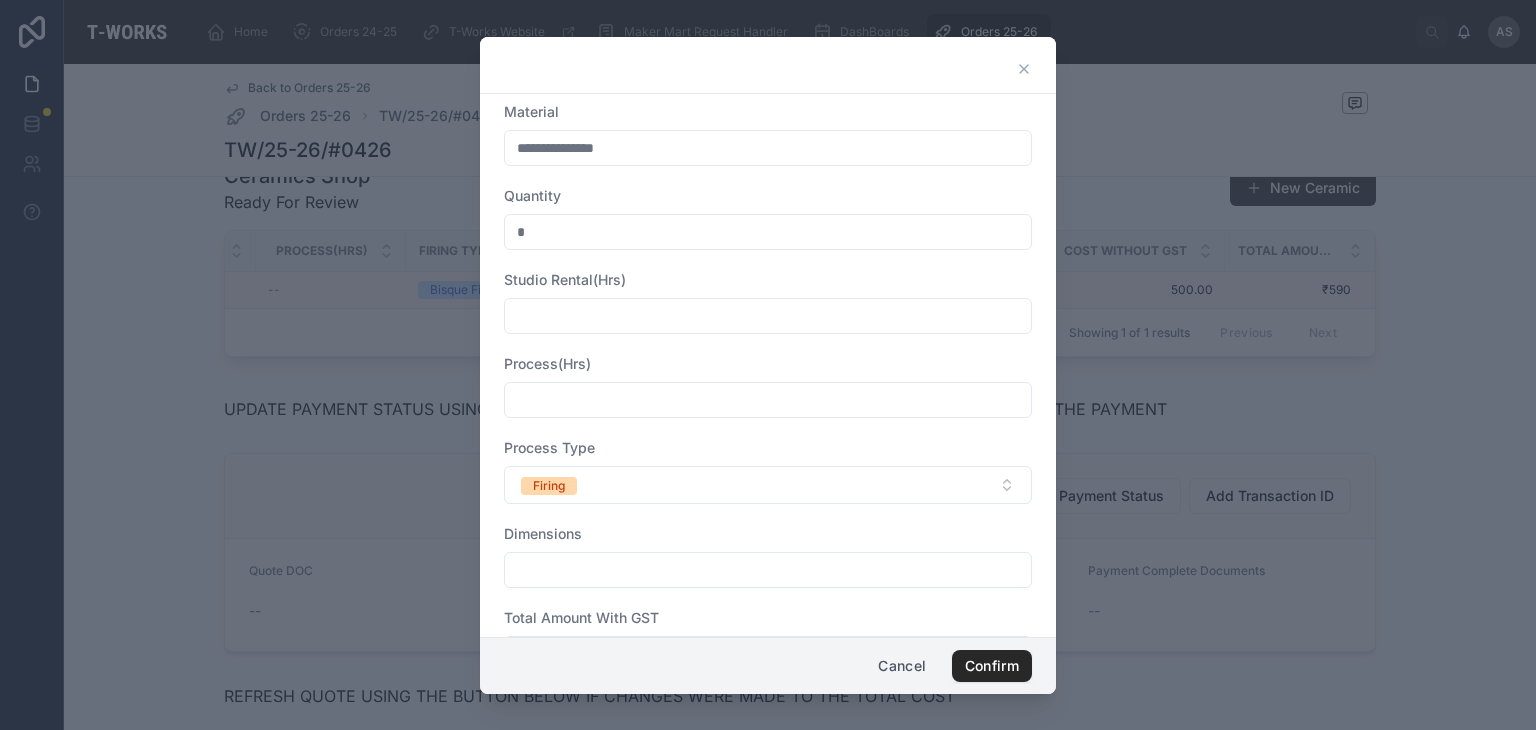 click on "Quantity *" at bounding box center (768, 218) 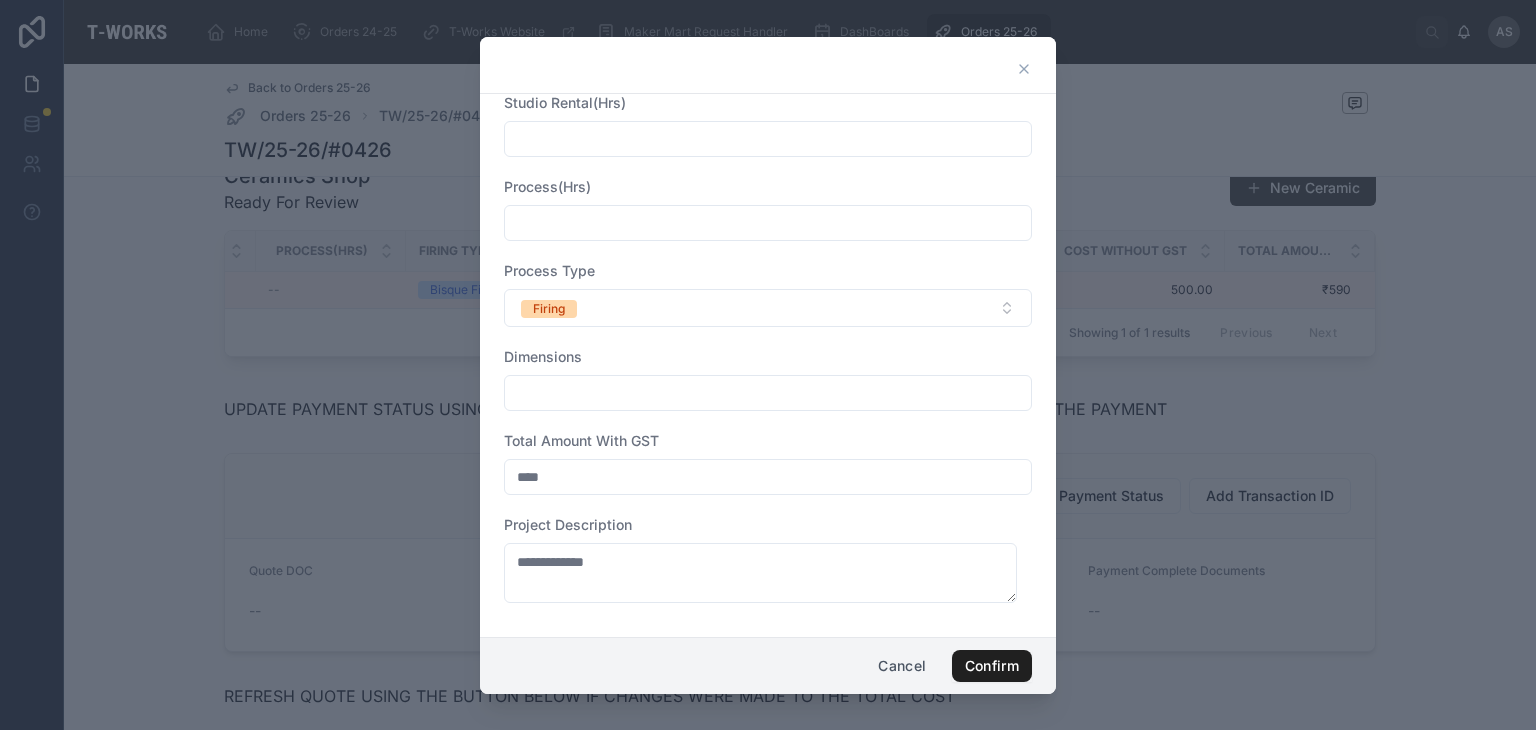 click on "Confirm" at bounding box center (992, 666) 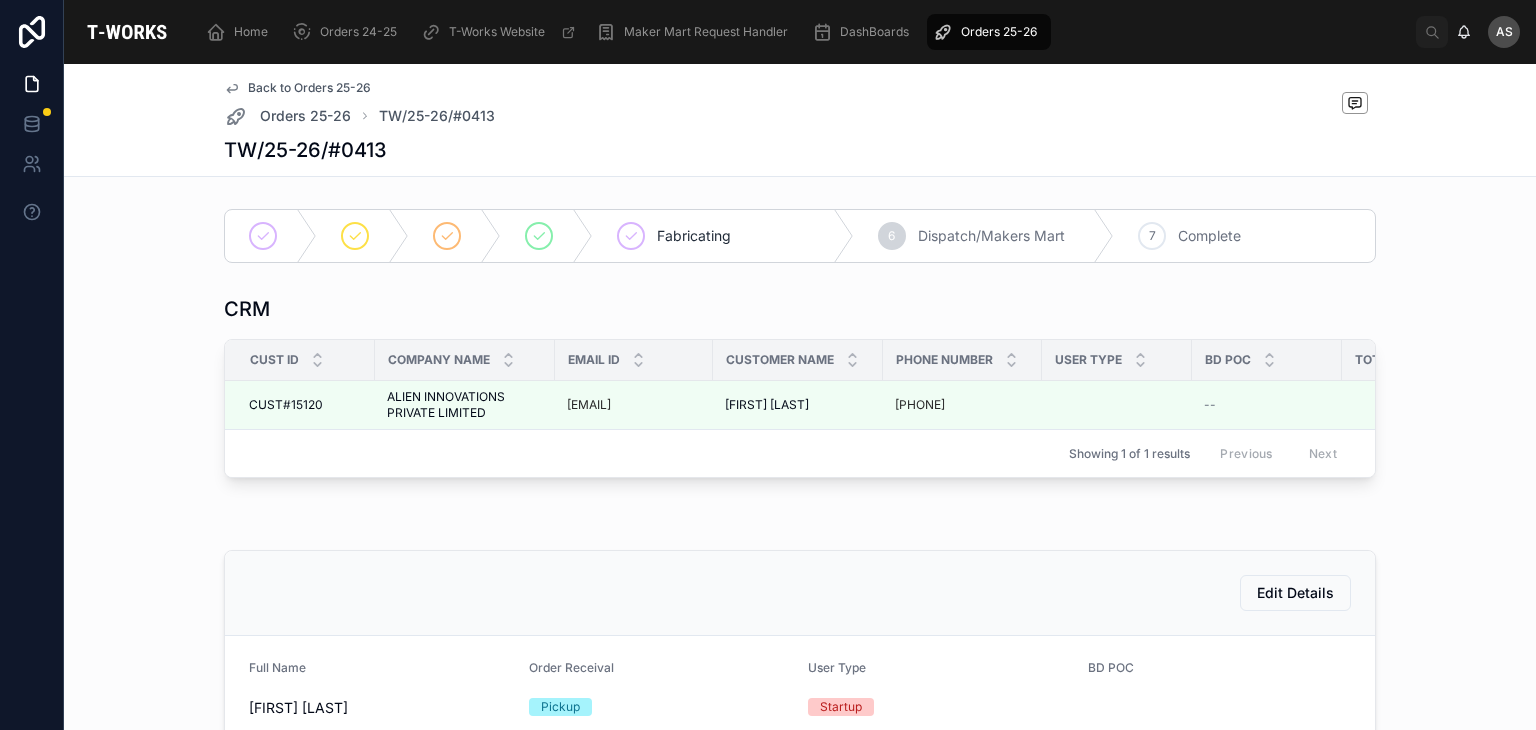 scroll, scrollTop: 0, scrollLeft: 0, axis: both 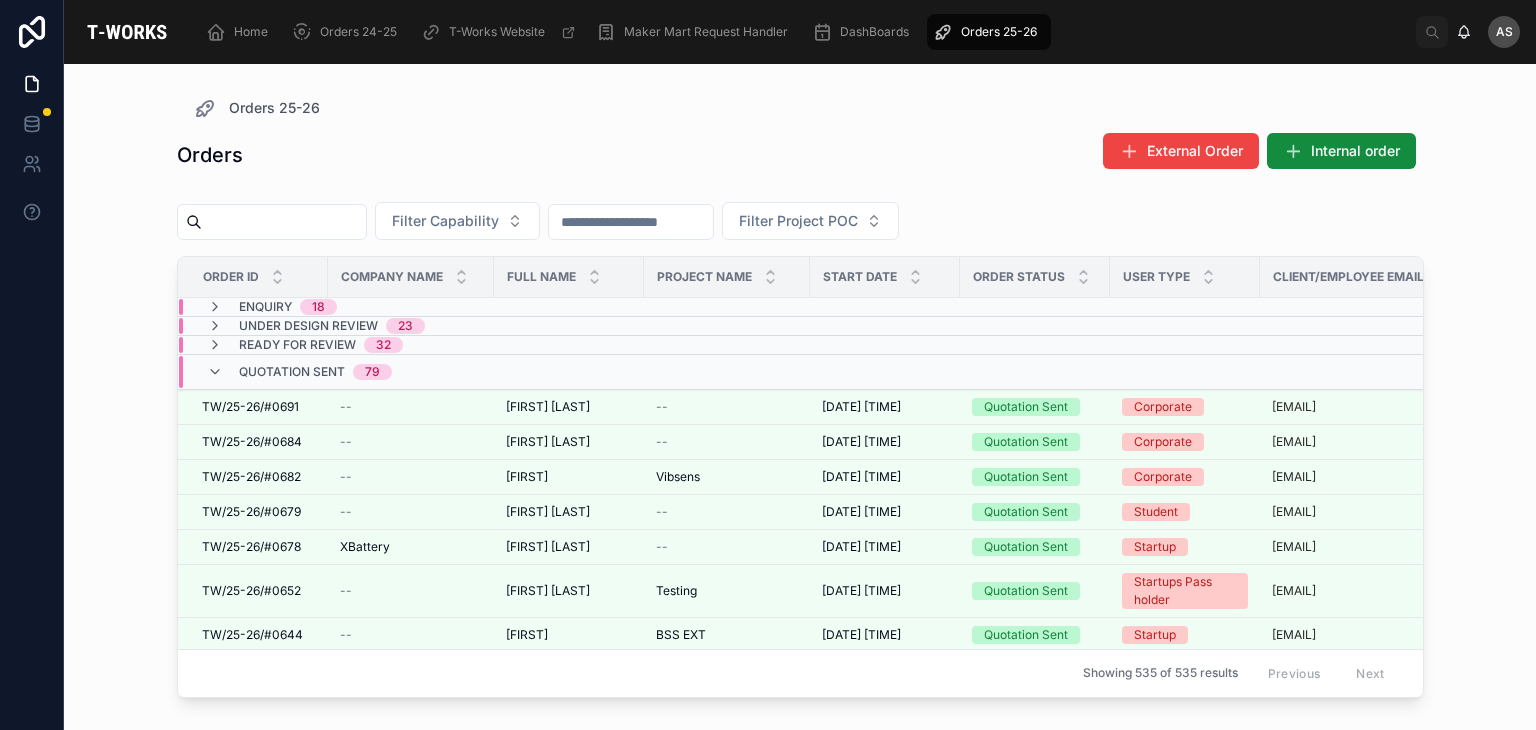 click on "Quotation Sent 79" at bounding box center [411, 372] 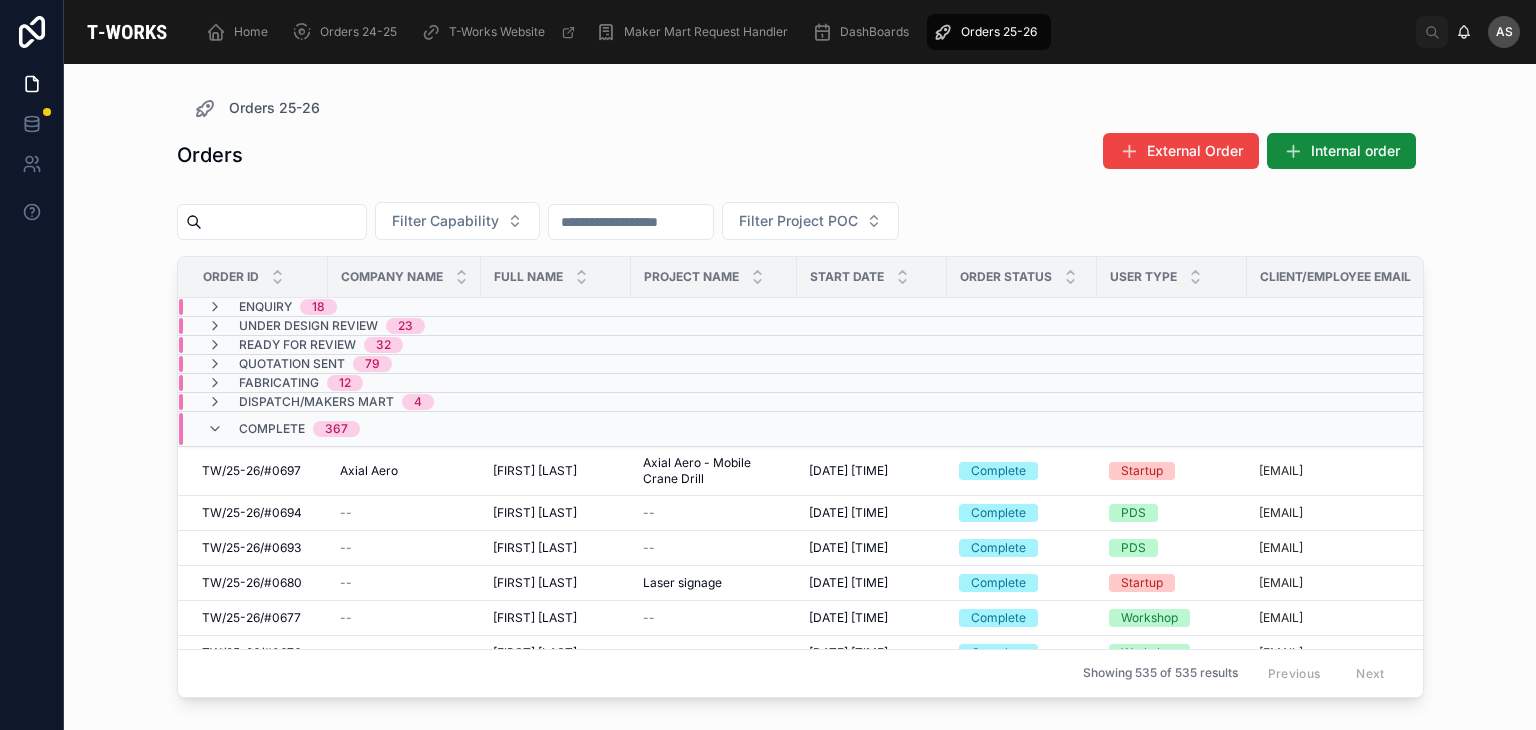 click on "Complete 367" at bounding box center [404, 429] 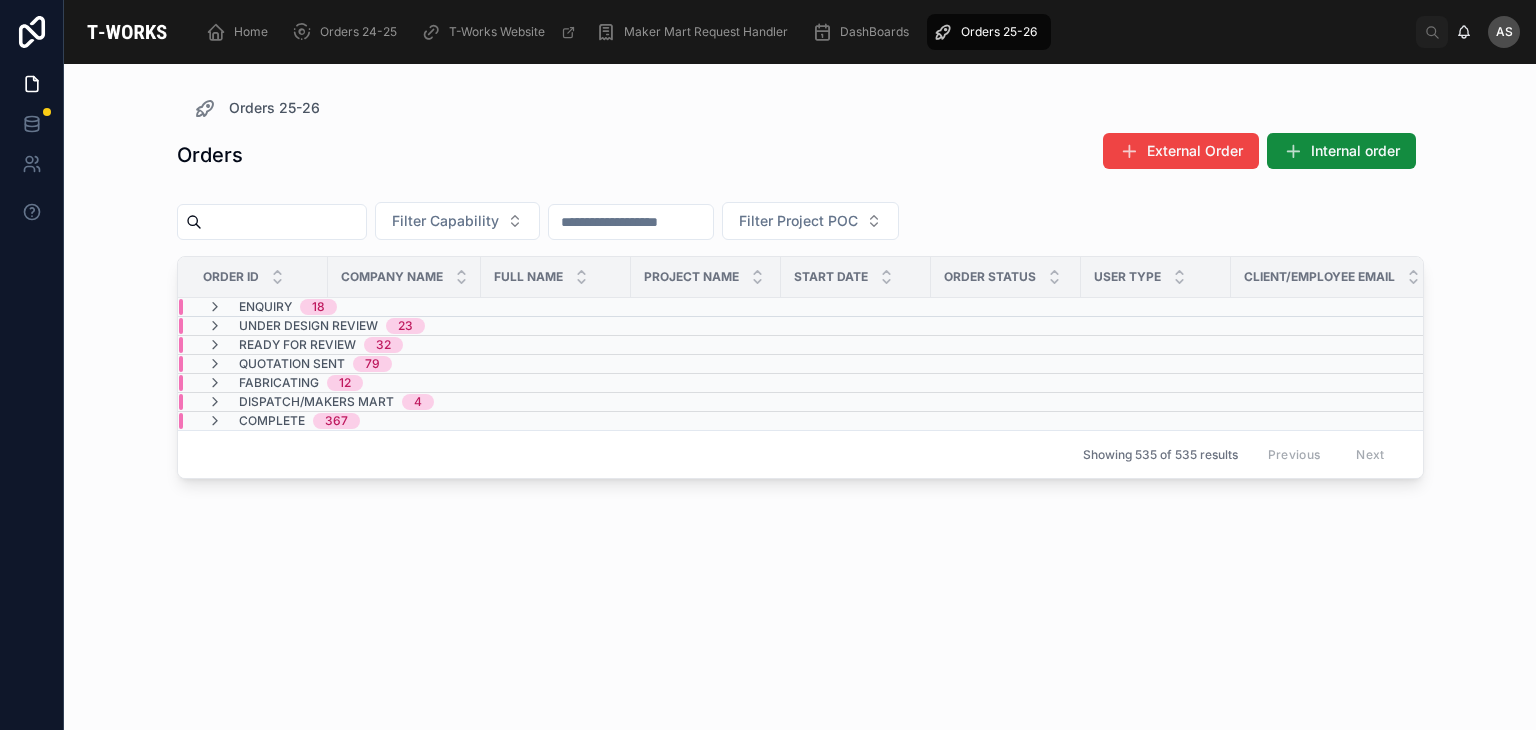 click on "4" at bounding box center (418, 402) 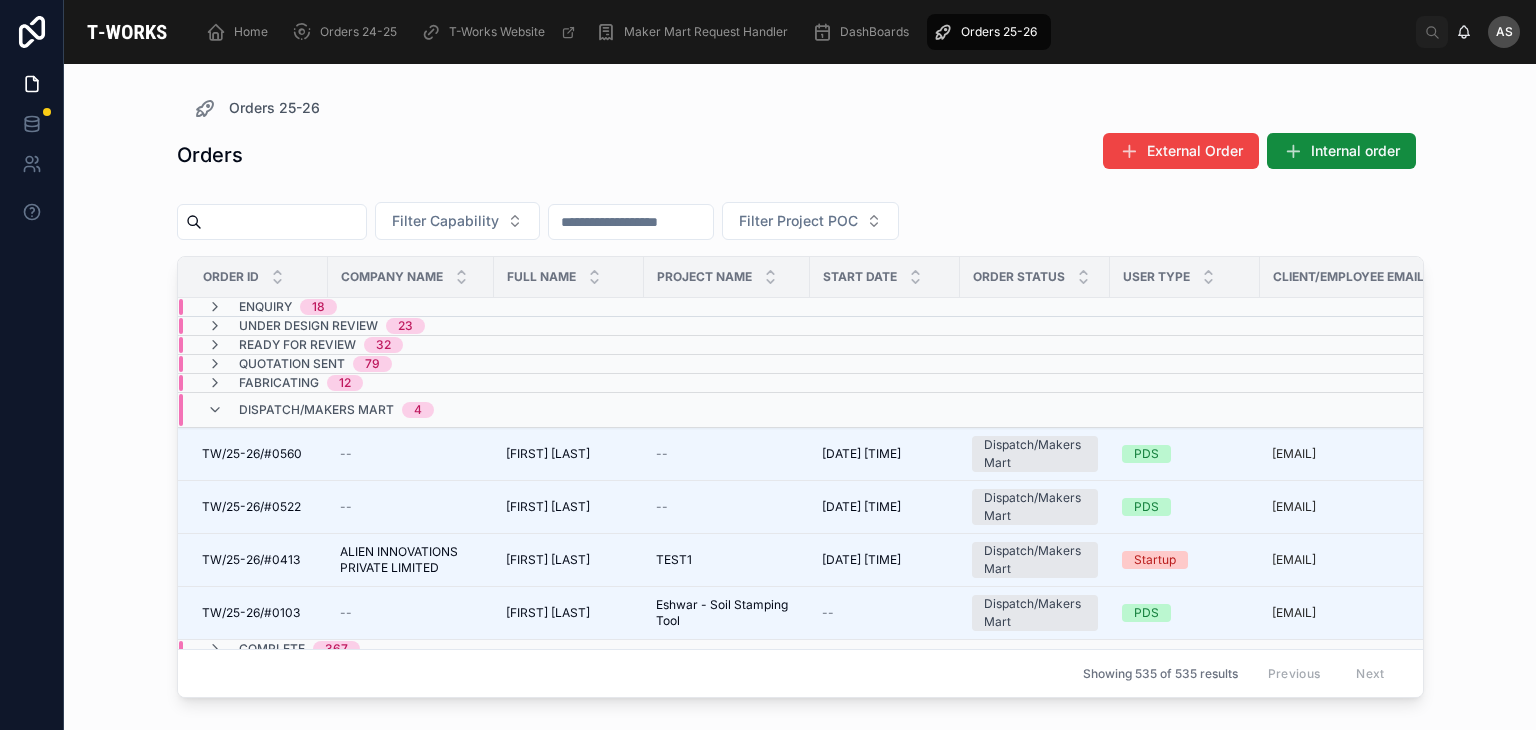 click on "4" at bounding box center [418, 410] 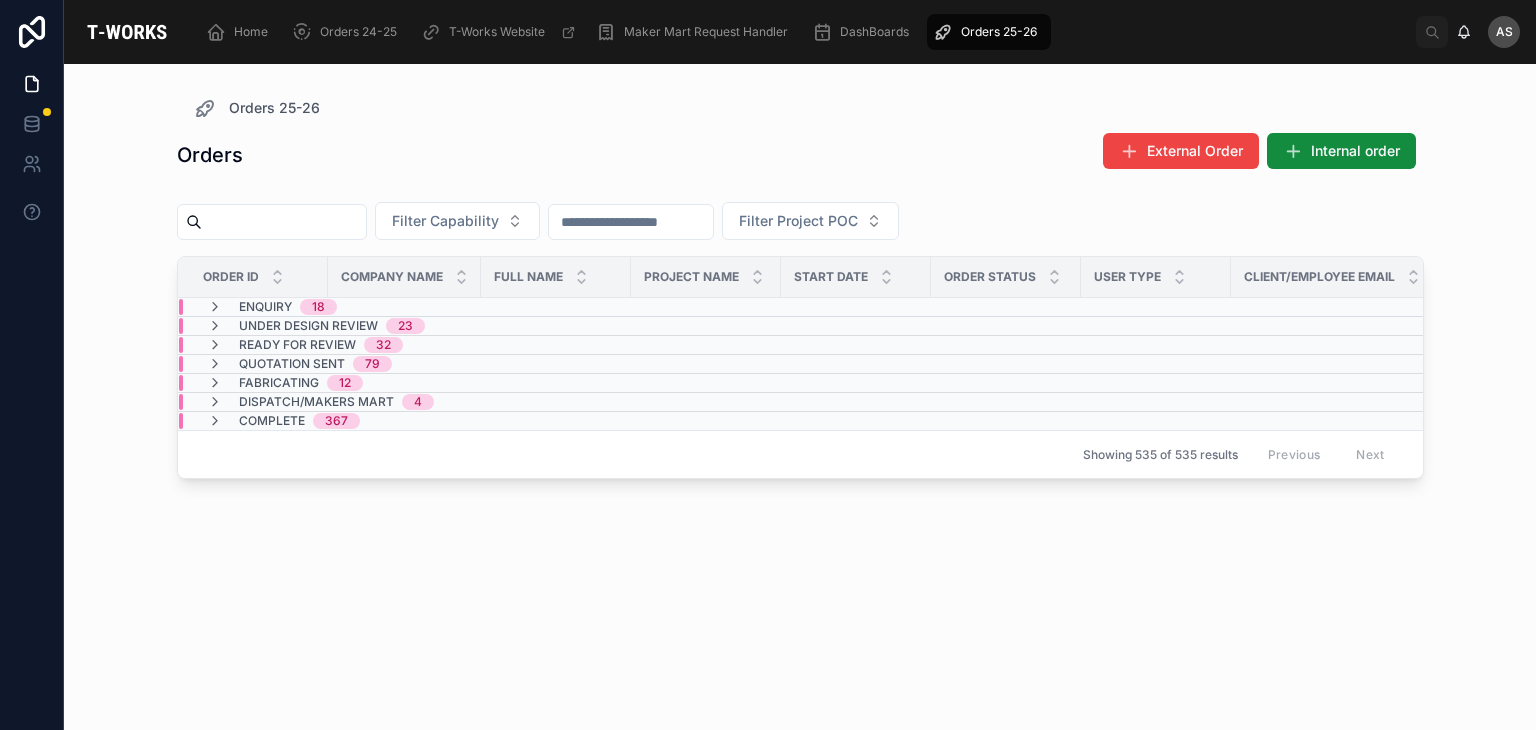 click on "Fabricating 12" at bounding box center [404, 383] 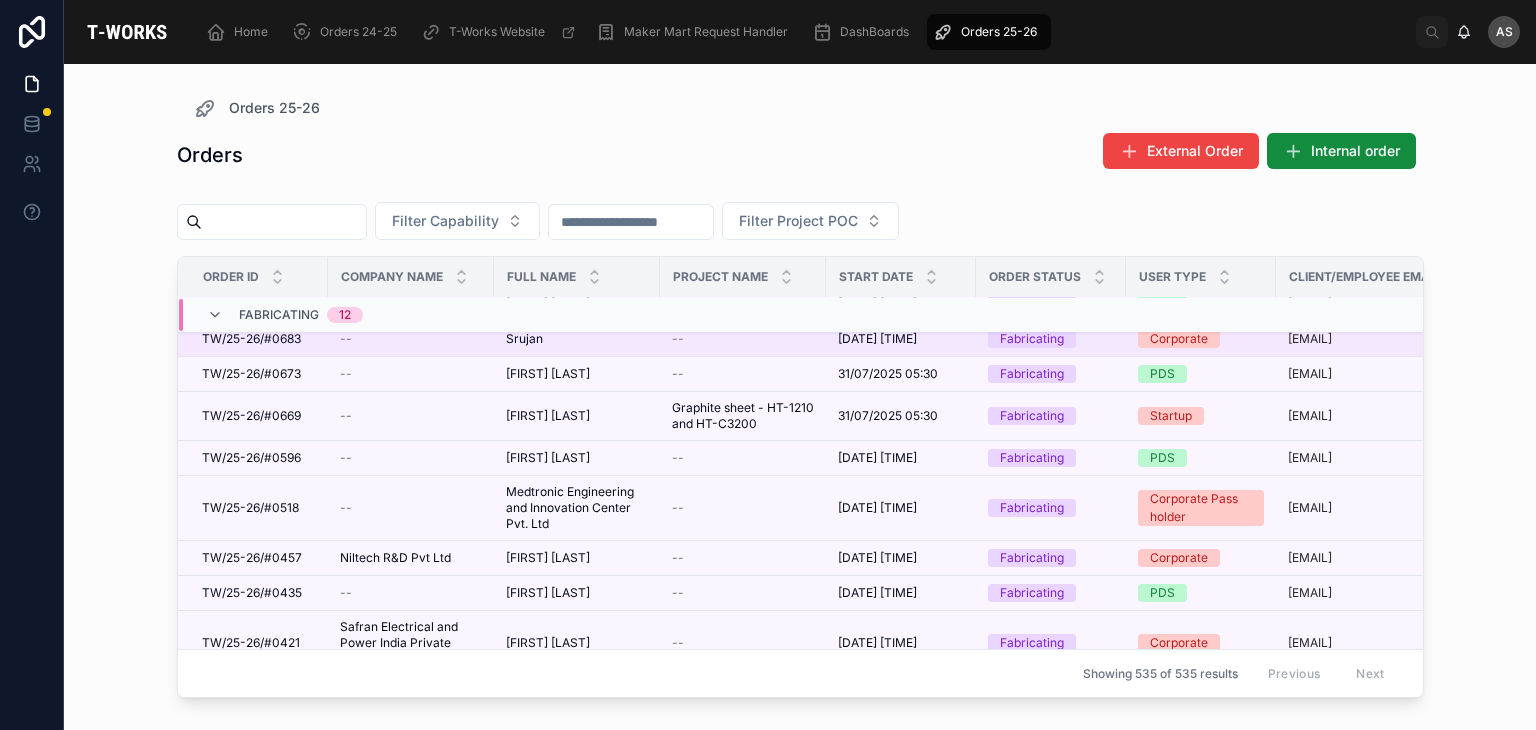 scroll, scrollTop: 0, scrollLeft: 0, axis: both 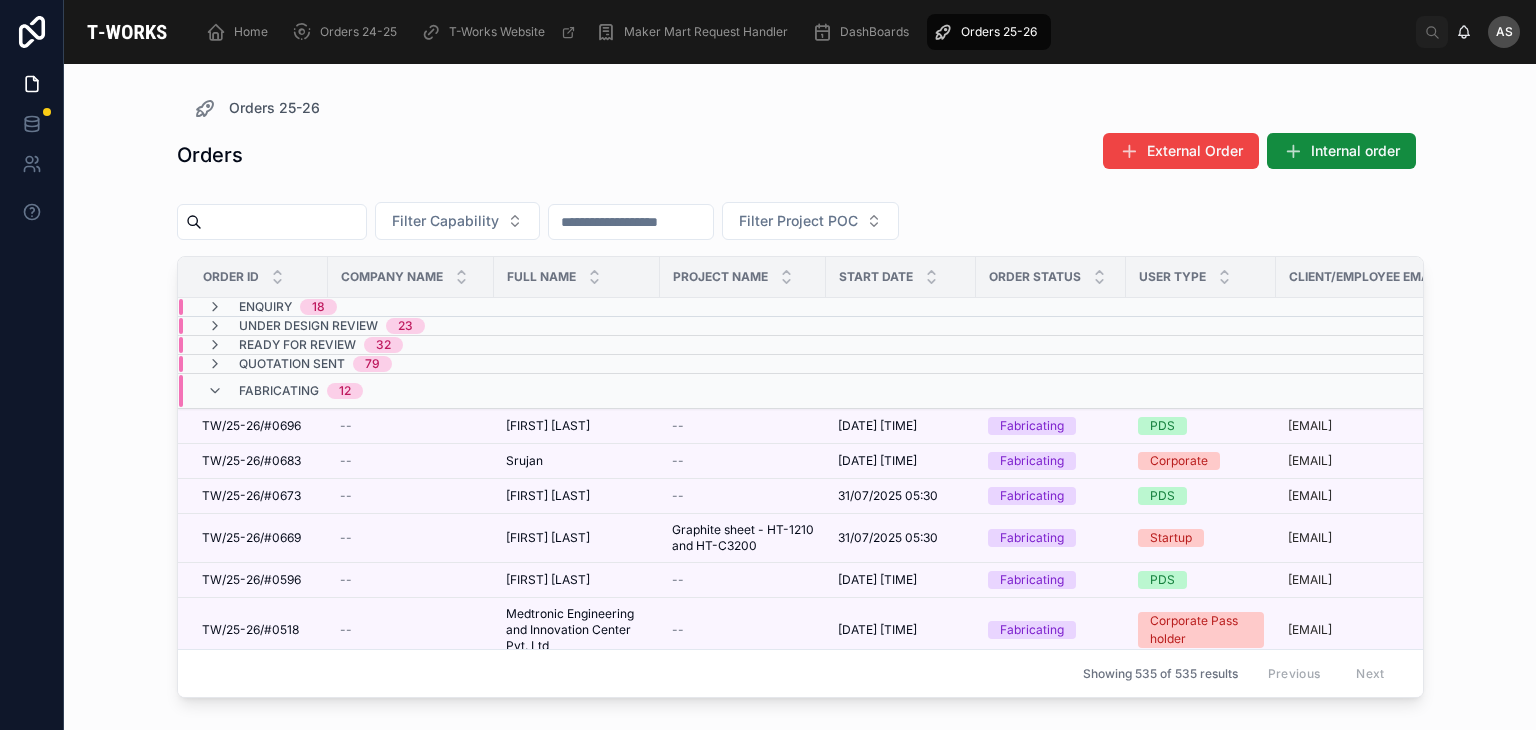 click on "Enquiry 18" at bounding box center (419, 307) 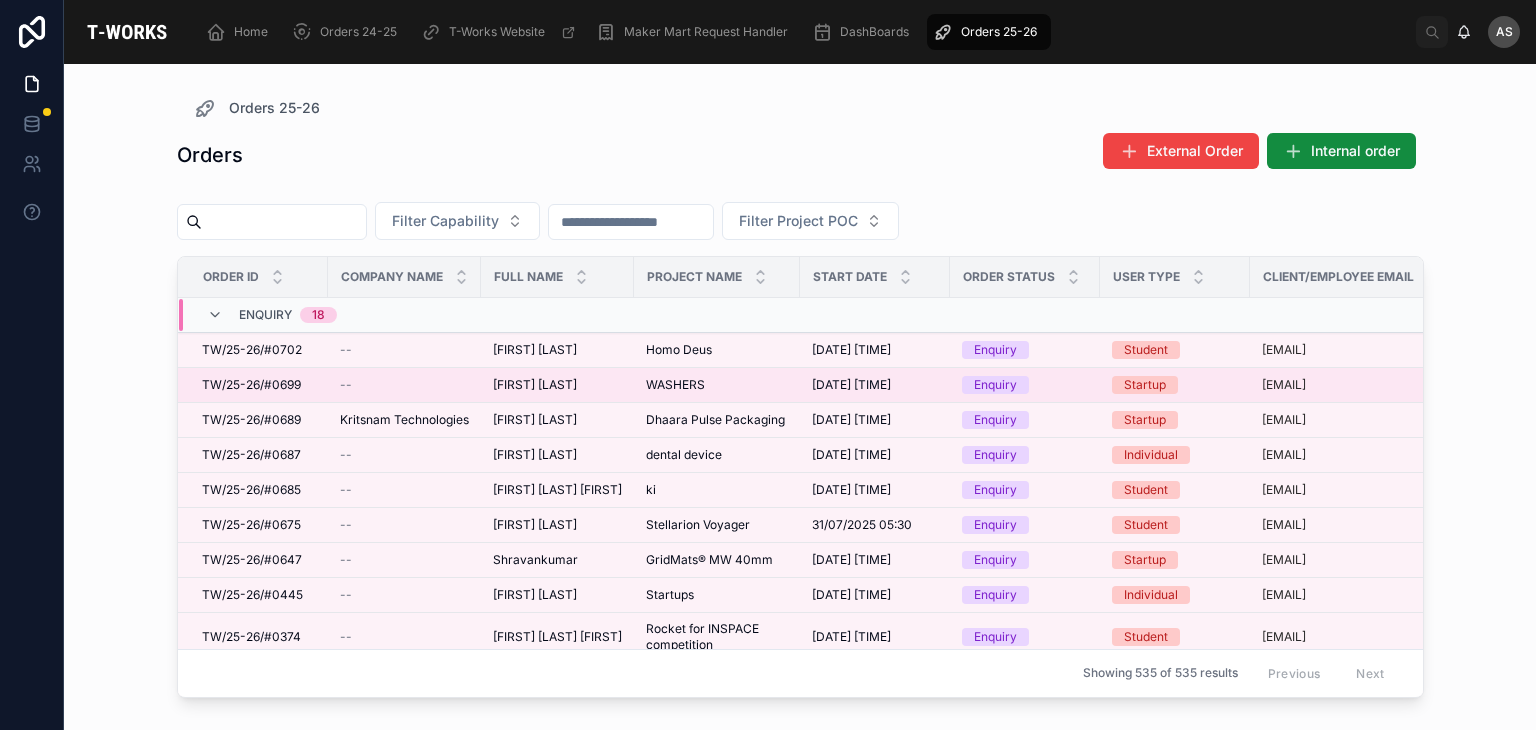 click on "[FIRST] [LAST]" at bounding box center [535, 385] 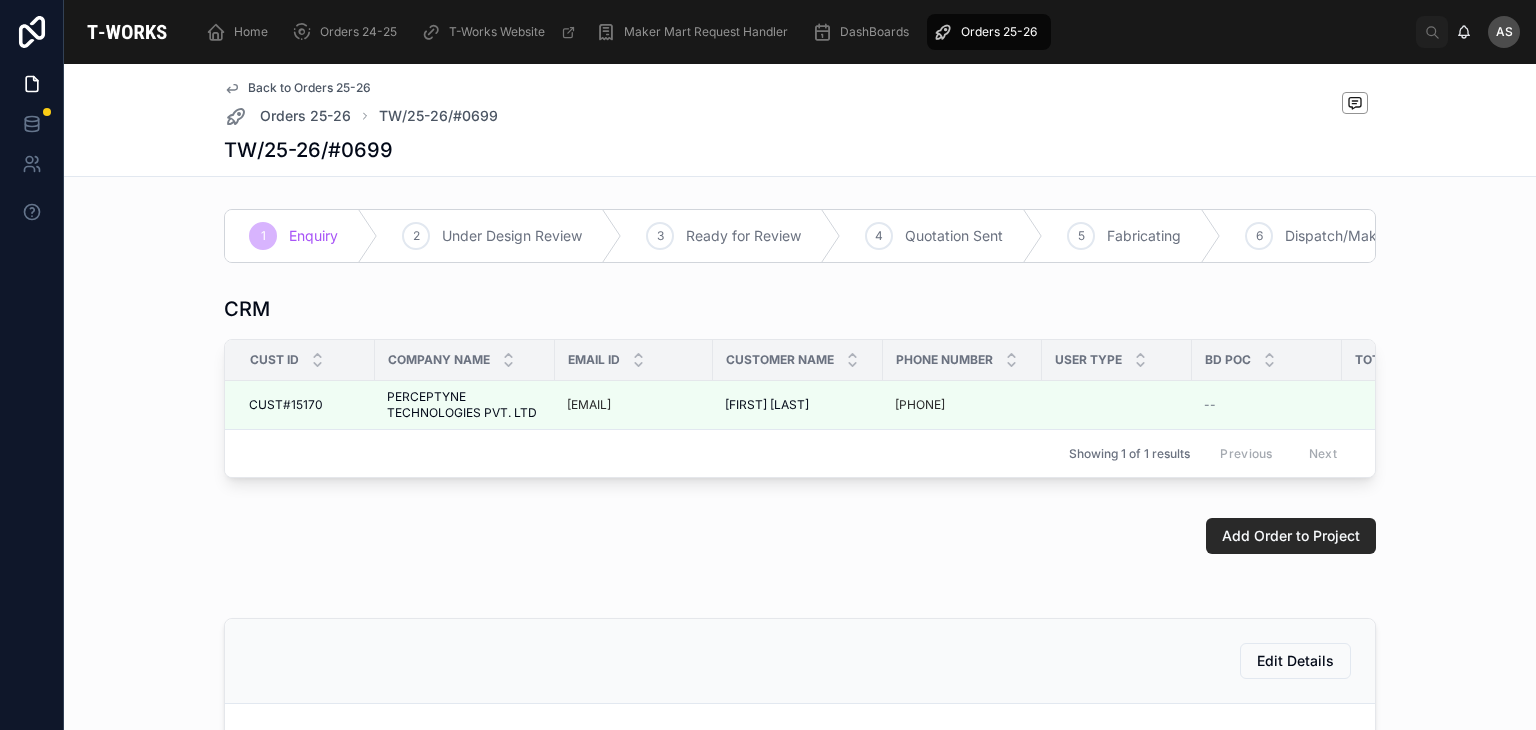 scroll, scrollTop: 68, scrollLeft: 0, axis: vertical 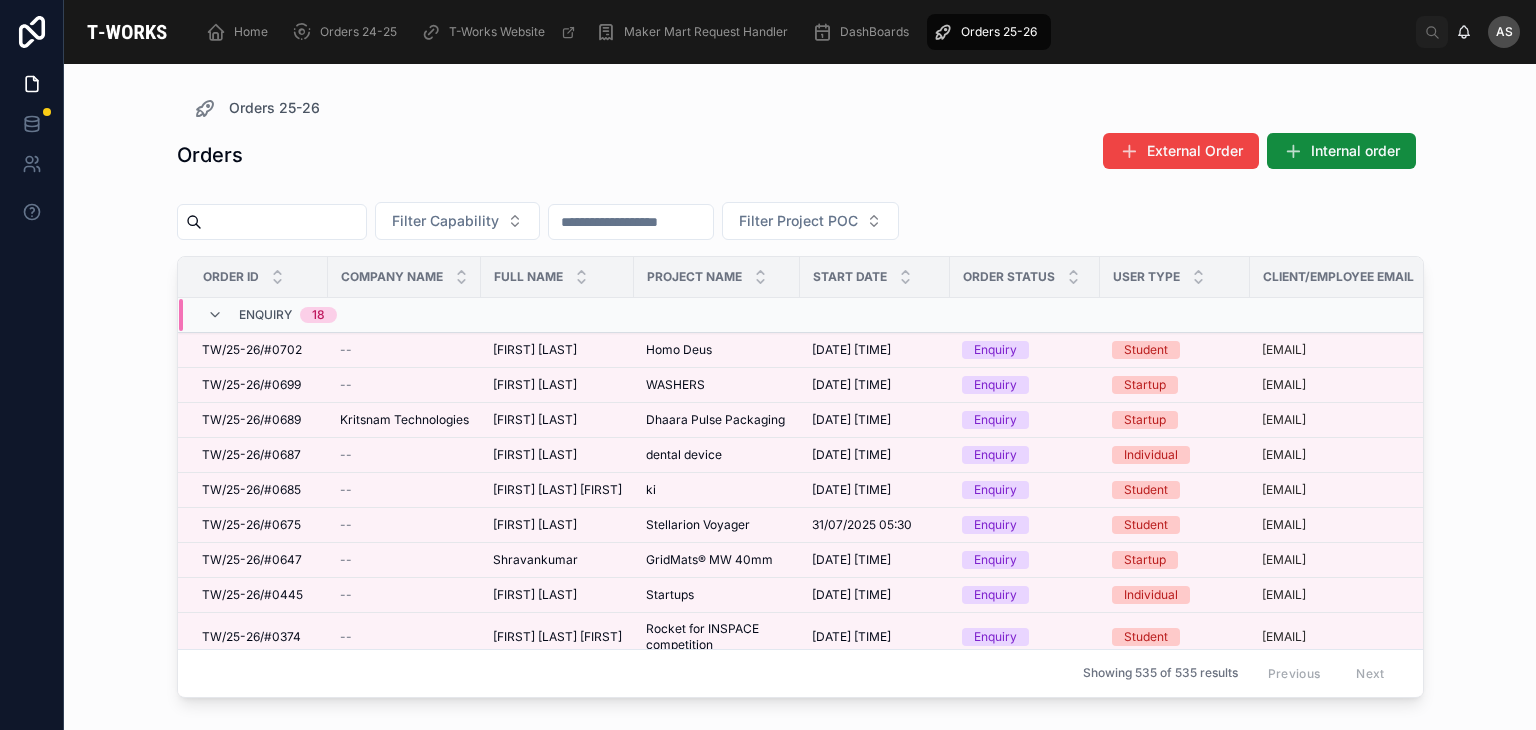 click at bounding box center (284, 222) 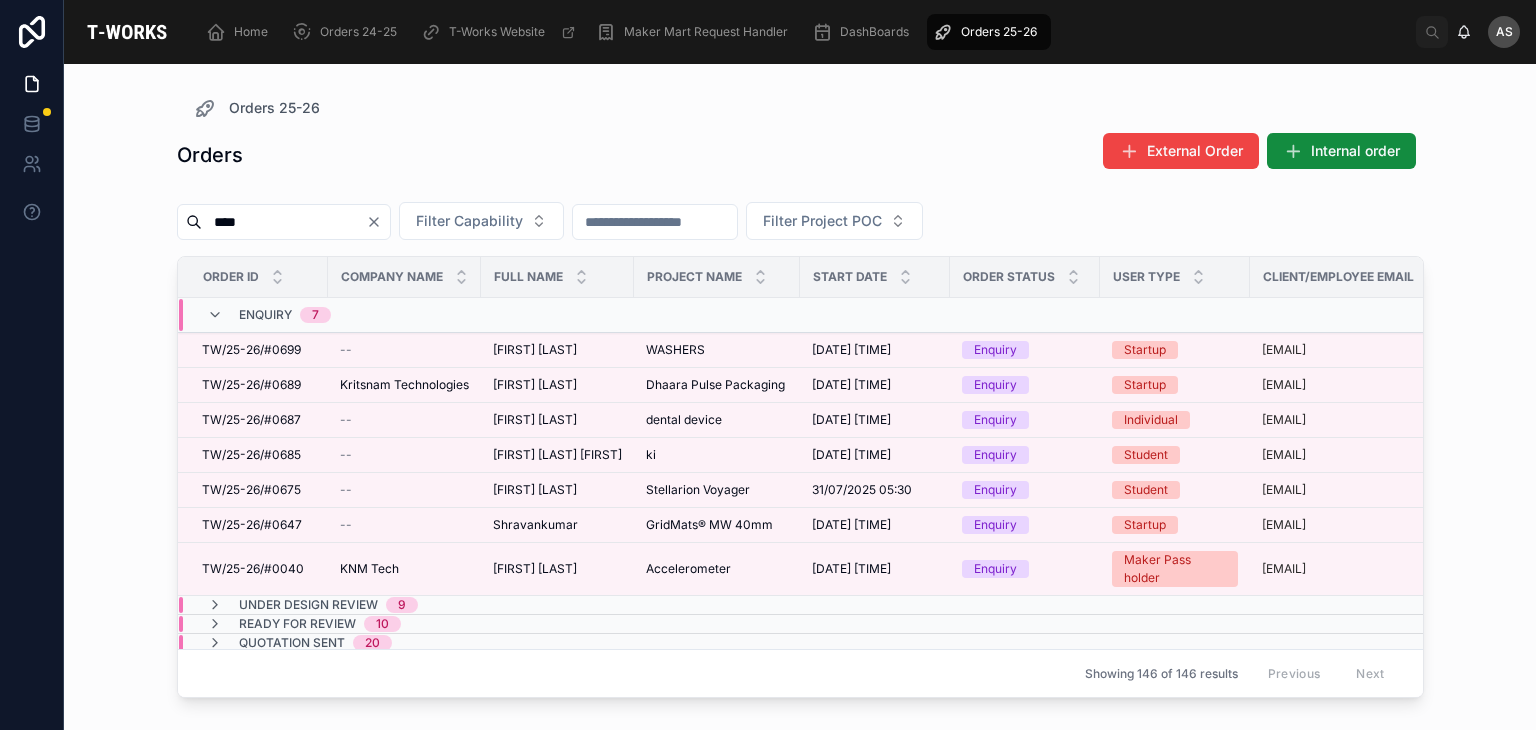 type on "****" 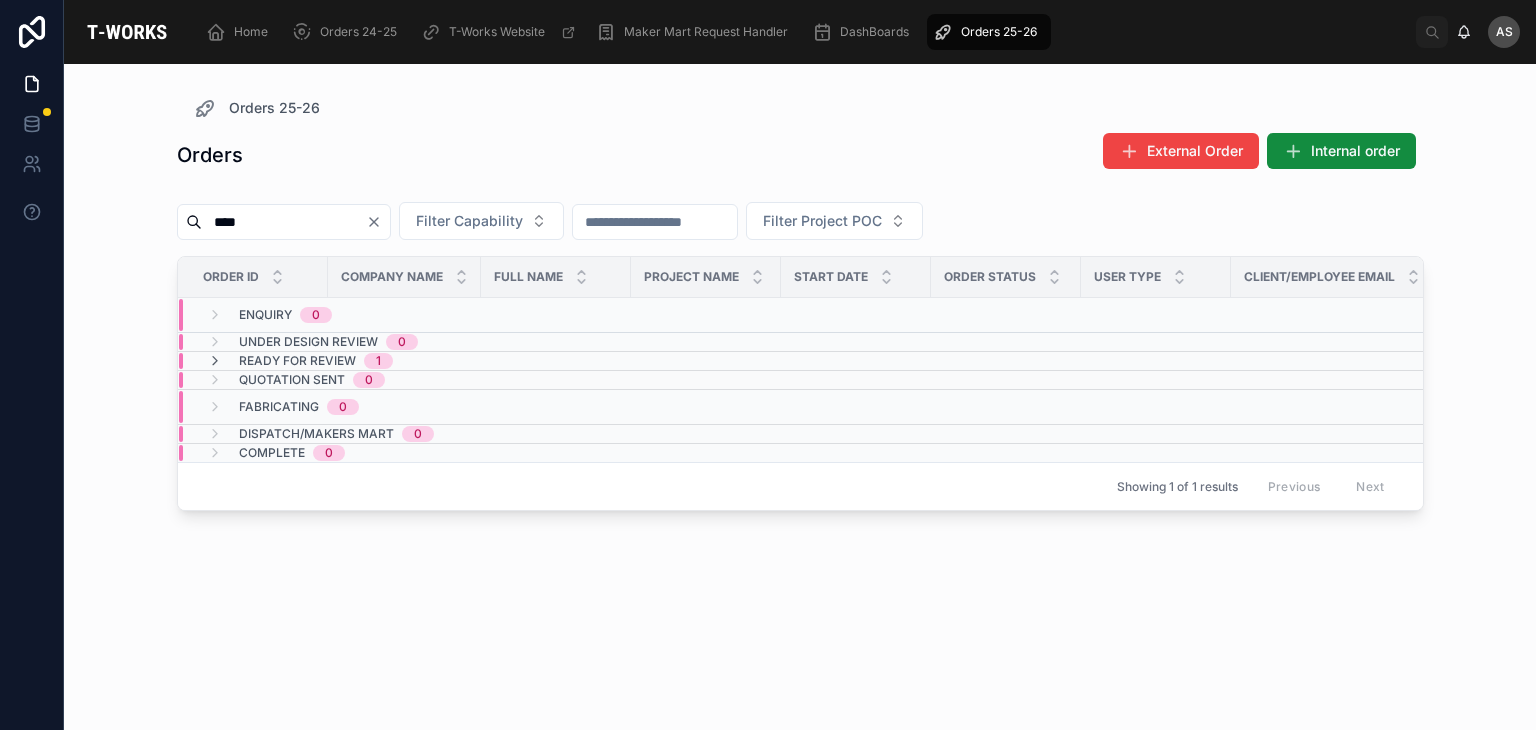 click on "Ready for Review" at bounding box center [297, 361] 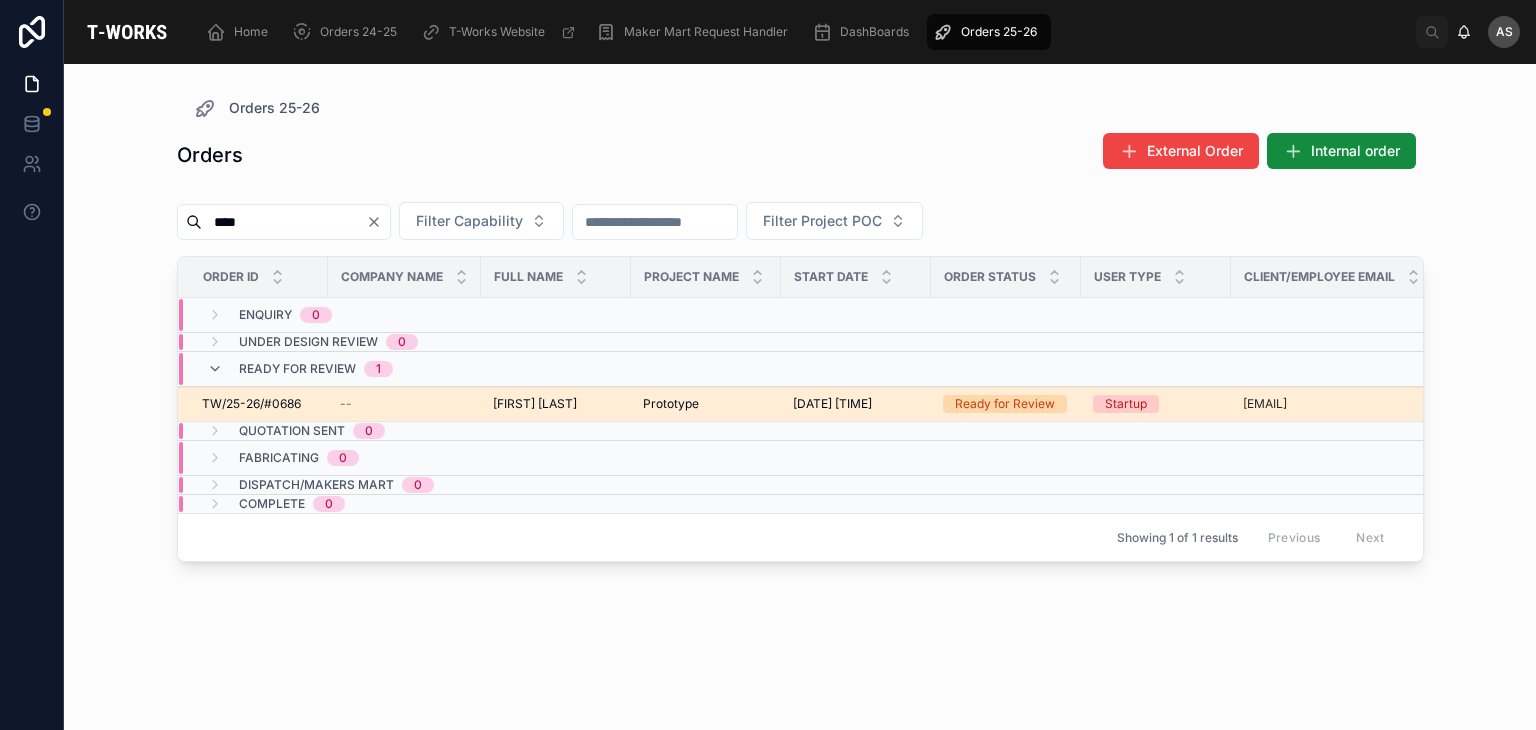 click on "Prototype" at bounding box center (671, 404) 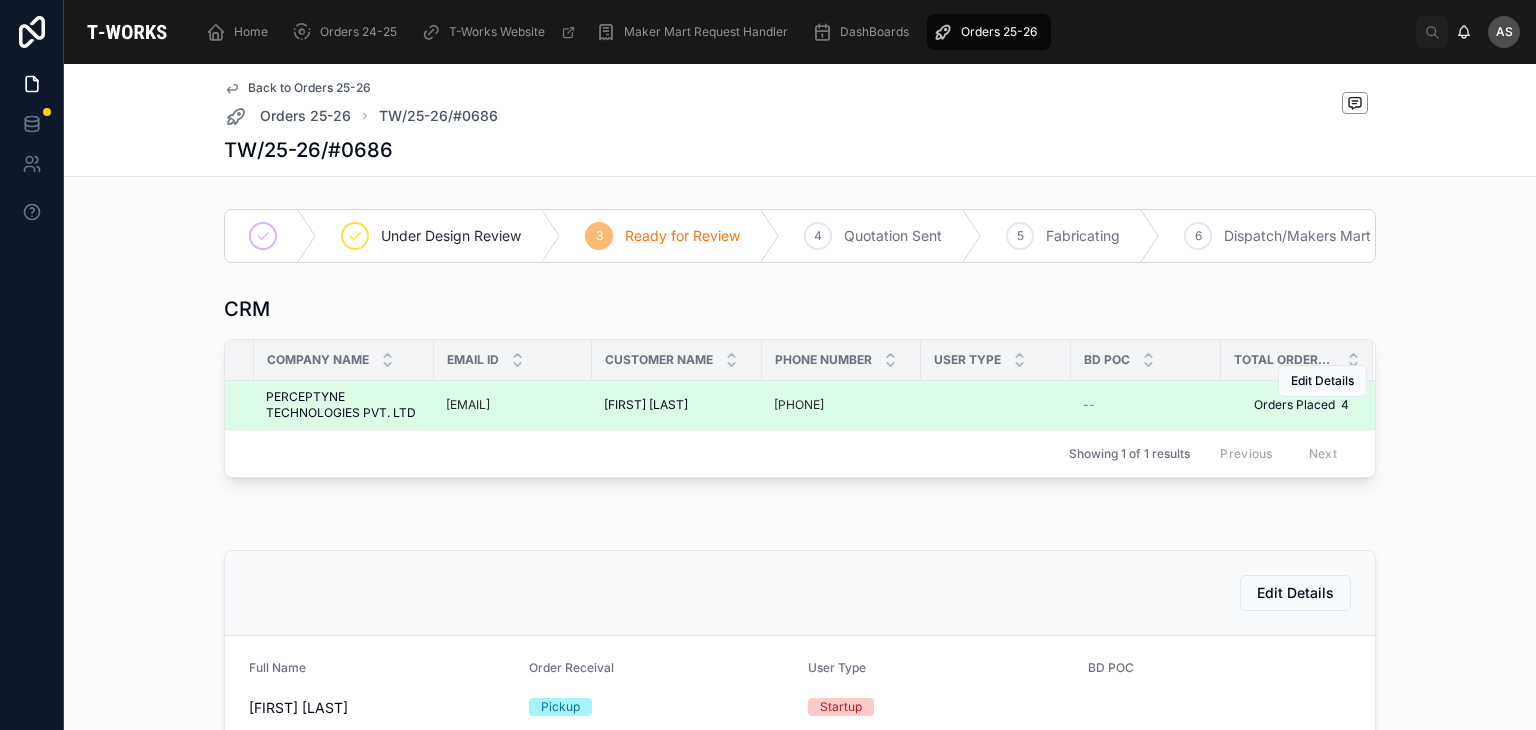 scroll, scrollTop: 0, scrollLeft: 124, axis: horizontal 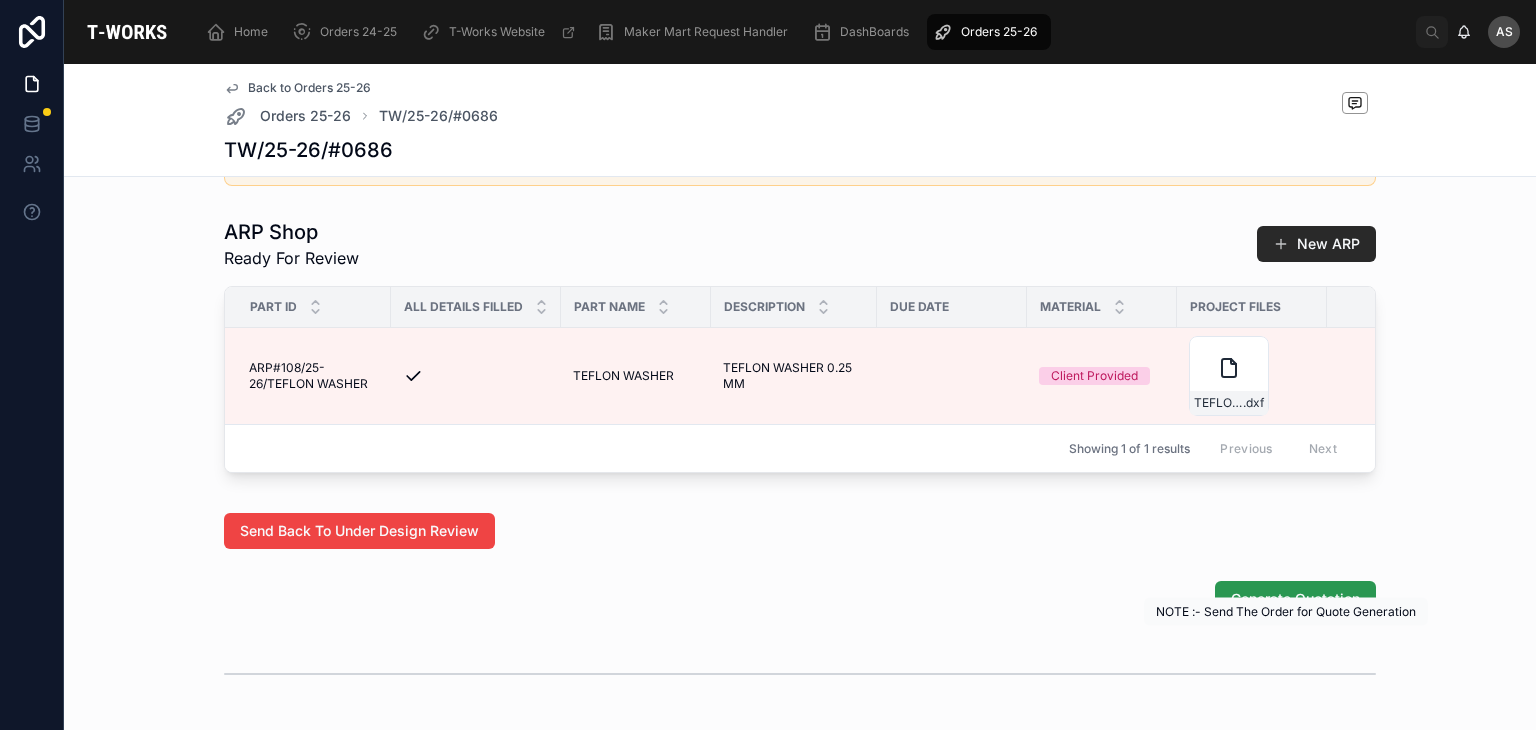 click on "Generate Quotation" at bounding box center (1295, 599) 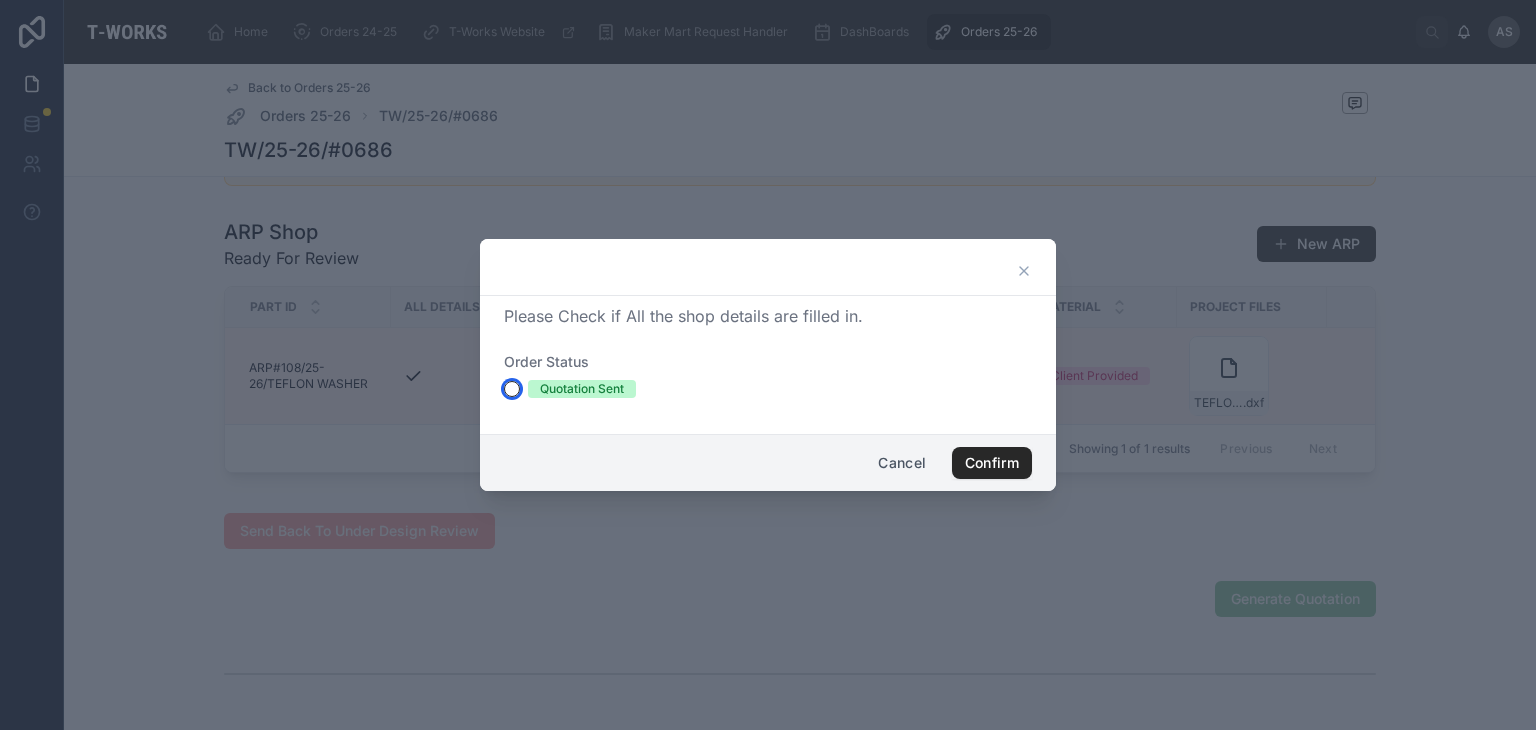 click on "Quotation Sent" at bounding box center (512, 389) 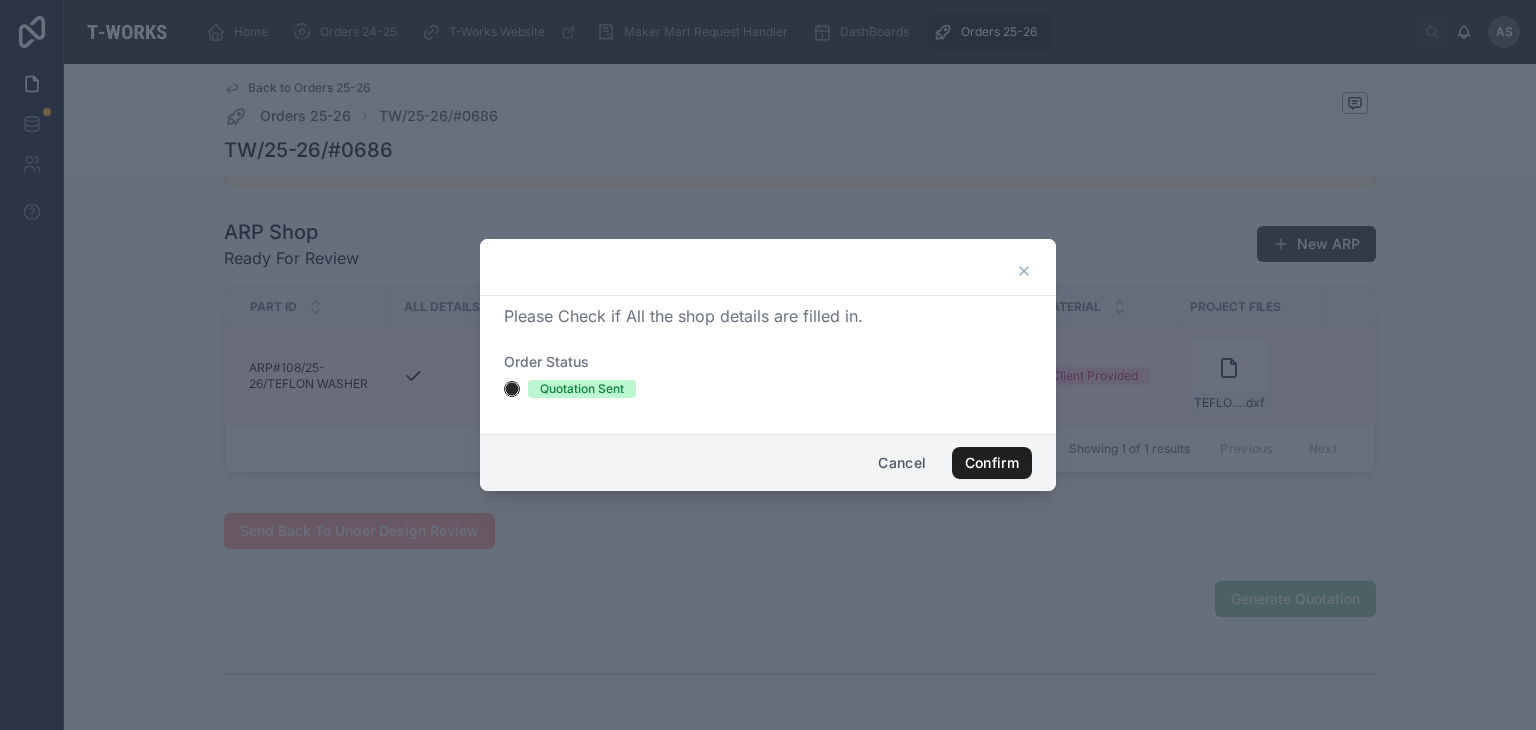 click on "Confirm" at bounding box center [992, 463] 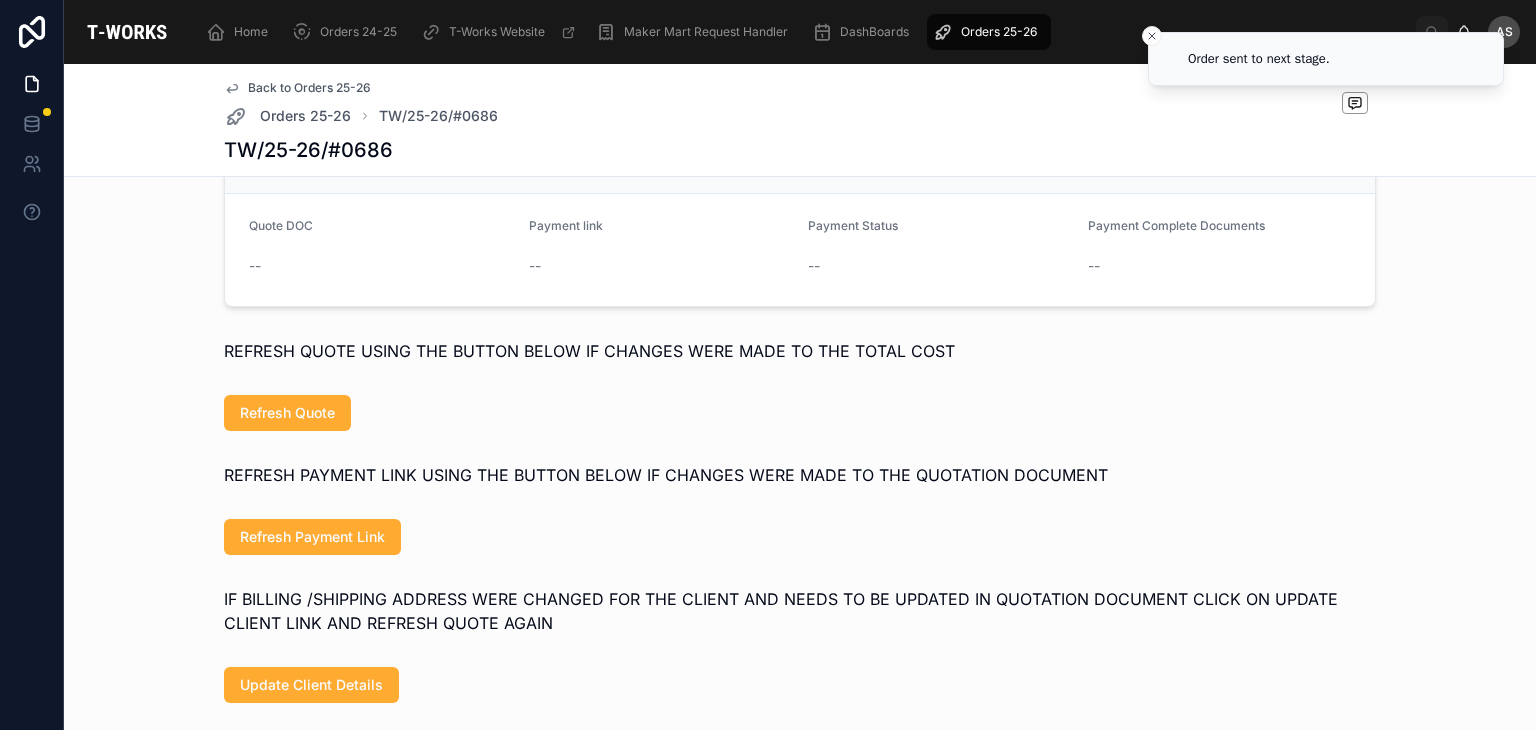 scroll, scrollTop: 995, scrollLeft: 0, axis: vertical 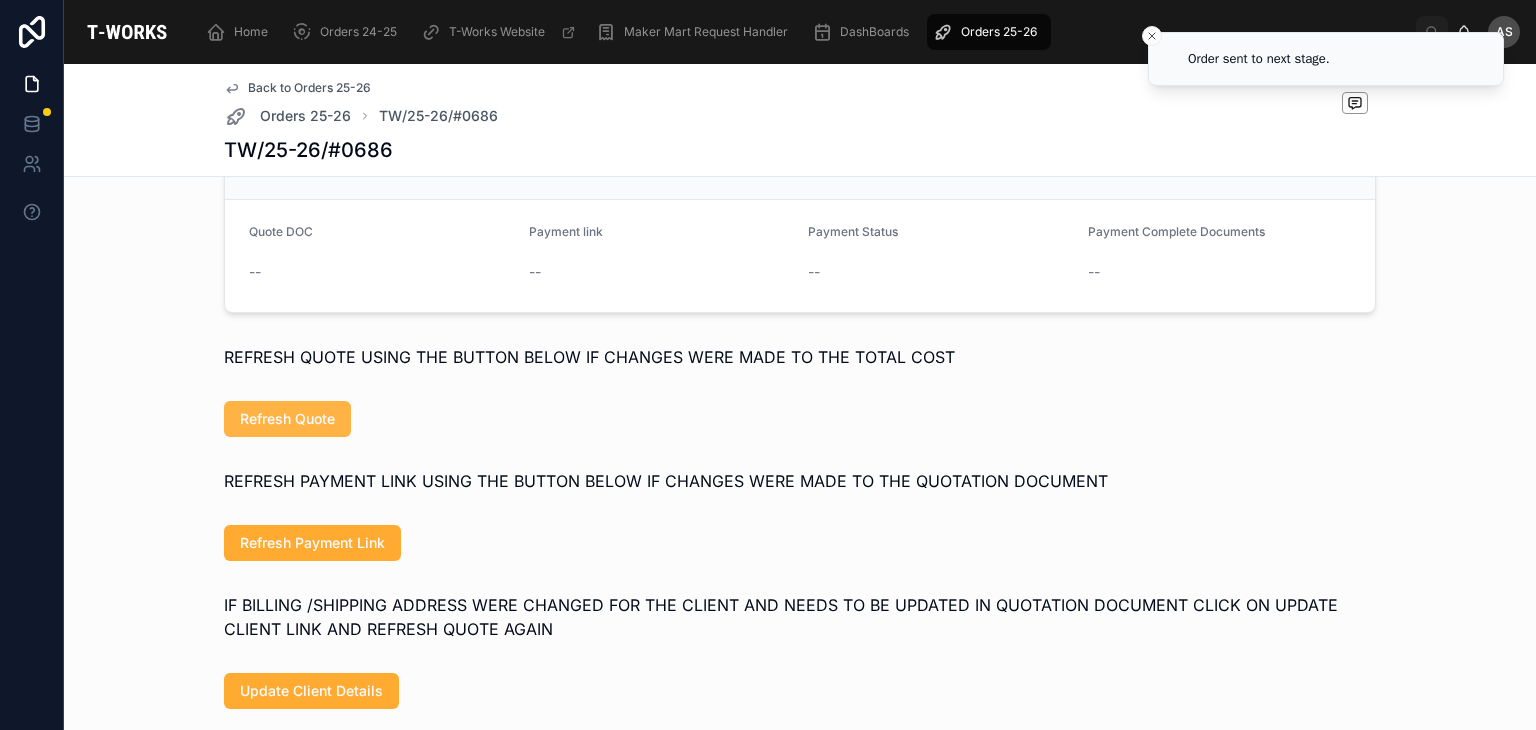 click on "Refresh Quote" at bounding box center (287, 419) 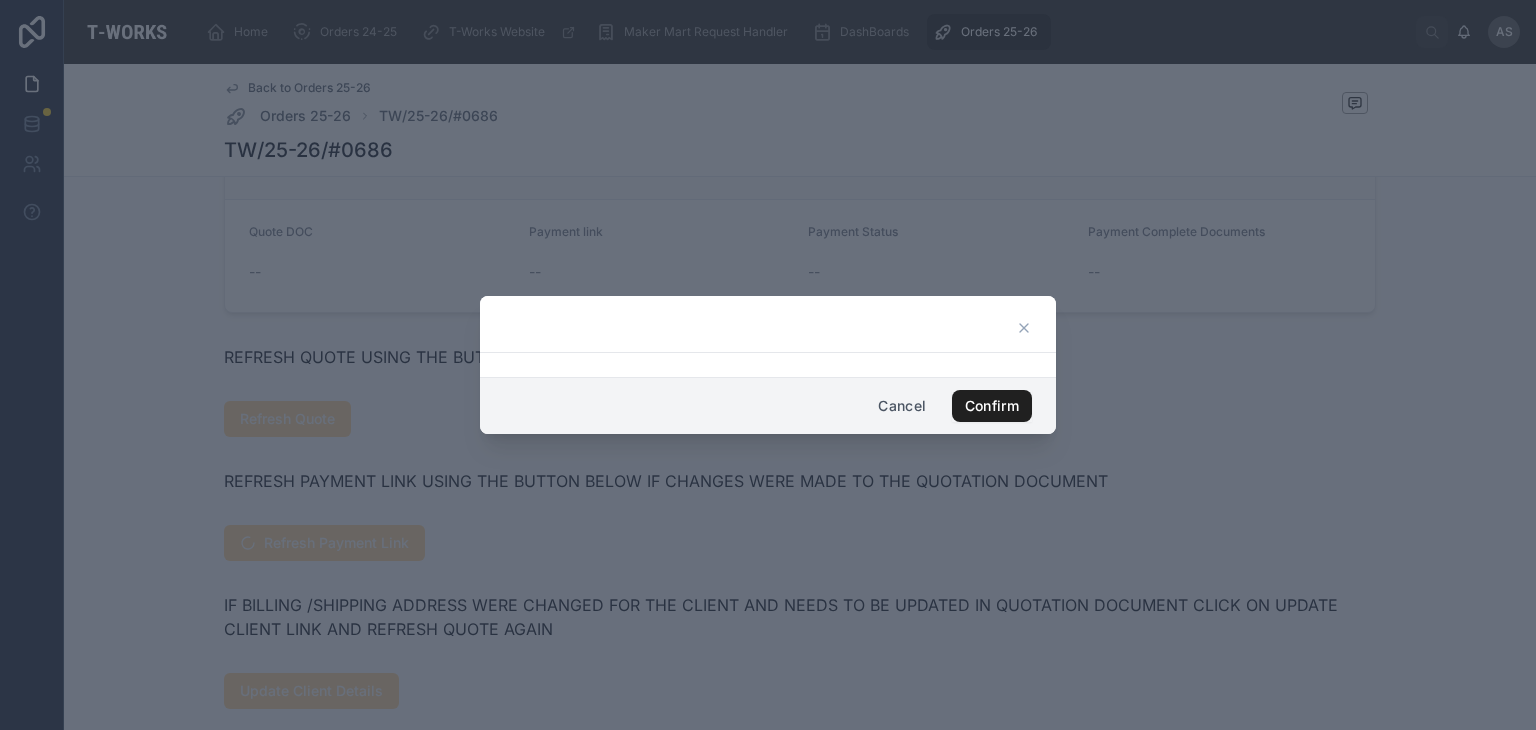 click on "Confirm" at bounding box center (992, 406) 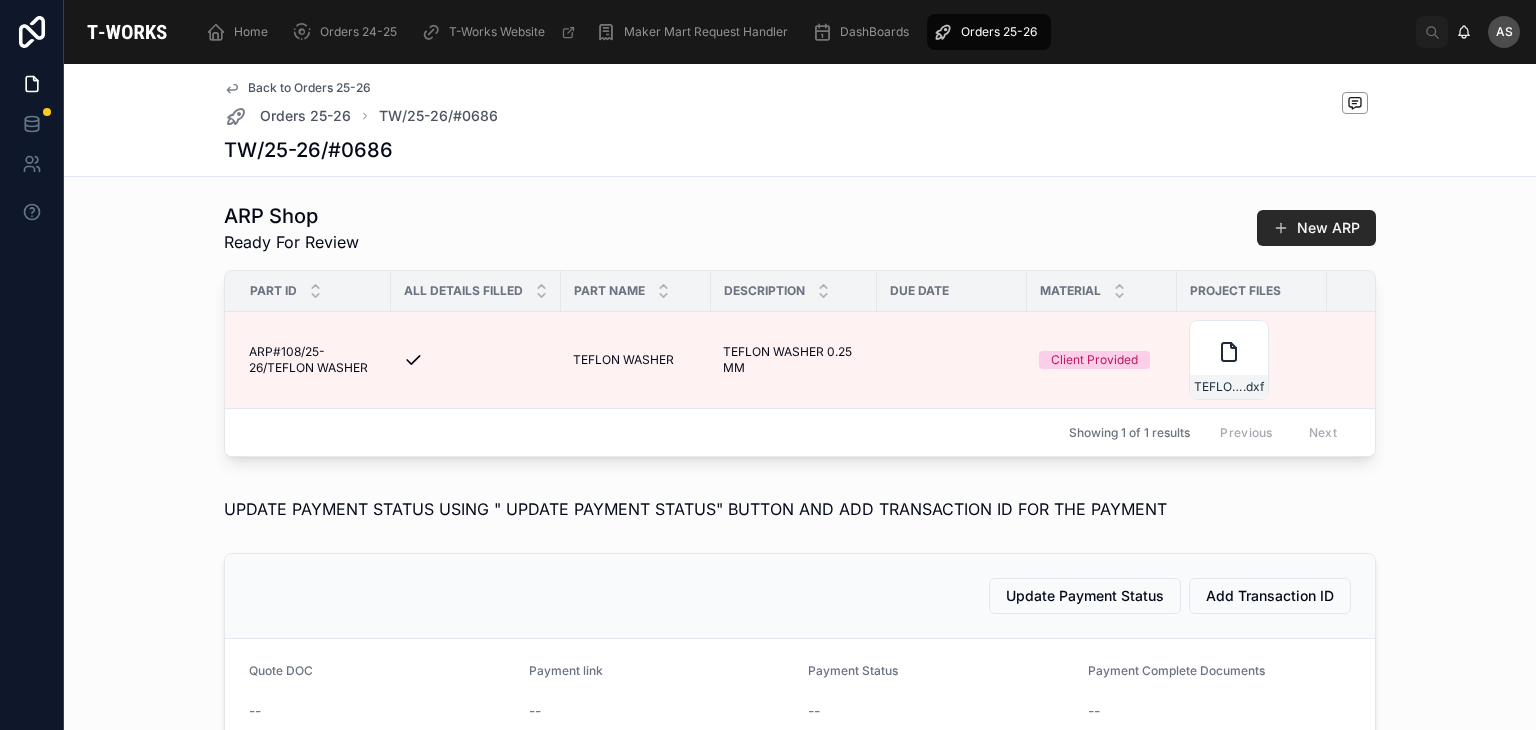 scroll, scrollTop: 556, scrollLeft: 0, axis: vertical 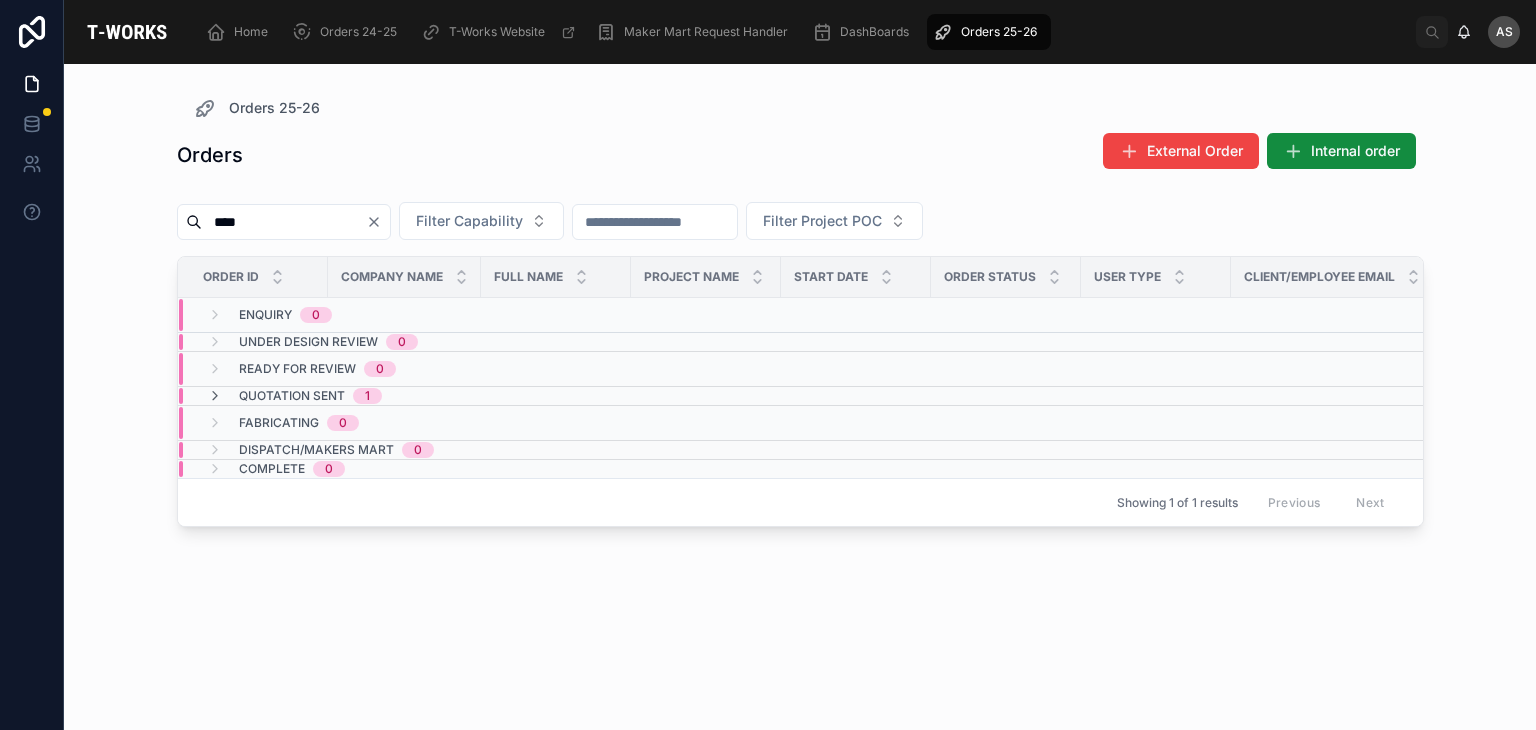 click on "Quotation Sent 1" at bounding box center (404, 396) 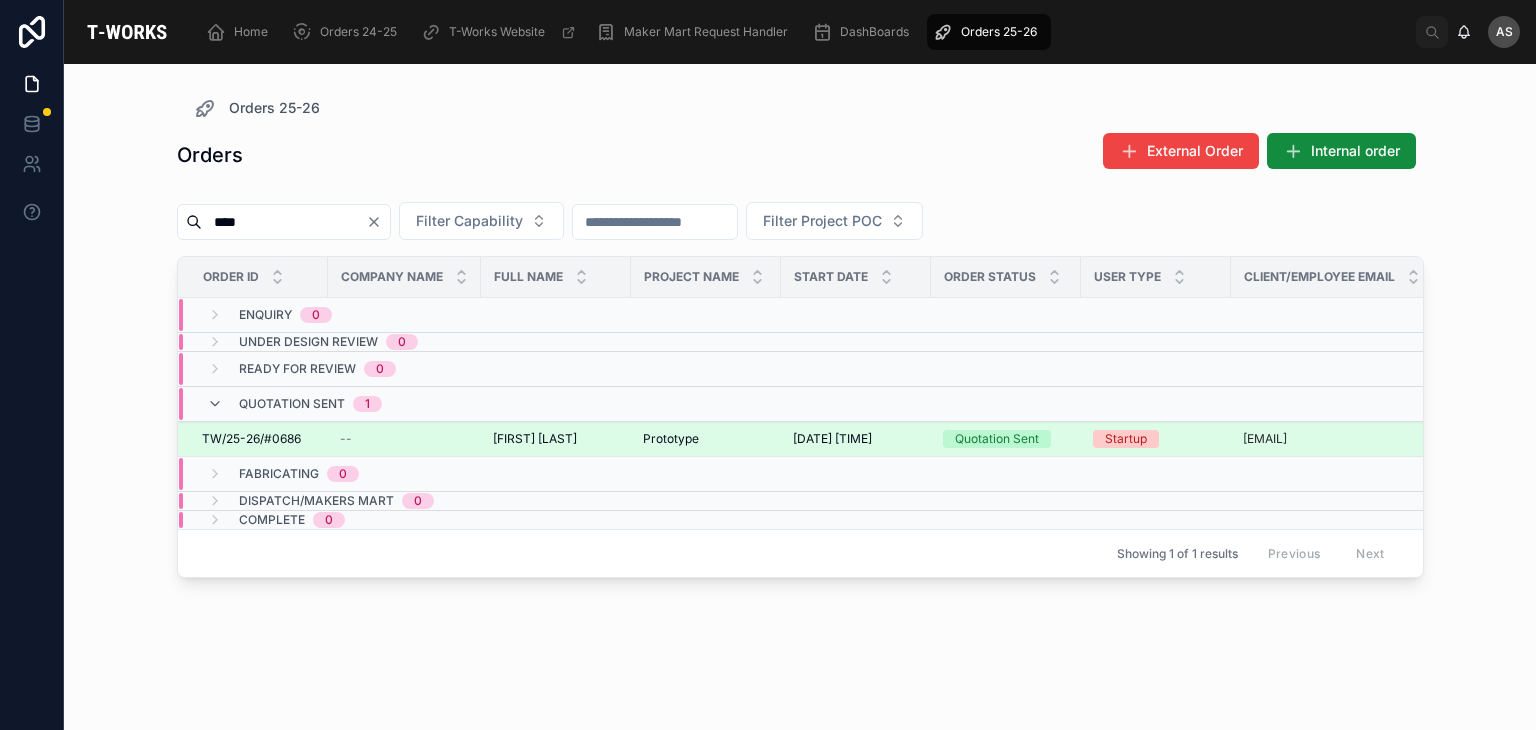 click on "[FIRST] [LAST]" at bounding box center [535, 439] 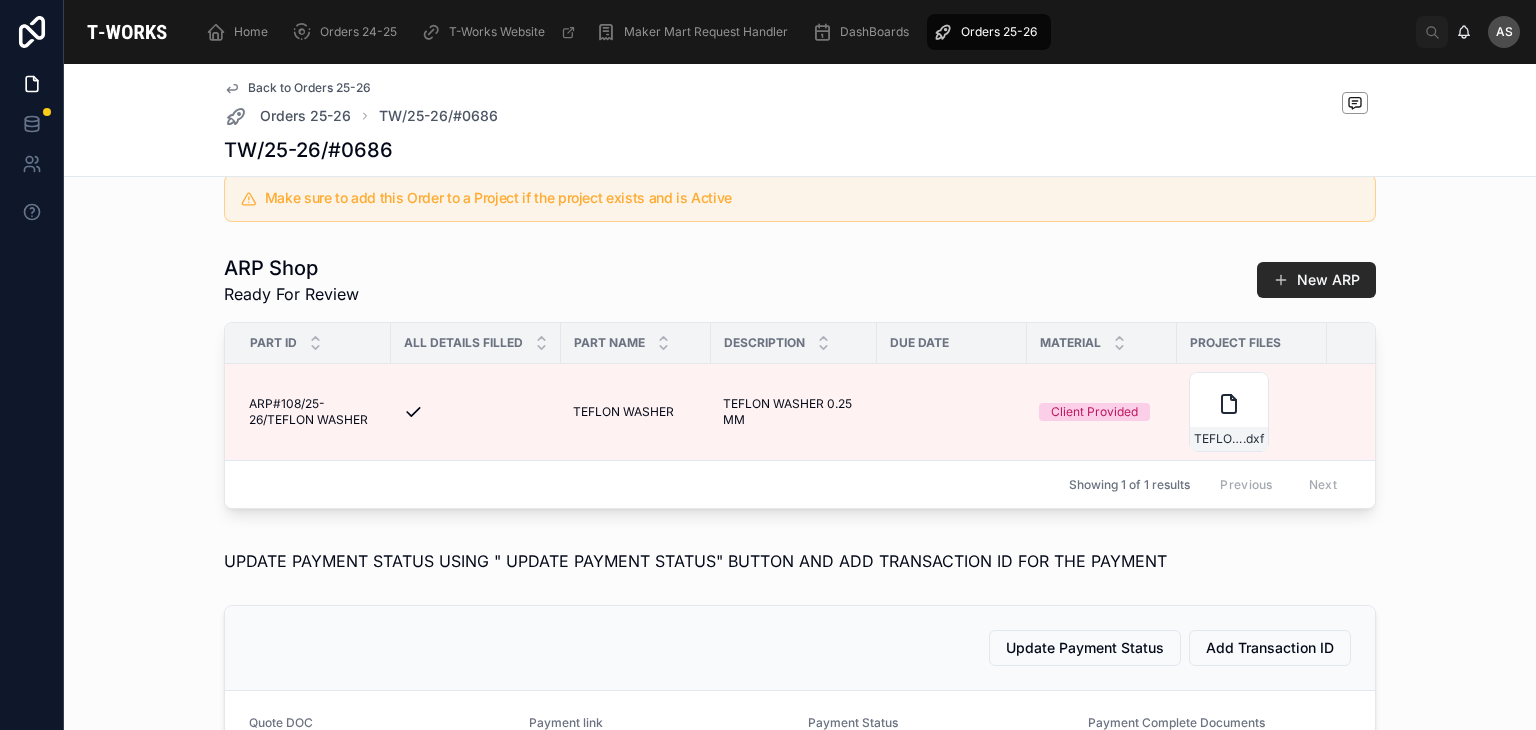 scroll, scrollTop: 508, scrollLeft: 0, axis: vertical 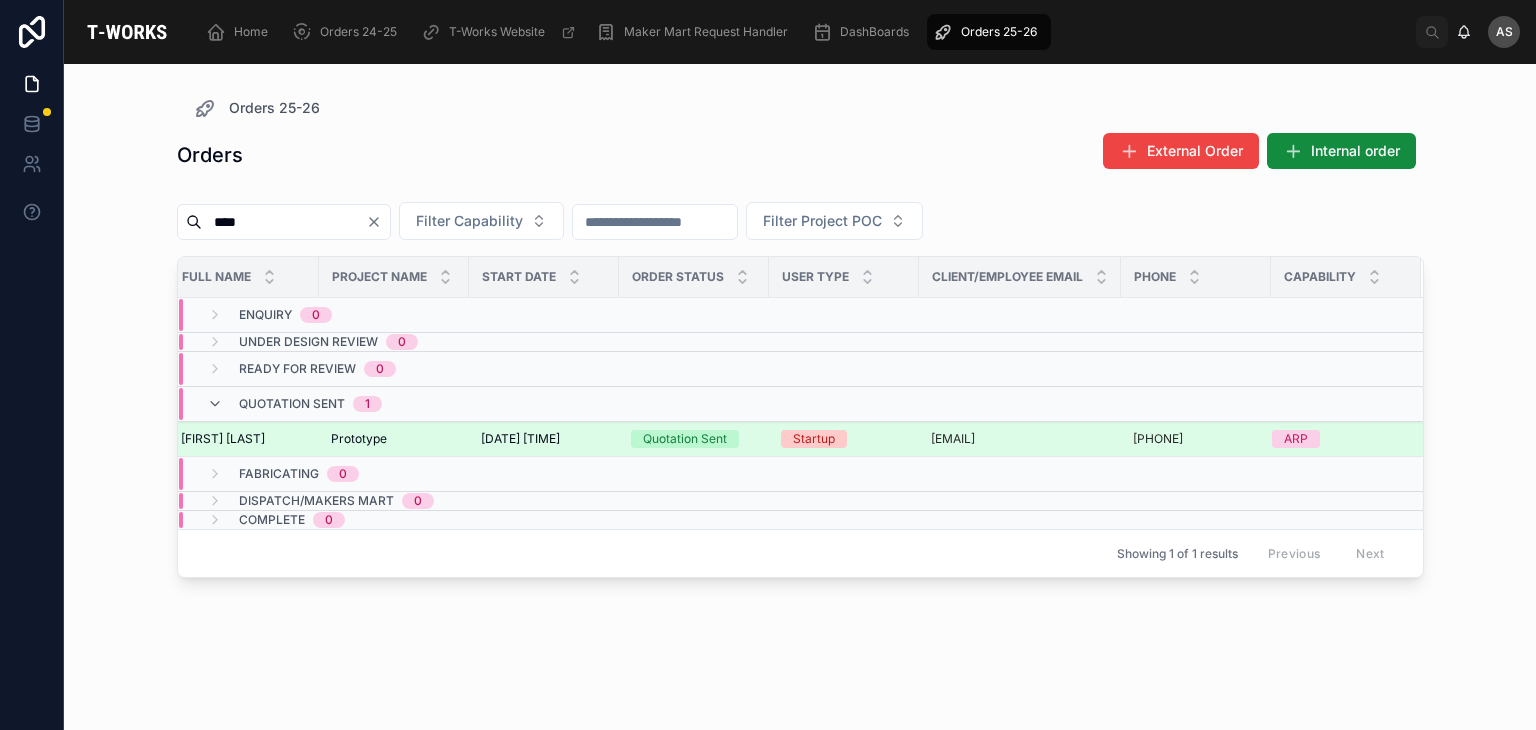 click on "[DATE] [TIME]" at bounding box center [520, 439] 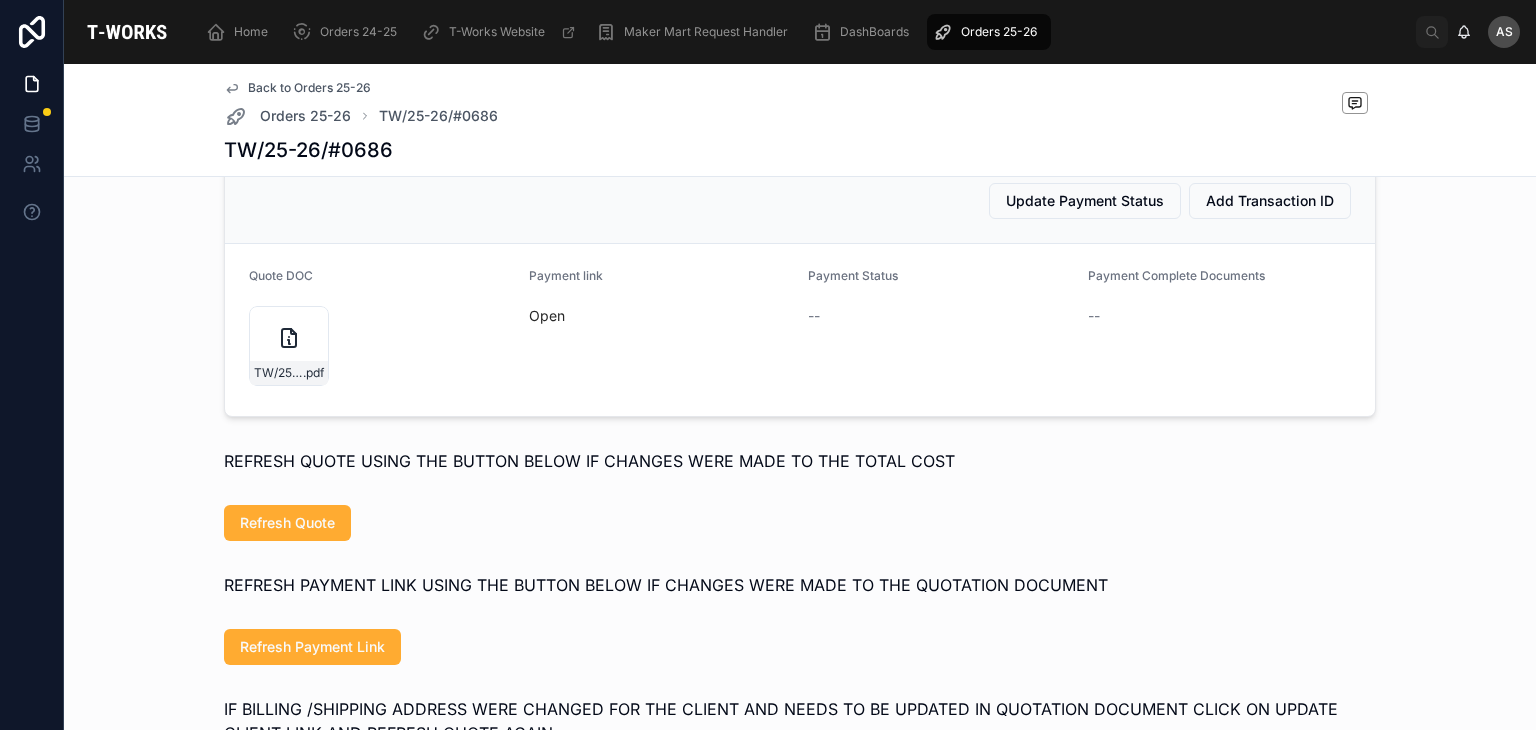 scroll, scrollTop: 950, scrollLeft: 0, axis: vertical 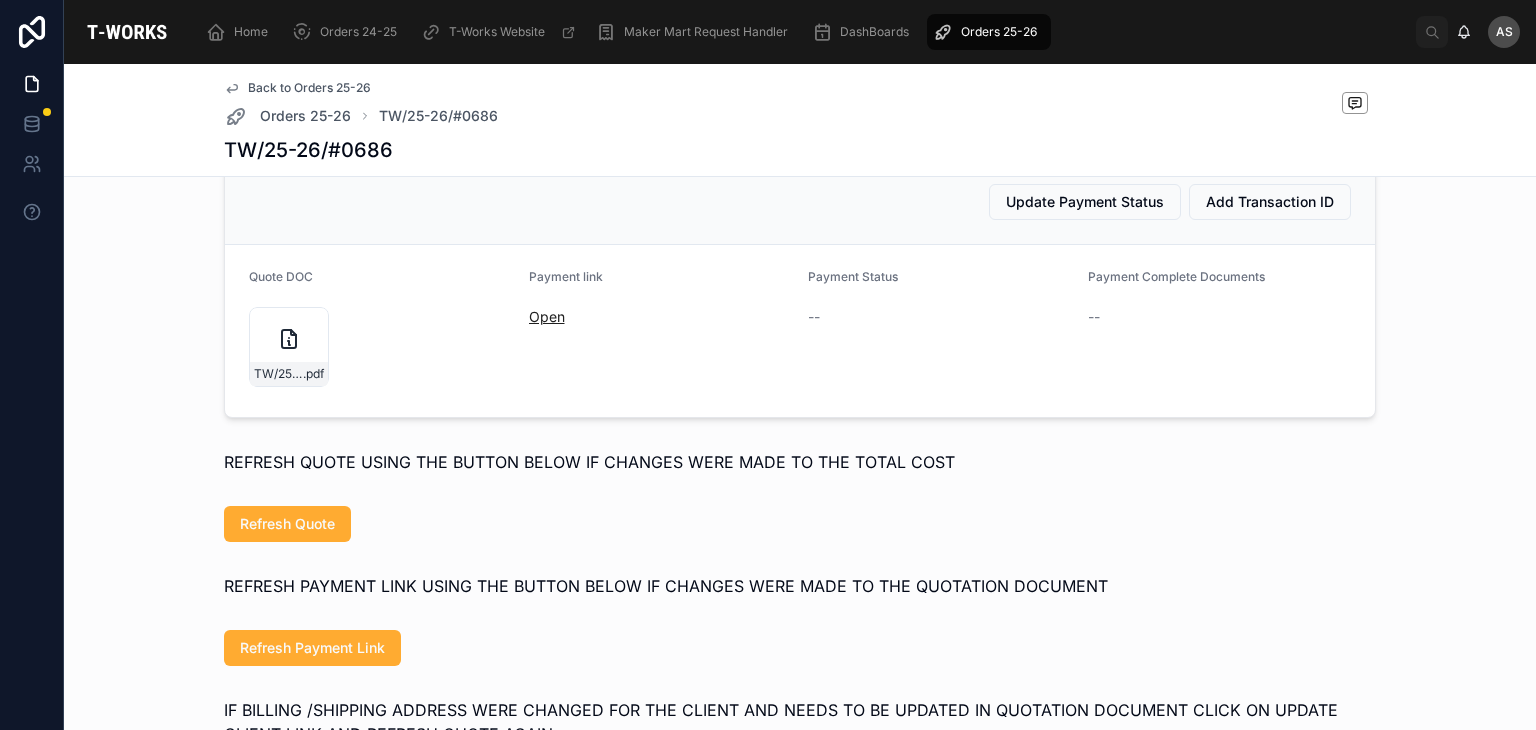 click on "Open" at bounding box center [547, 316] 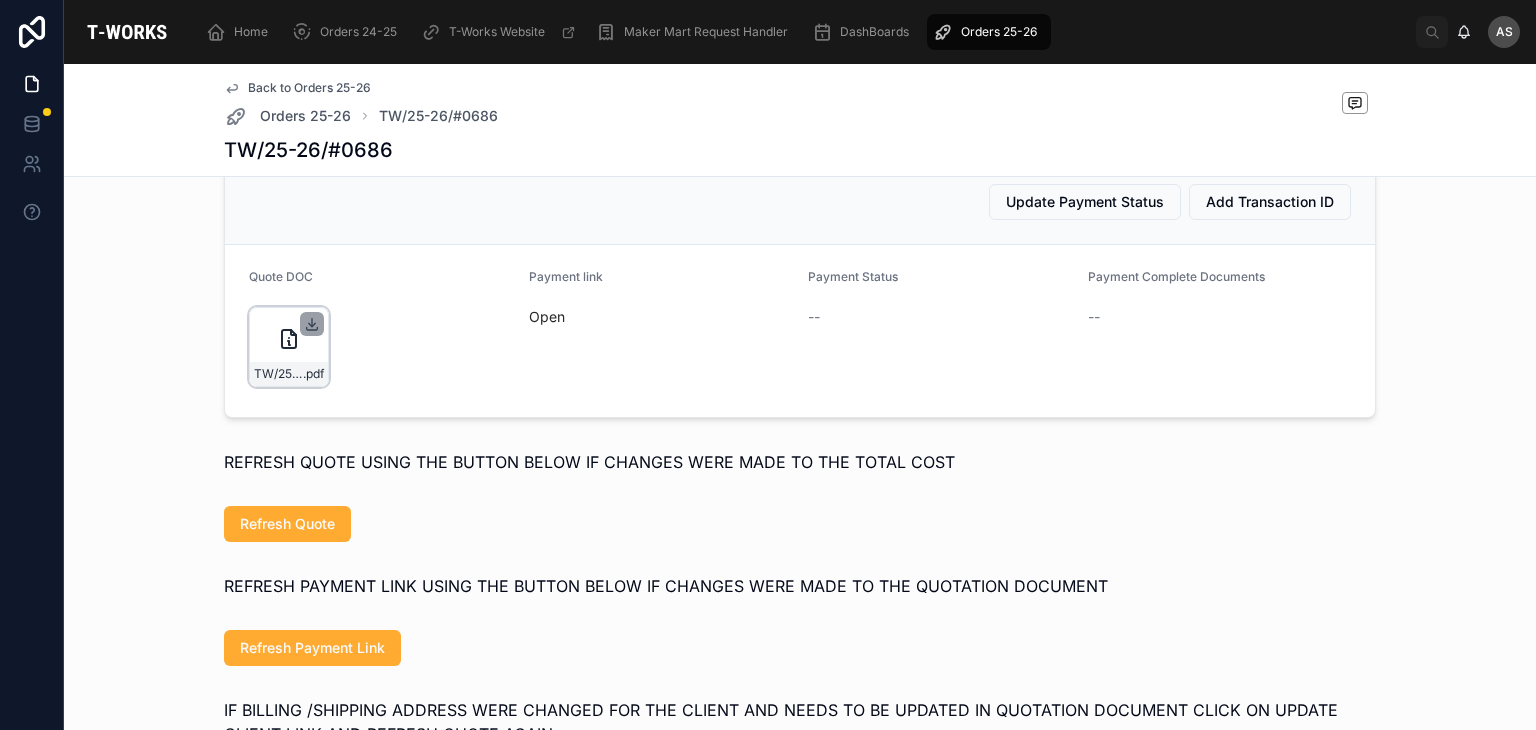 click 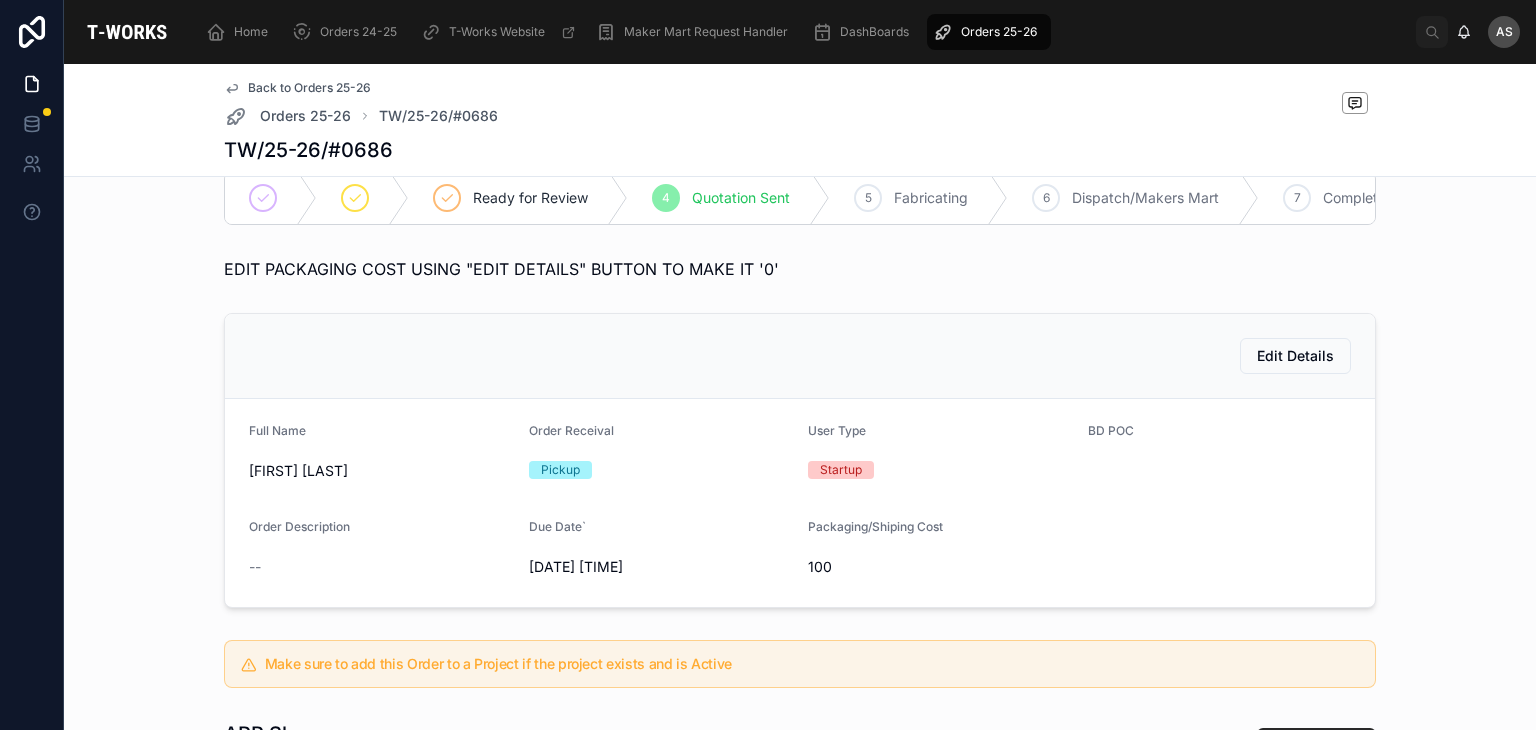 scroll, scrollTop: 0, scrollLeft: 0, axis: both 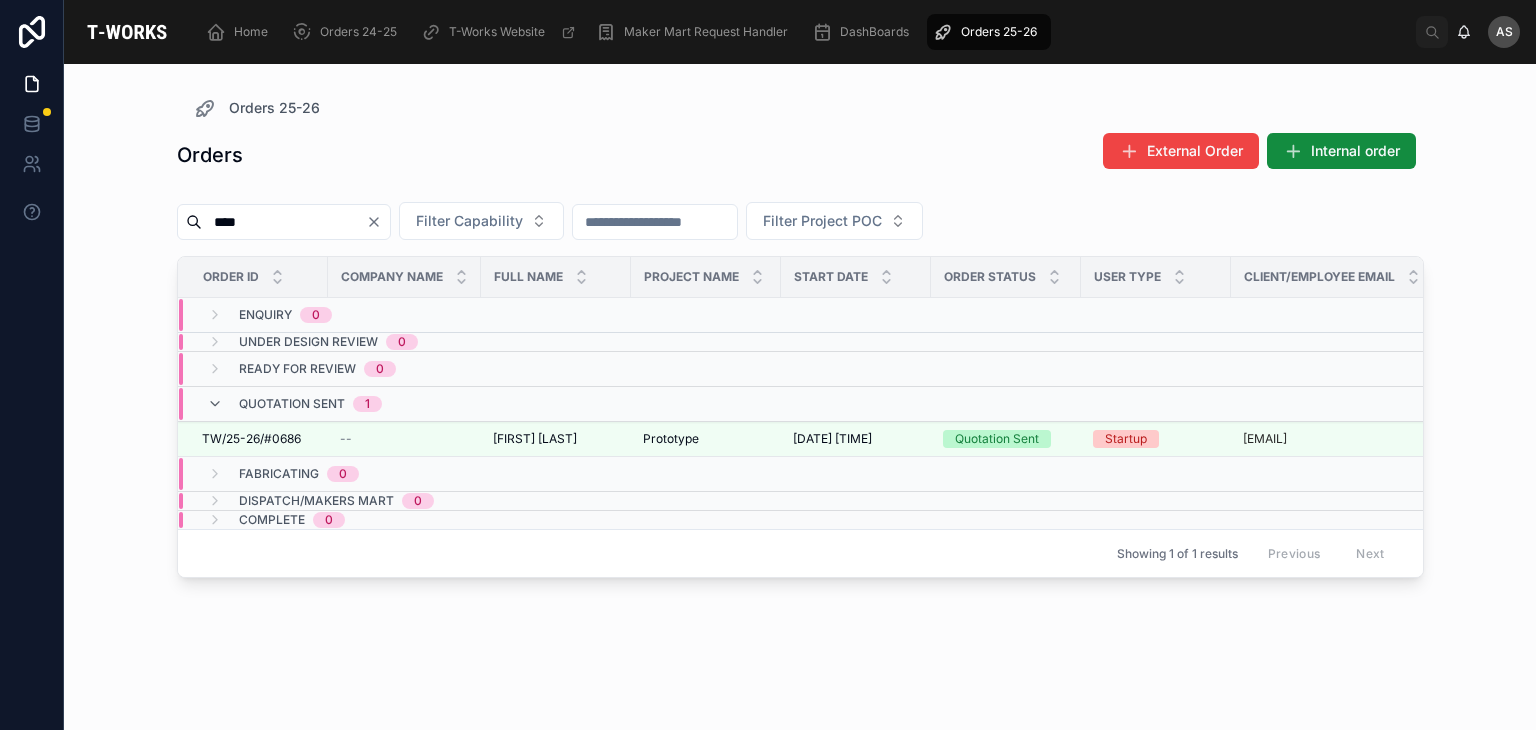click 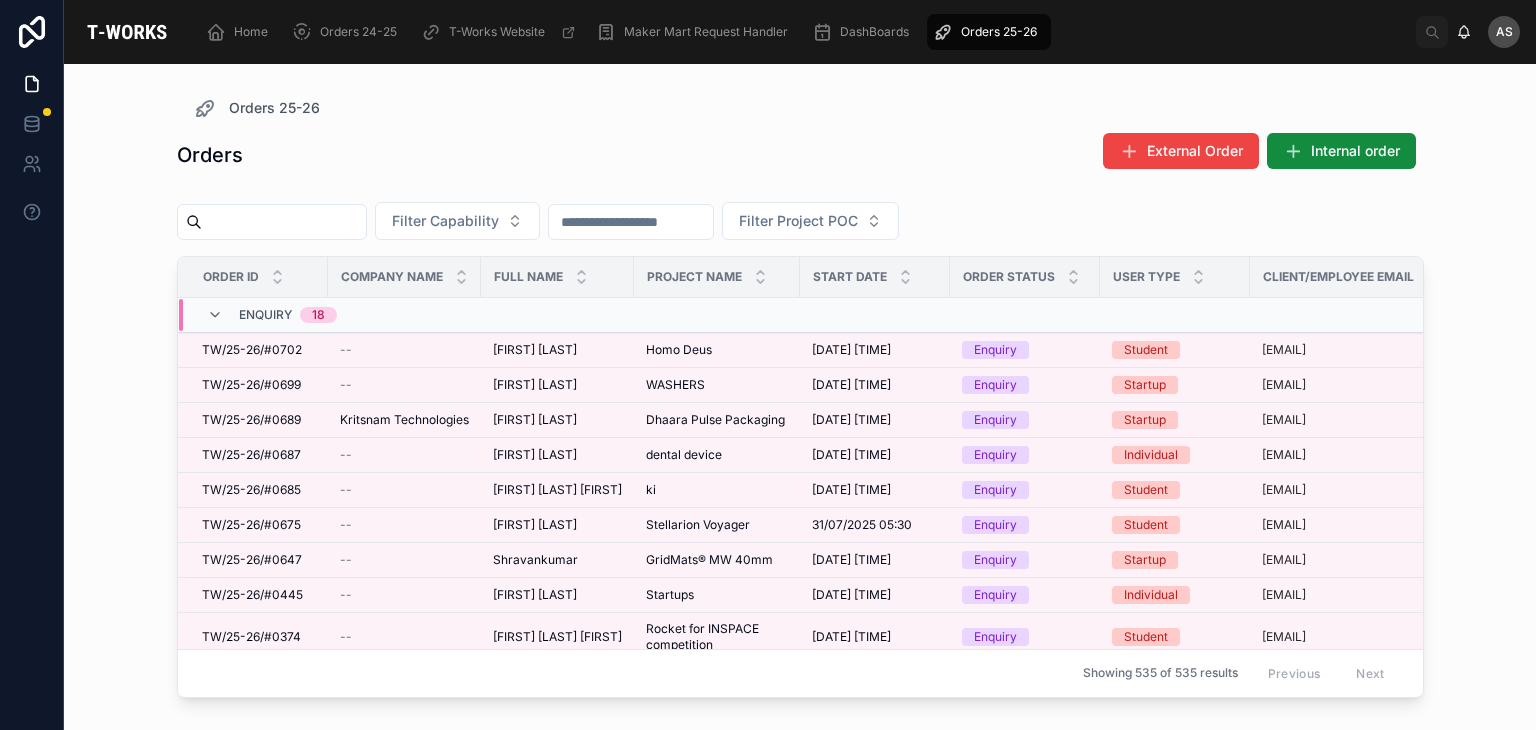 click on "Orders External Order Internal order" at bounding box center [800, 159] 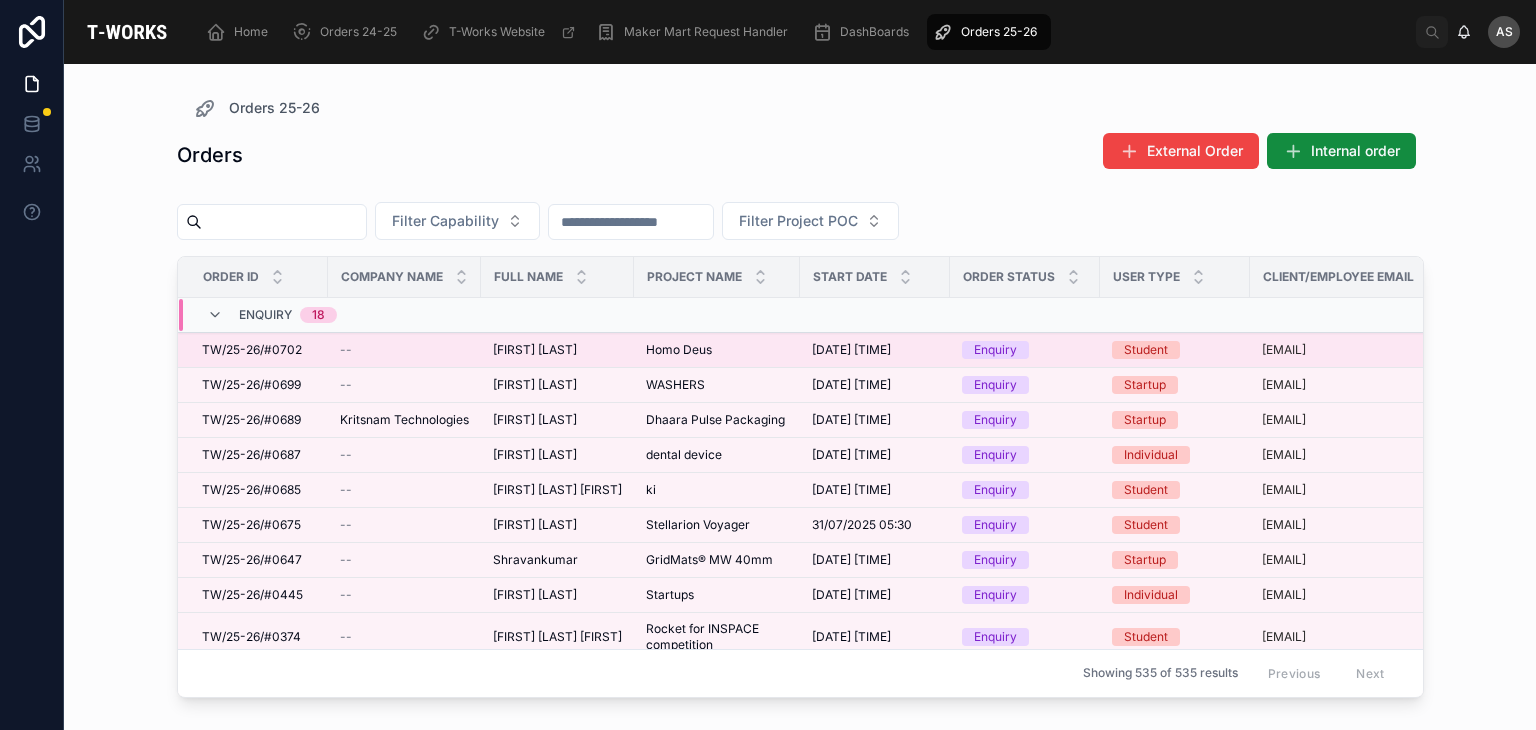 click on "Homo Deus" at bounding box center (679, 350) 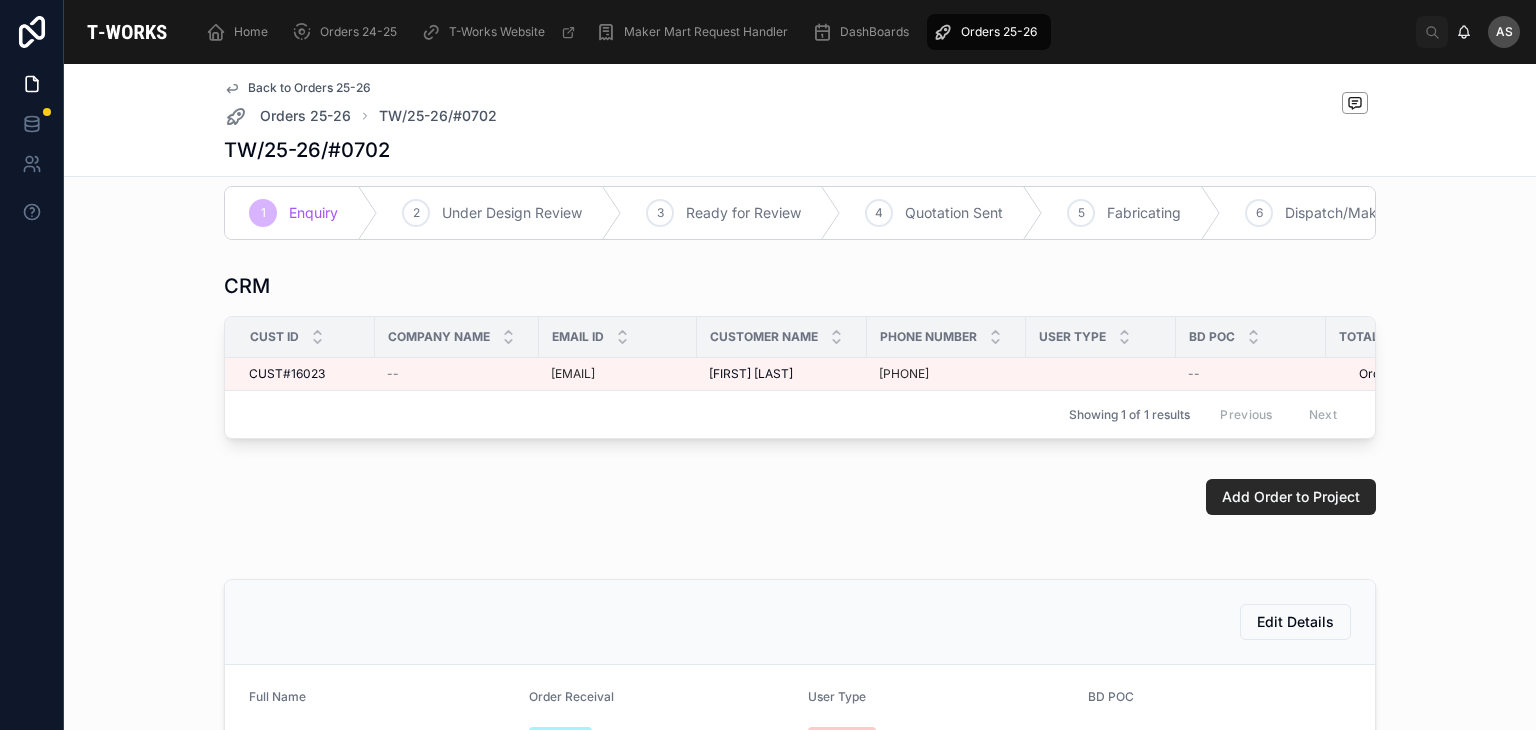 scroll, scrollTop: 0, scrollLeft: 0, axis: both 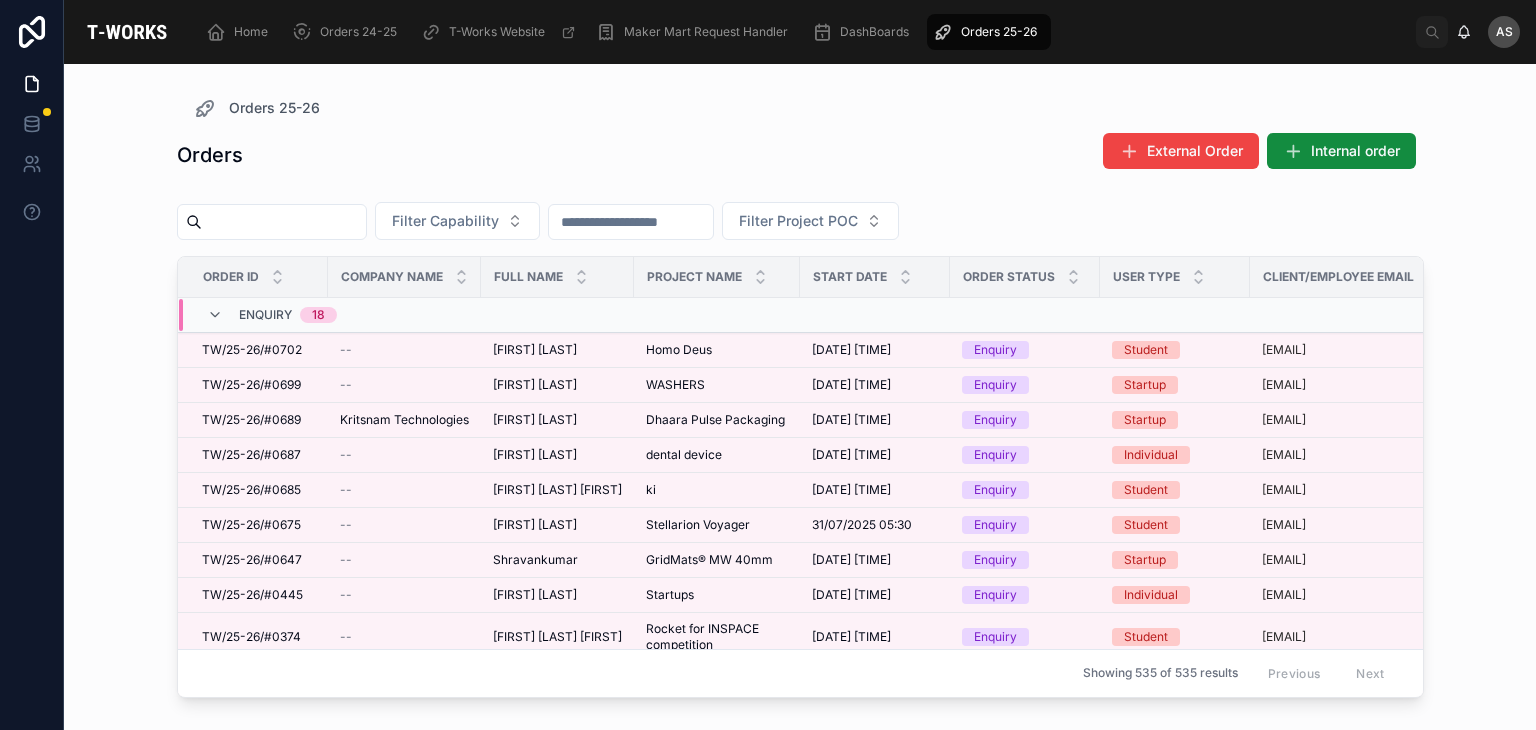 click at bounding box center [717, 315] 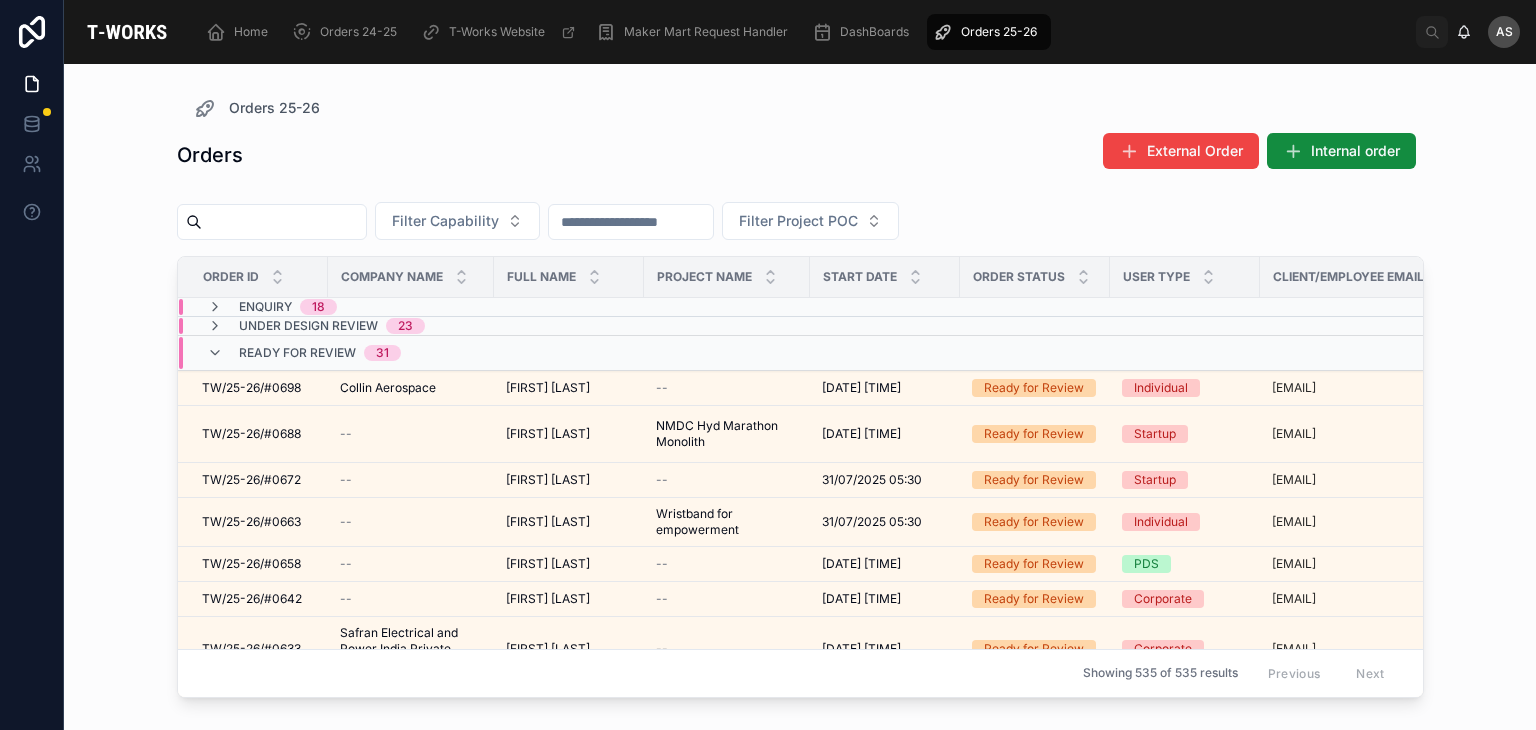 click on "Ready for Review 31" at bounding box center (411, 353) 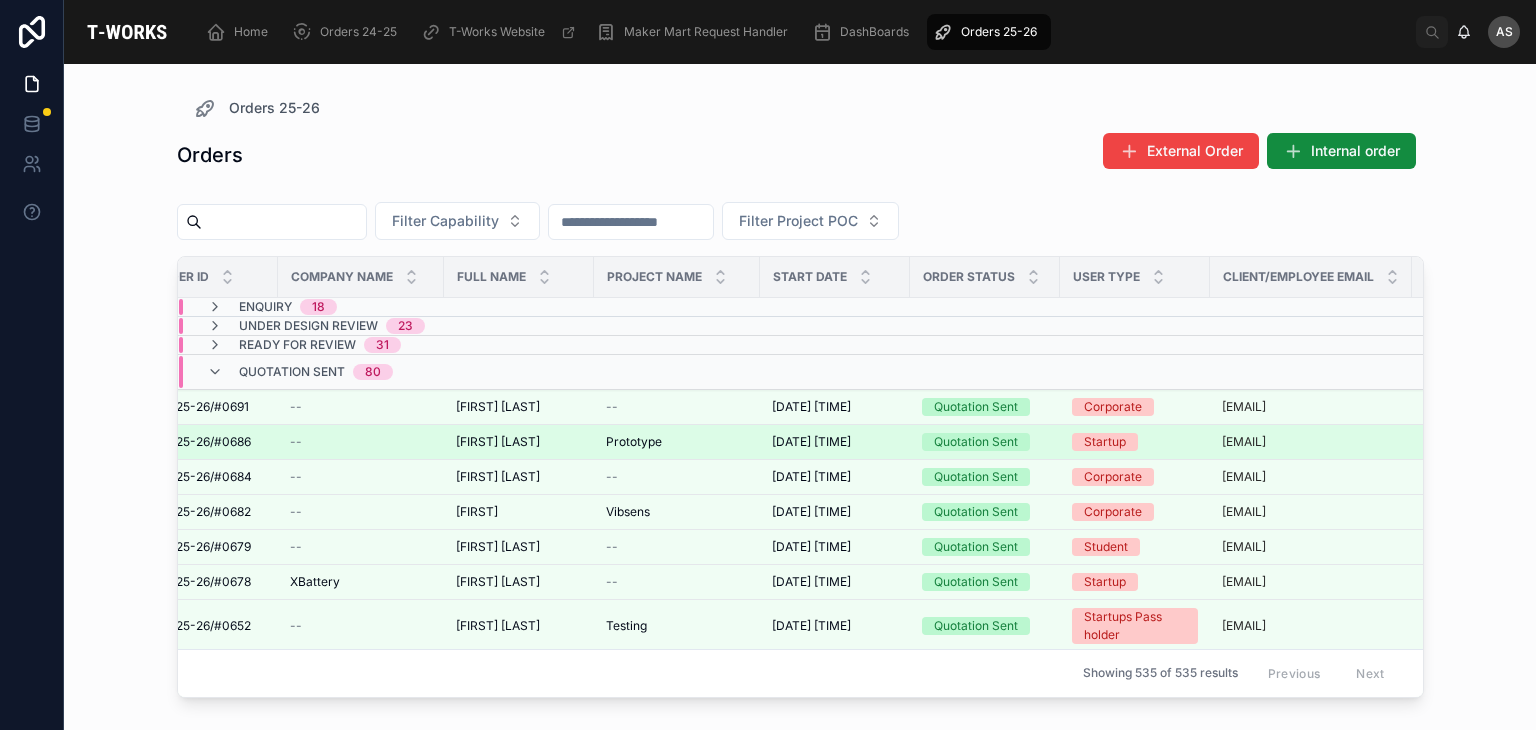 scroll, scrollTop: 0, scrollLeft: 0, axis: both 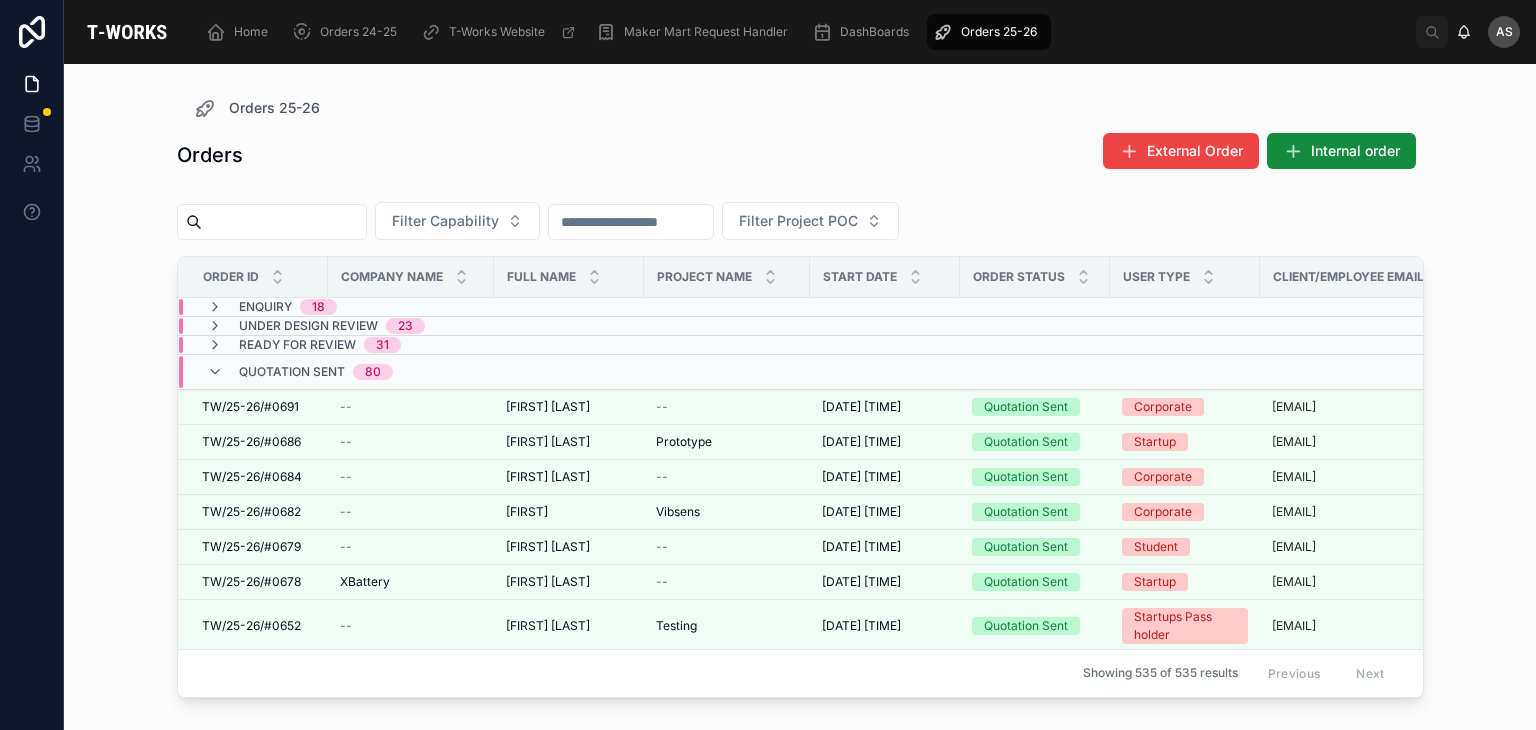 click on "Quotation Sent 80" at bounding box center (411, 372) 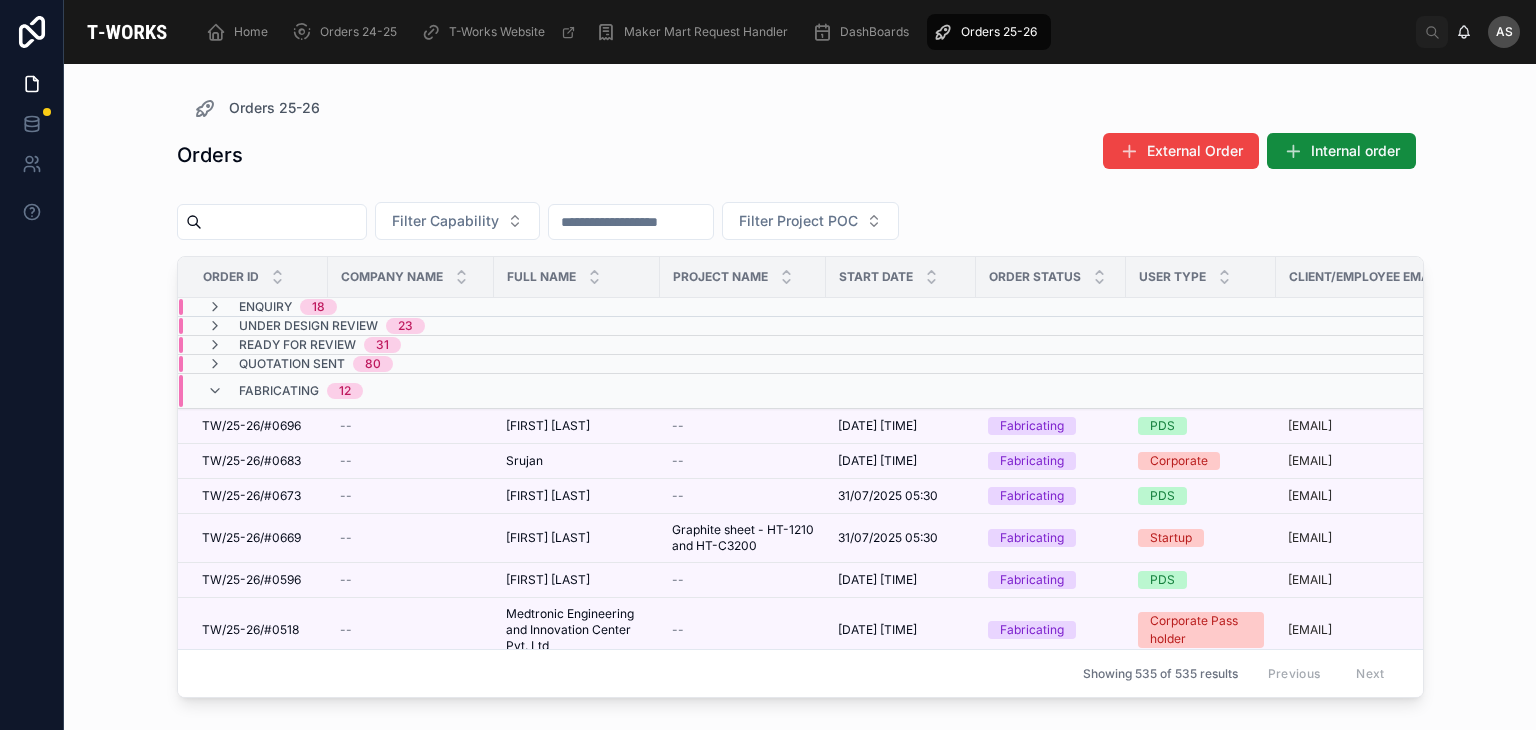 click on "Fabricating 12" at bounding box center [419, 391] 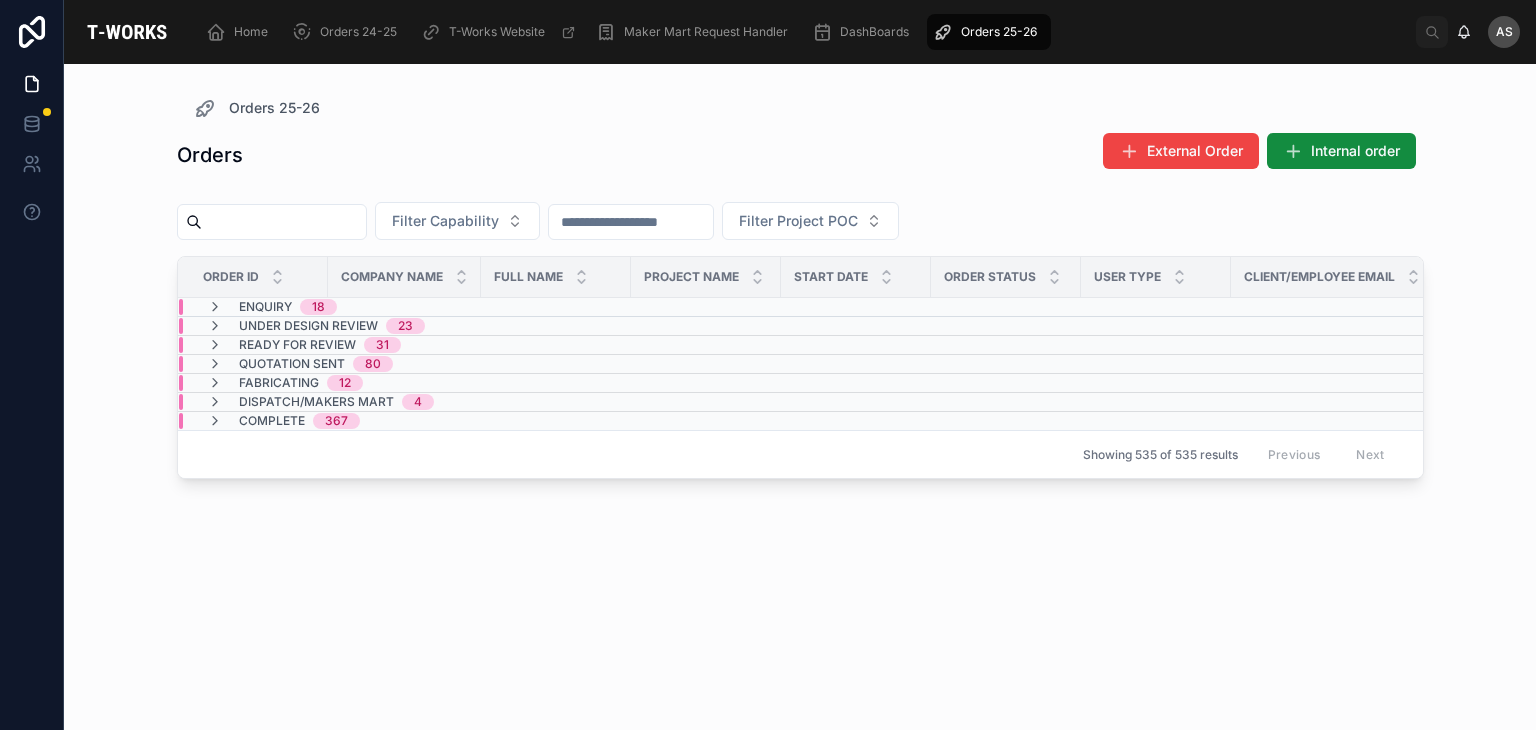 click on "Dispatch/Makers Mart 4" at bounding box center (404, 402) 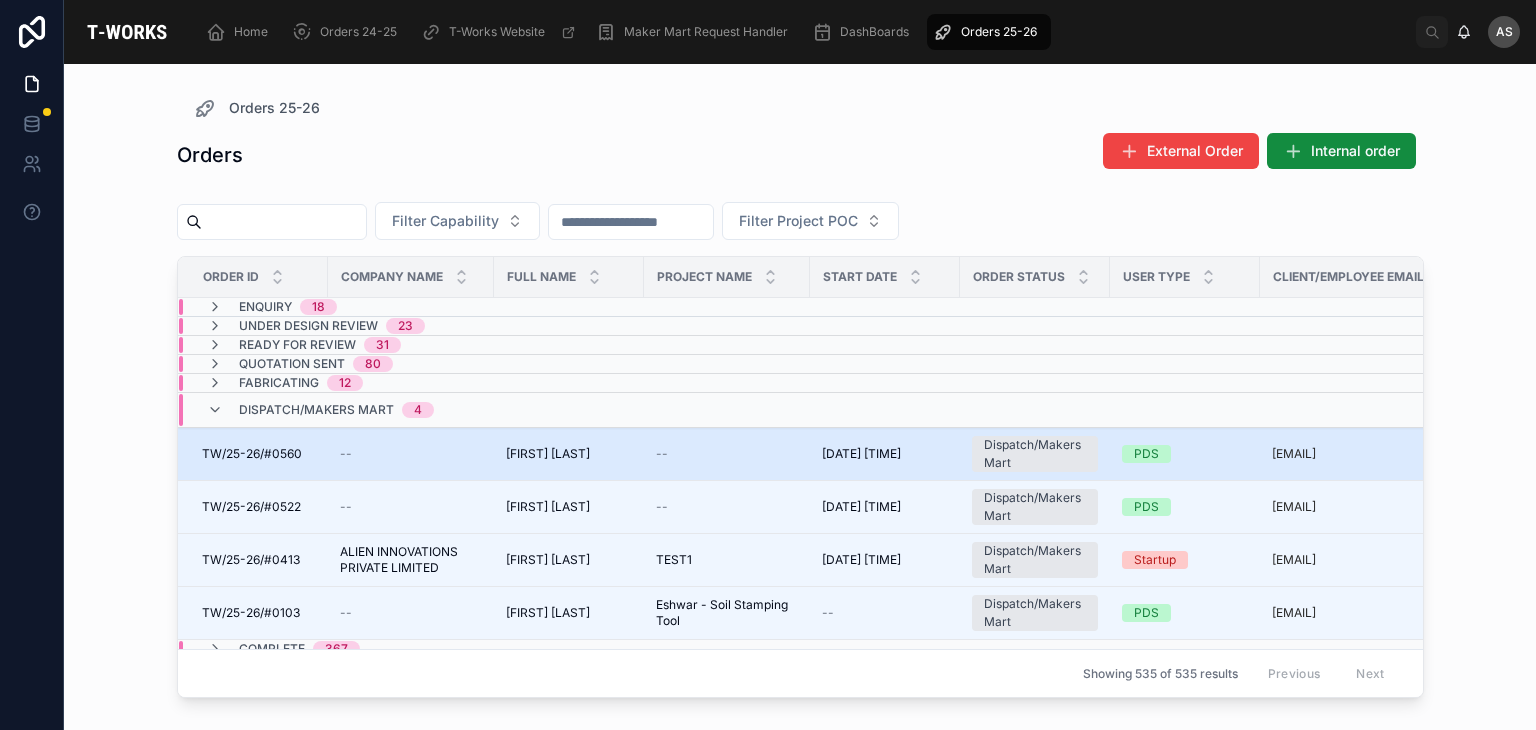 scroll, scrollTop: 0, scrollLeft: 0, axis: both 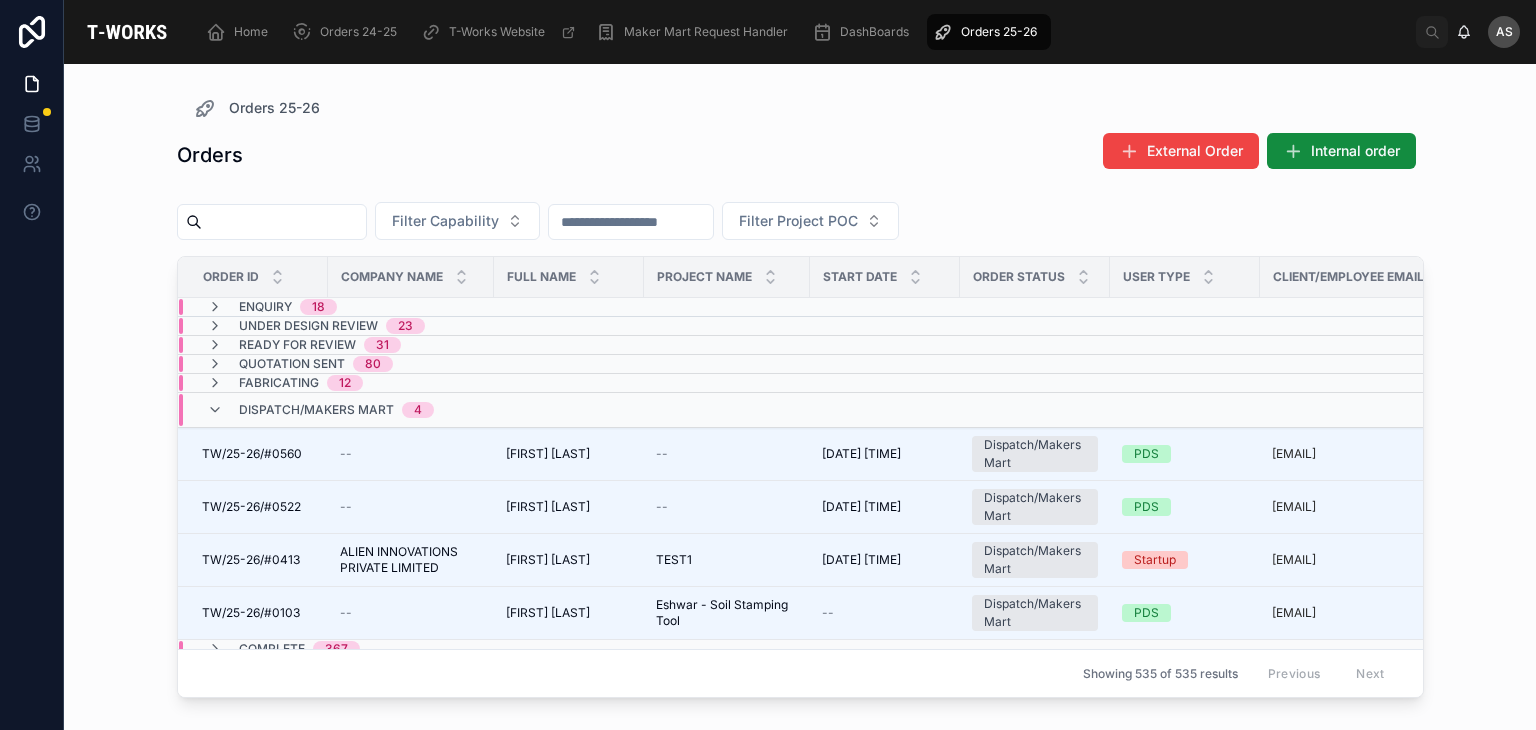 click on "Dispatch/Makers Mart 4" at bounding box center (411, 410) 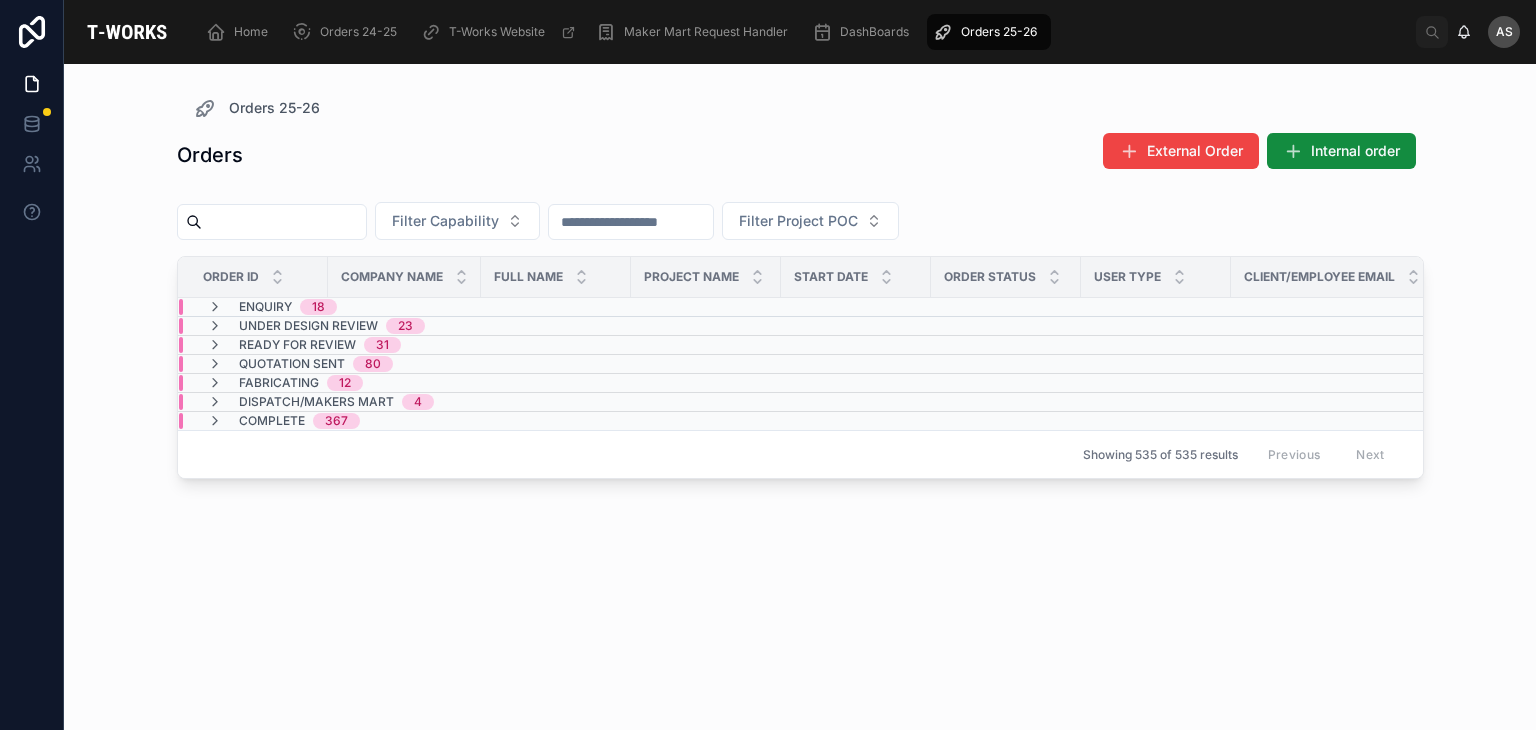 click on "Ready for Review 31" at bounding box center (404, 345) 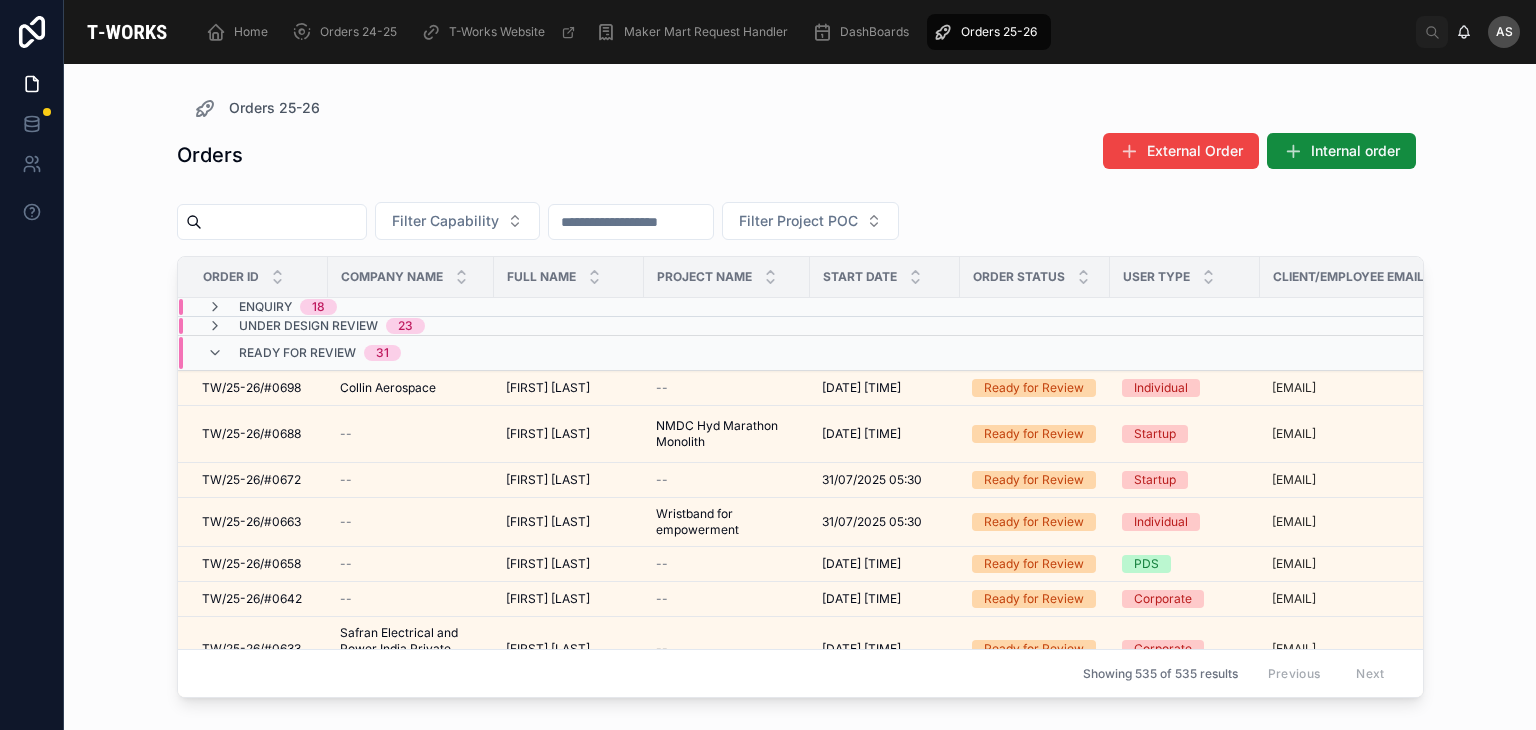 click on "Ready for Review 31" at bounding box center [411, 353] 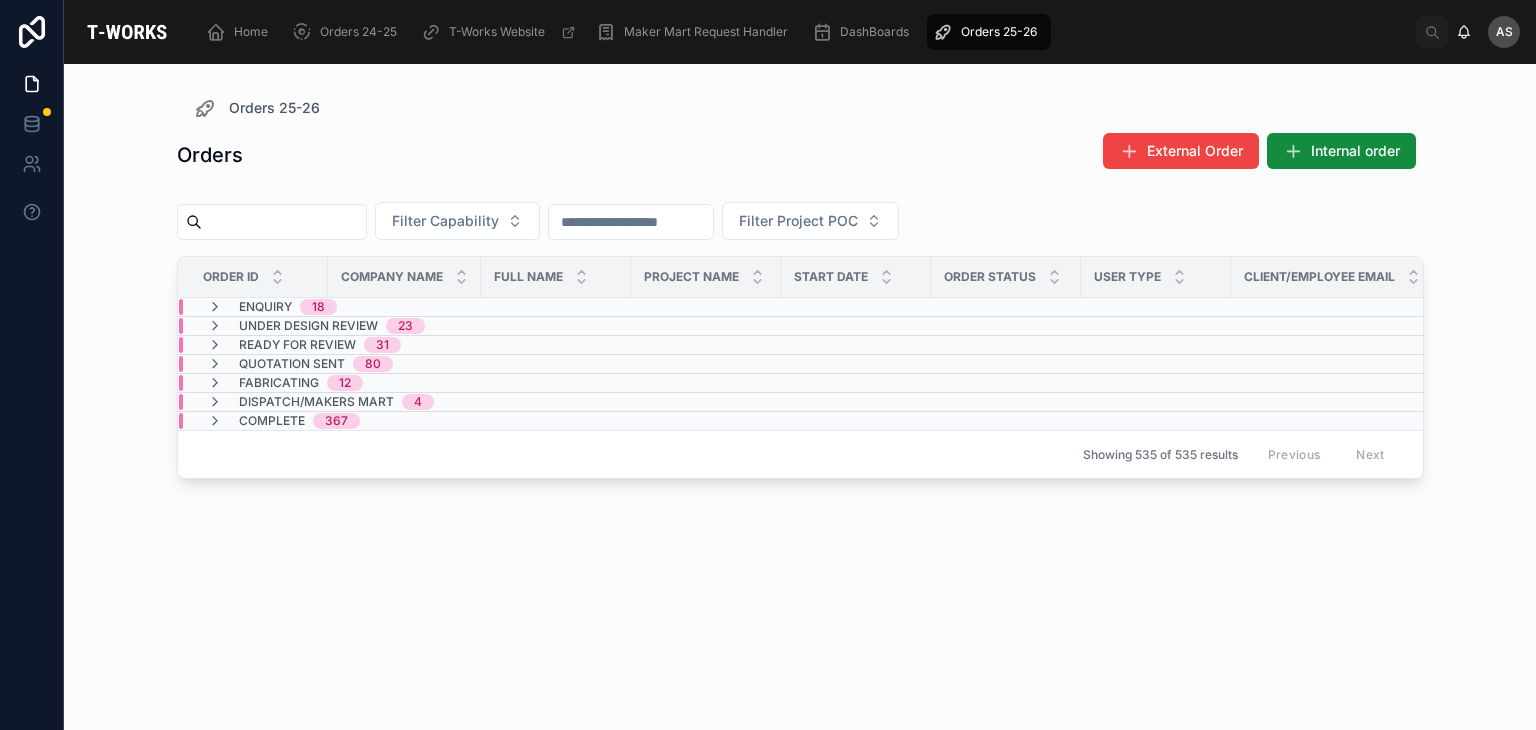 click on "Under Design Review 23" at bounding box center [404, 326] 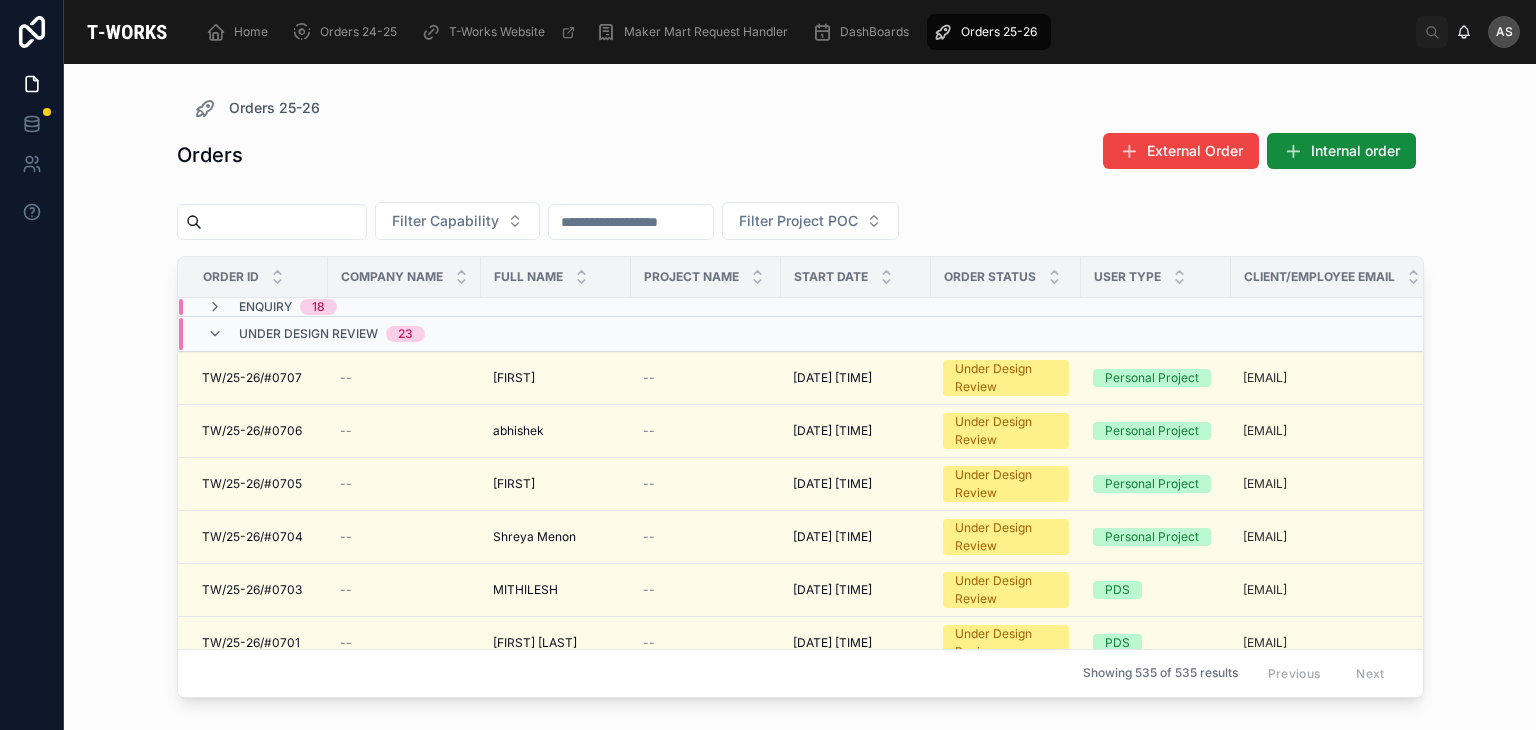 click on "Under Design Review 23" at bounding box center [404, 334] 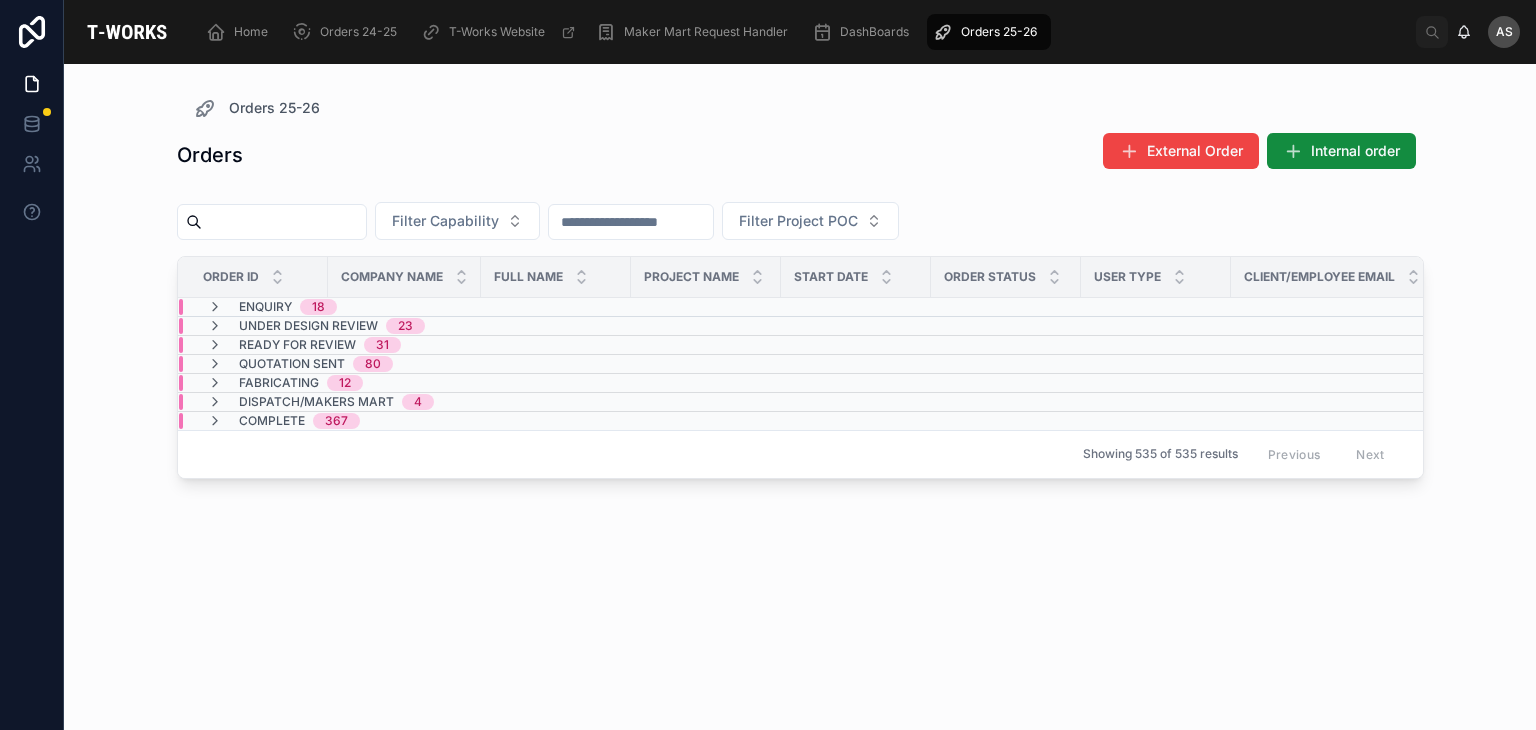 click on "Under Design Review 23" at bounding box center [404, 326] 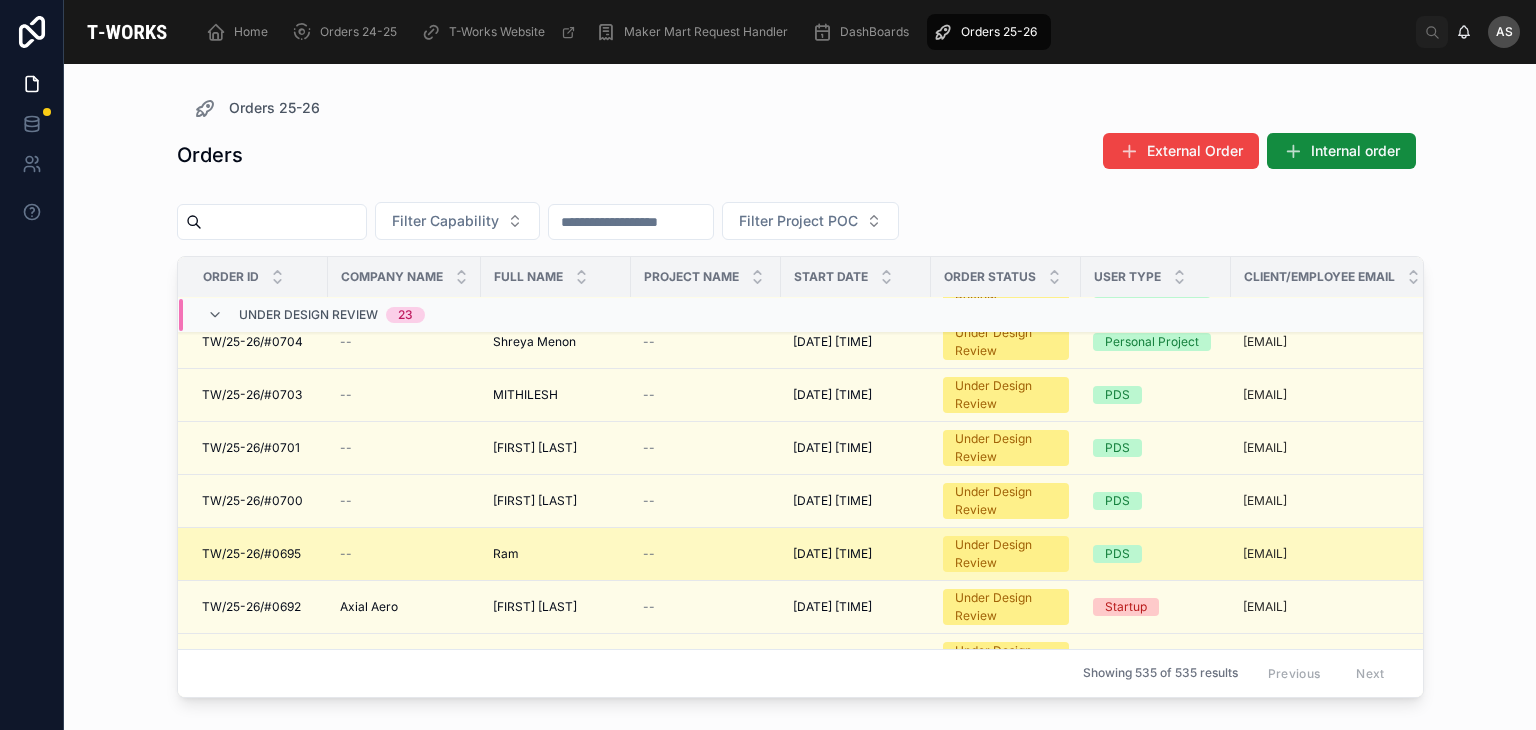 scroll, scrollTop: 0, scrollLeft: 0, axis: both 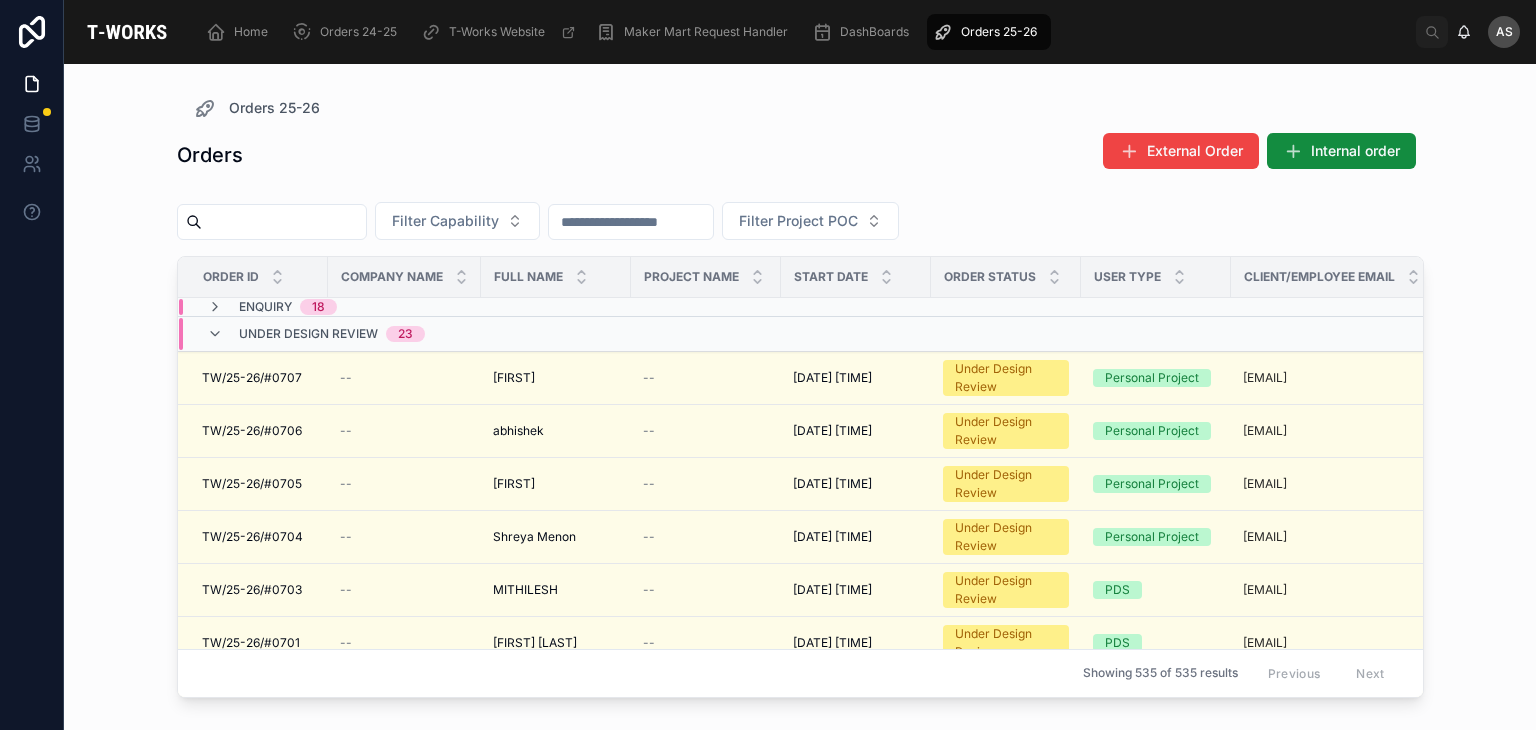 click on "Under Design Review 23" at bounding box center (404, 334) 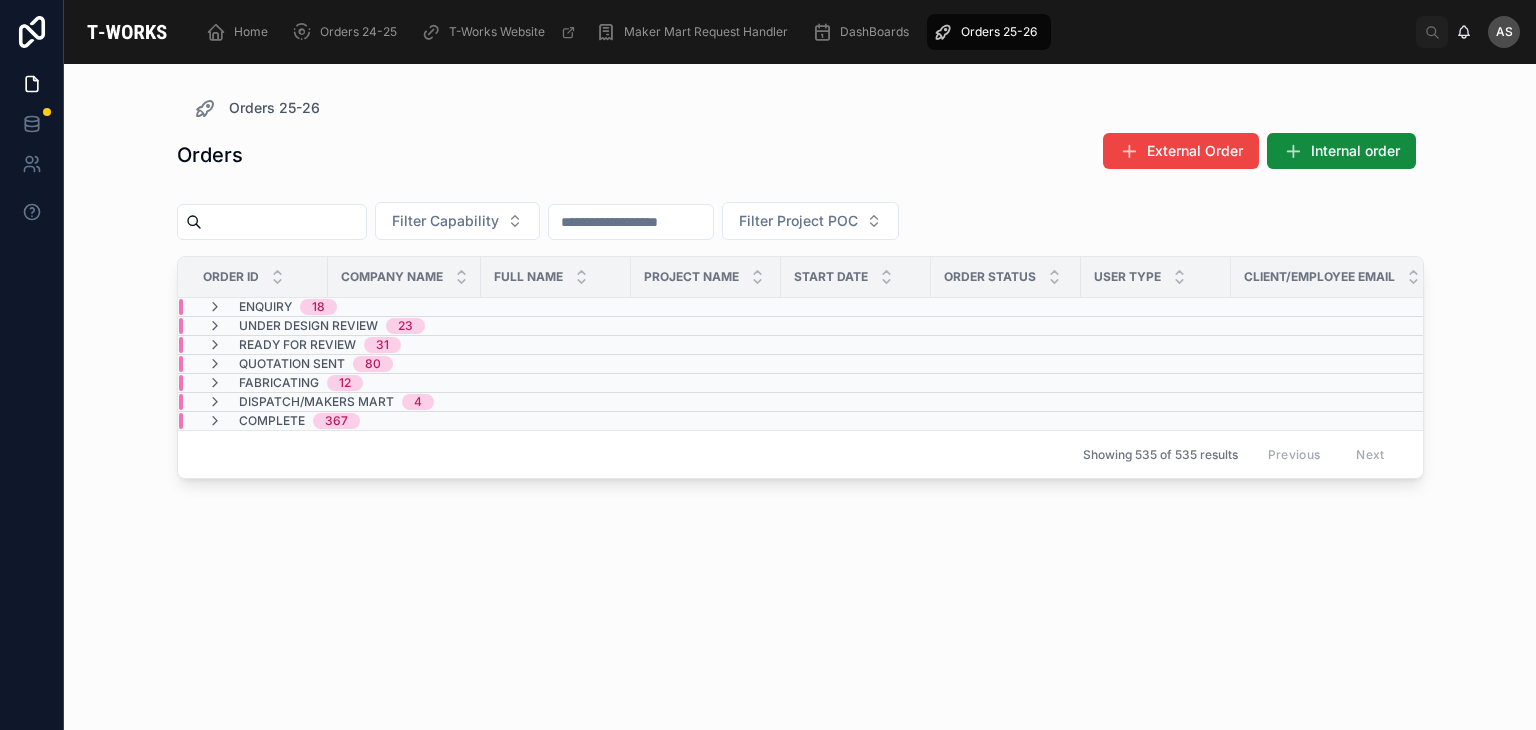 click on "Enquiry 18" at bounding box center (404, 307) 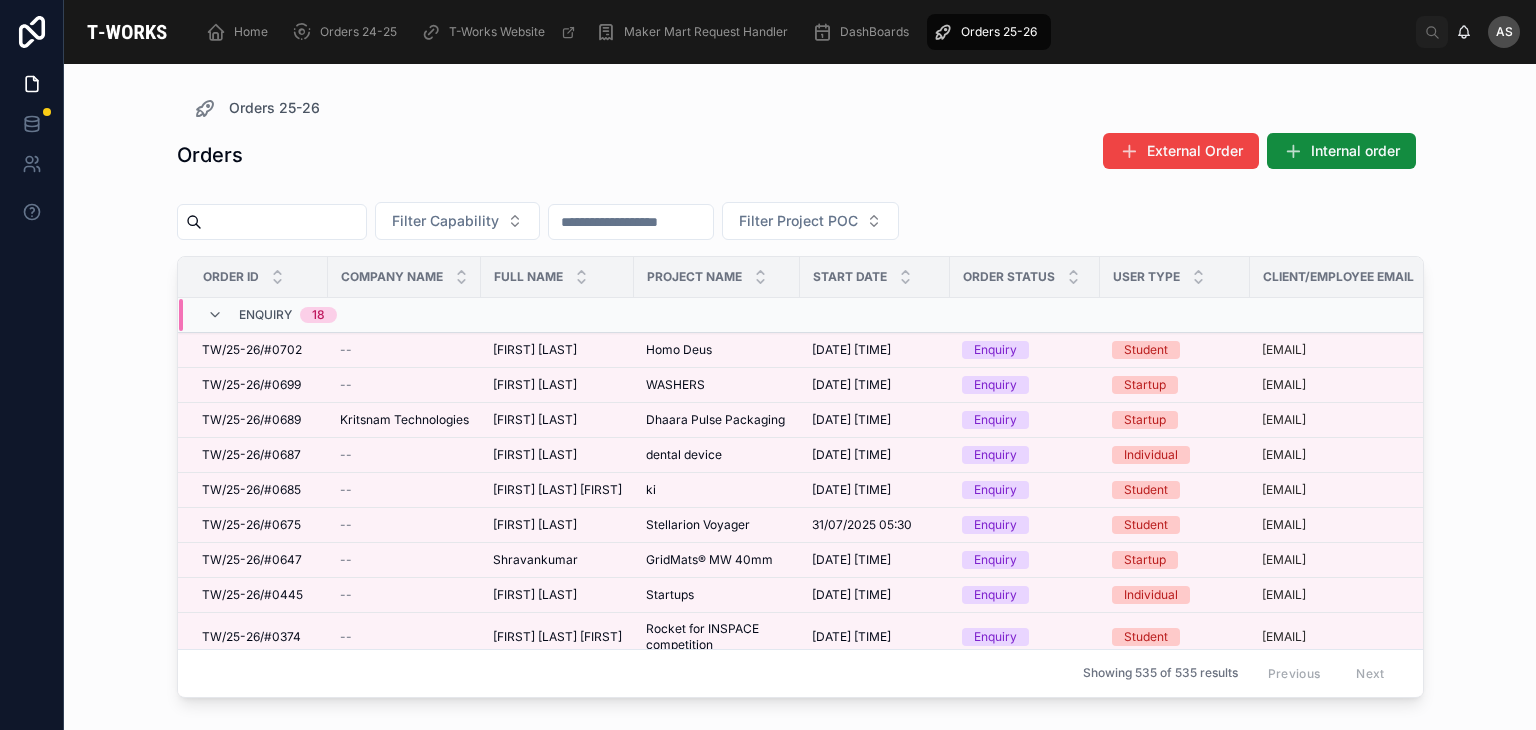 click on "Enquiry 18" at bounding box center [406, 315] 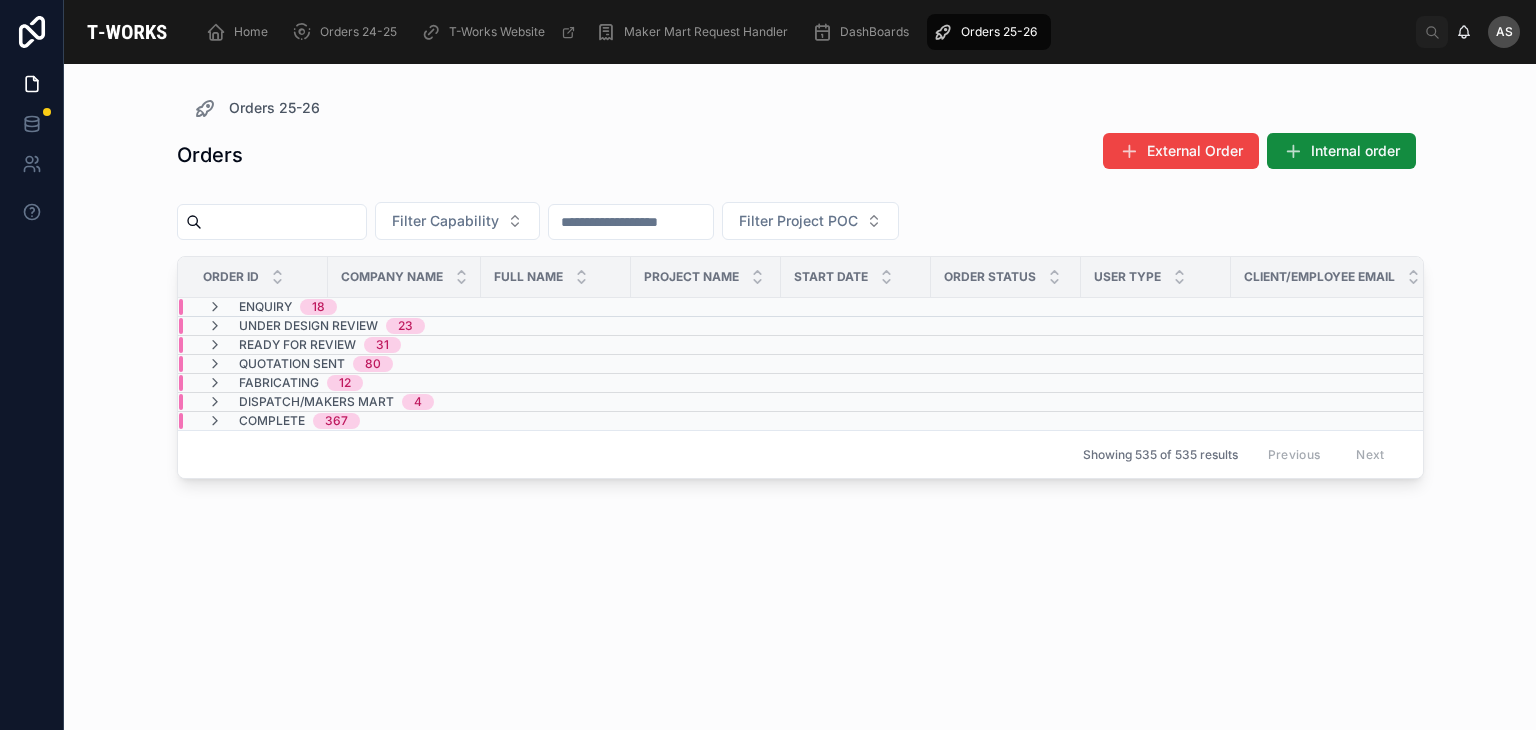 click on "Enquiry 18" at bounding box center [404, 307] 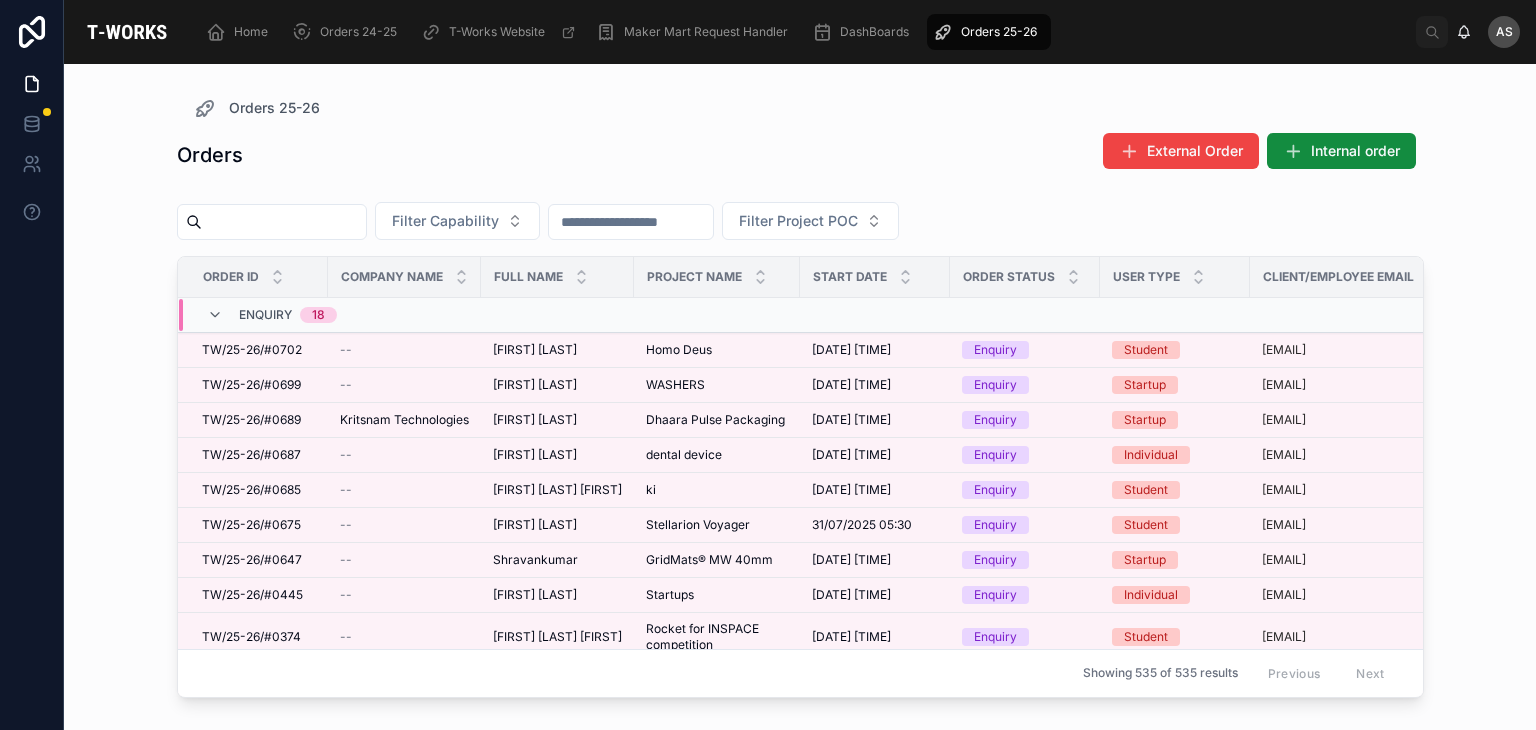 click on "Enquiry 18" at bounding box center (406, 315) 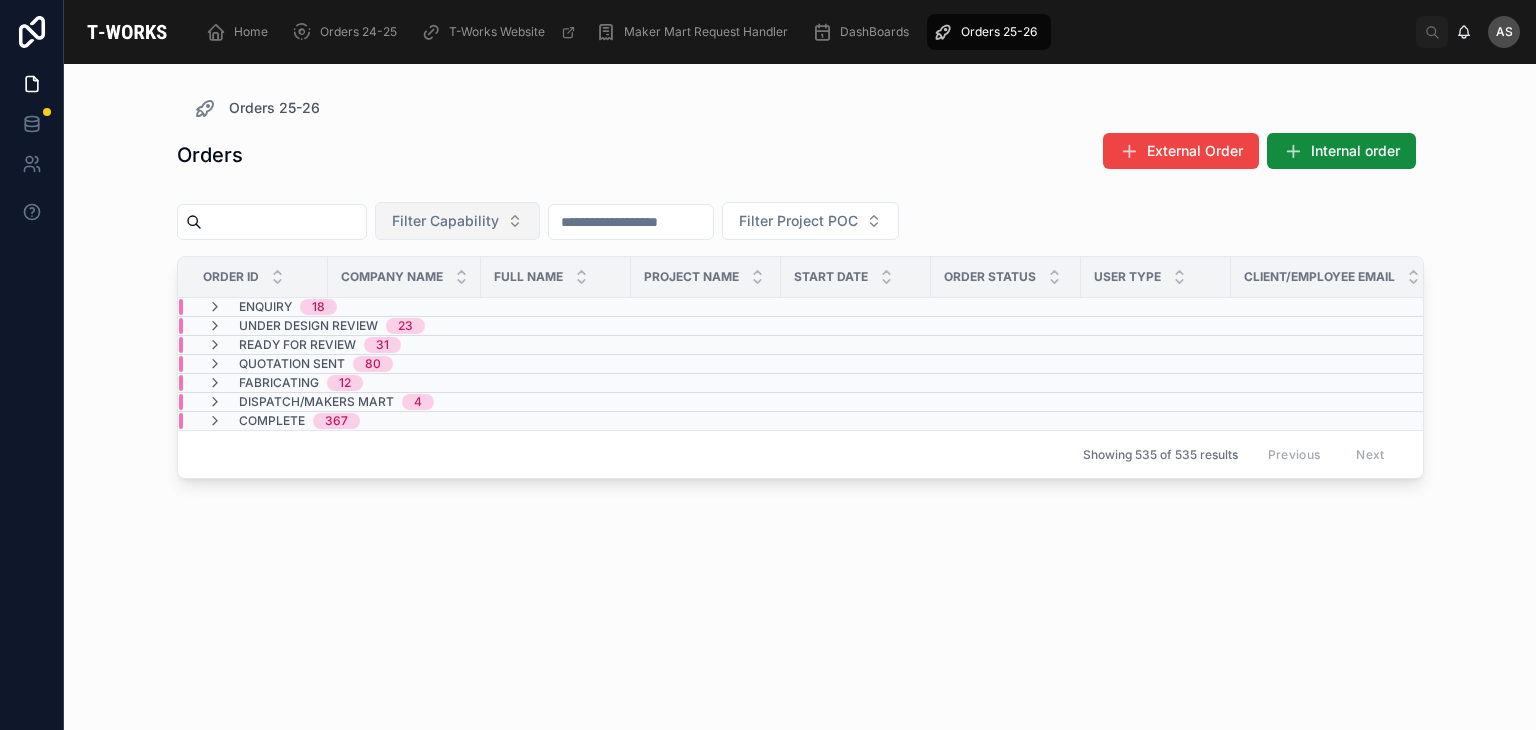 click on "Filter Capability" at bounding box center [457, 221] 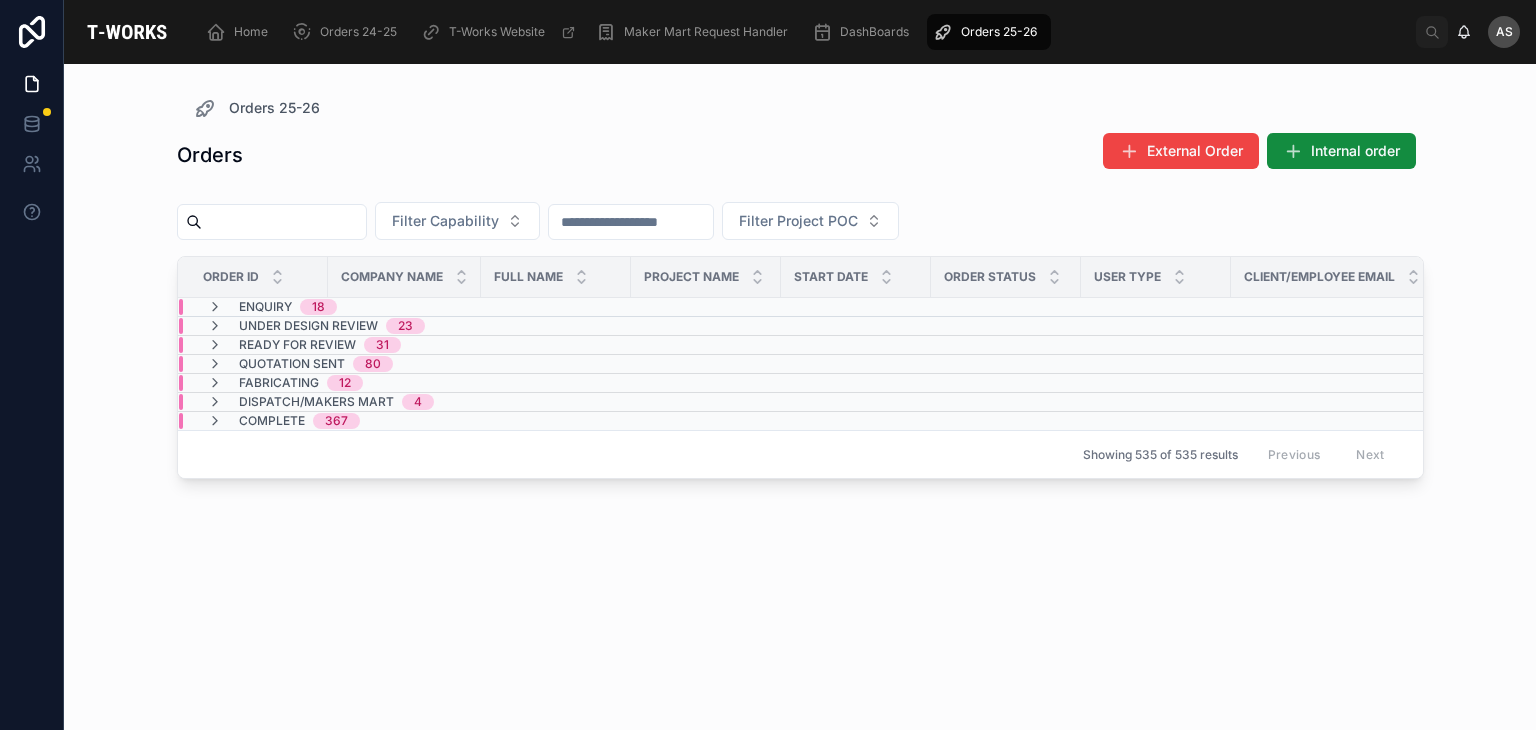 click on "Orders External Order Internal order" at bounding box center [800, 155] 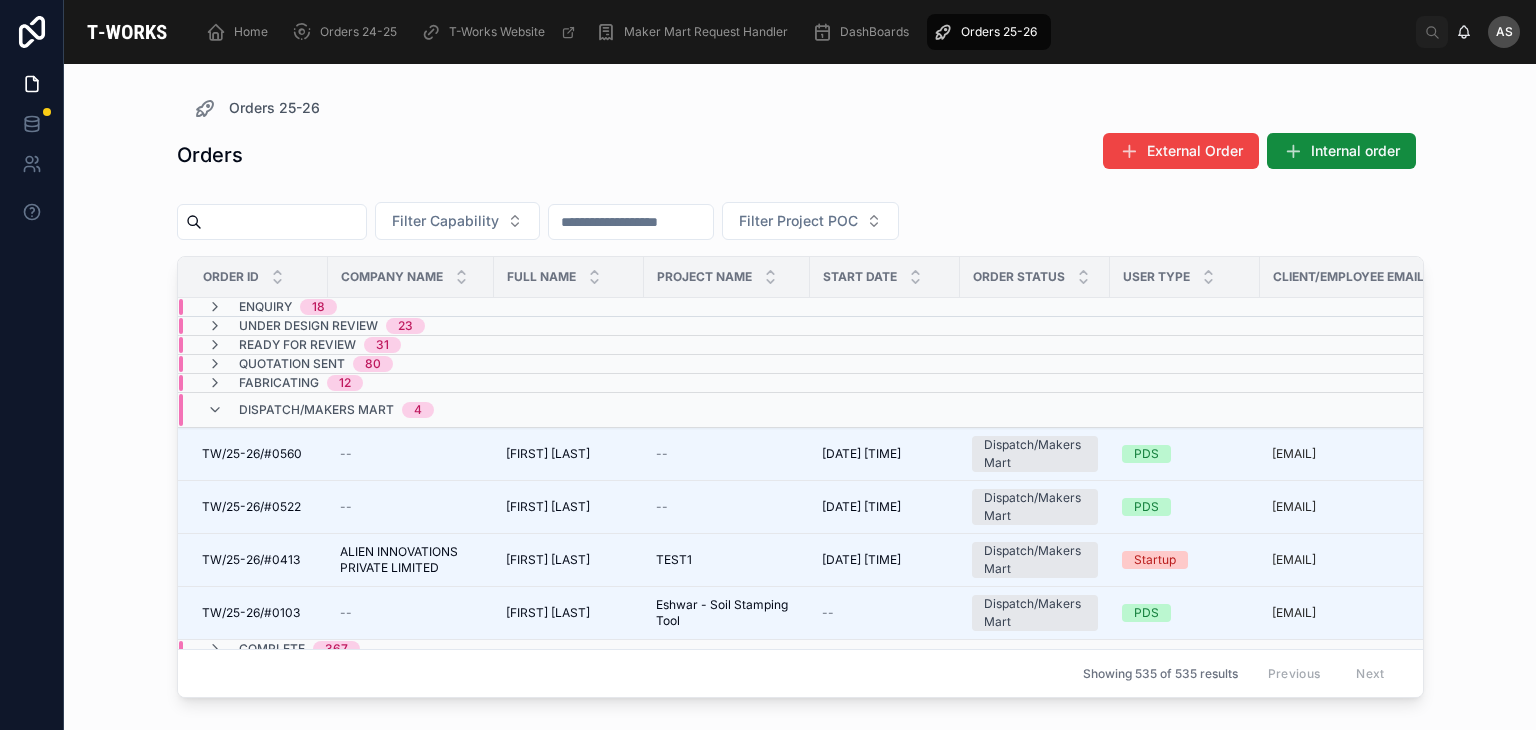 click on "Dispatch/Makers Mart 4" at bounding box center (411, 410) 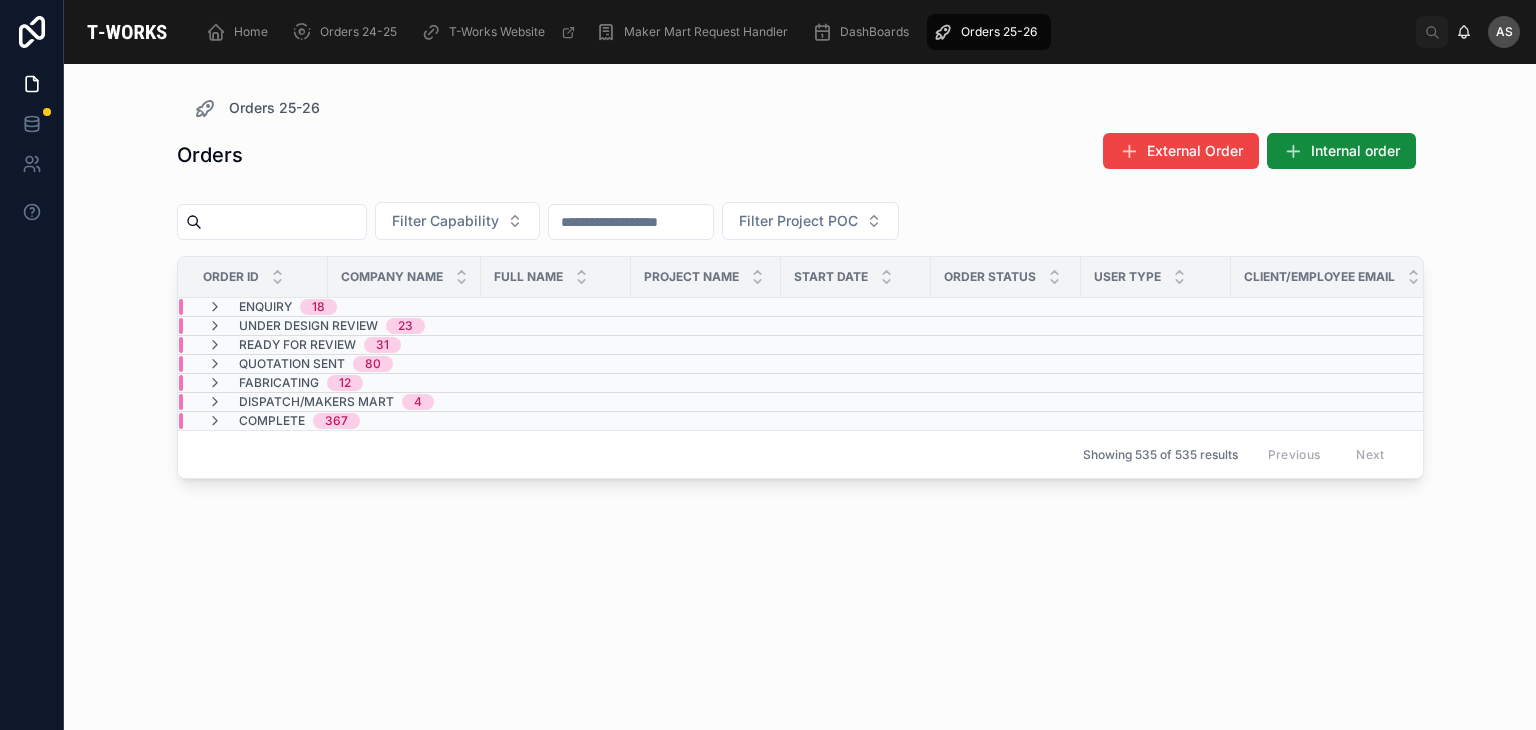 click on "Fabricating 12" at bounding box center (404, 383) 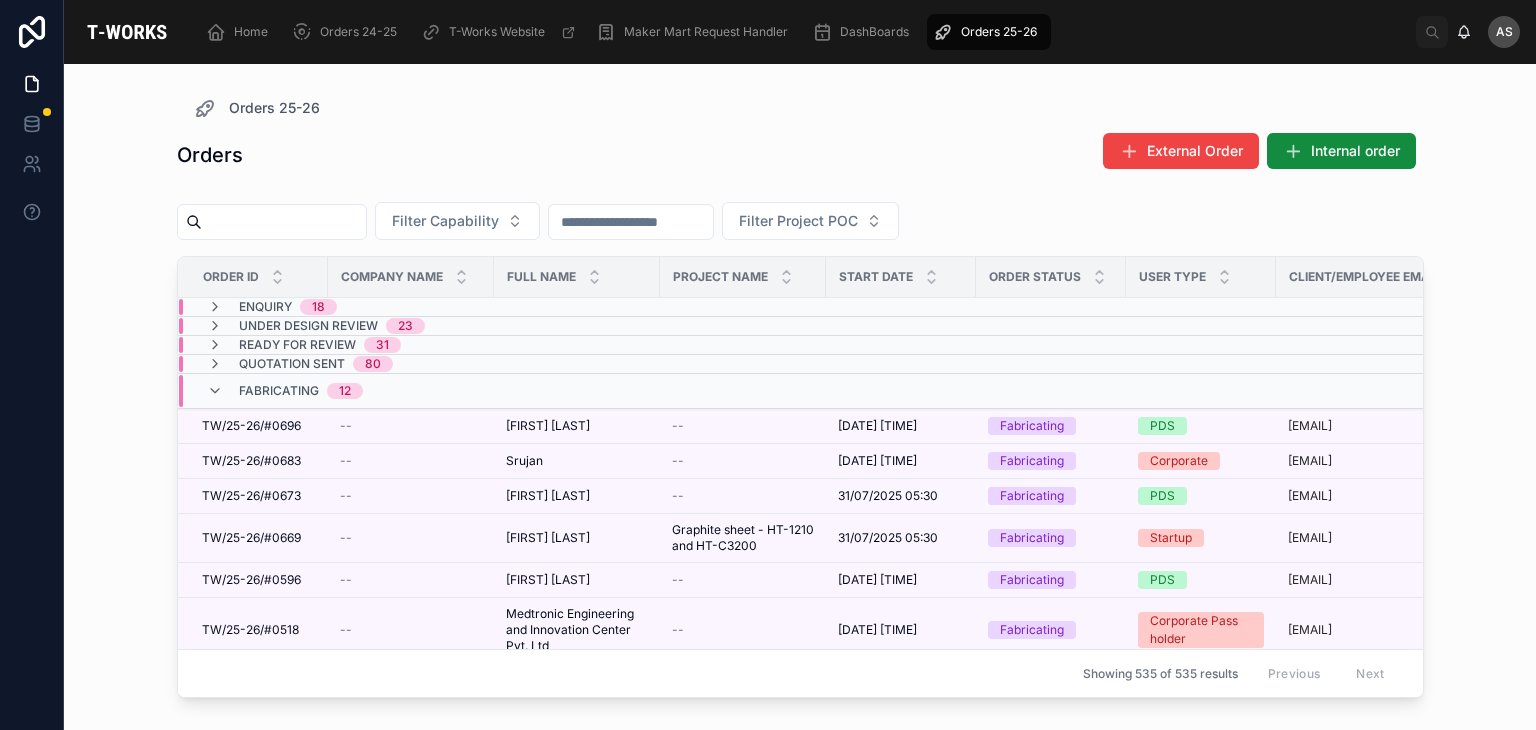 click on "Fabricating 12" at bounding box center (419, 391) 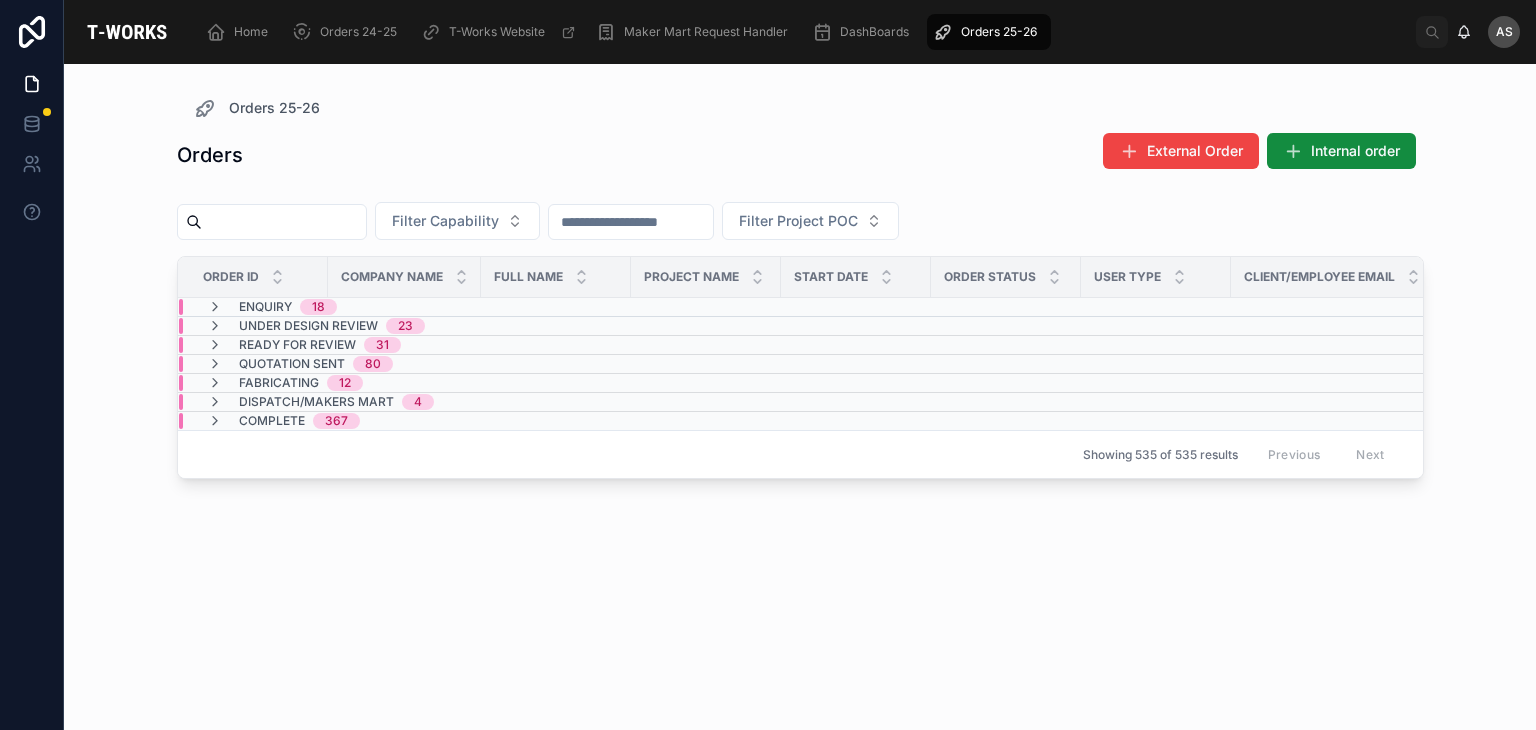 click on "Dispatch/Makers Mart 4" at bounding box center [404, 402] 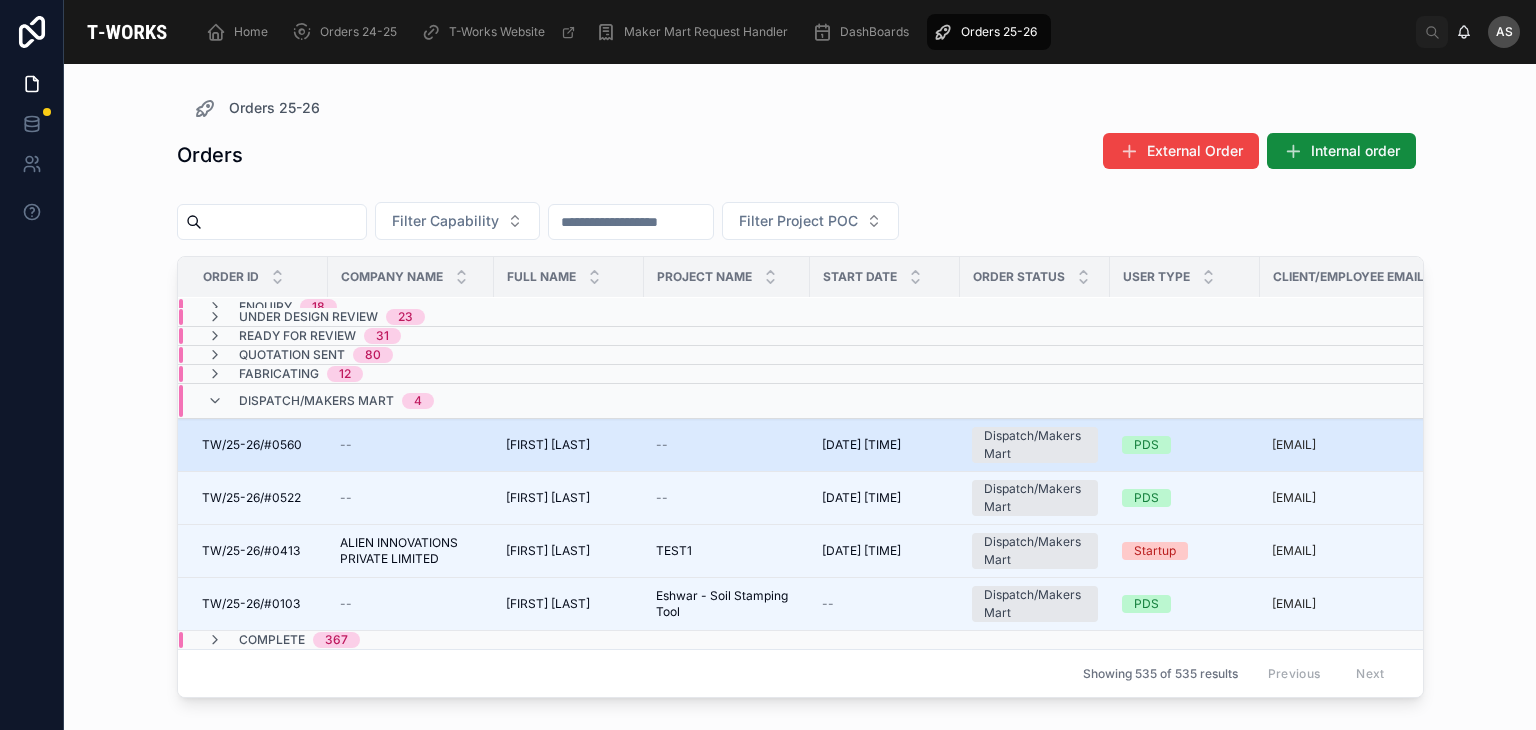 scroll, scrollTop: 0, scrollLeft: 0, axis: both 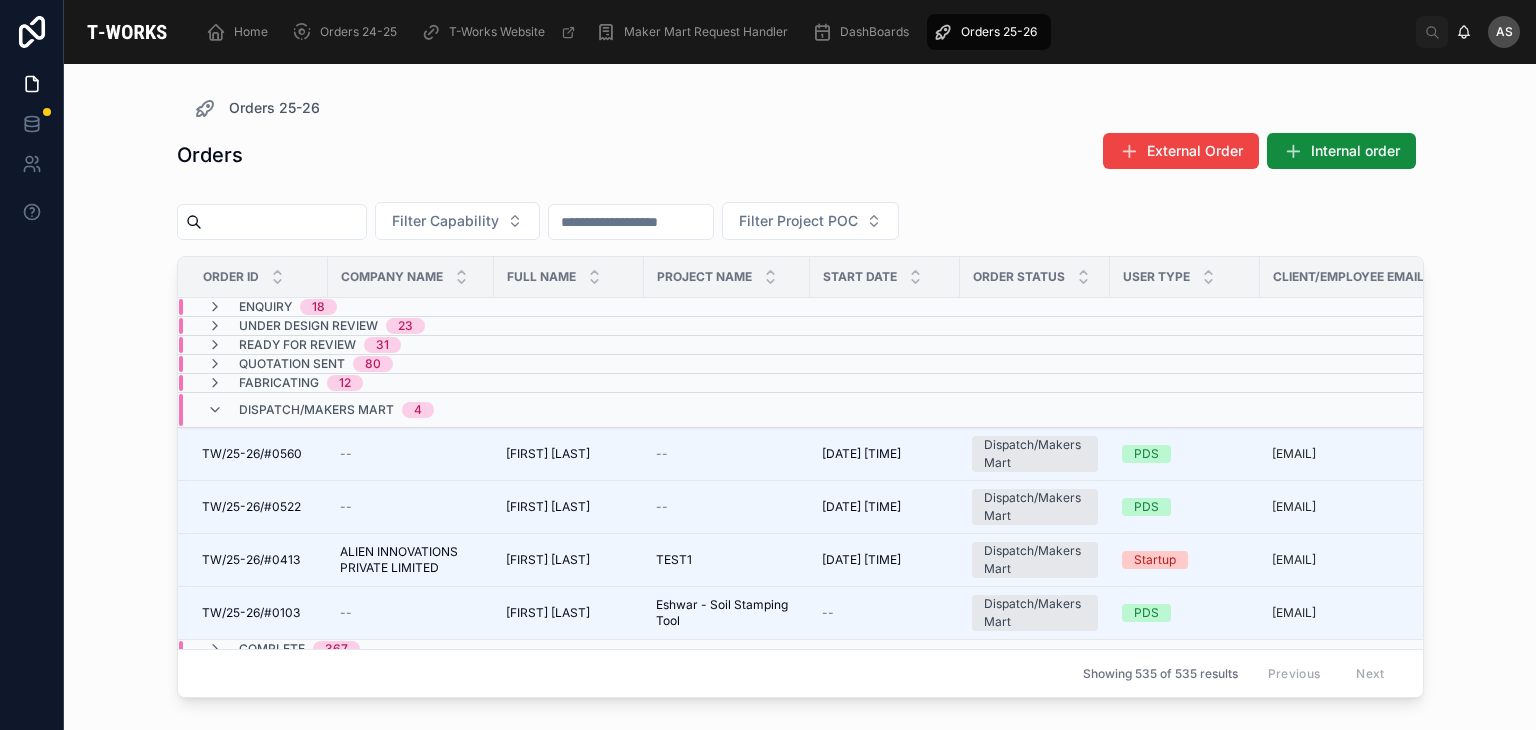 click on "Dispatch/Makers Mart 4" at bounding box center (411, 410) 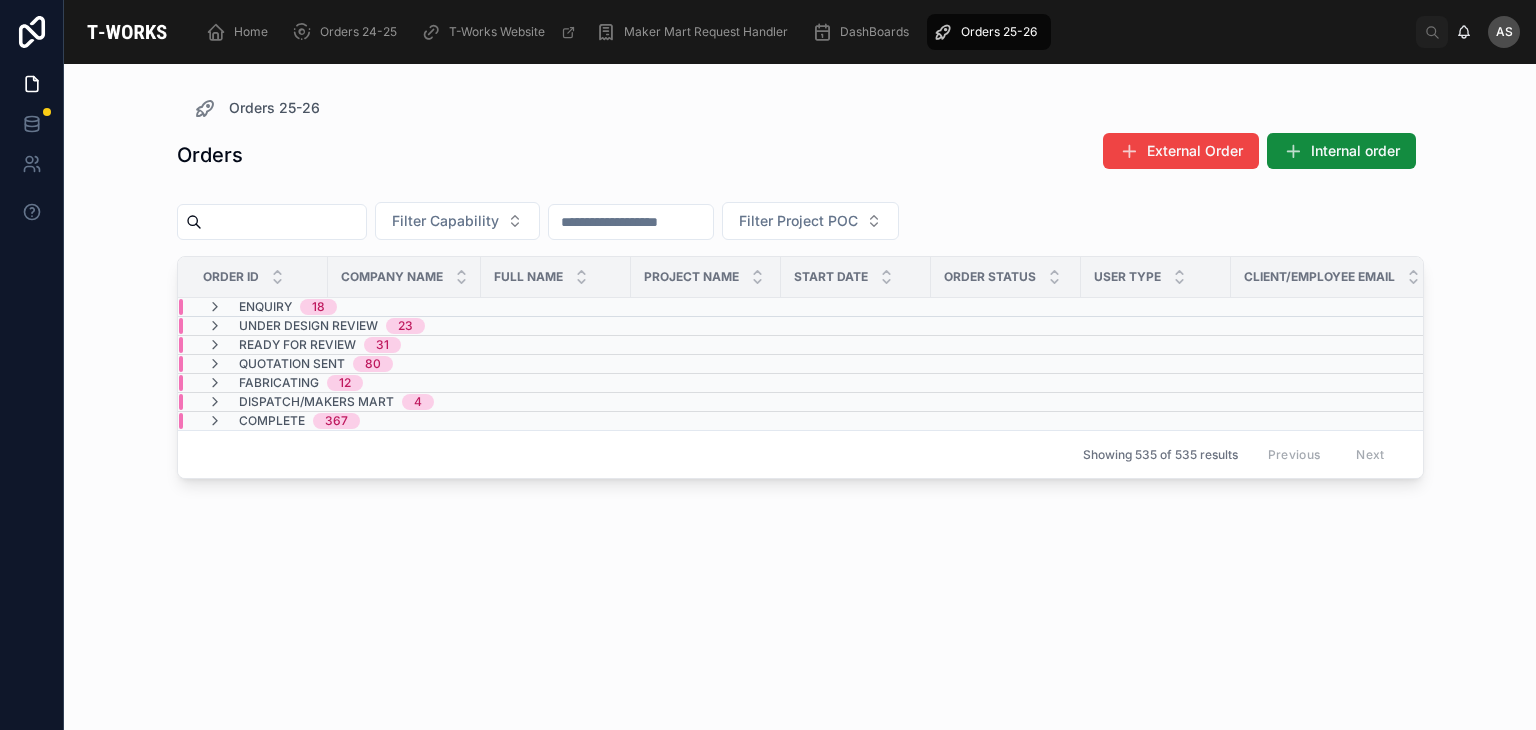 click on "Dispatch/Makers Mart 4" at bounding box center (404, 402) 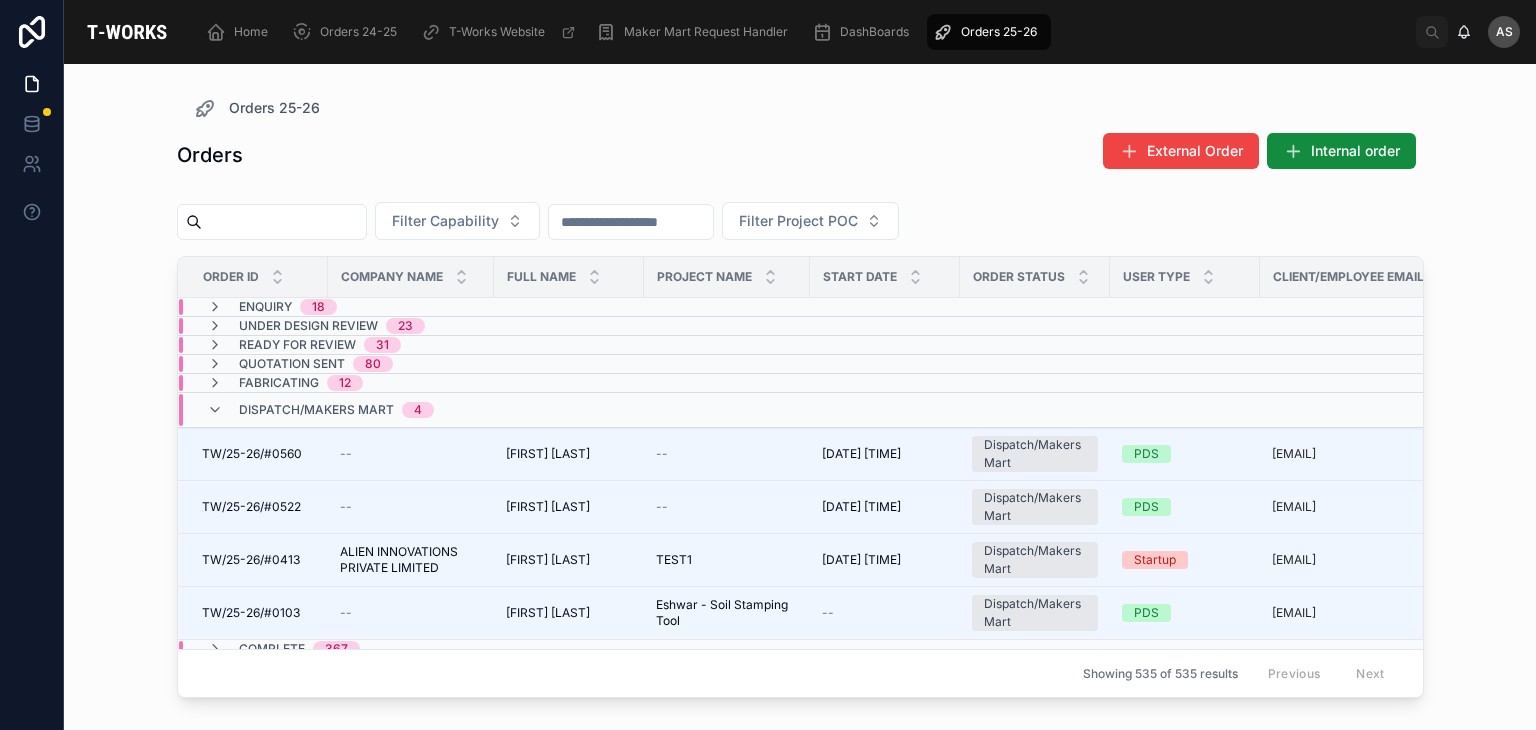 click on "Dispatch/Makers Mart 4" at bounding box center [411, 410] 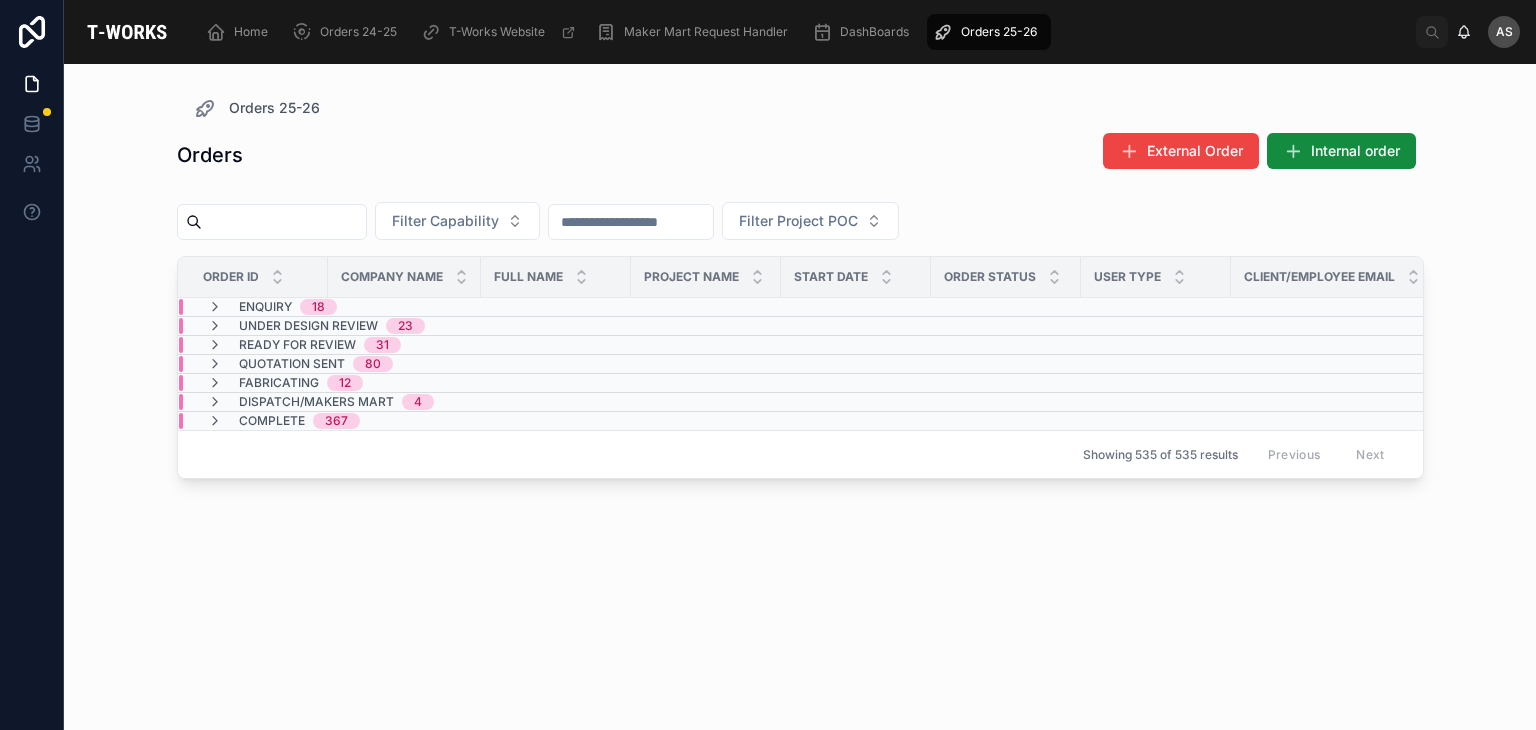 click at bounding box center (284, 222) 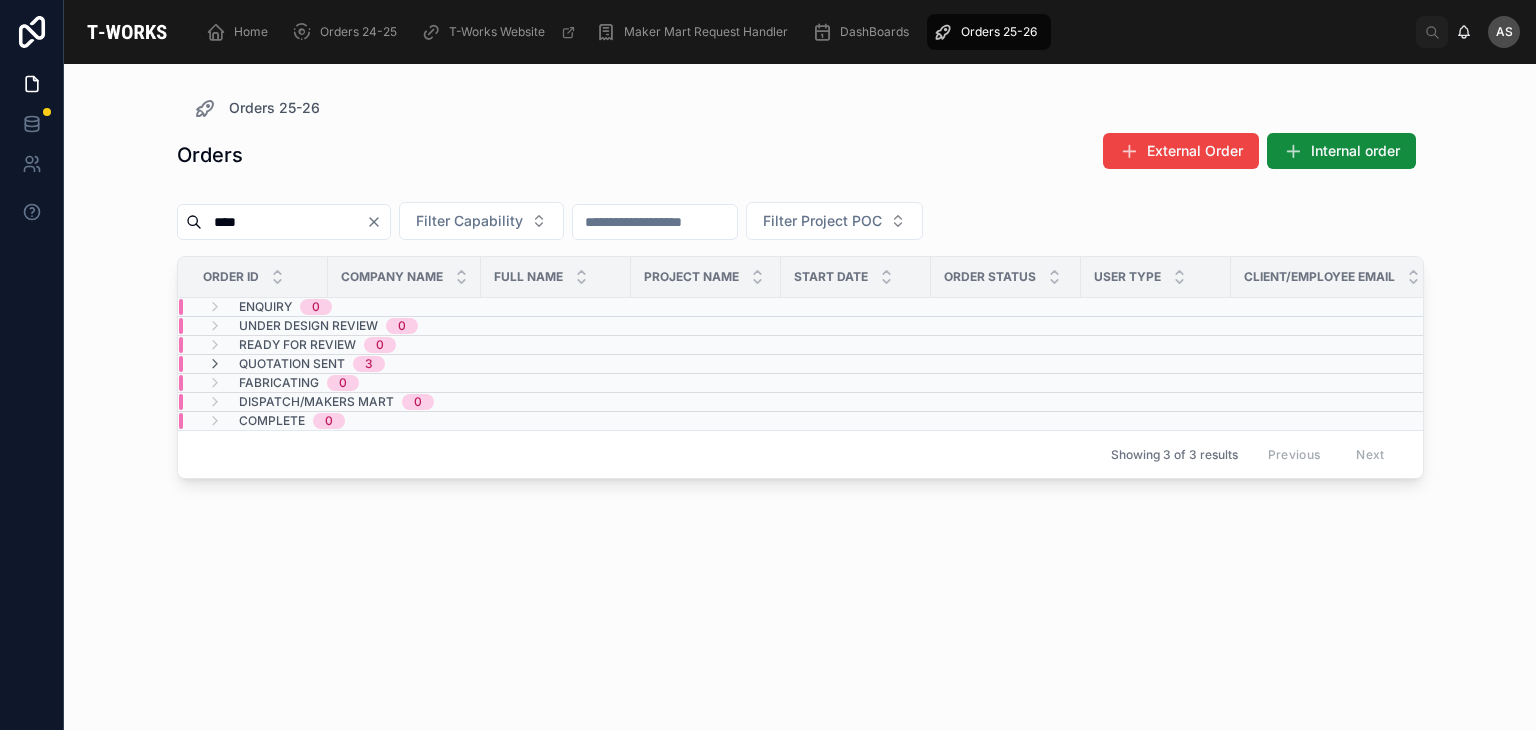 type on "****" 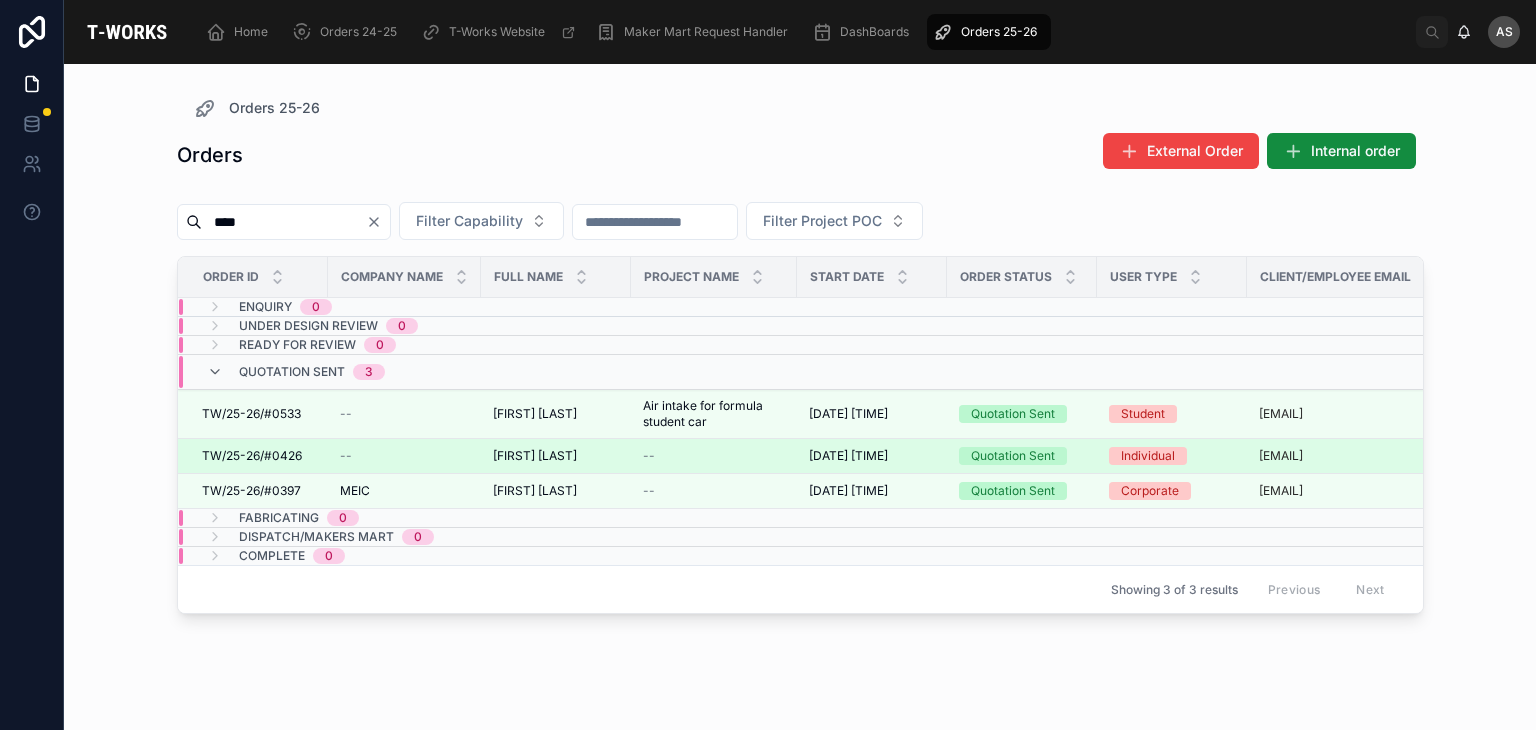 click on "Indu Kummari" at bounding box center [535, 456] 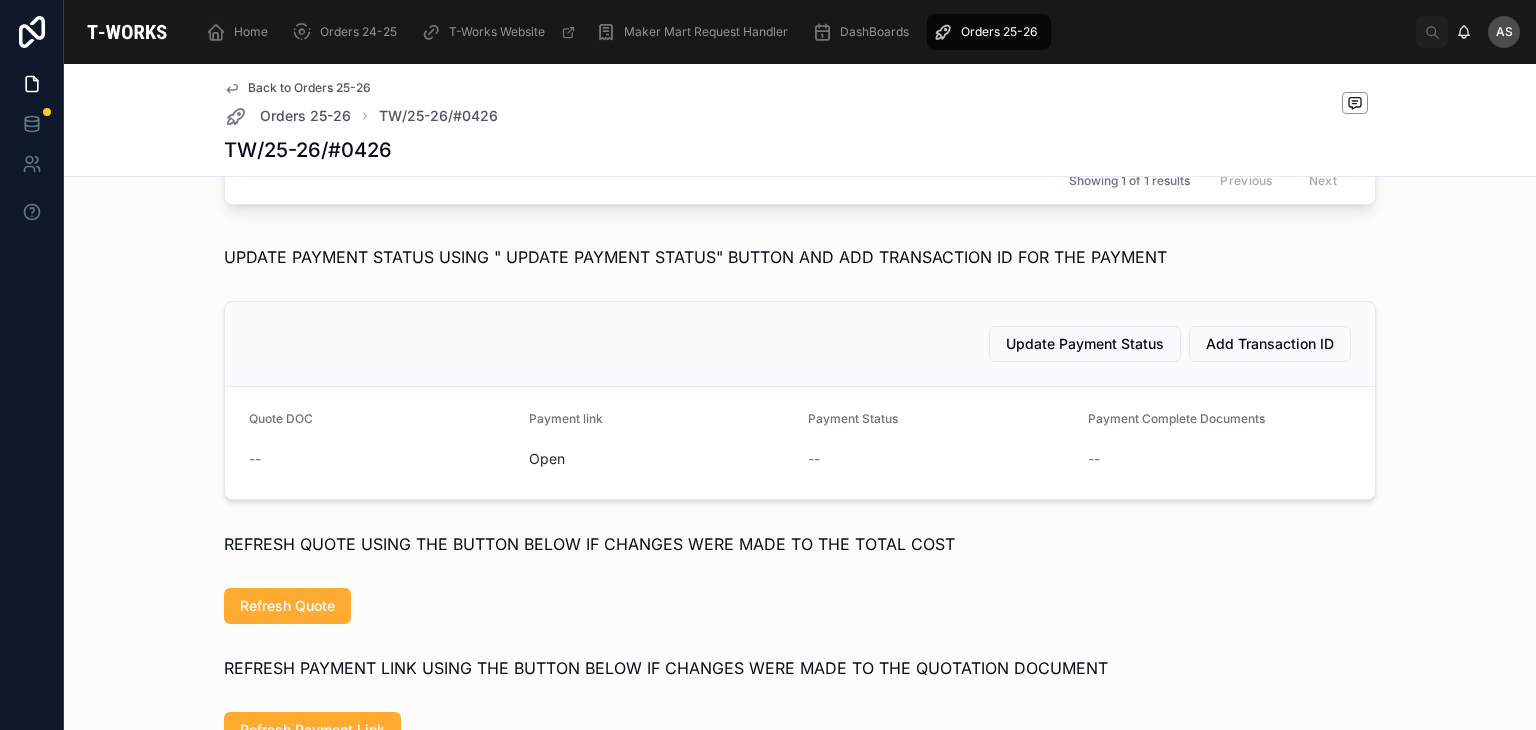 scroll, scrollTop: 766, scrollLeft: 0, axis: vertical 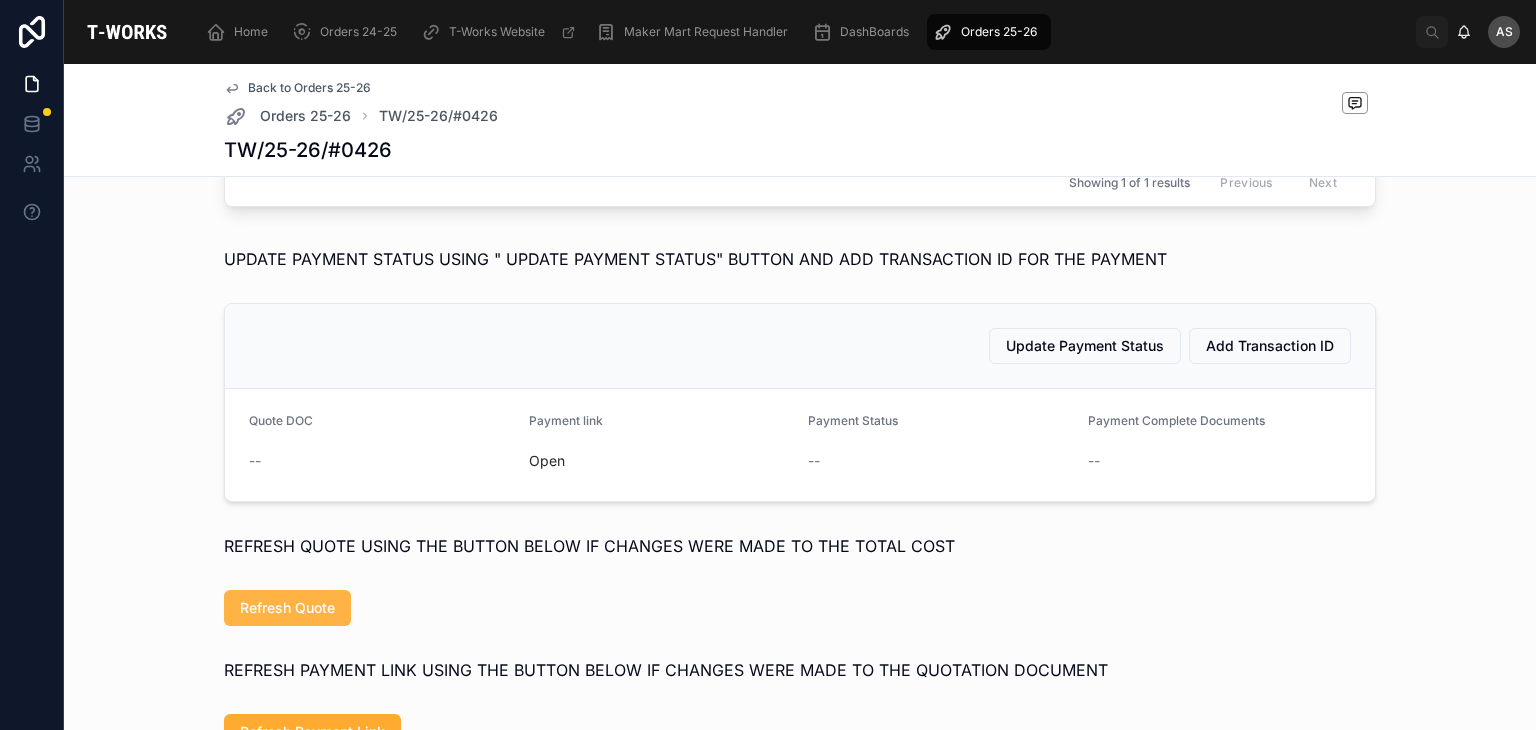 click on "Refresh Quote" at bounding box center [287, 608] 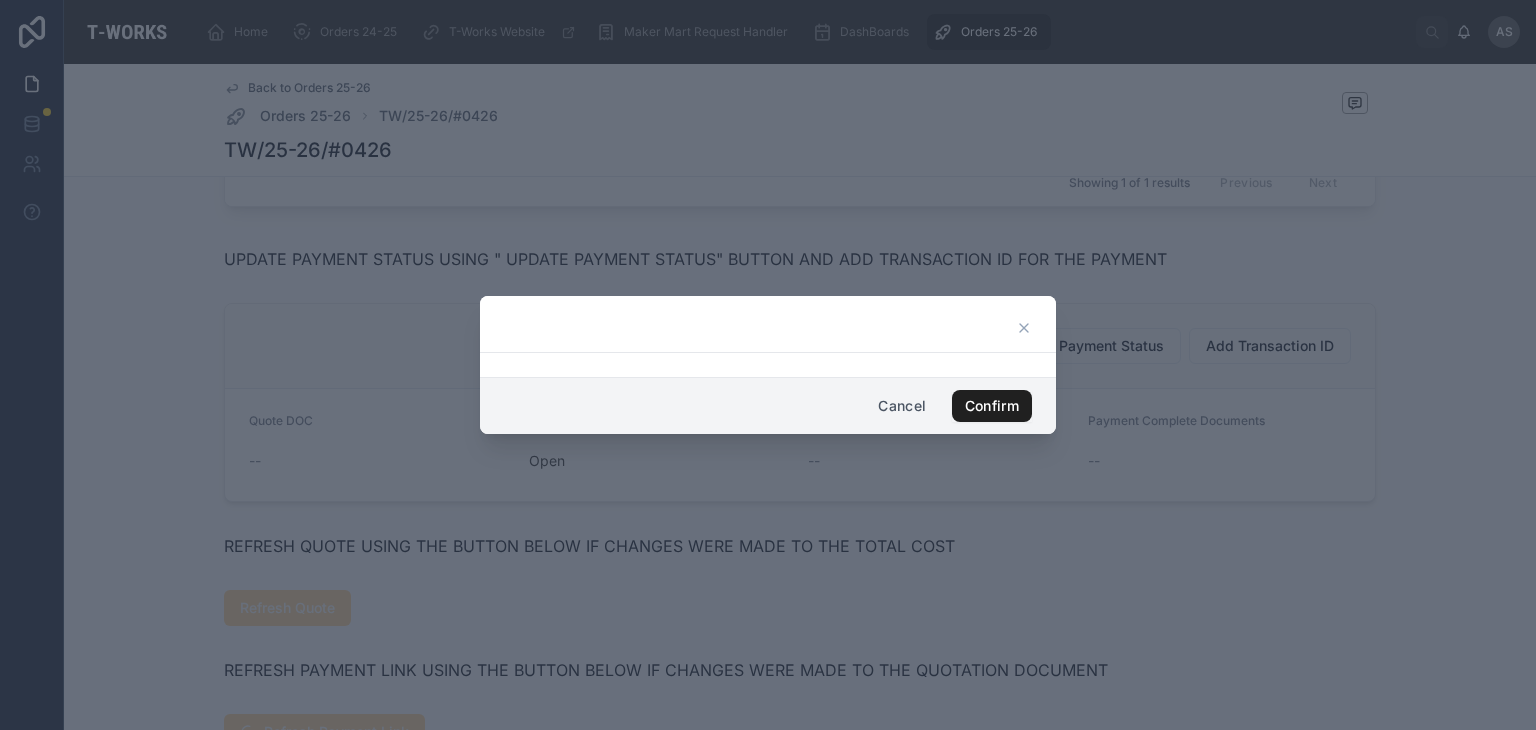 click on "Confirm" at bounding box center (992, 406) 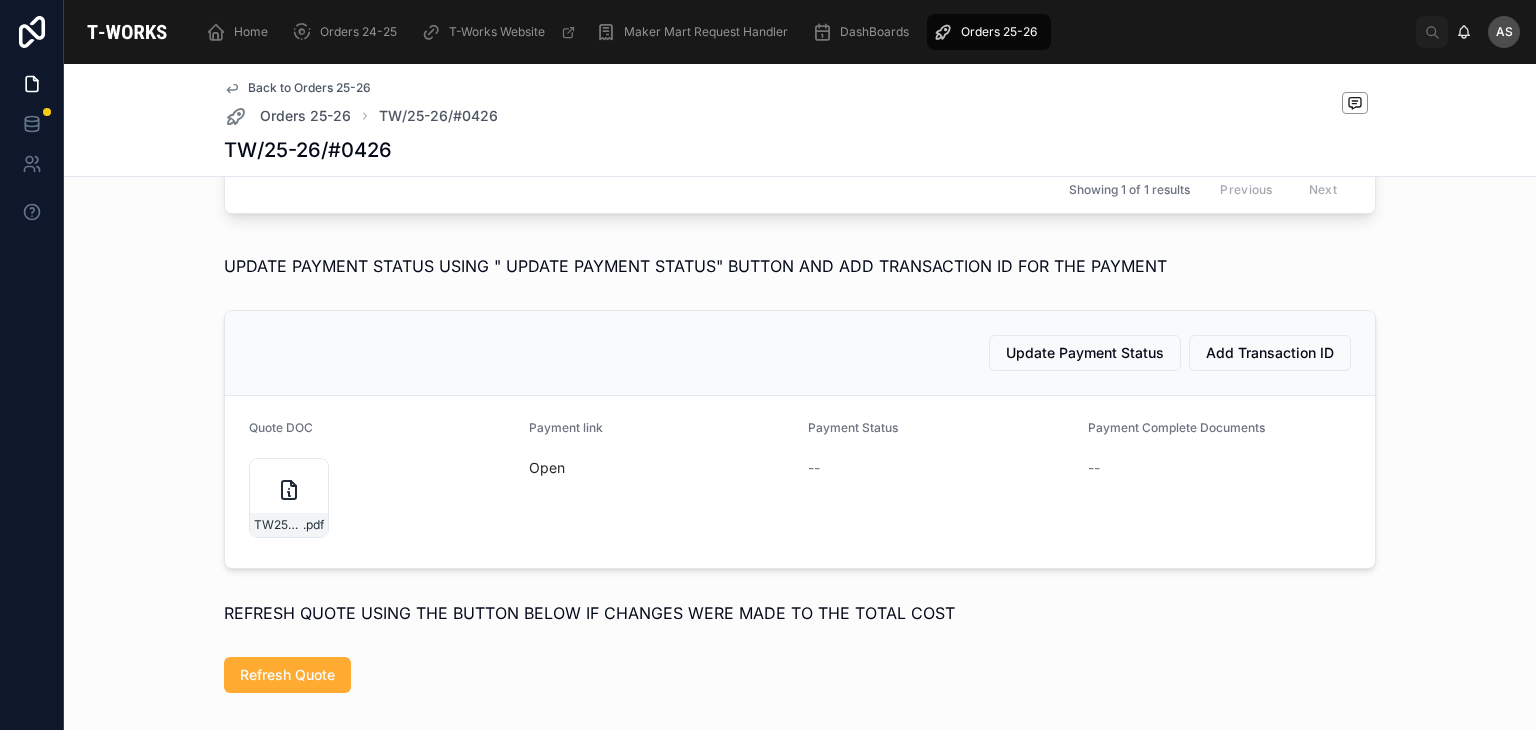 scroll, scrollTop: 843, scrollLeft: 0, axis: vertical 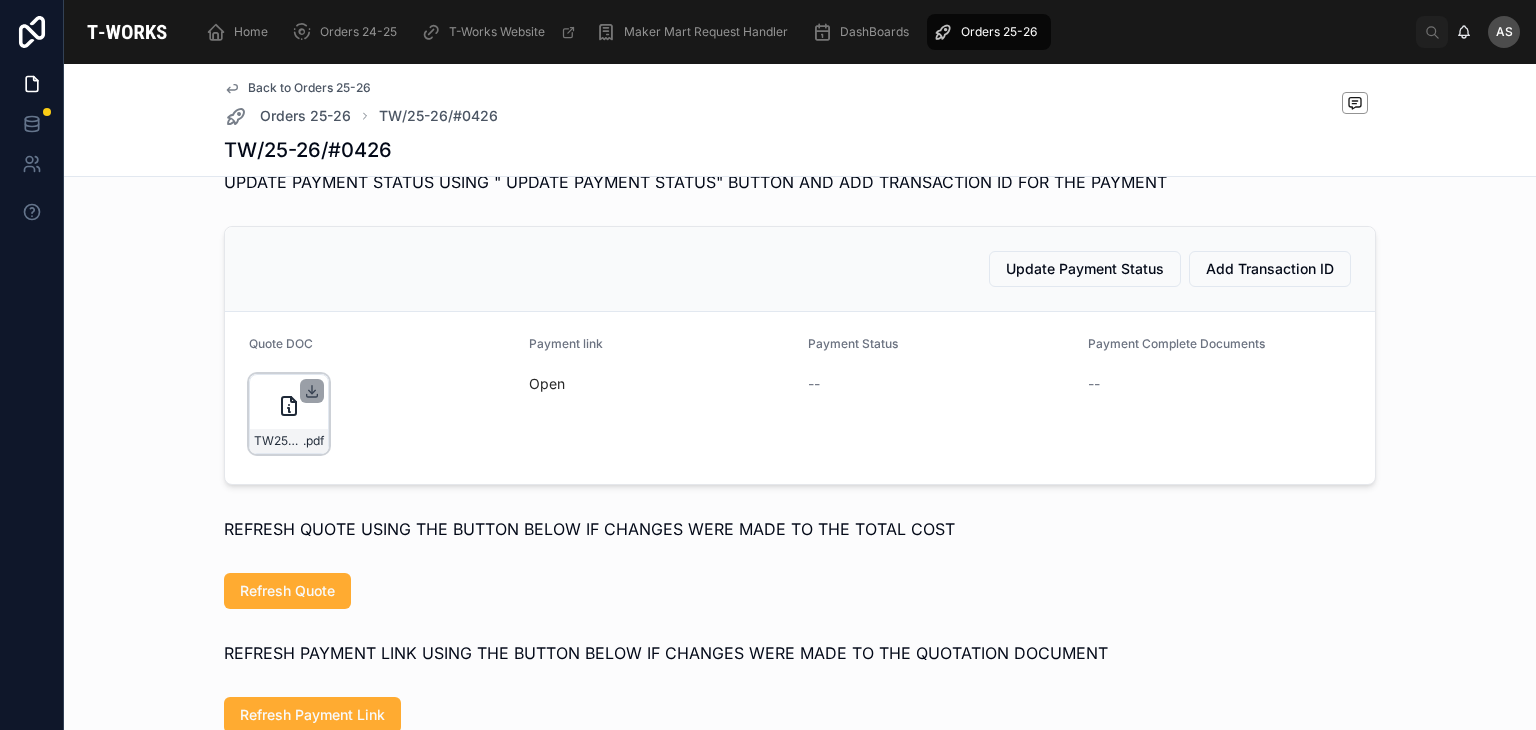 click 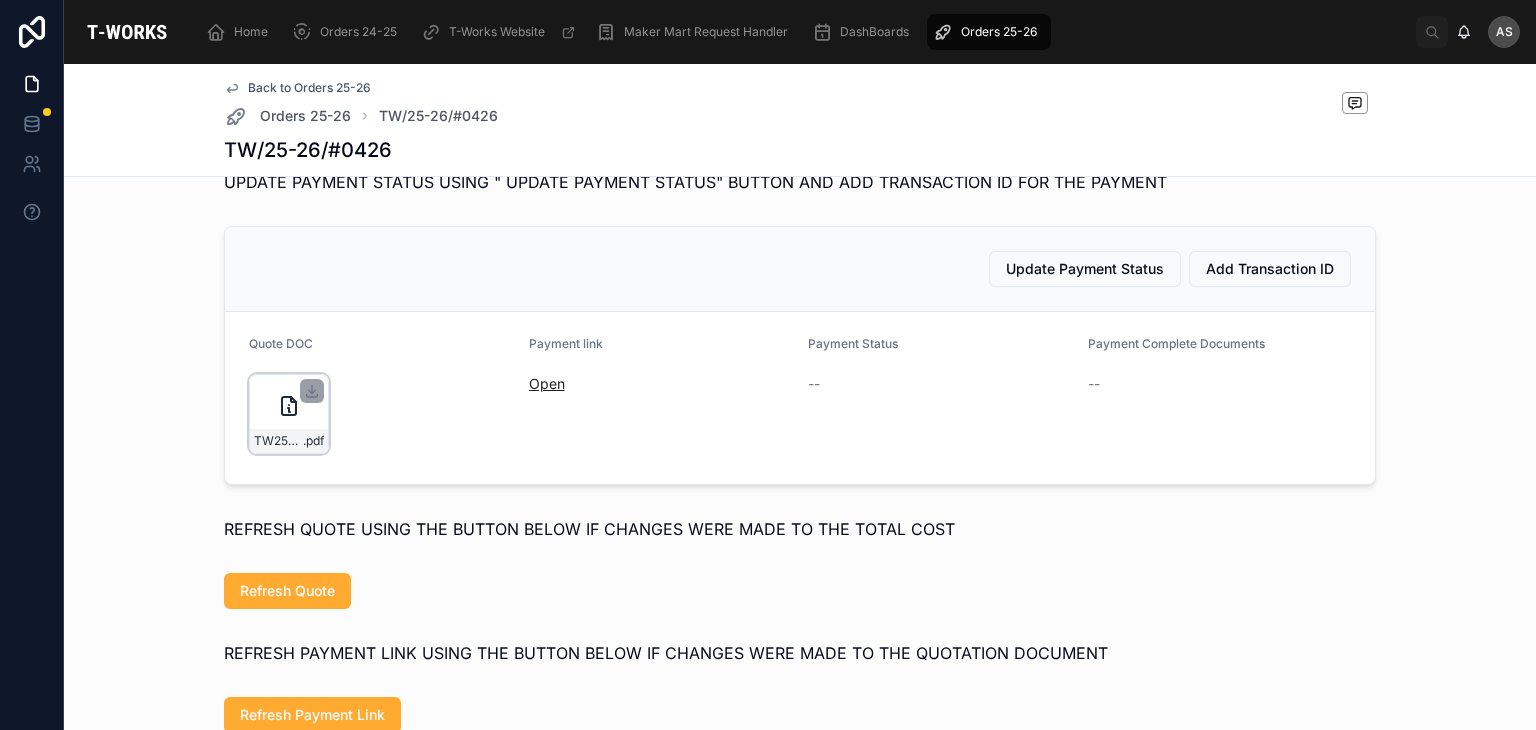 click on "Open" at bounding box center [547, 383] 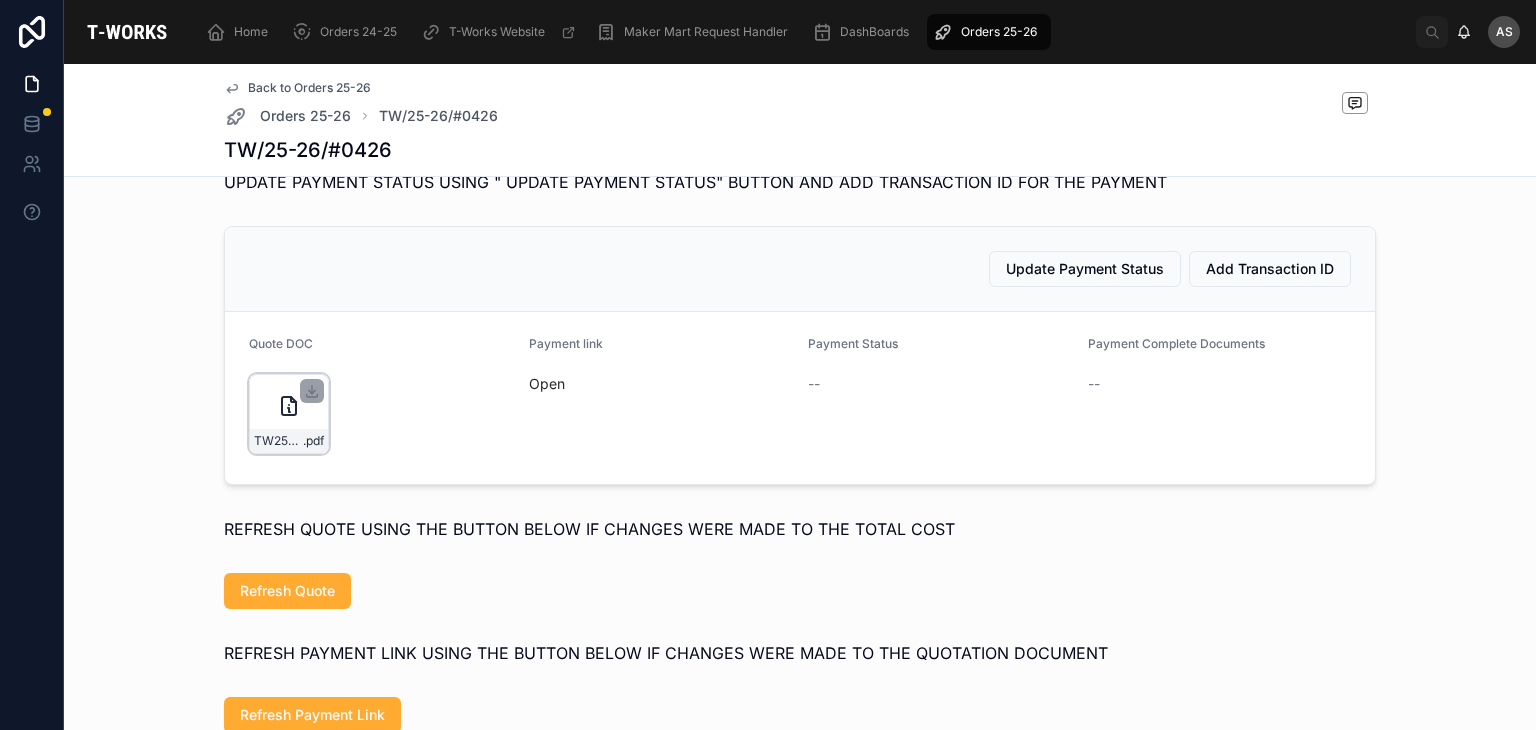 click 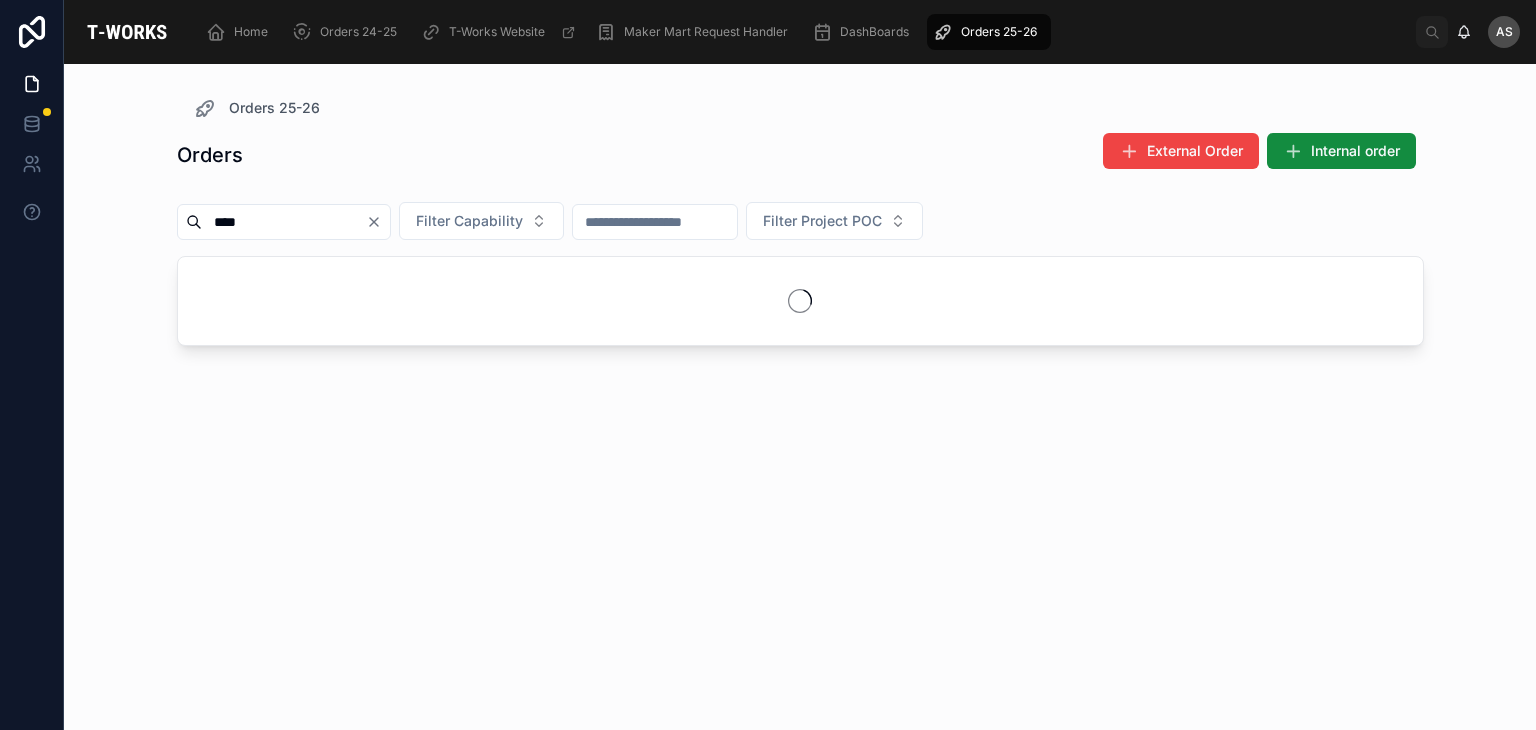 scroll, scrollTop: 0, scrollLeft: 0, axis: both 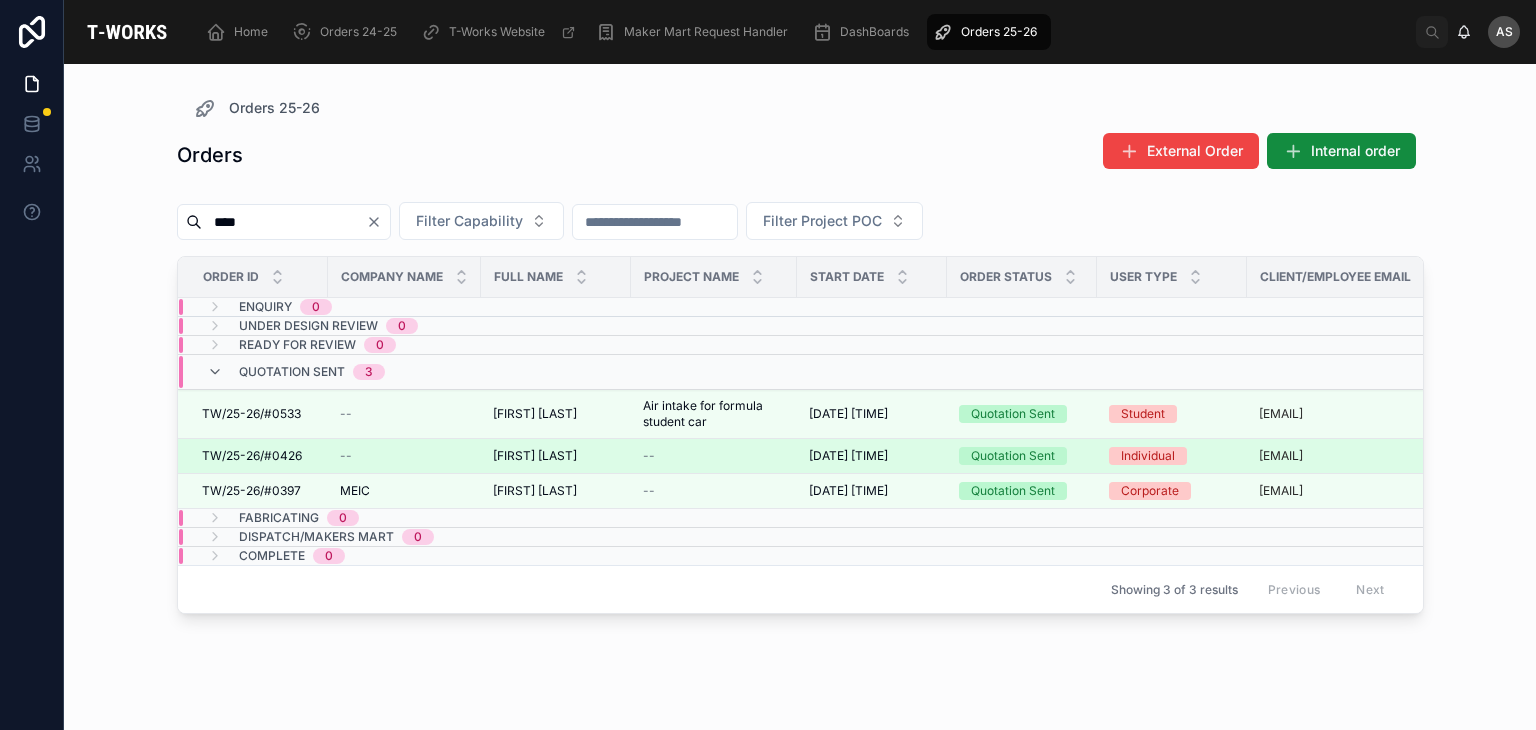 click on "--" at bounding box center [404, 456] 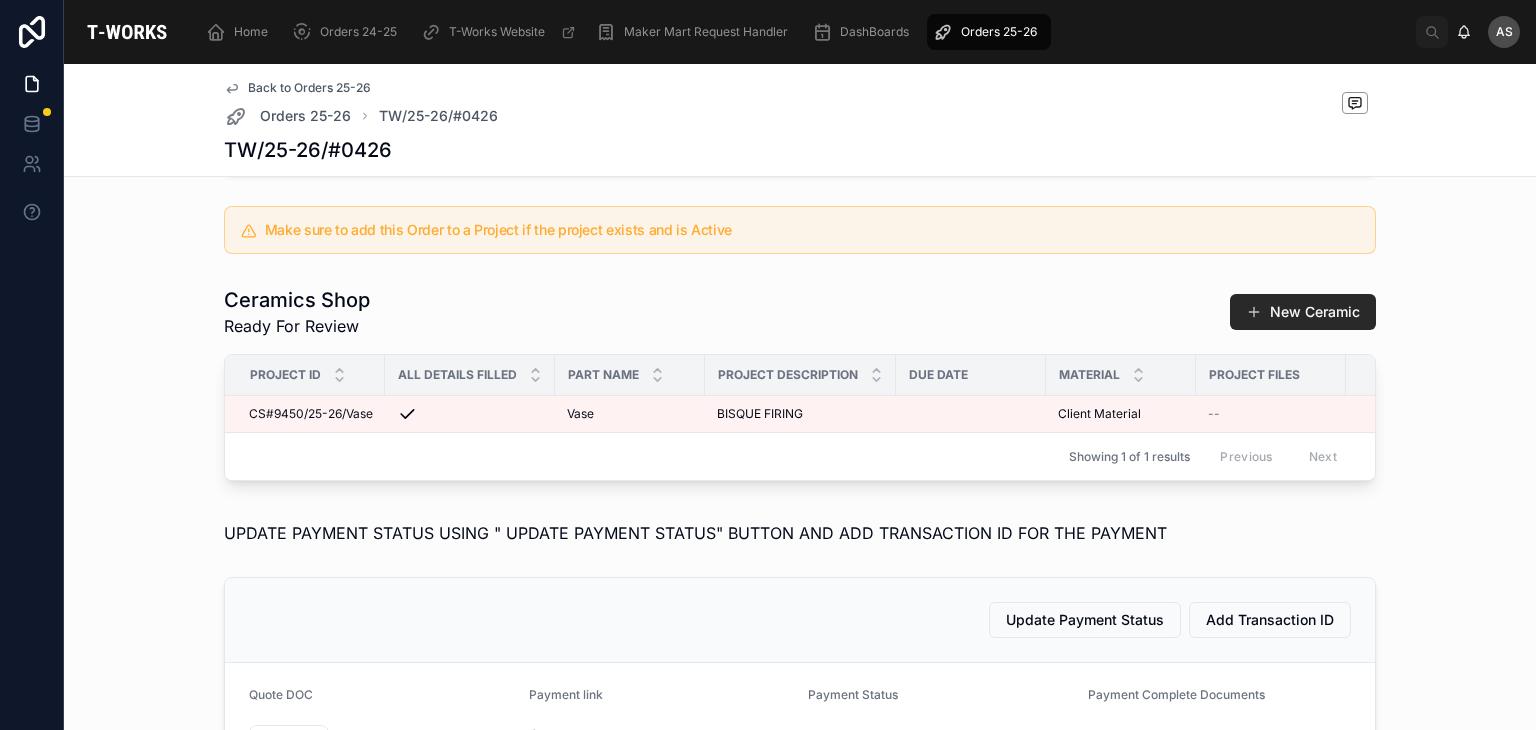 scroll, scrollTop: 846, scrollLeft: 0, axis: vertical 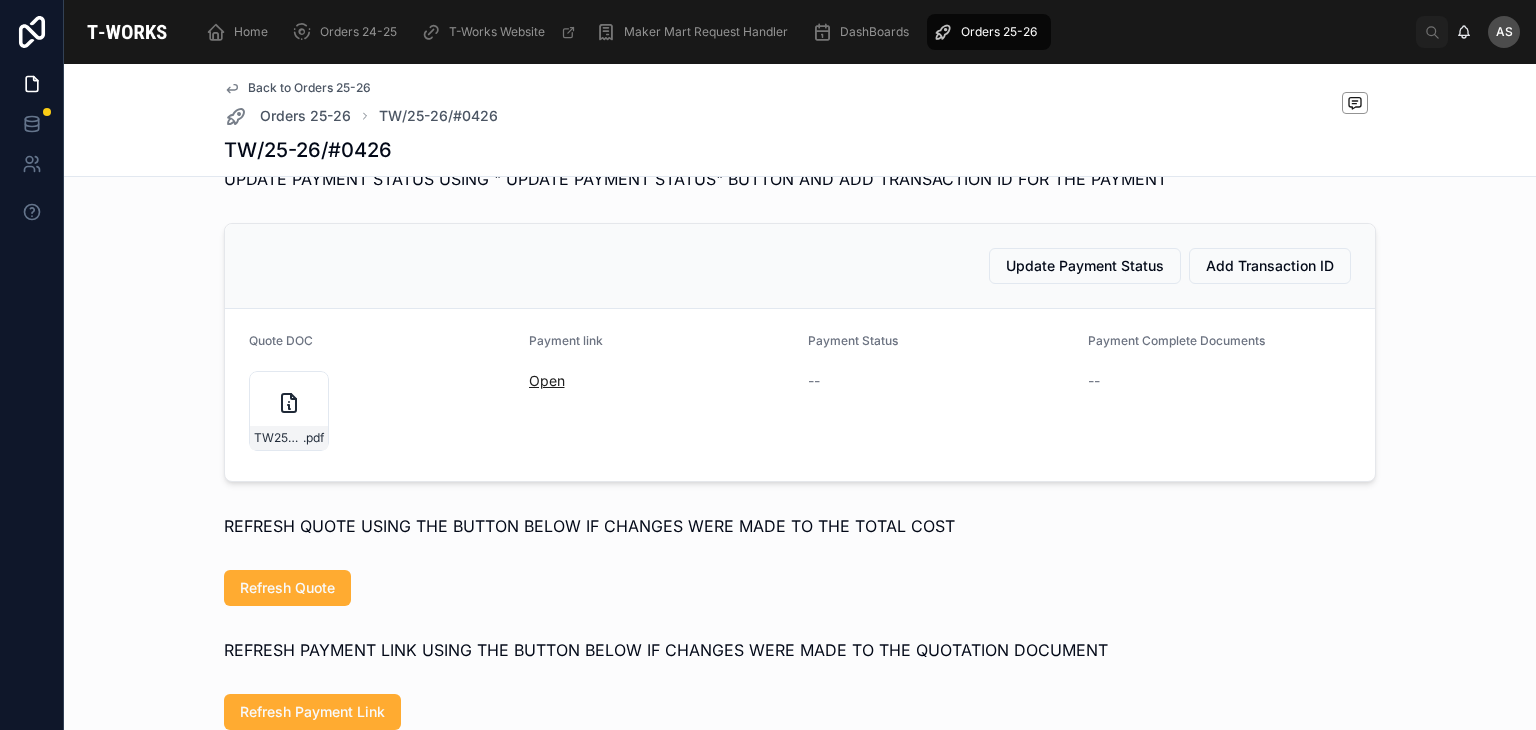 click on "Open" at bounding box center [547, 380] 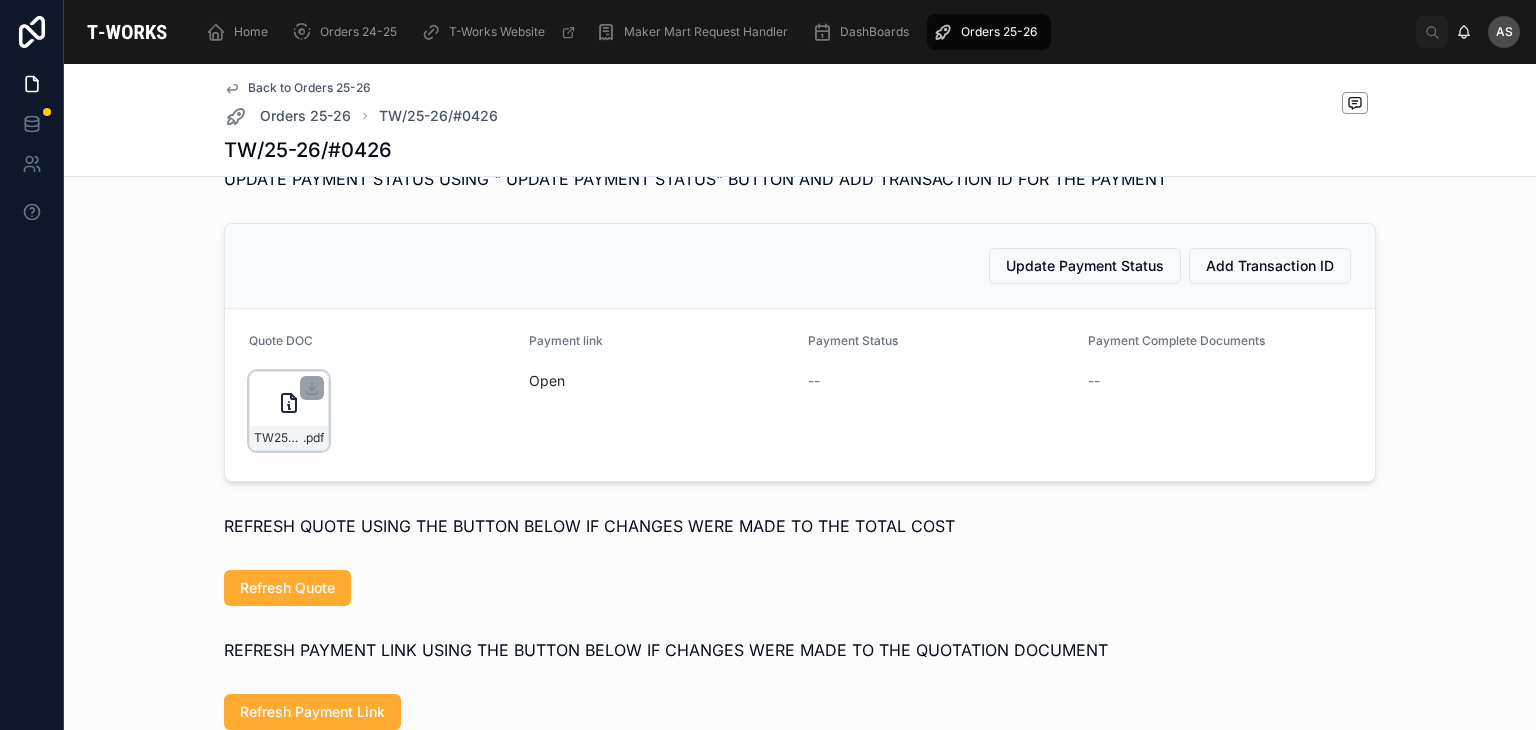 click on "TW25-26#0426 .pdf" at bounding box center [289, 411] 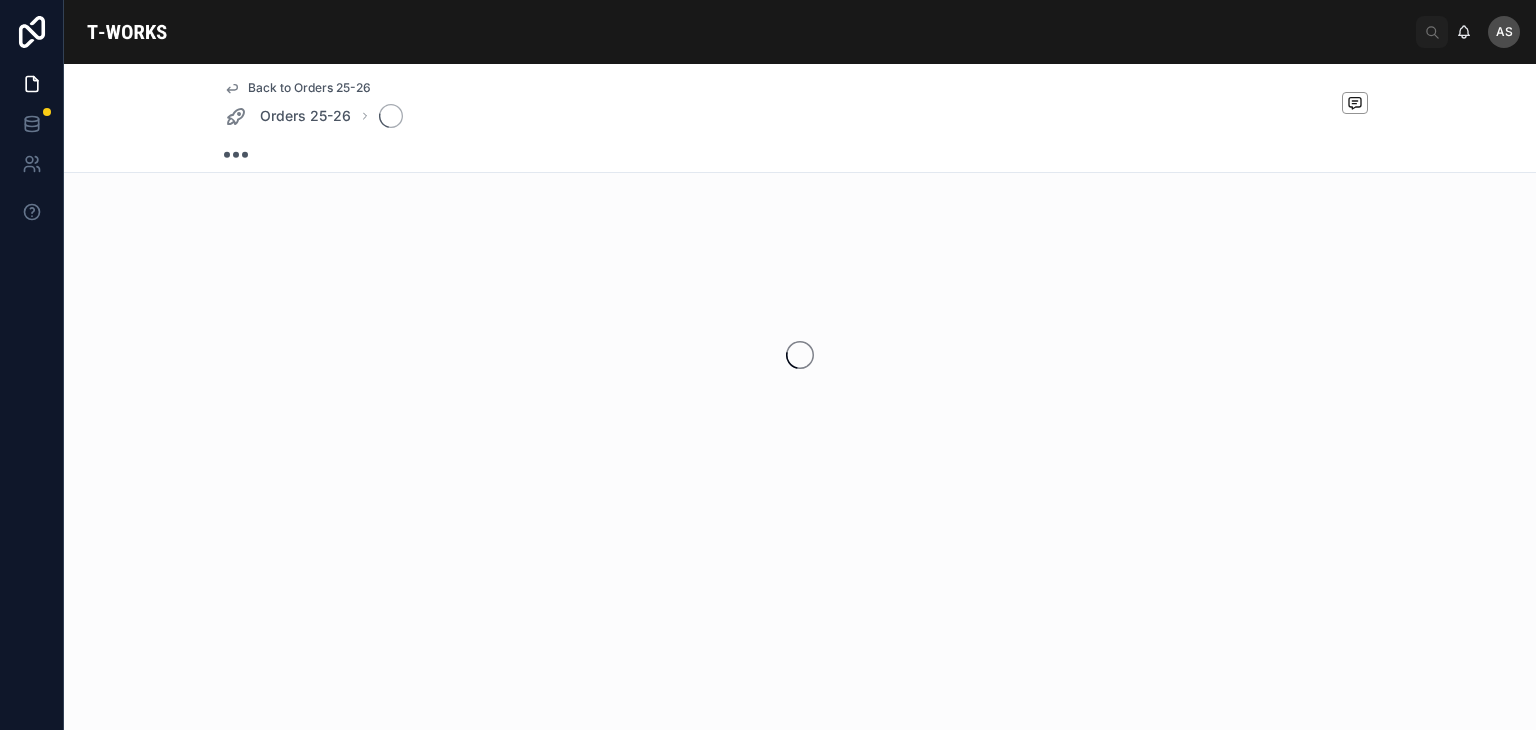 scroll, scrollTop: 0, scrollLeft: 0, axis: both 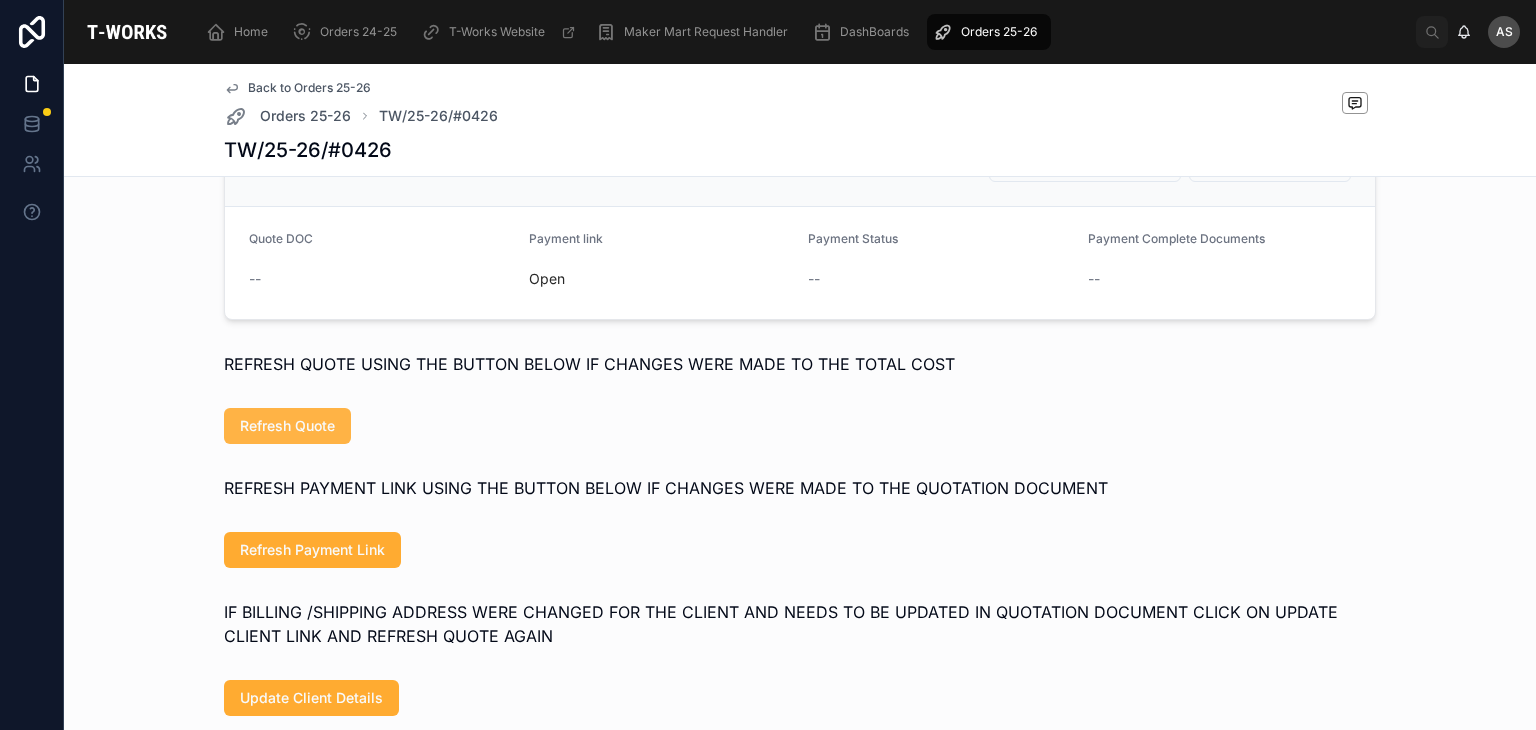 click on "Refresh Quote" at bounding box center [287, 426] 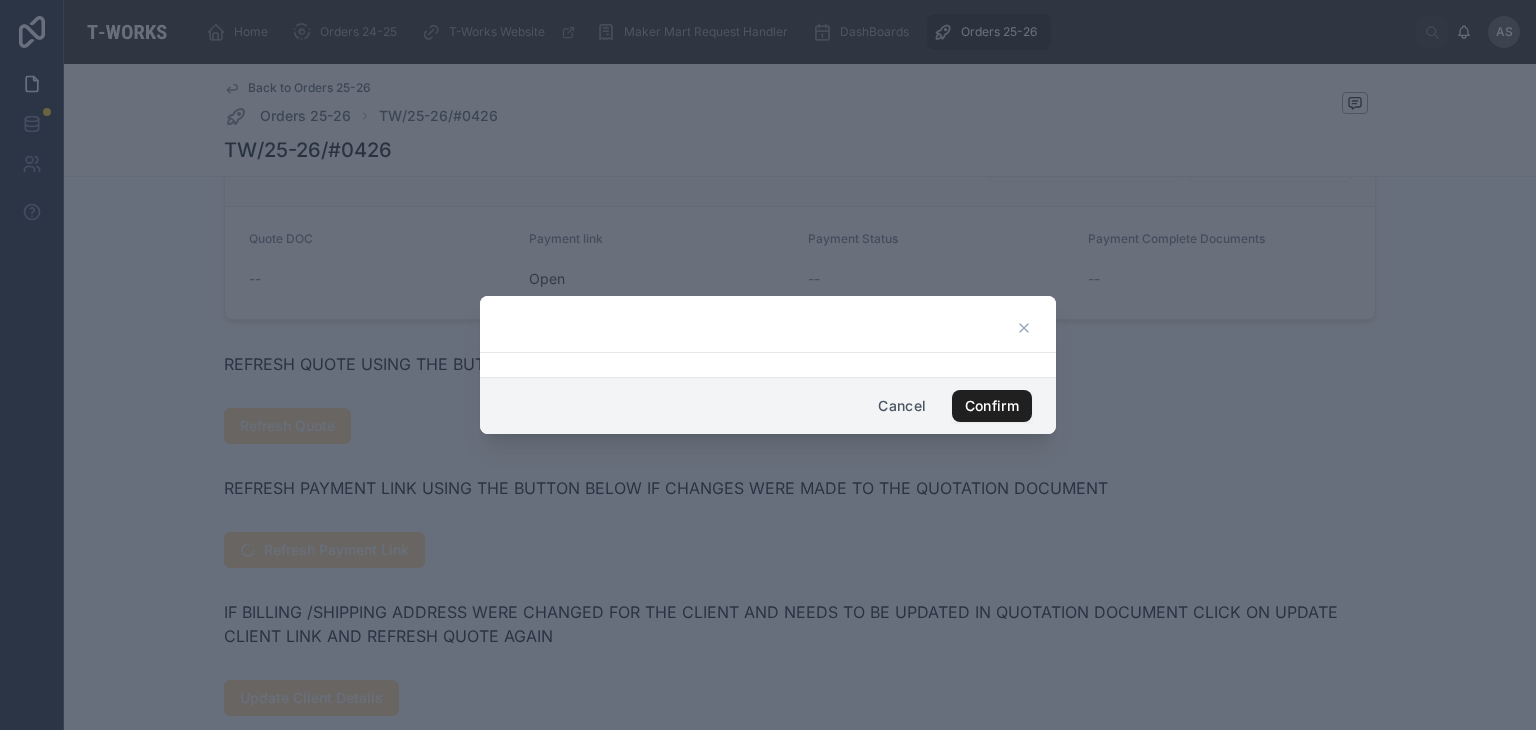click on "Confirm" at bounding box center [992, 406] 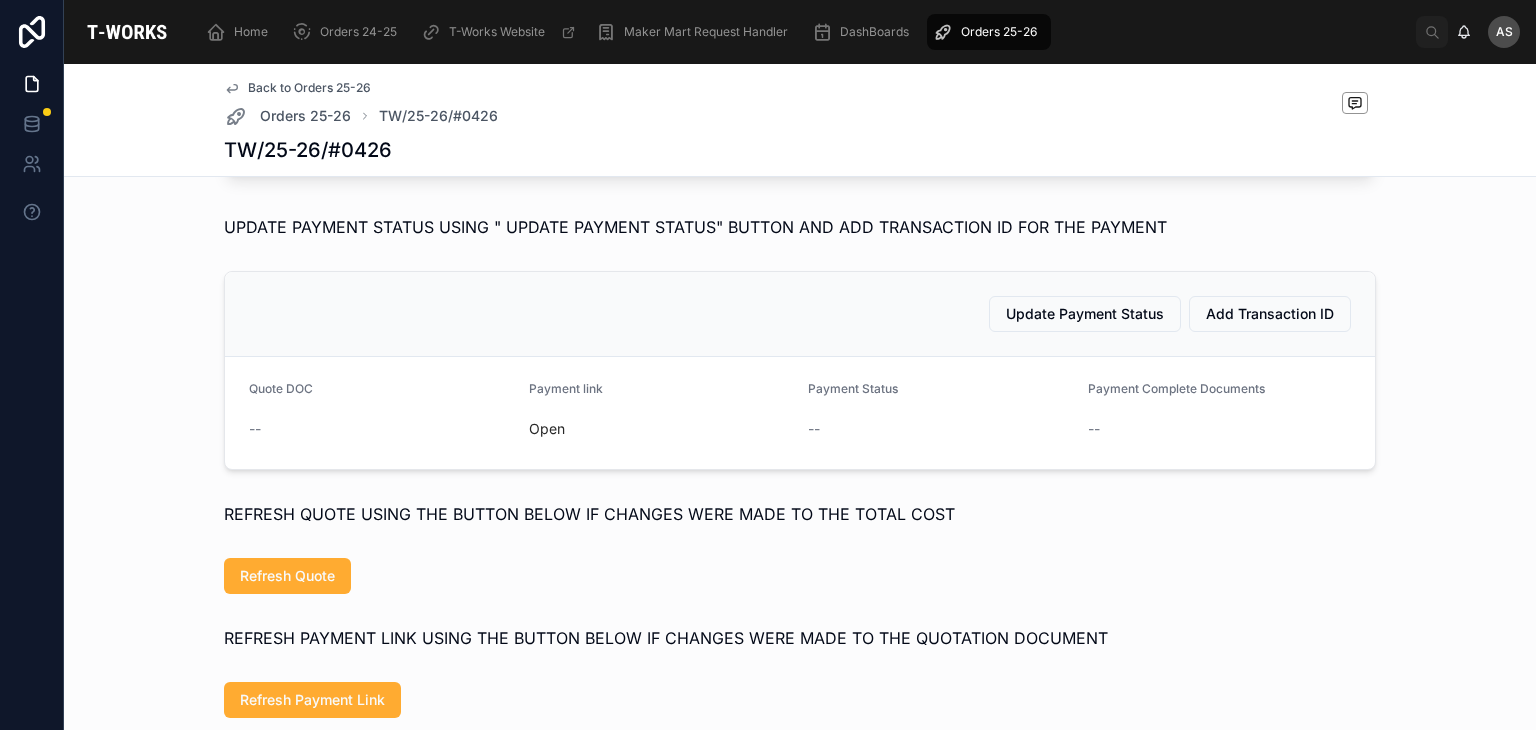 scroll, scrollTop: 796, scrollLeft: 0, axis: vertical 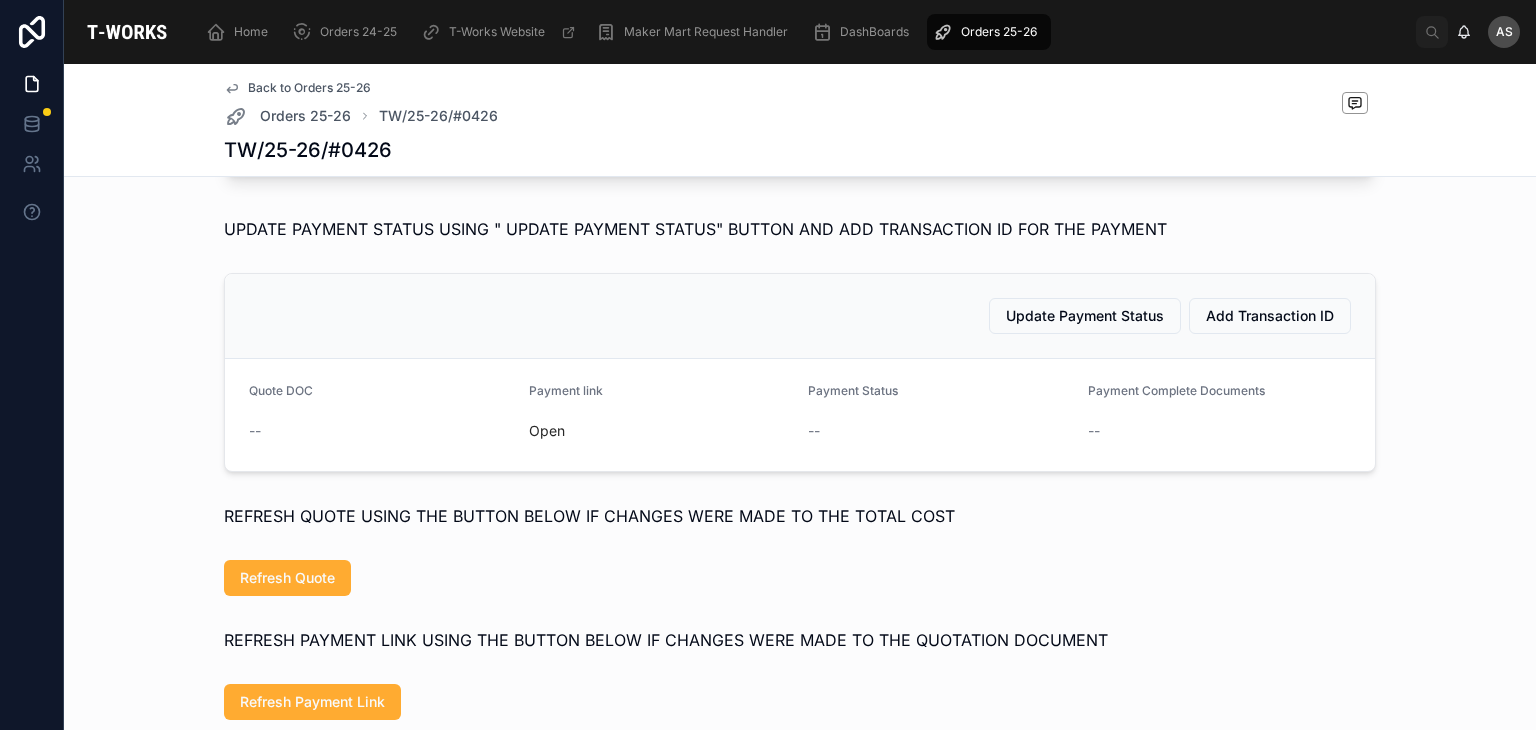 click on "--" at bounding box center (255, 431) 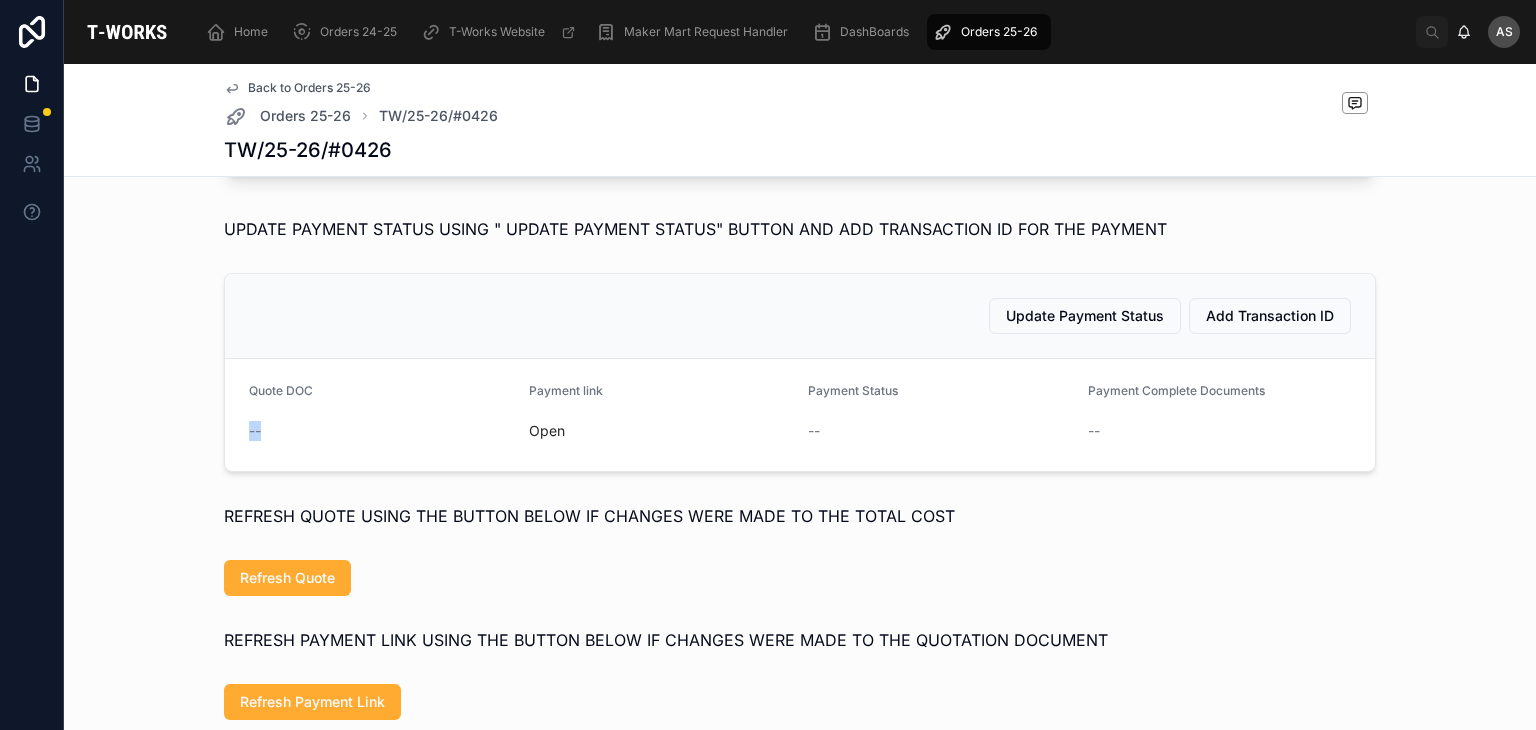drag, startPoint x: 258, startPoint y: 457, endPoint x: 239, endPoint y: 461, distance: 19.416489 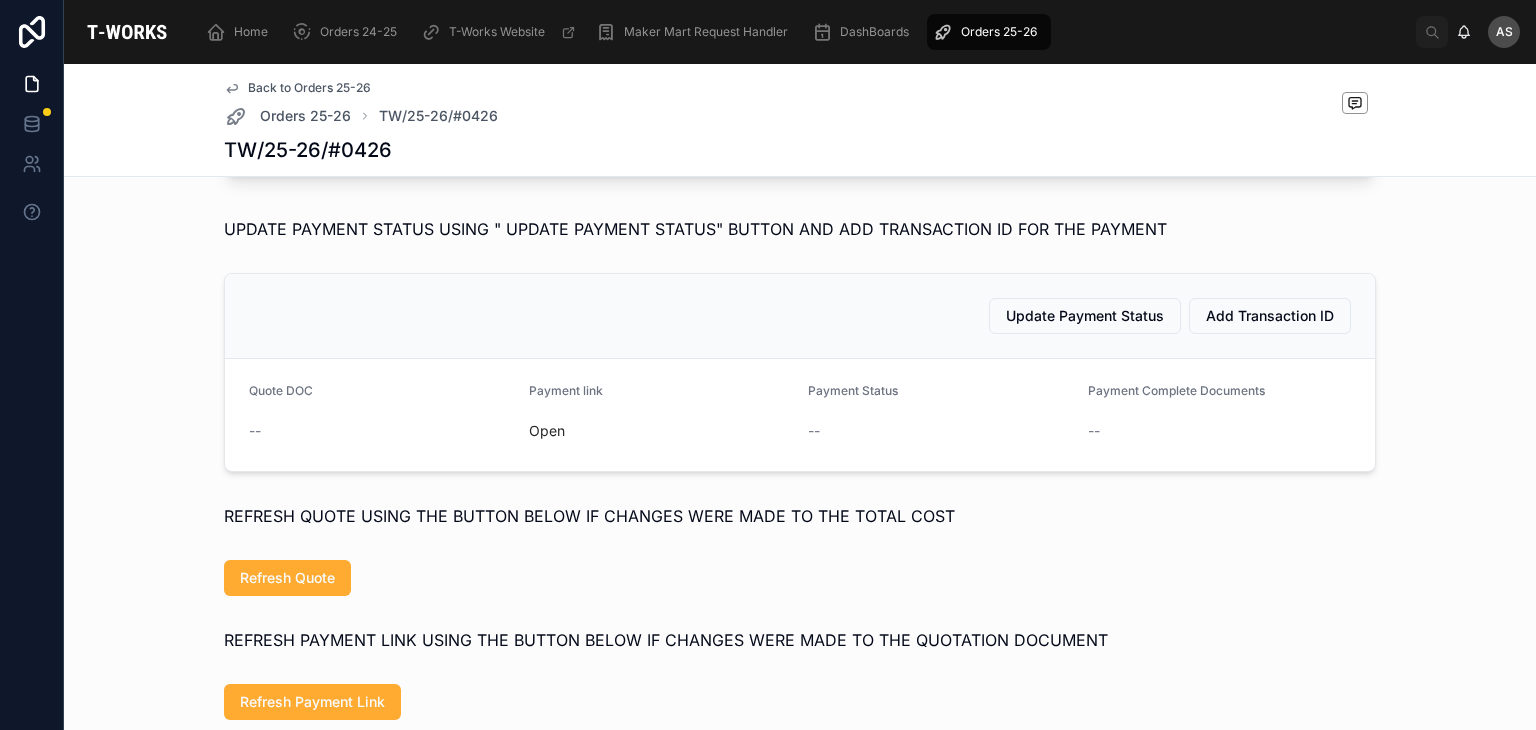 click on "Update Payment Status Add Transaction ID Quote DOC -- Payment link Open Payment Status -- Payment Complete Documents --" at bounding box center [800, 372] 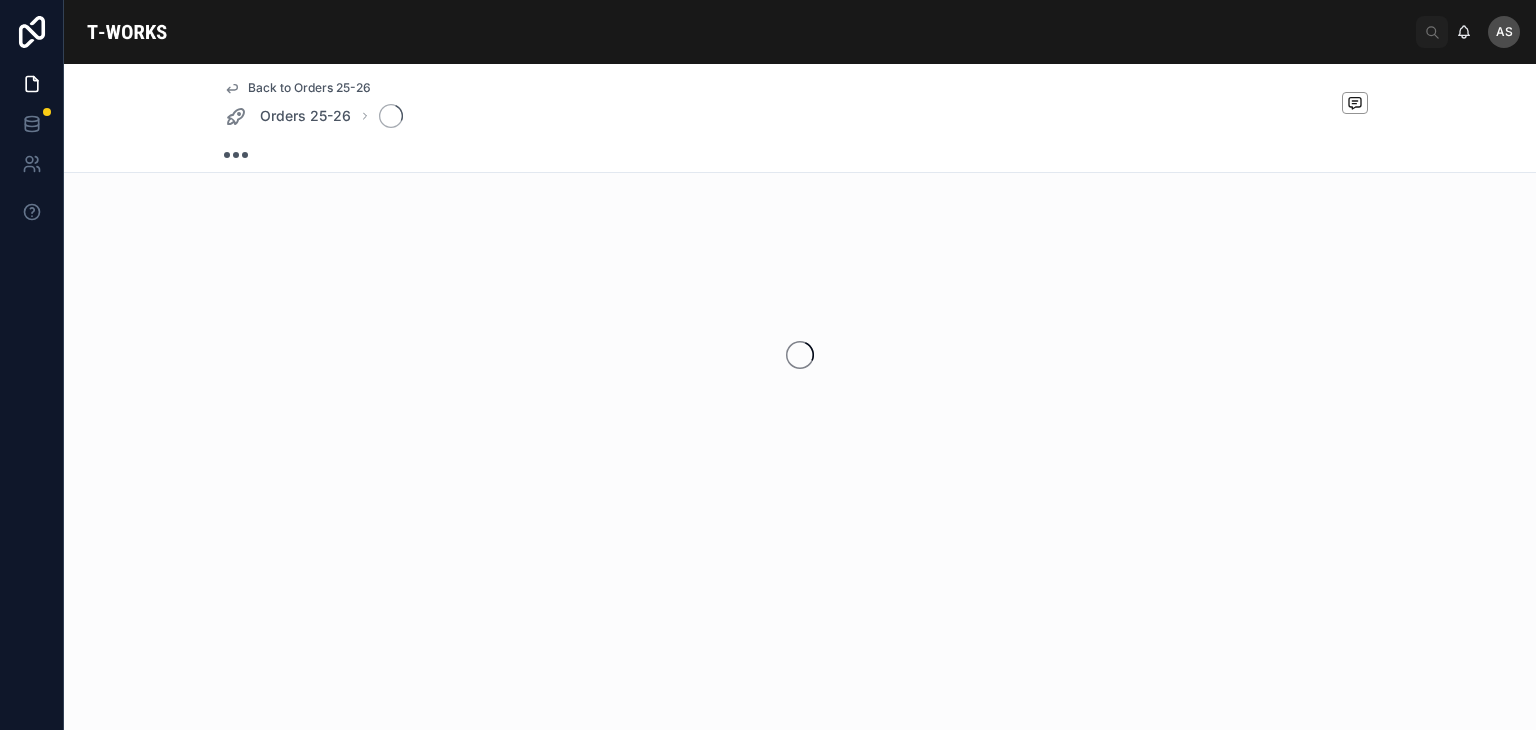 scroll, scrollTop: 0, scrollLeft: 0, axis: both 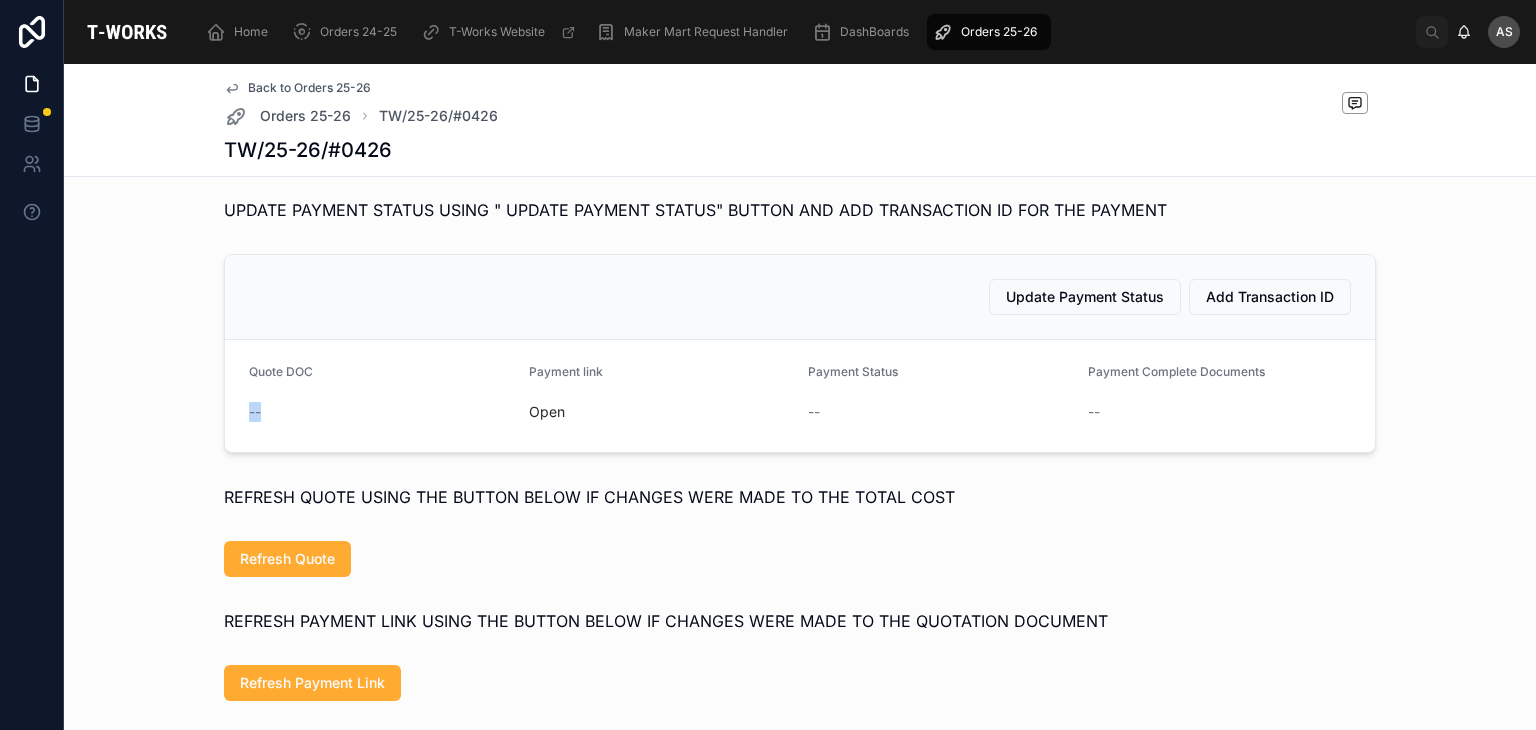 drag, startPoint x: 254, startPoint y: 437, endPoint x: 239, endPoint y: 439, distance: 15.132746 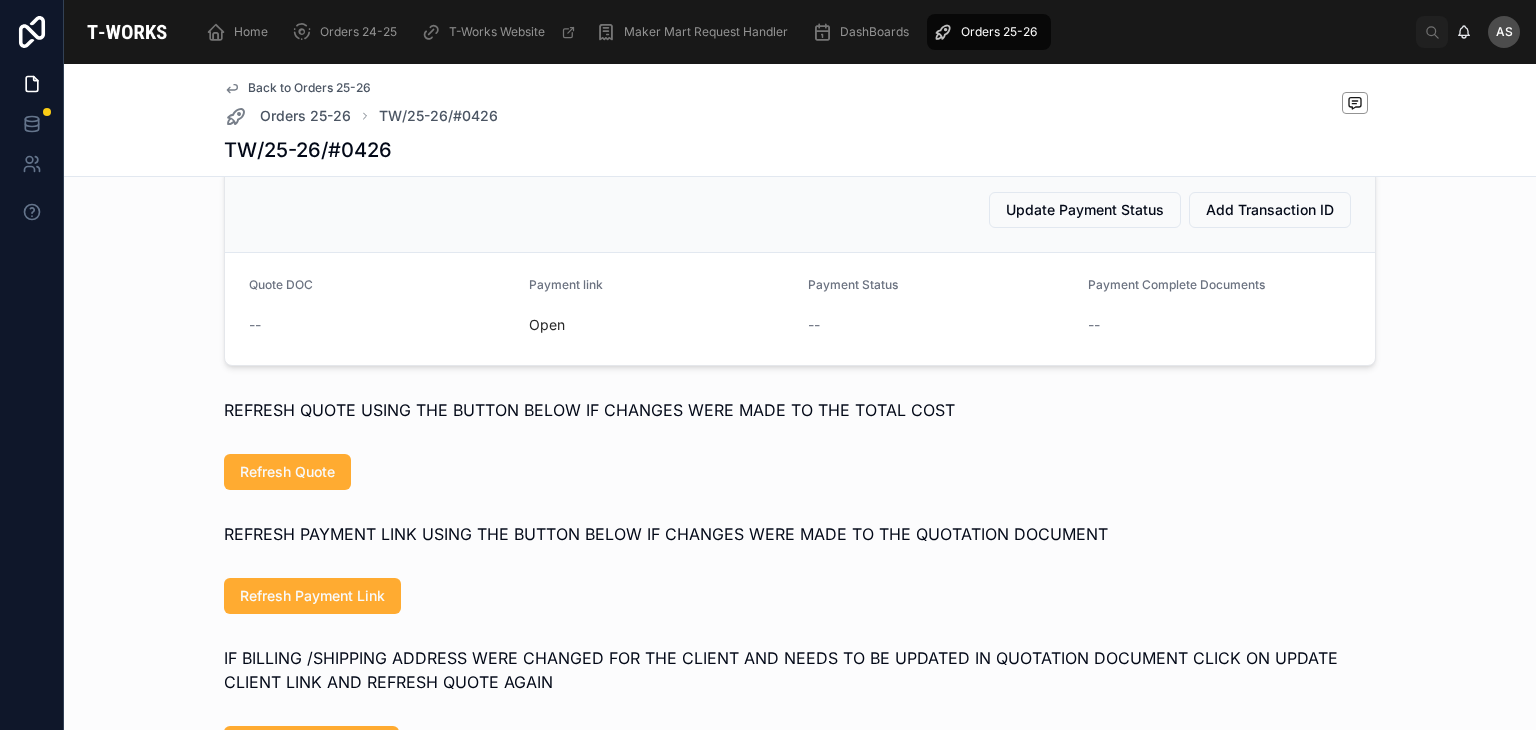 scroll, scrollTop: 900, scrollLeft: 0, axis: vertical 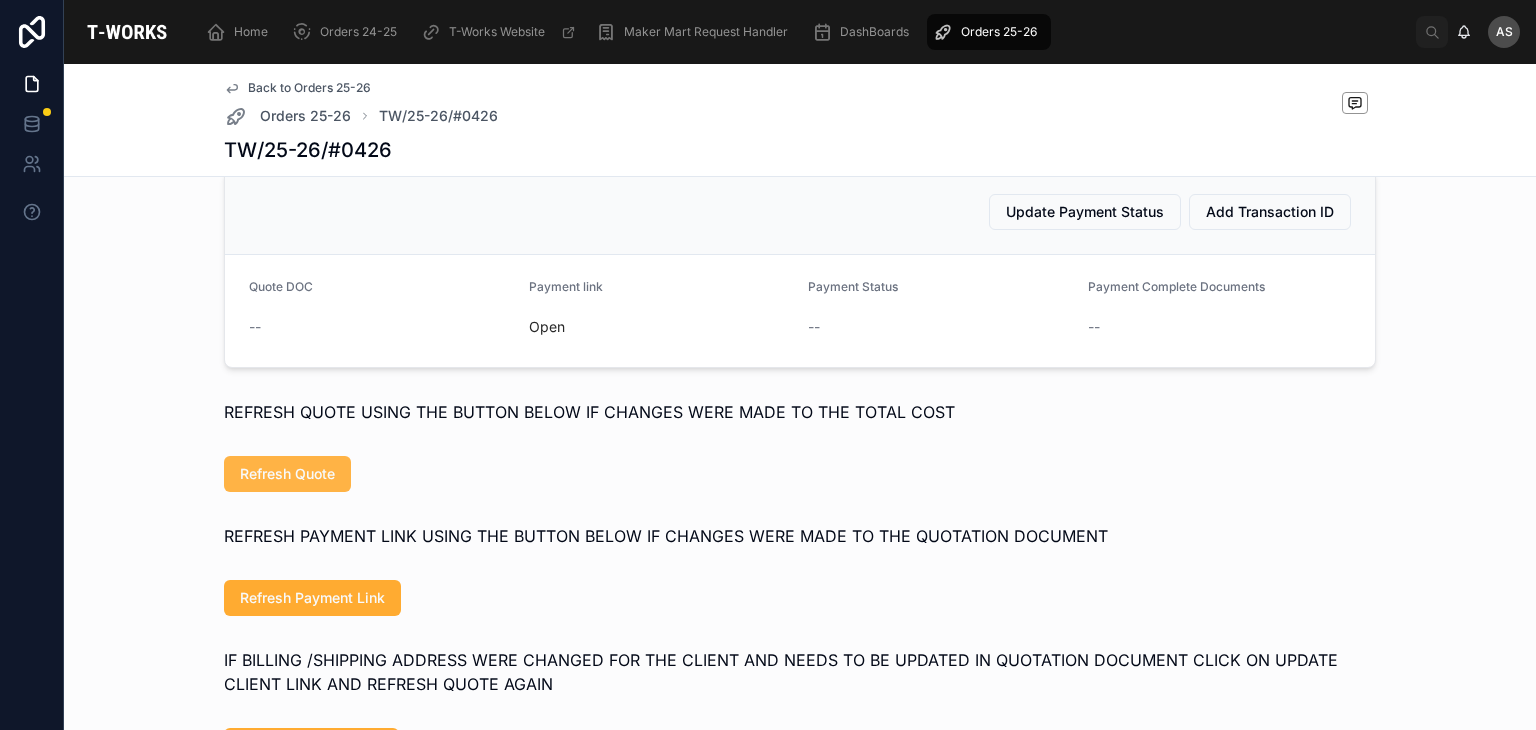 click on "Refresh Quote" at bounding box center [287, 474] 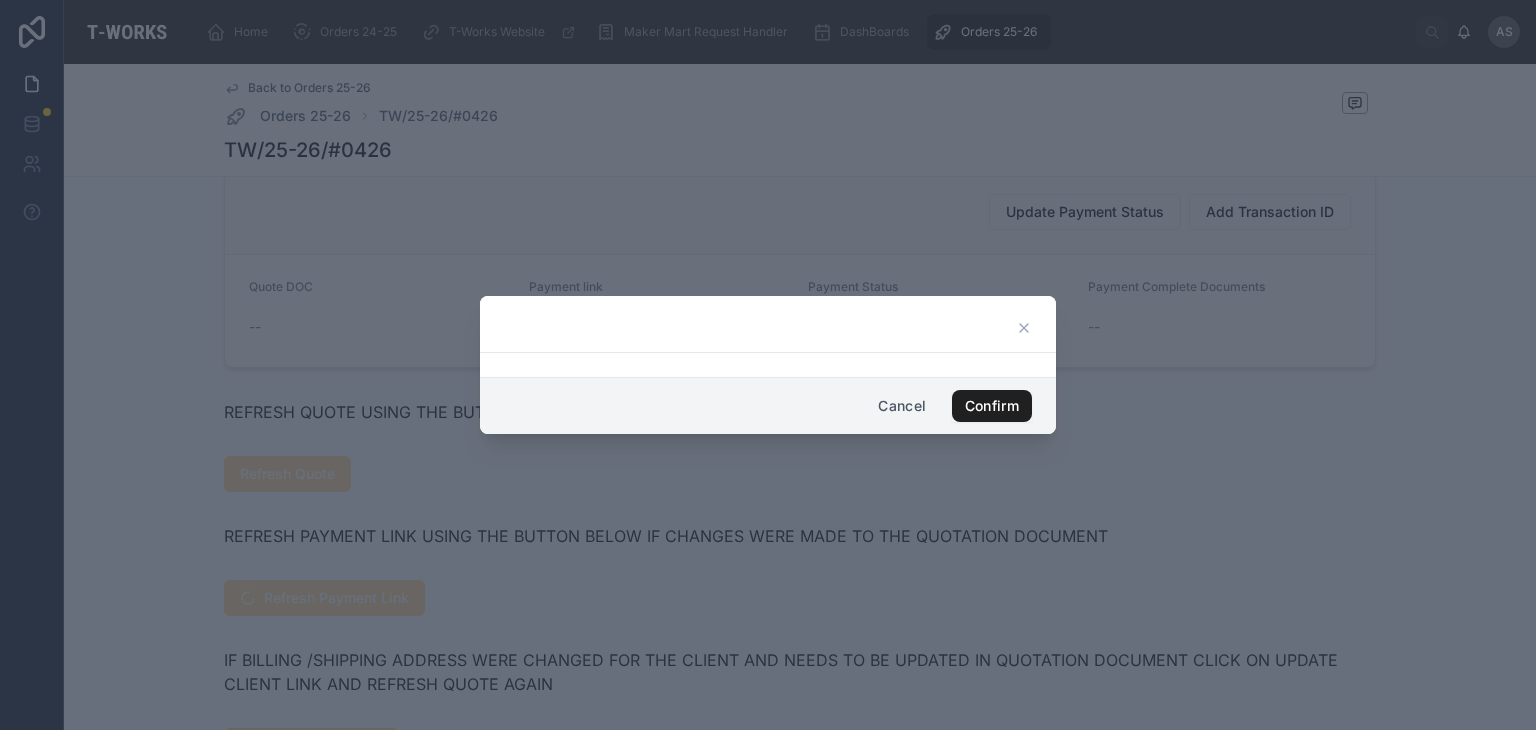 click on "Confirm" at bounding box center (992, 406) 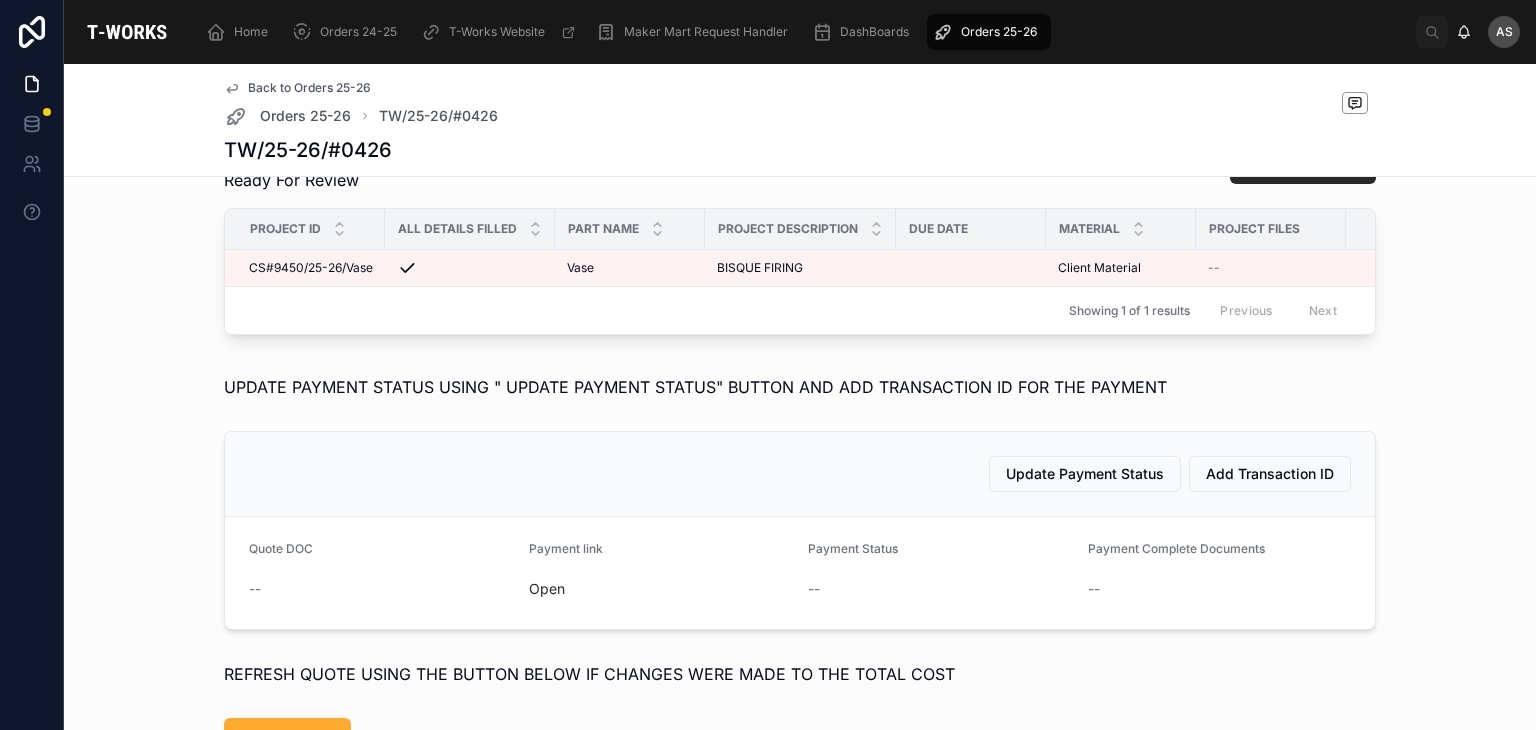 scroll, scrollTop: 636, scrollLeft: 0, axis: vertical 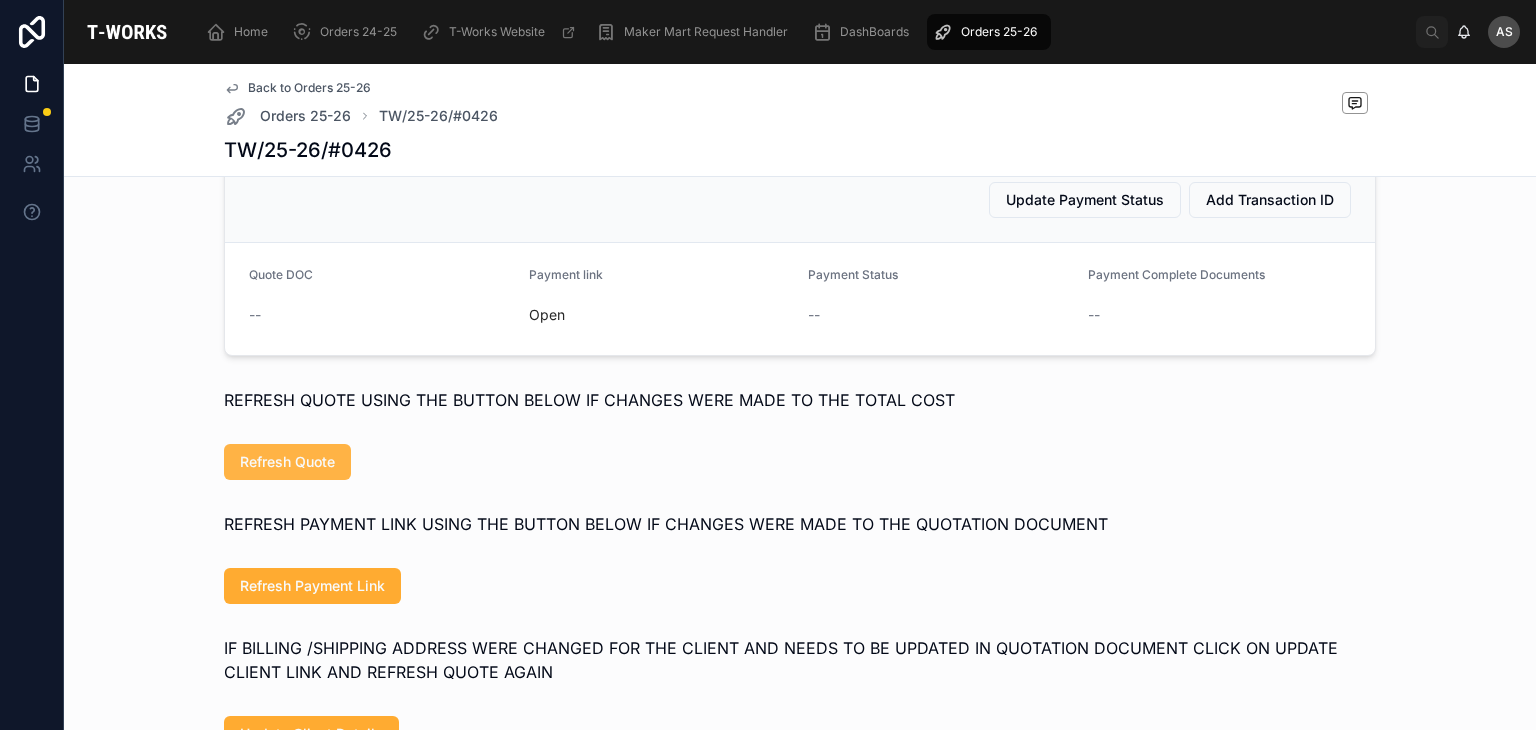 click on "Refresh Quote" at bounding box center [287, 462] 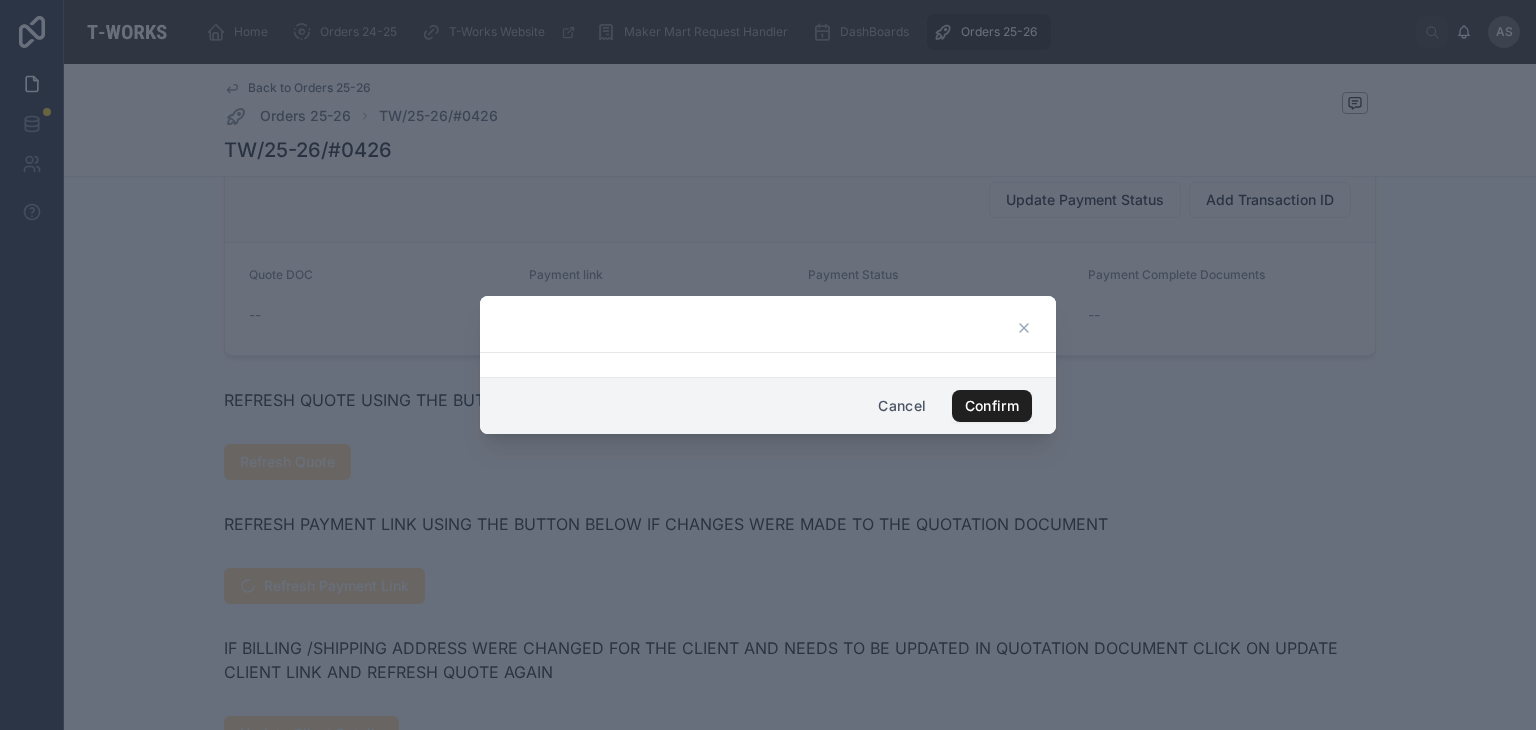 click on "Confirm" at bounding box center [992, 406] 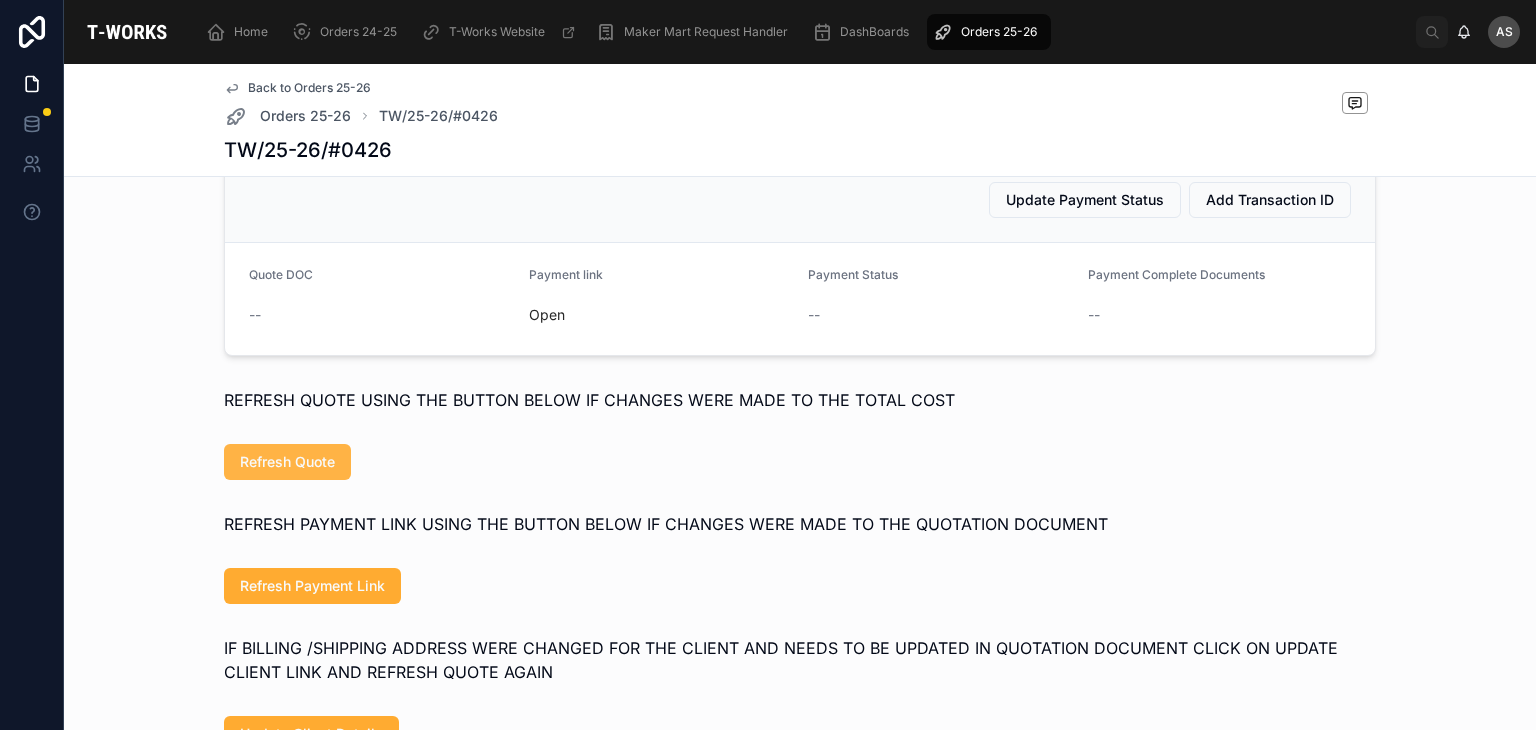 click on "Refresh Quote" at bounding box center (287, 462) 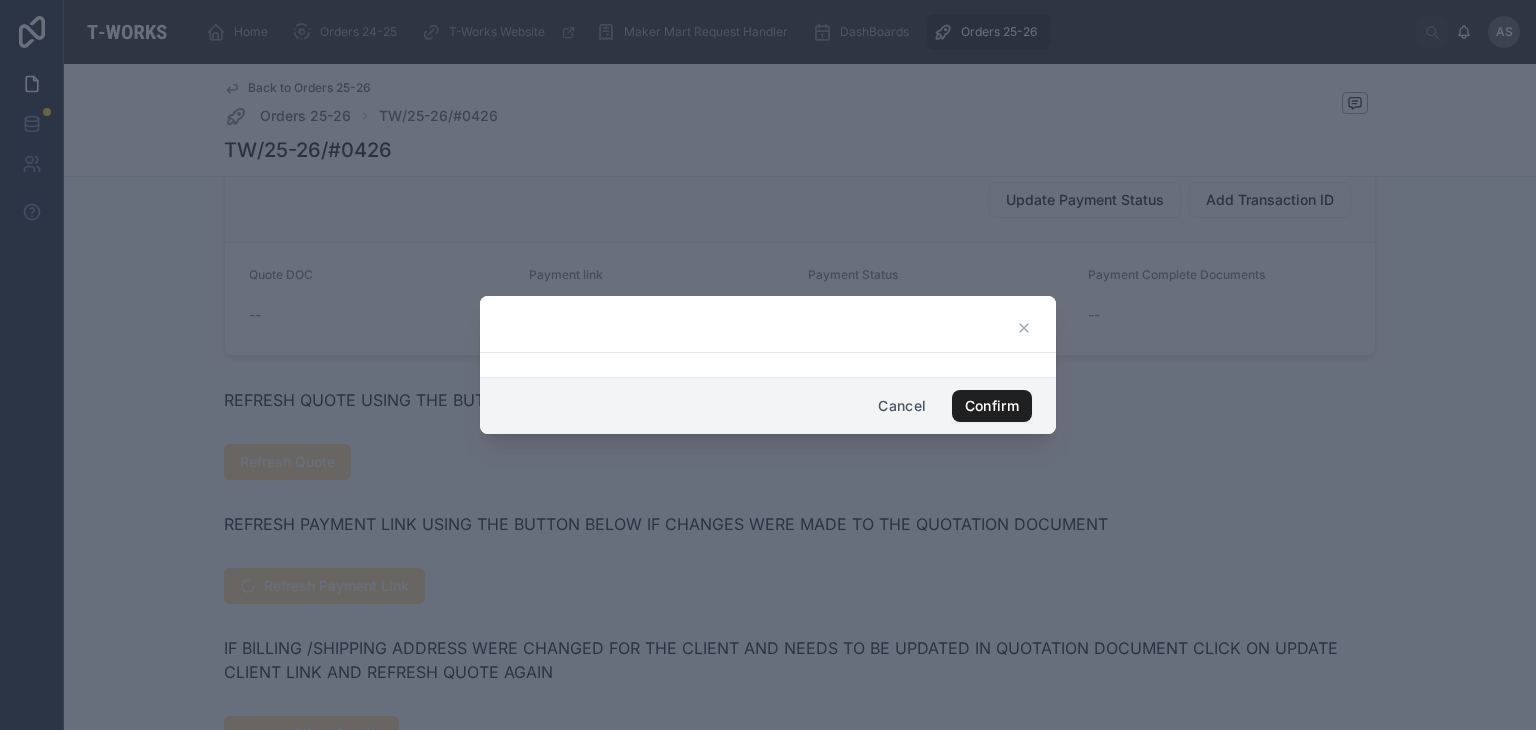 click on "Confirm" at bounding box center (992, 406) 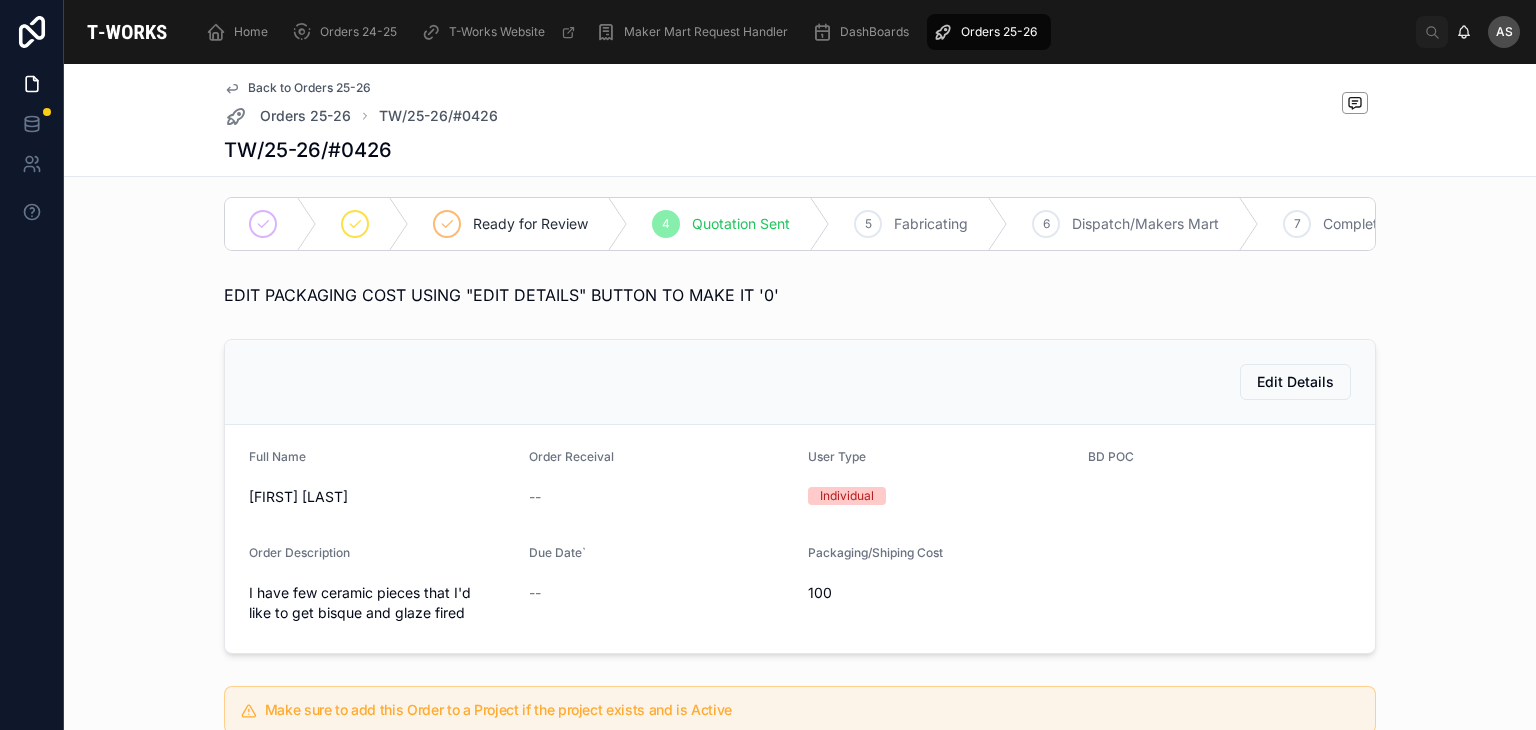 scroll, scrollTop: 0, scrollLeft: 0, axis: both 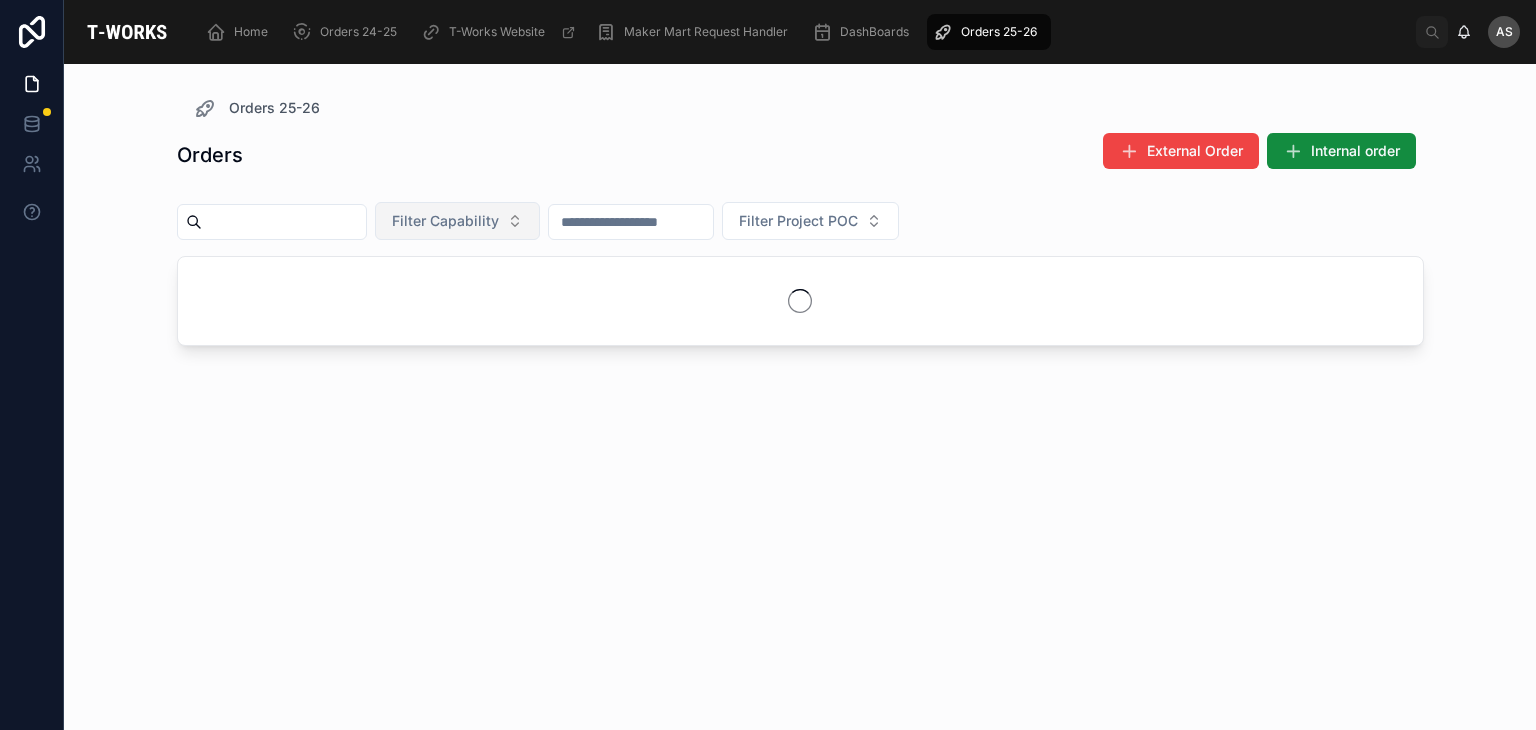 click on "Filter Capability" at bounding box center [457, 221] 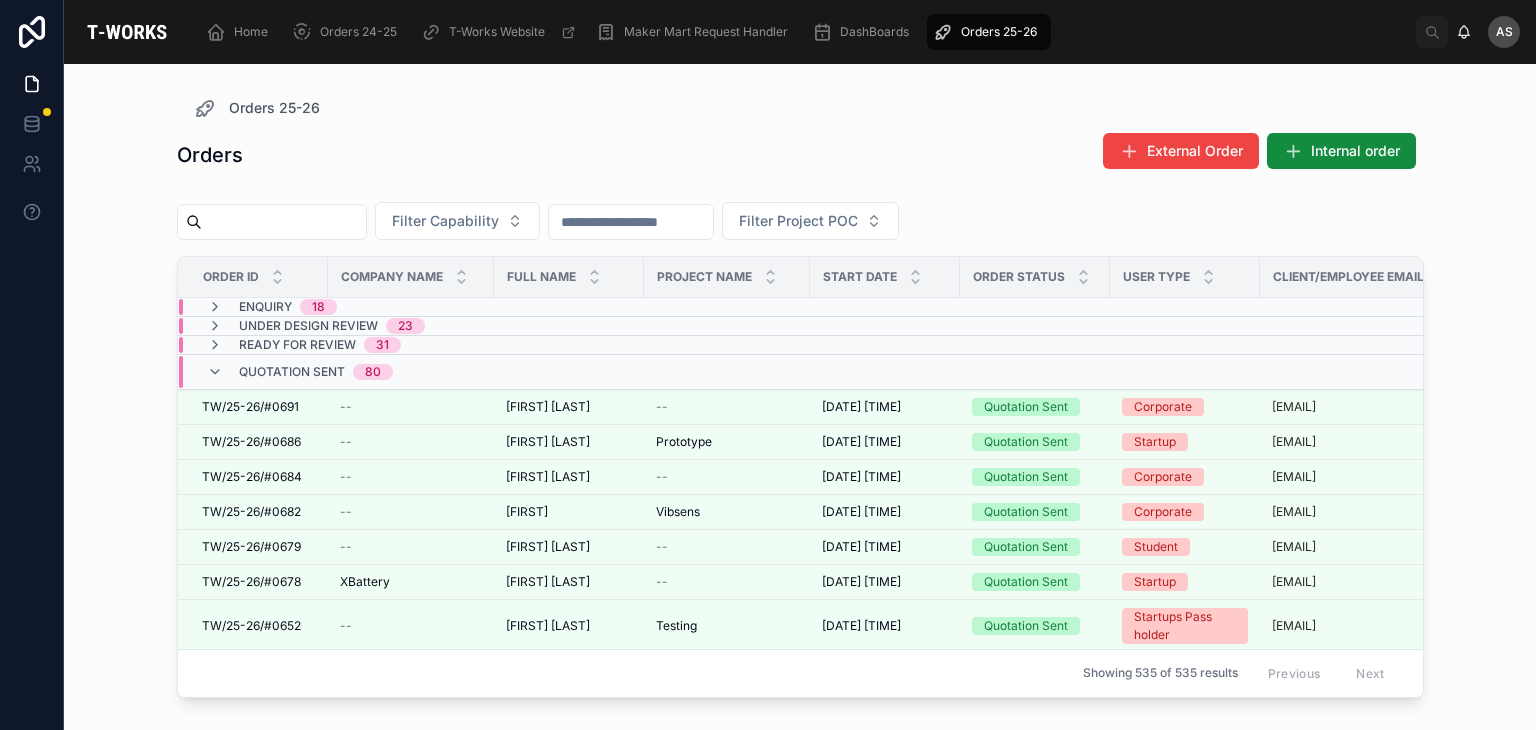 click on "Orders External Order Internal order" at bounding box center (800, 155) 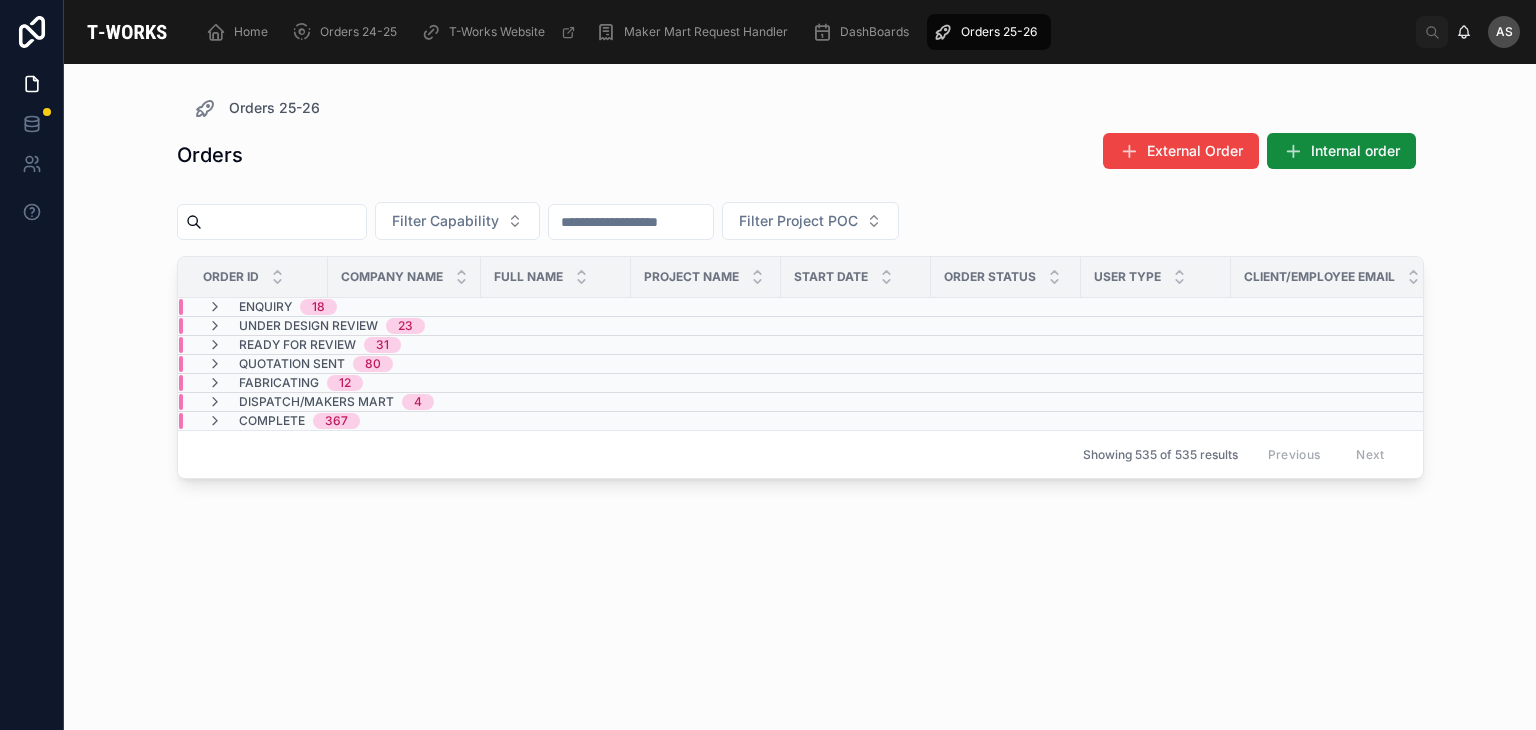 click on "Under Design Review 23" at bounding box center [404, 326] 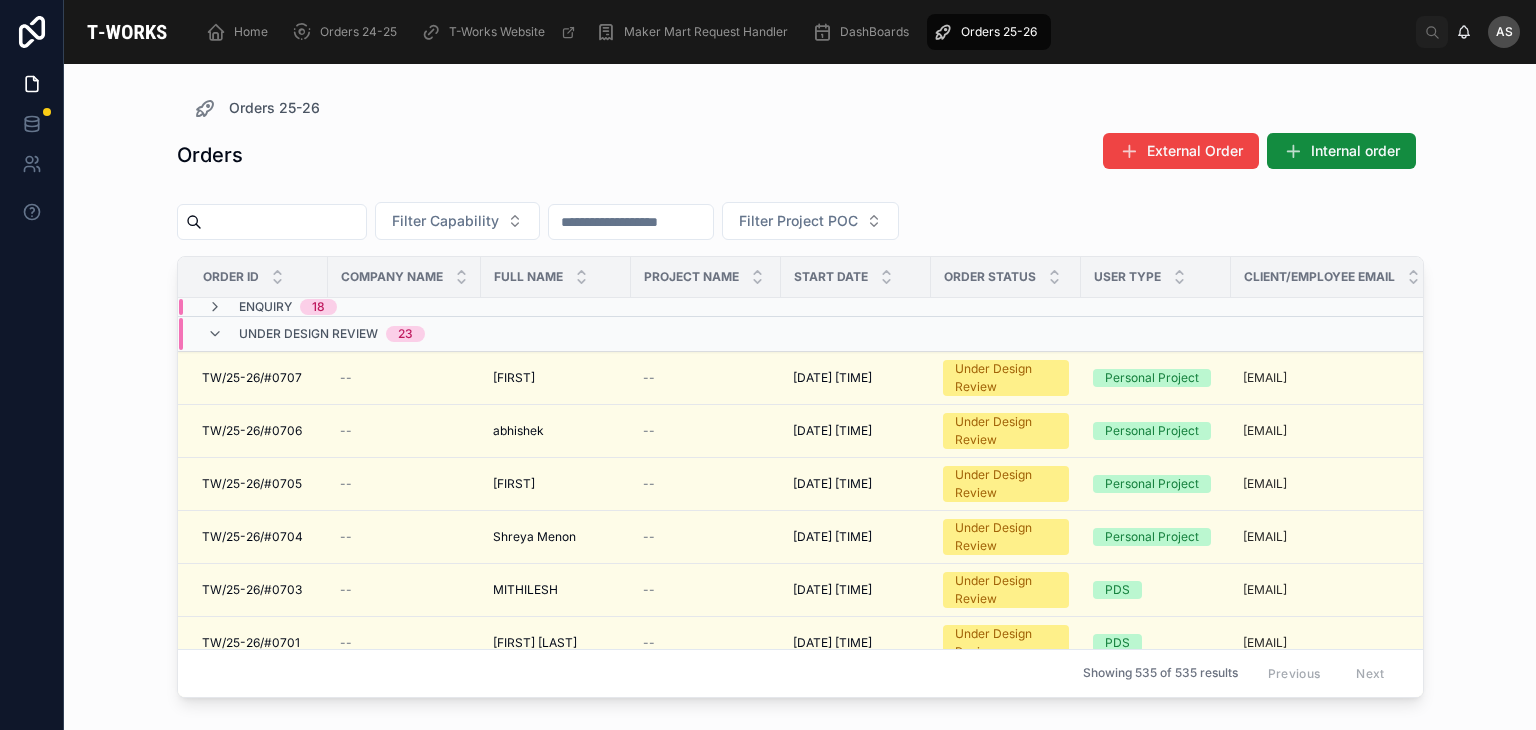 click at bounding box center (284, 222) 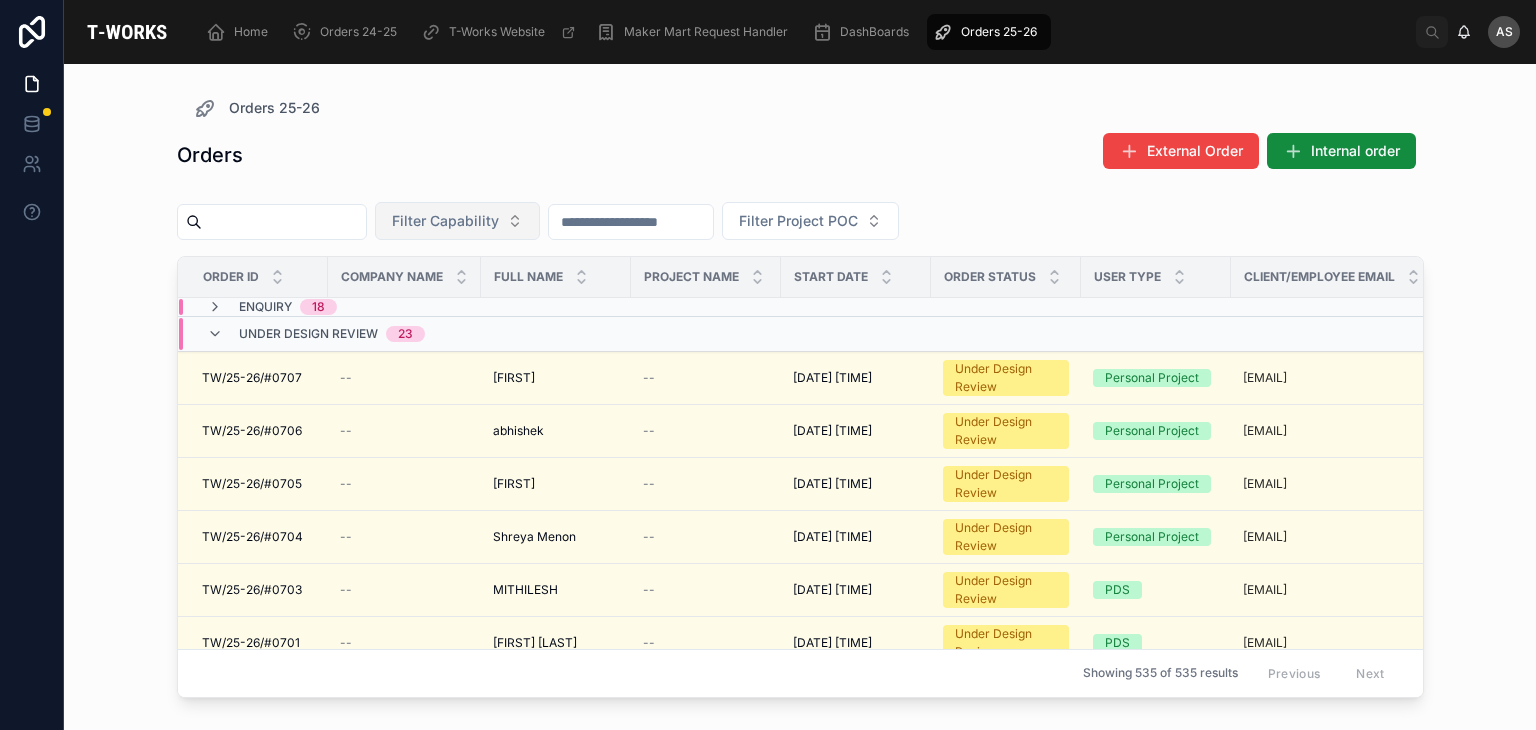 click on "Filter Capability" at bounding box center [457, 221] 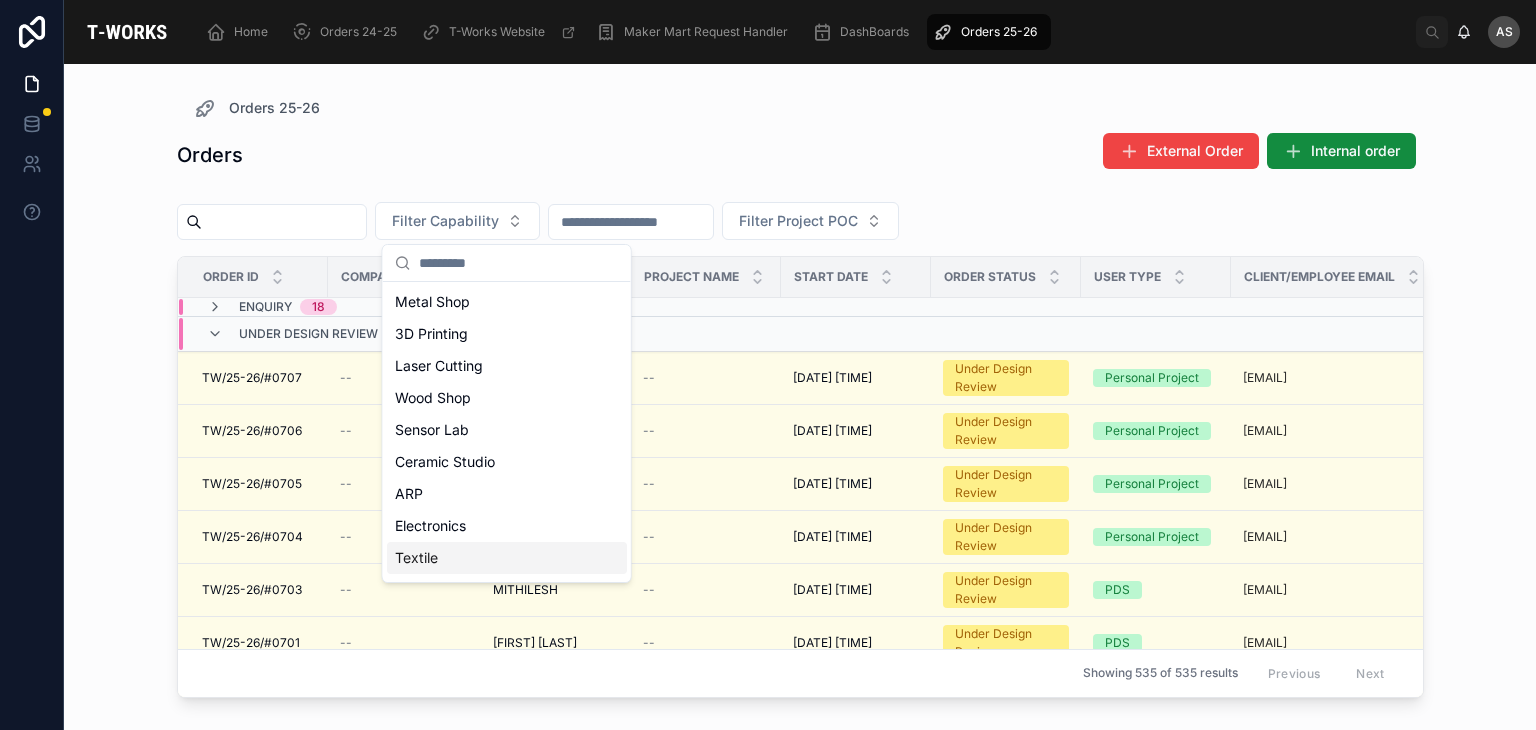 click on "Textile" at bounding box center [507, 558] 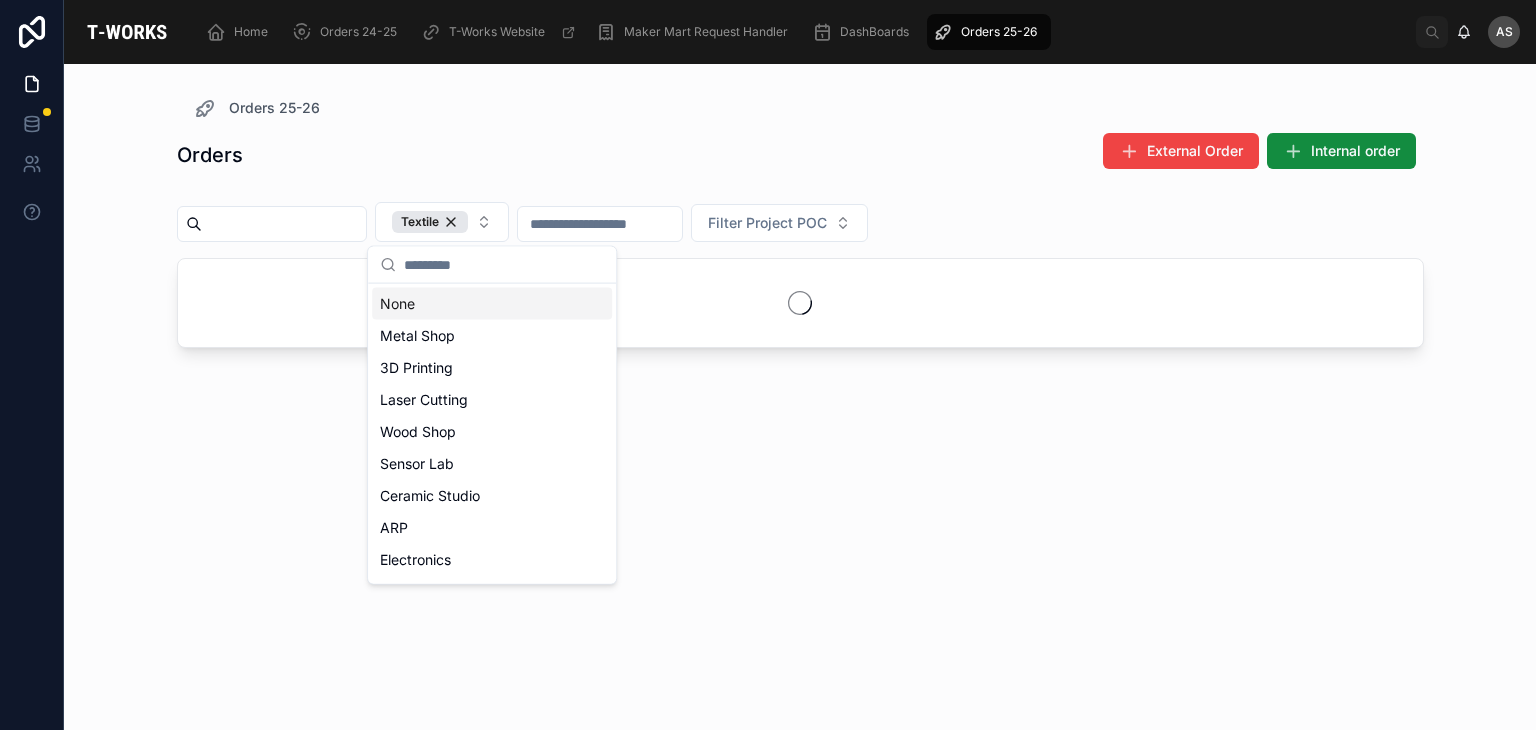 click on "Orders External Order Internal order Textile Filter Project POC" at bounding box center (800, 413) 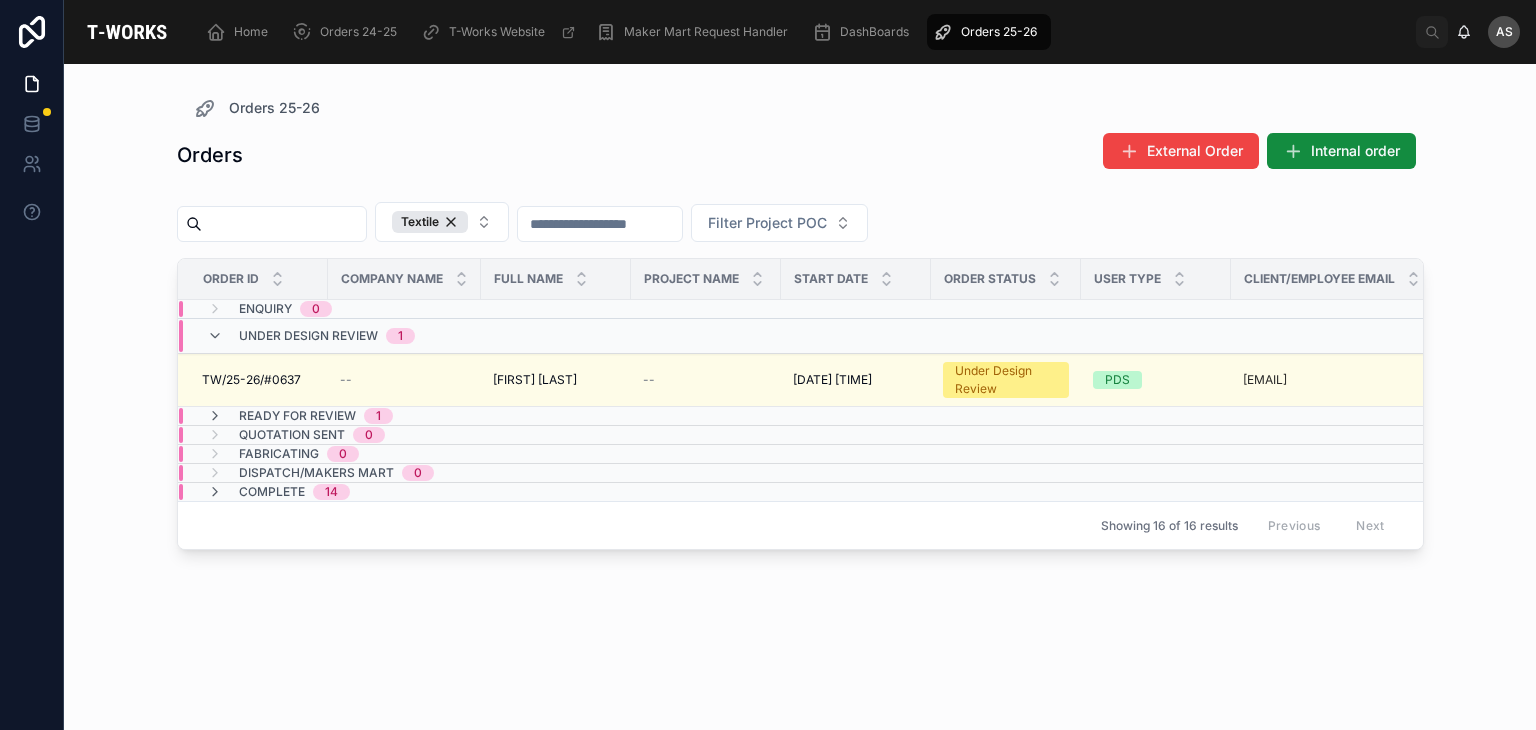 click on "Ready for Review 1" at bounding box center [404, 416] 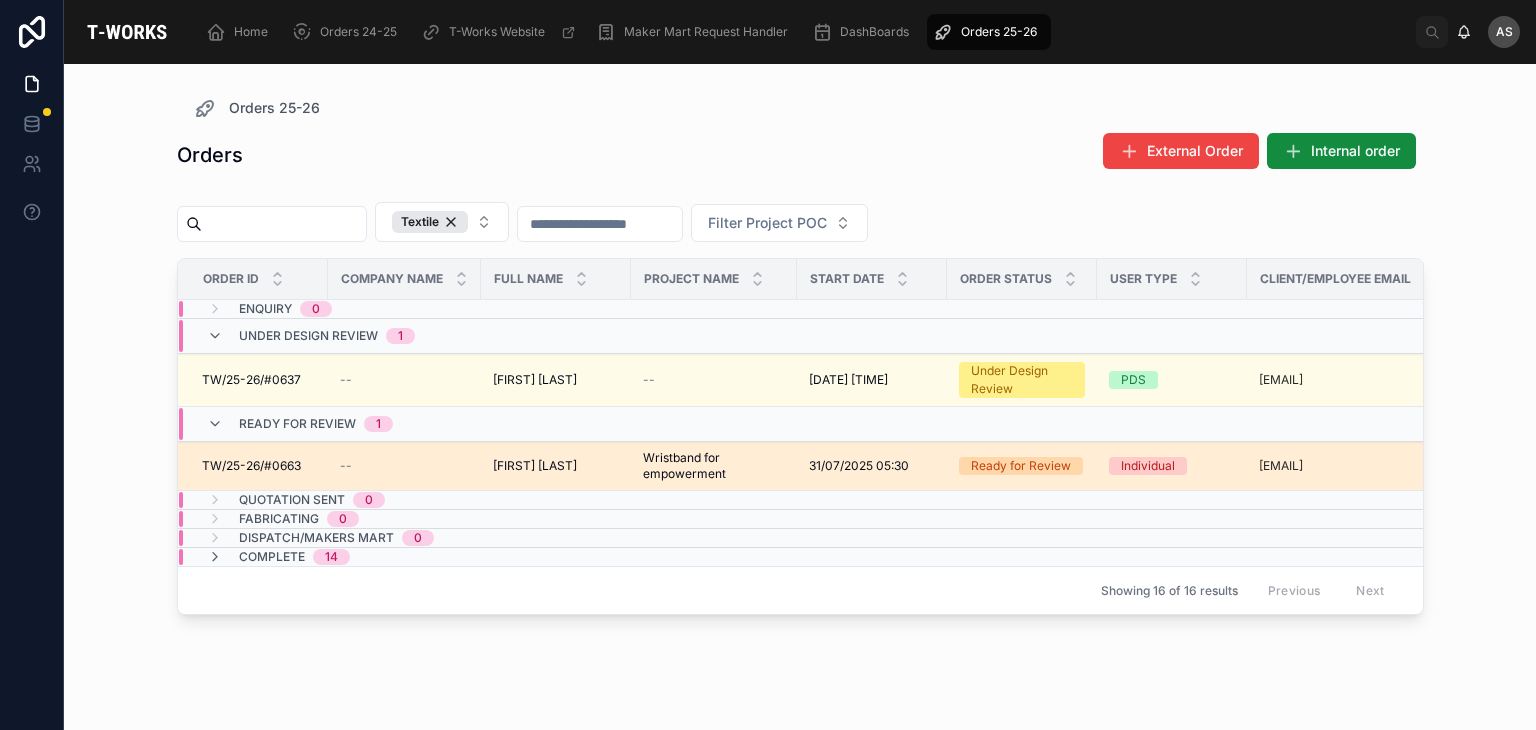 click on "[FIRST] [LAST]" at bounding box center [535, 466] 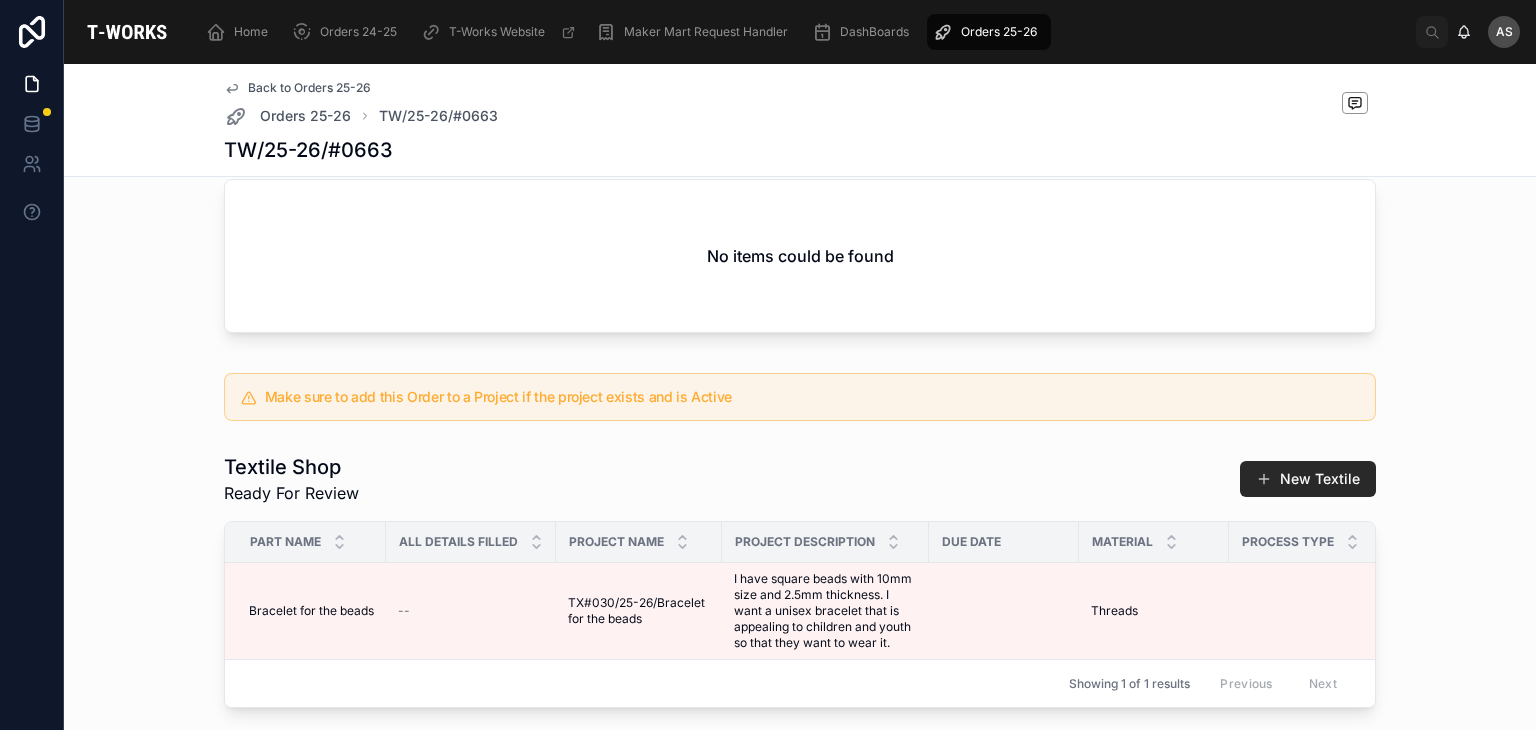scroll, scrollTop: 914, scrollLeft: 0, axis: vertical 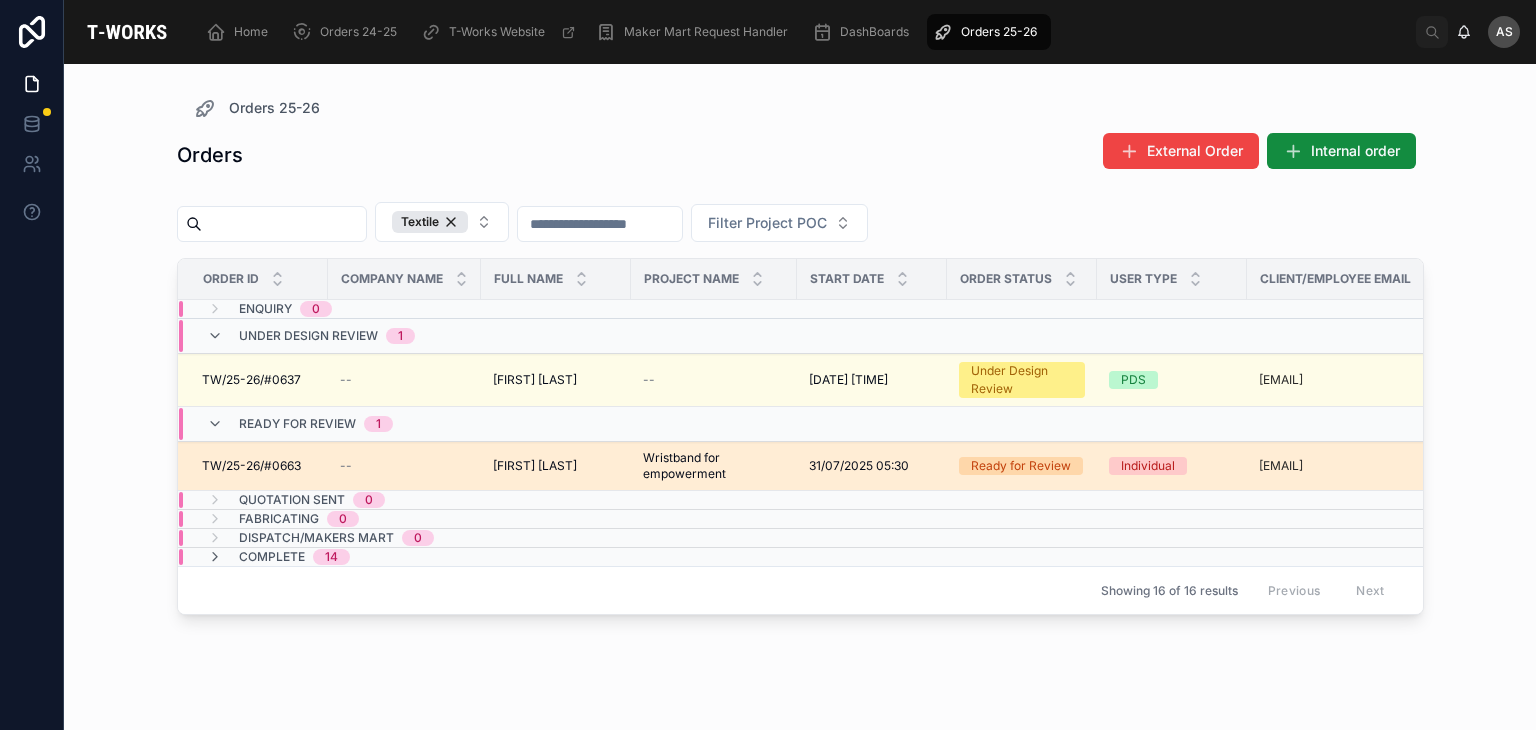 click on "Wristband for empowerment" at bounding box center (714, 466) 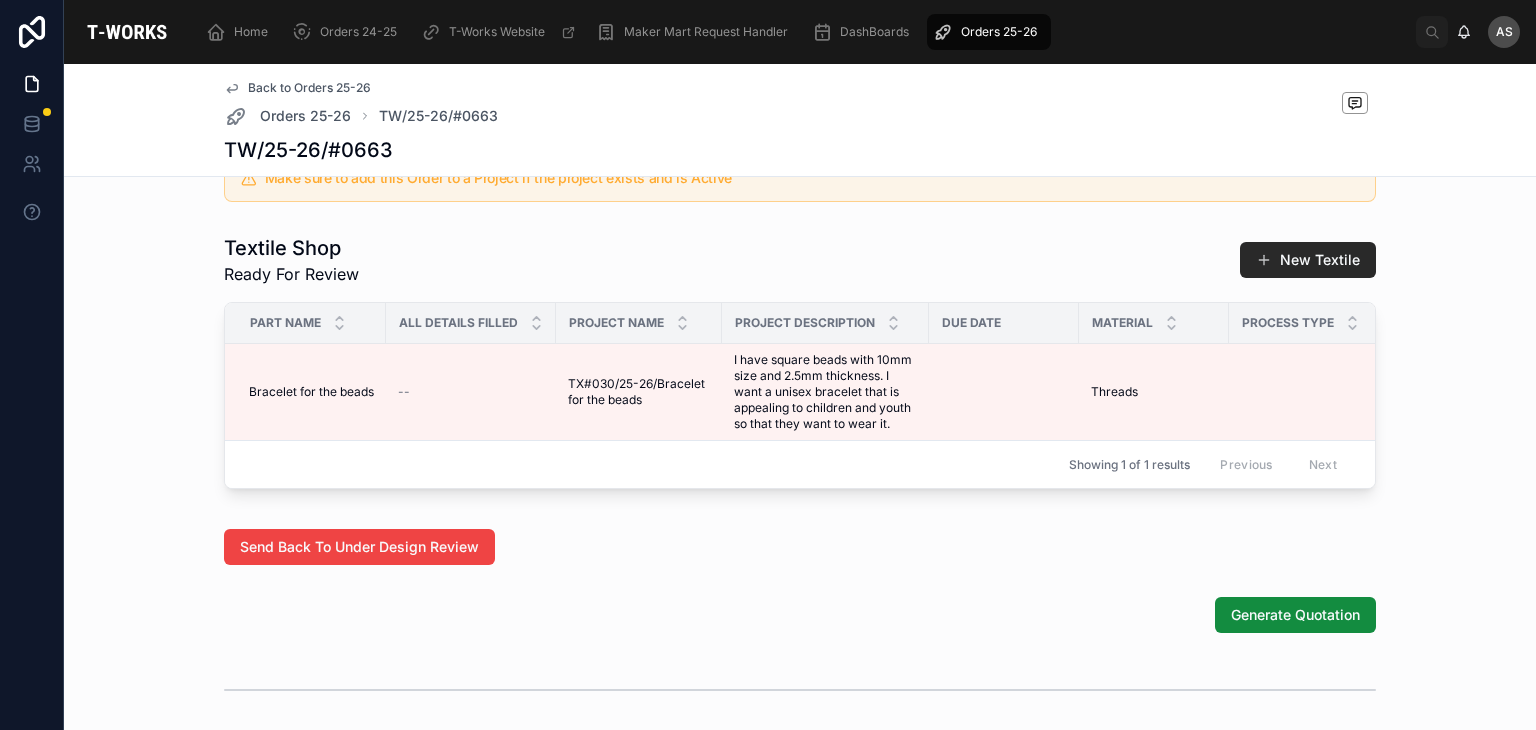 scroll, scrollTop: 952, scrollLeft: 0, axis: vertical 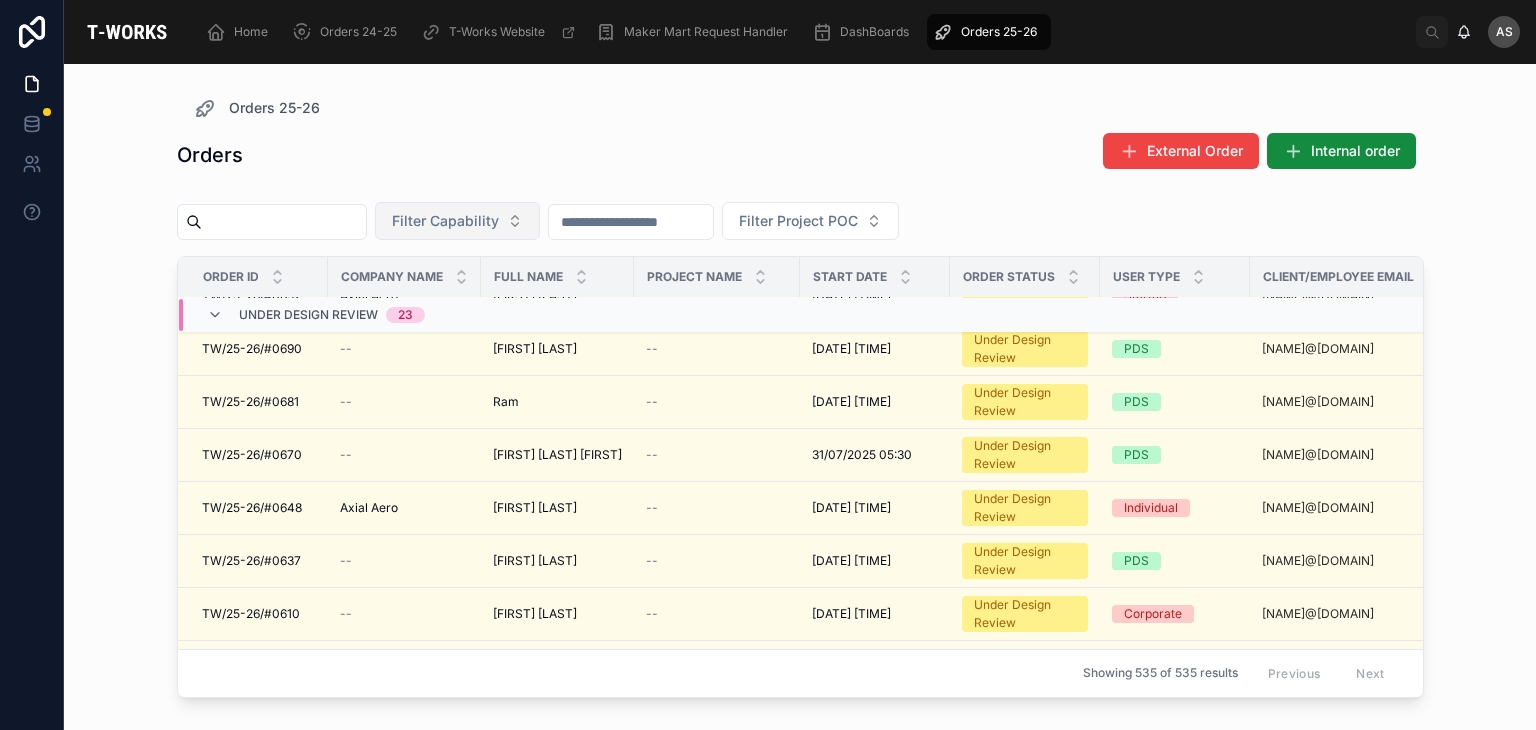 click on "Filter Capability" at bounding box center [457, 221] 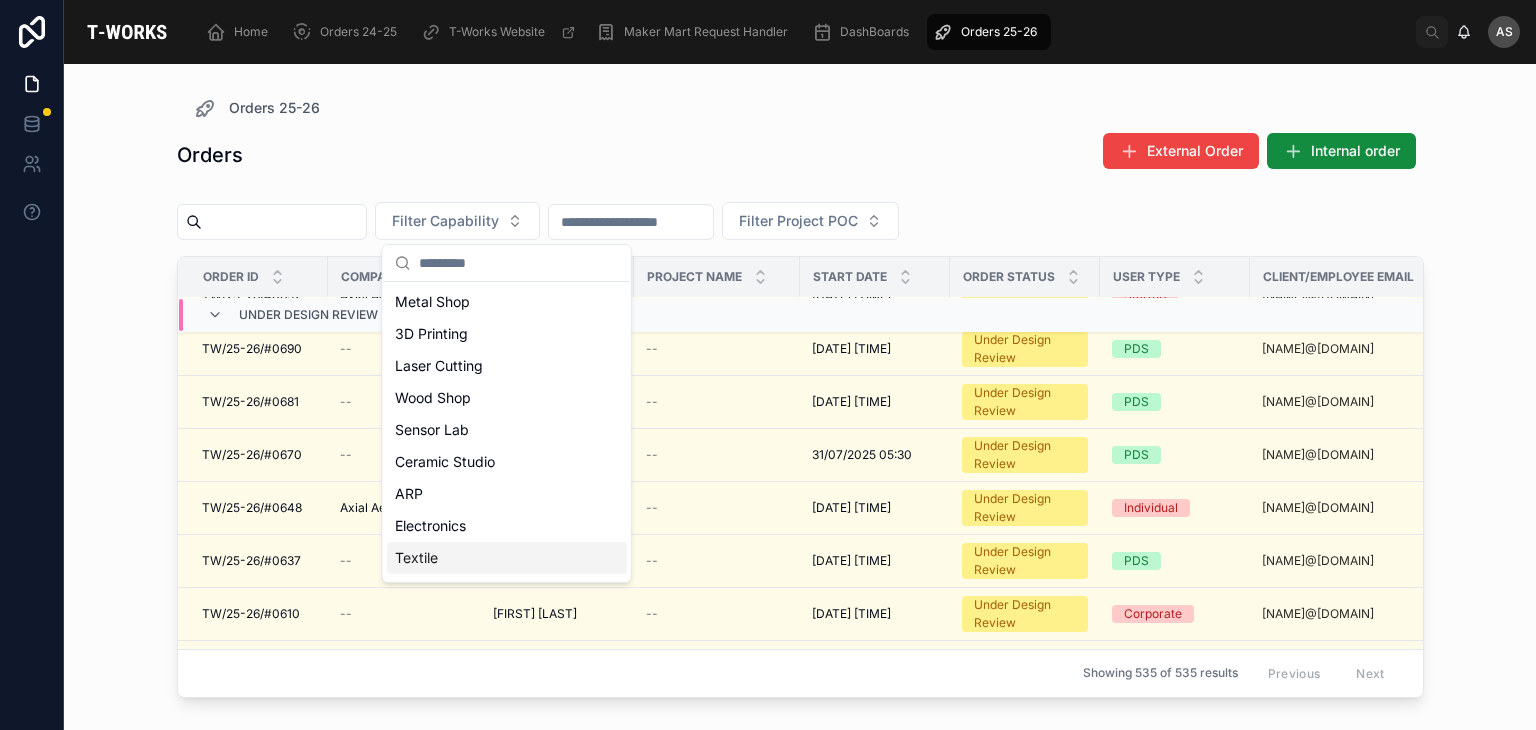 click on "Textile" at bounding box center (507, 558) 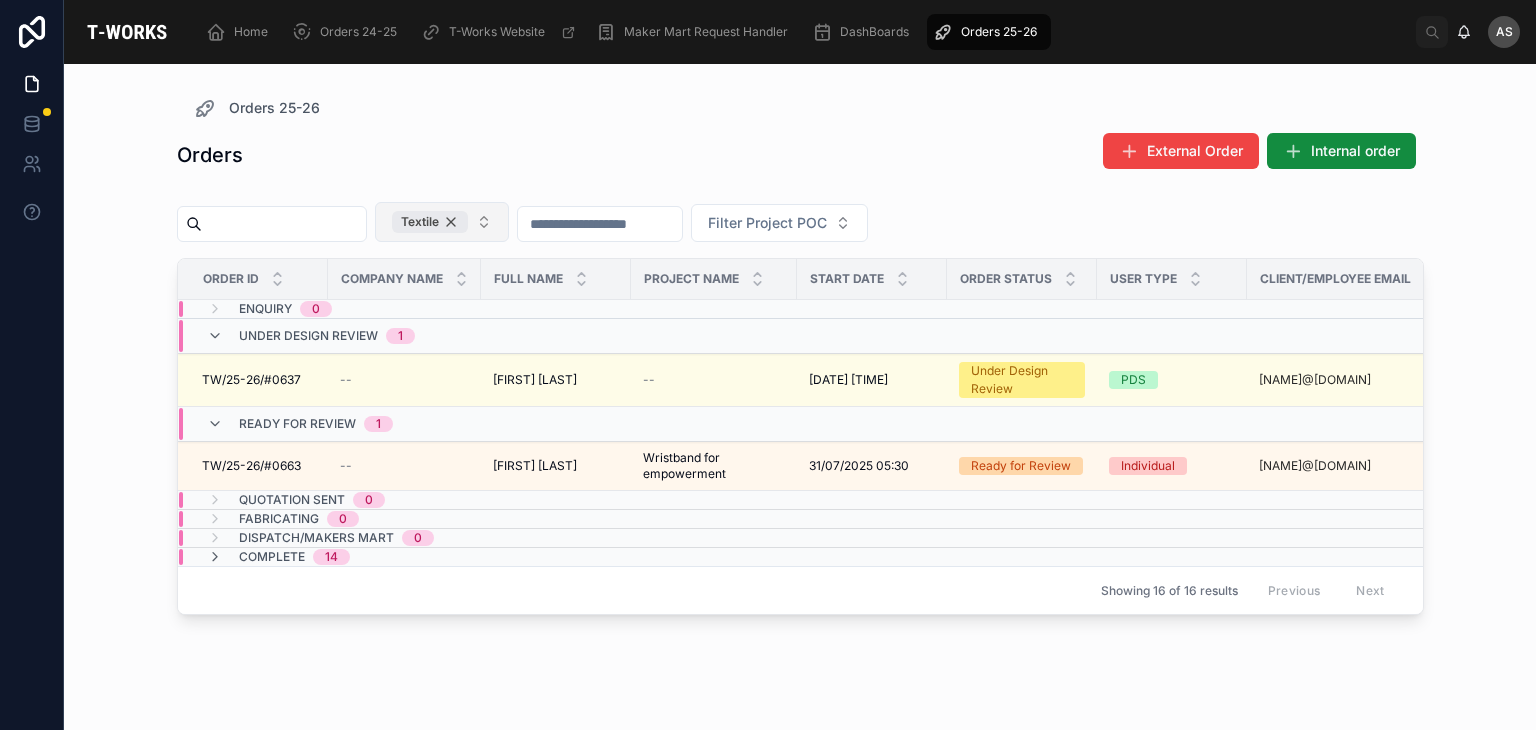click on "Textile" at bounding box center [430, 222] 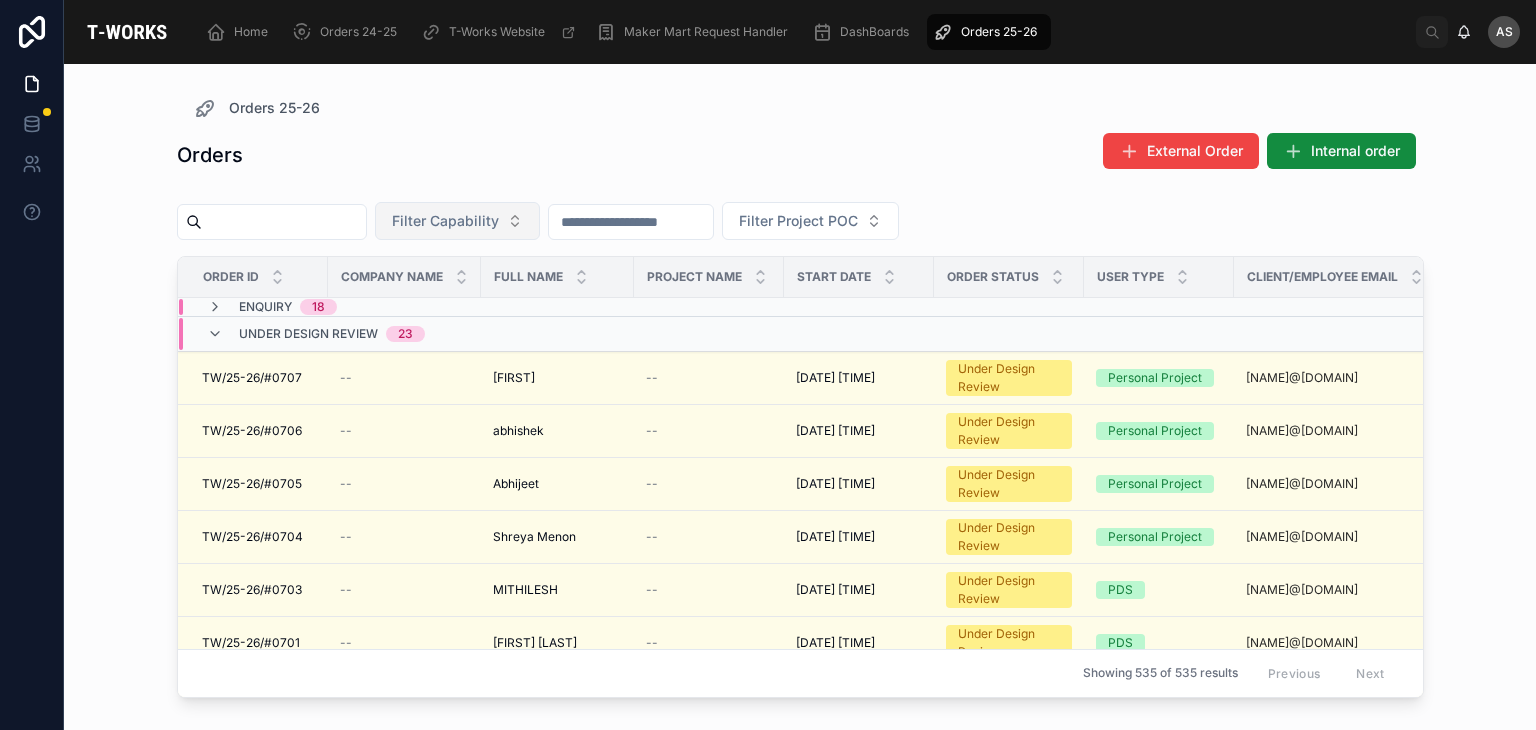 click on "Filter Capability" at bounding box center (445, 221) 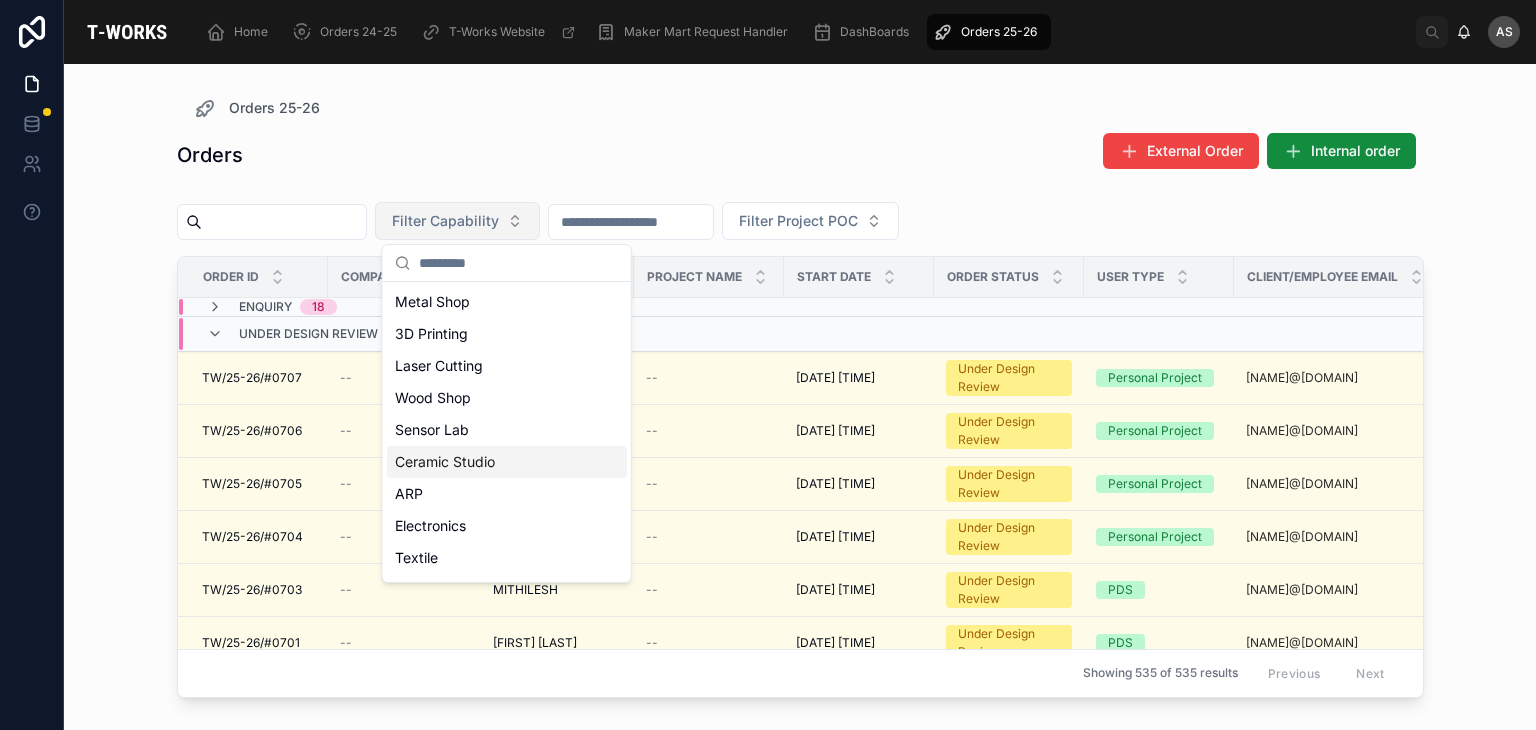 click on "Ceramic Studio" at bounding box center [507, 462] 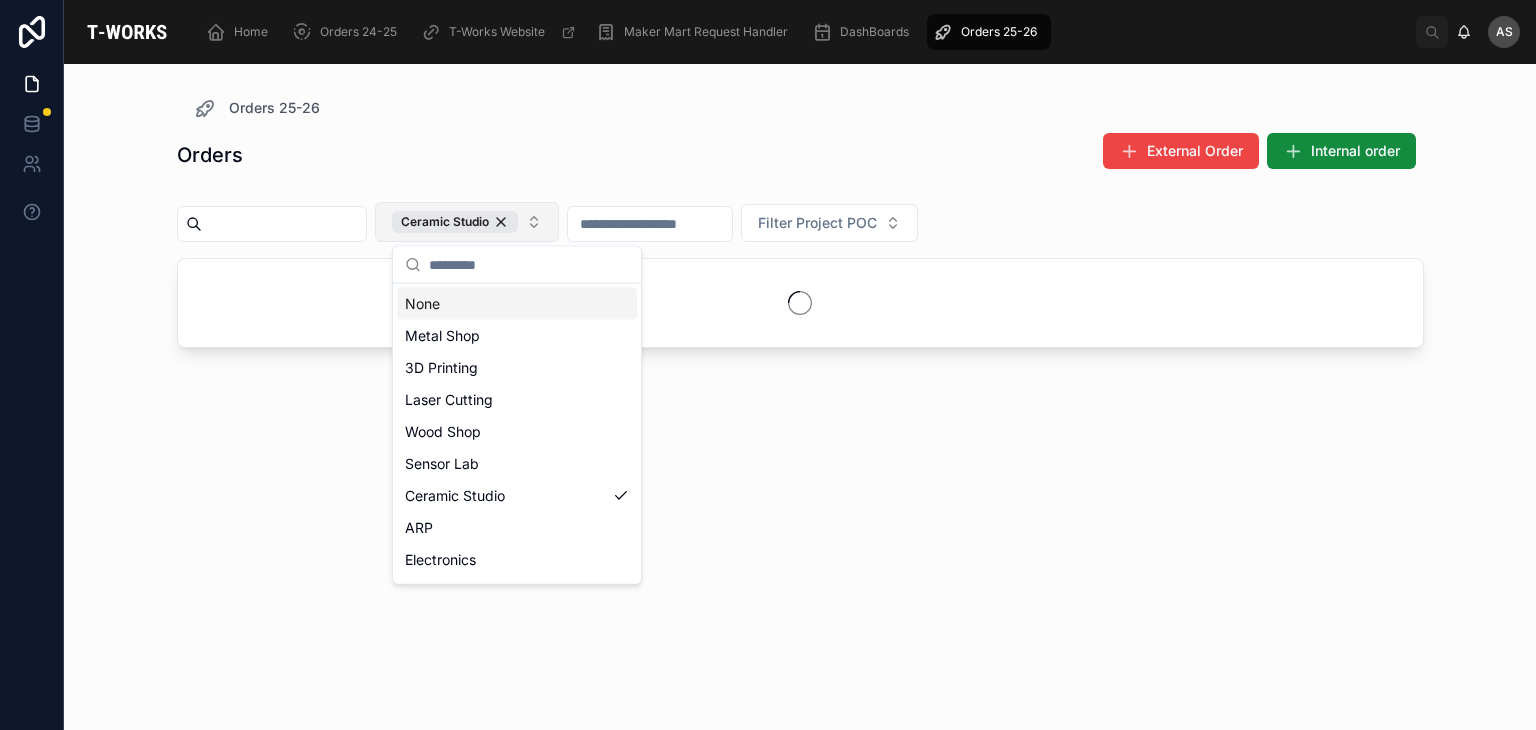 click on "Orders External Order Internal order Ceramic Studio Filter Project POC" at bounding box center (800, 413) 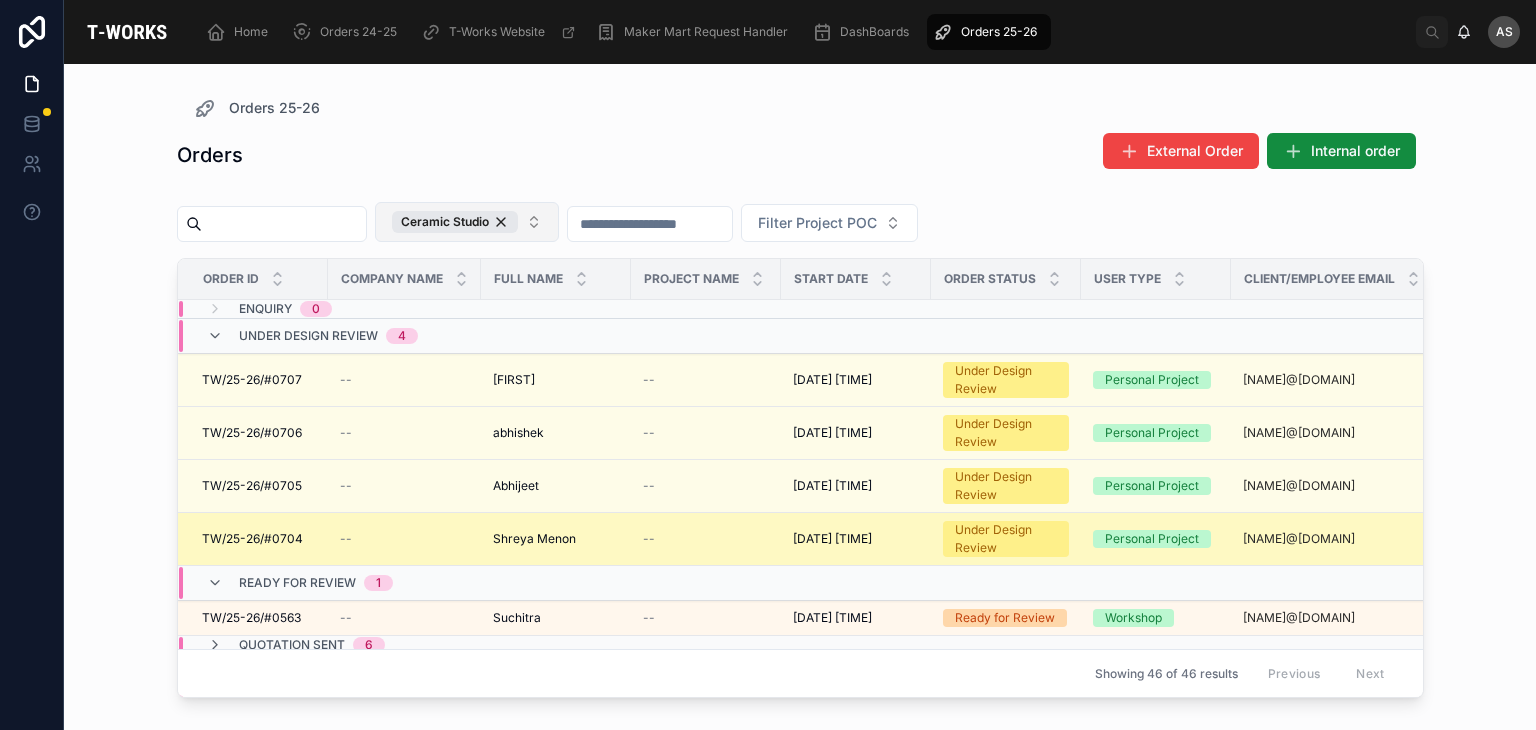 scroll, scrollTop: 73, scrollLeft: 0, axis: vertical 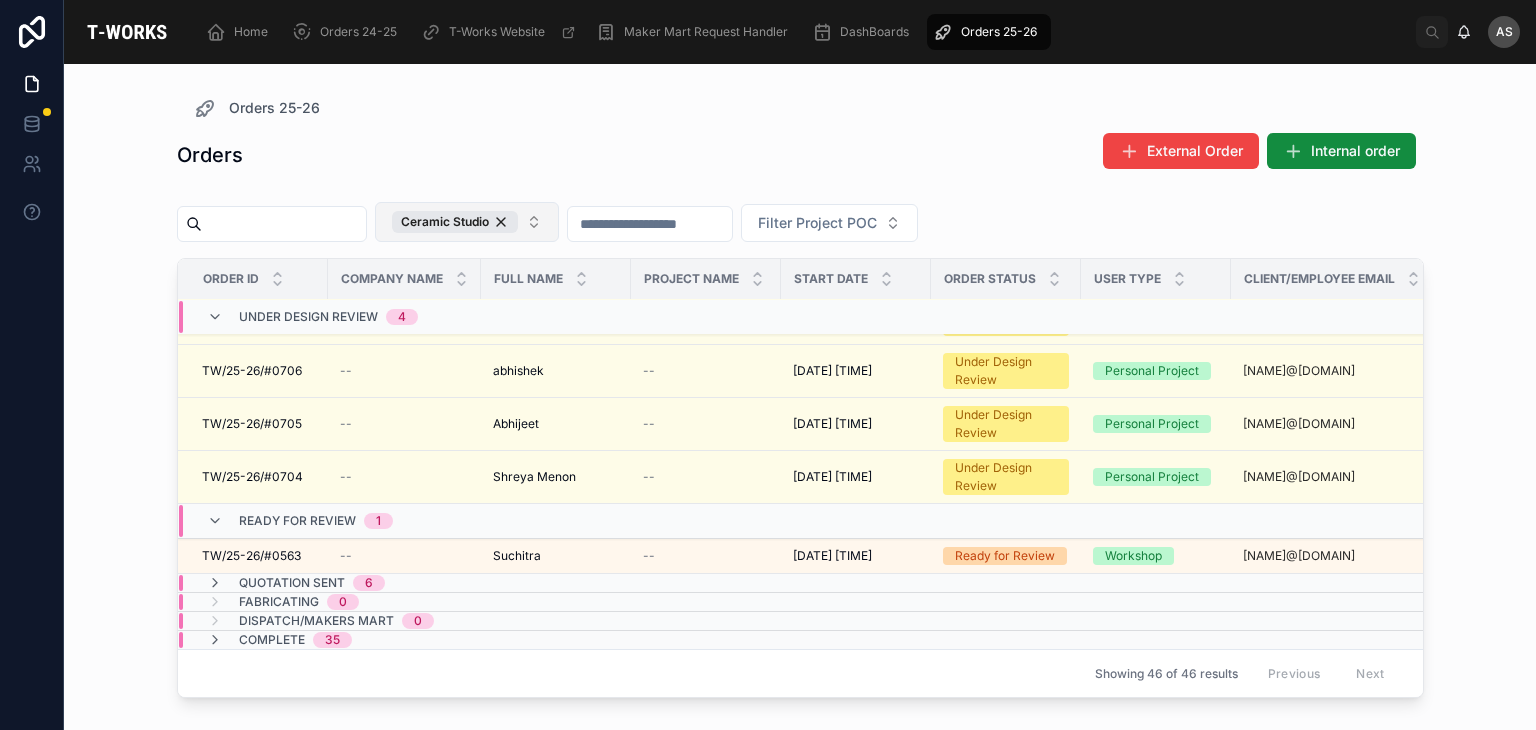 click on "Quotation Sent 6" at bounding box center [404, 583] 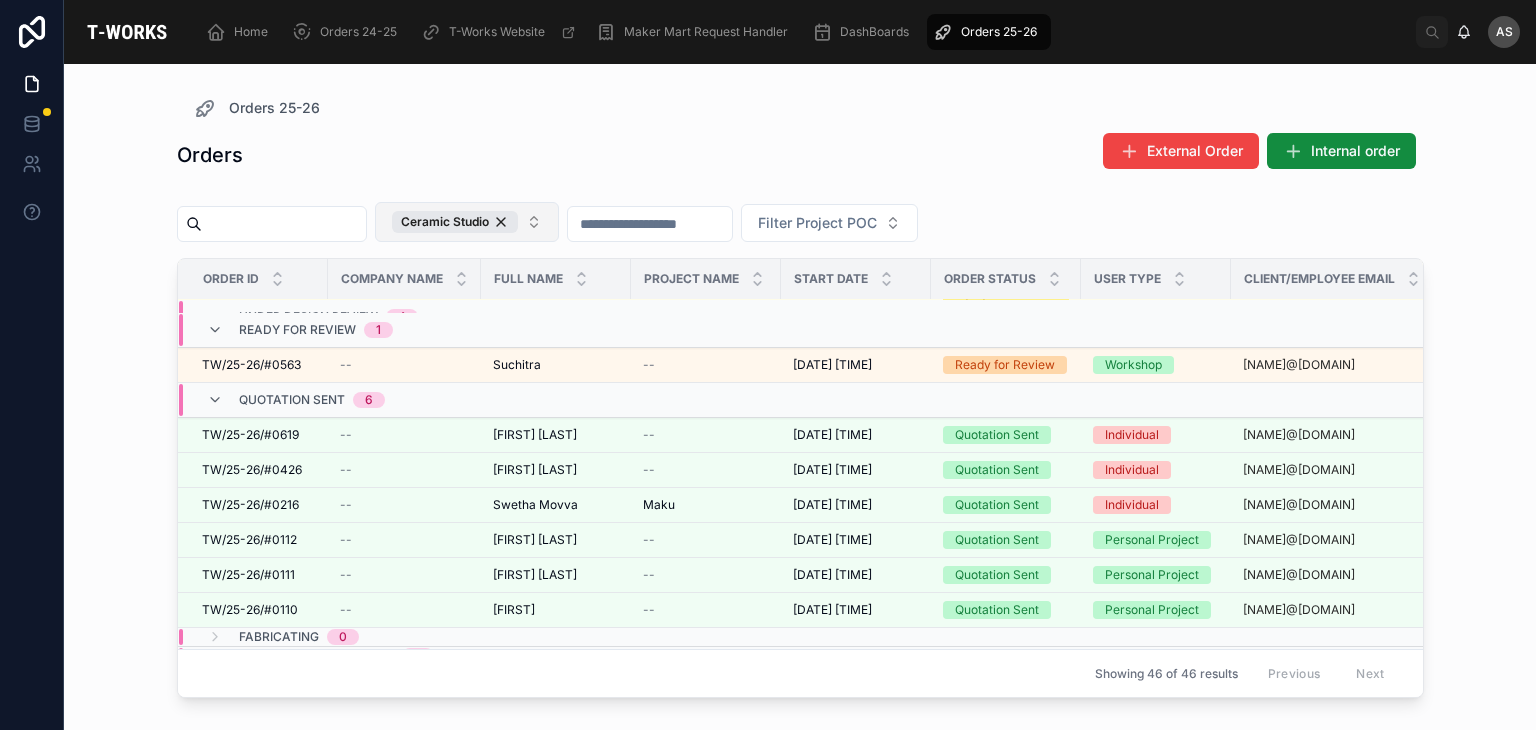 scroll, scrollTop: 256, scrollLeft: 0, axis: vertical 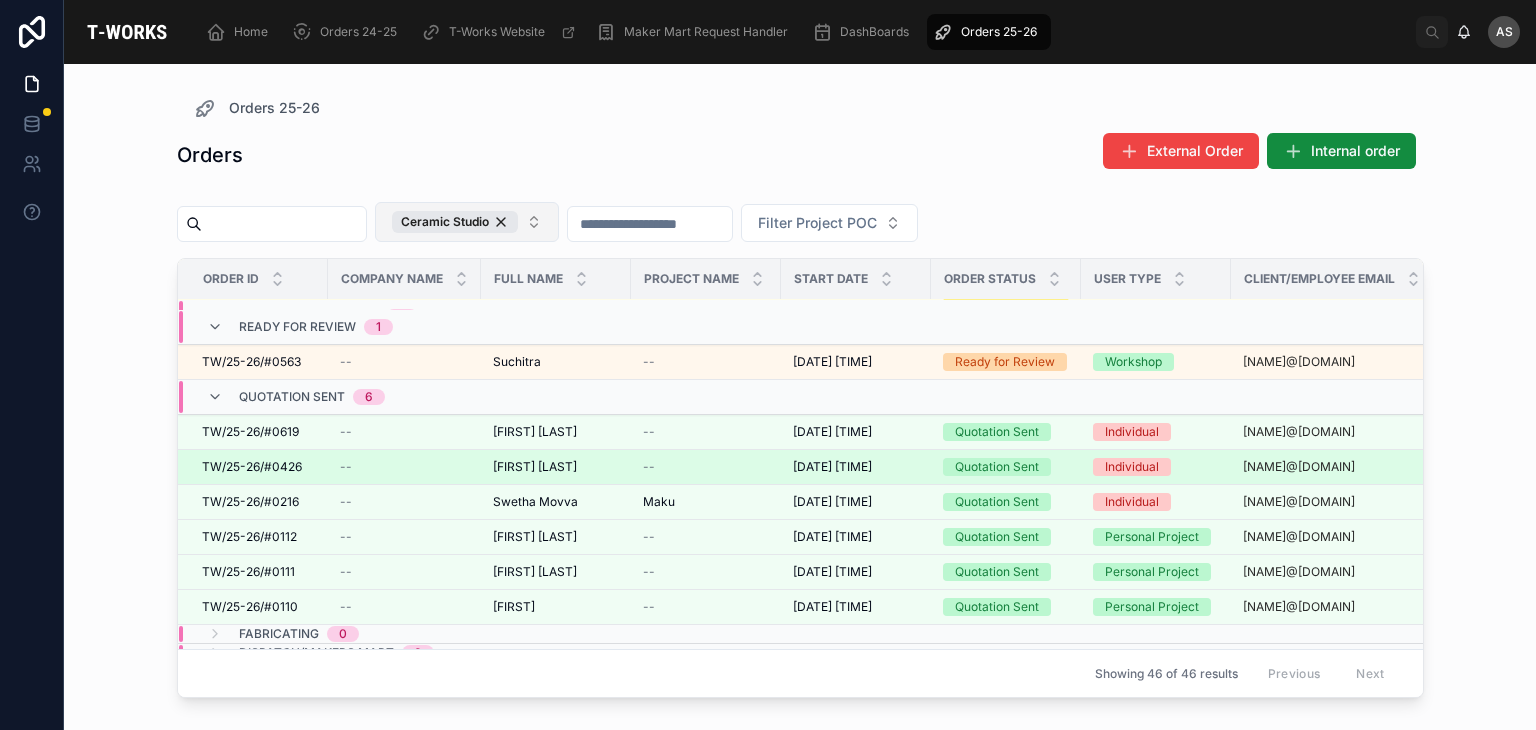 click on "Indu Kummari" at bounding box center [535, 467] 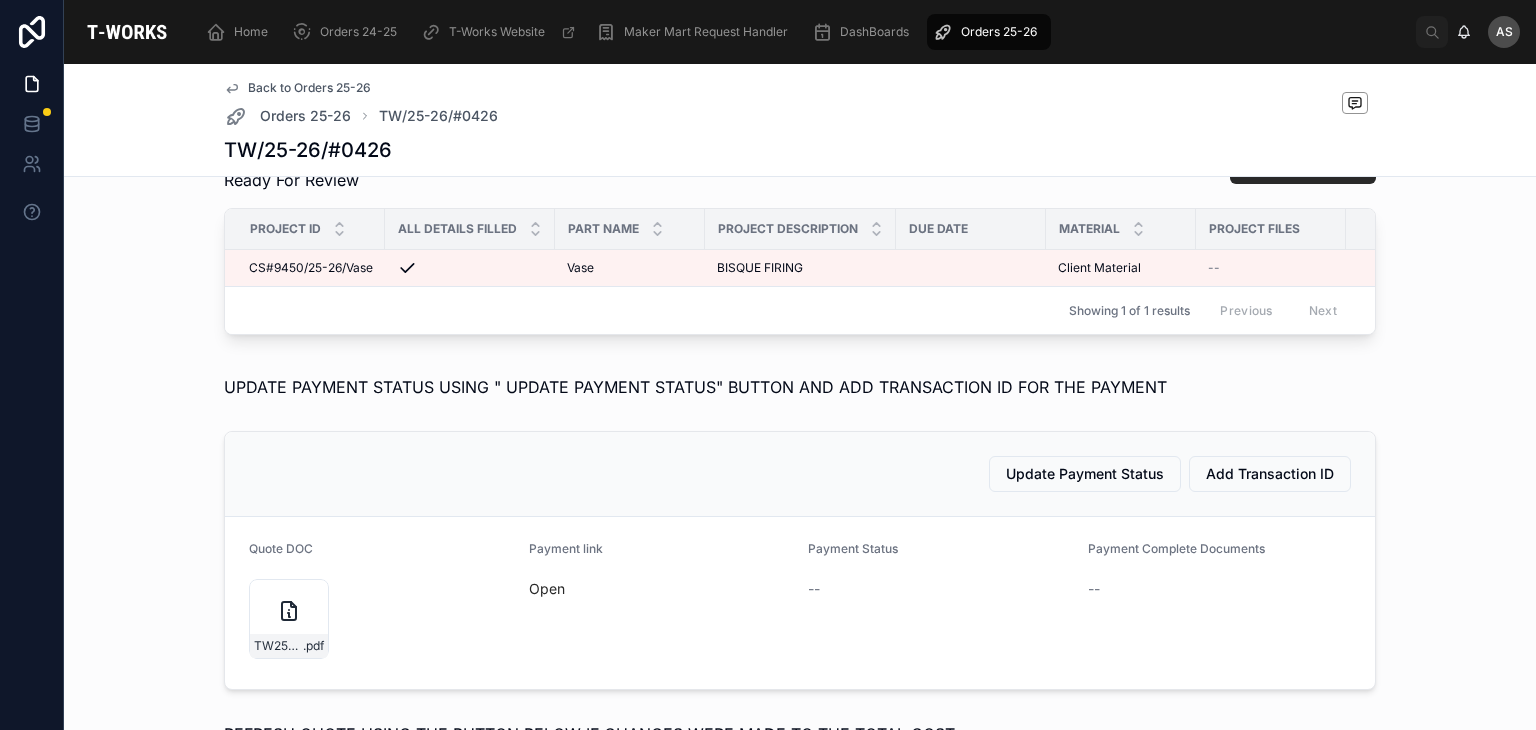 scroll, scrollTop: 639, scrollLeft: 0, axis: vertical 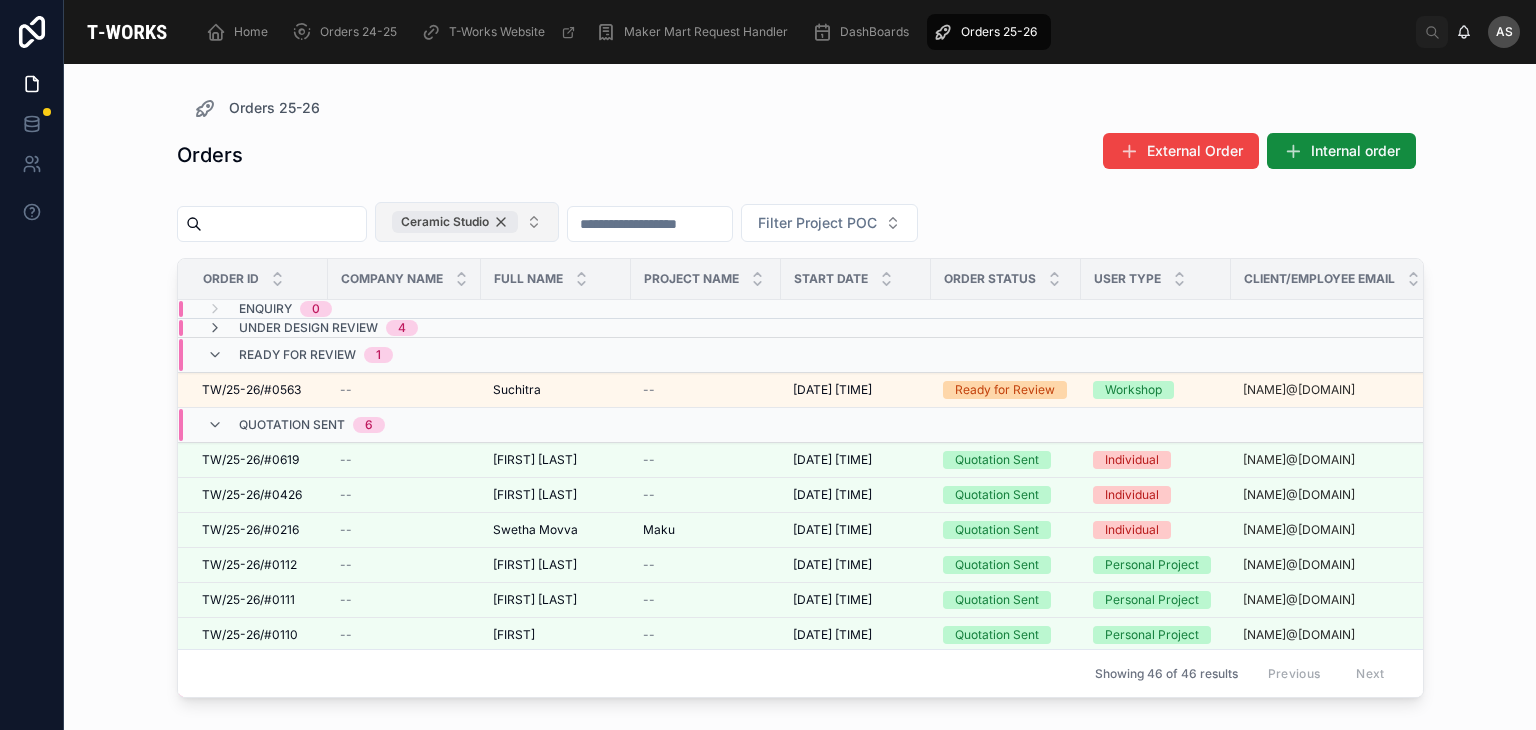 click on "Ceramic Studio" at bounding box center (455, 222) 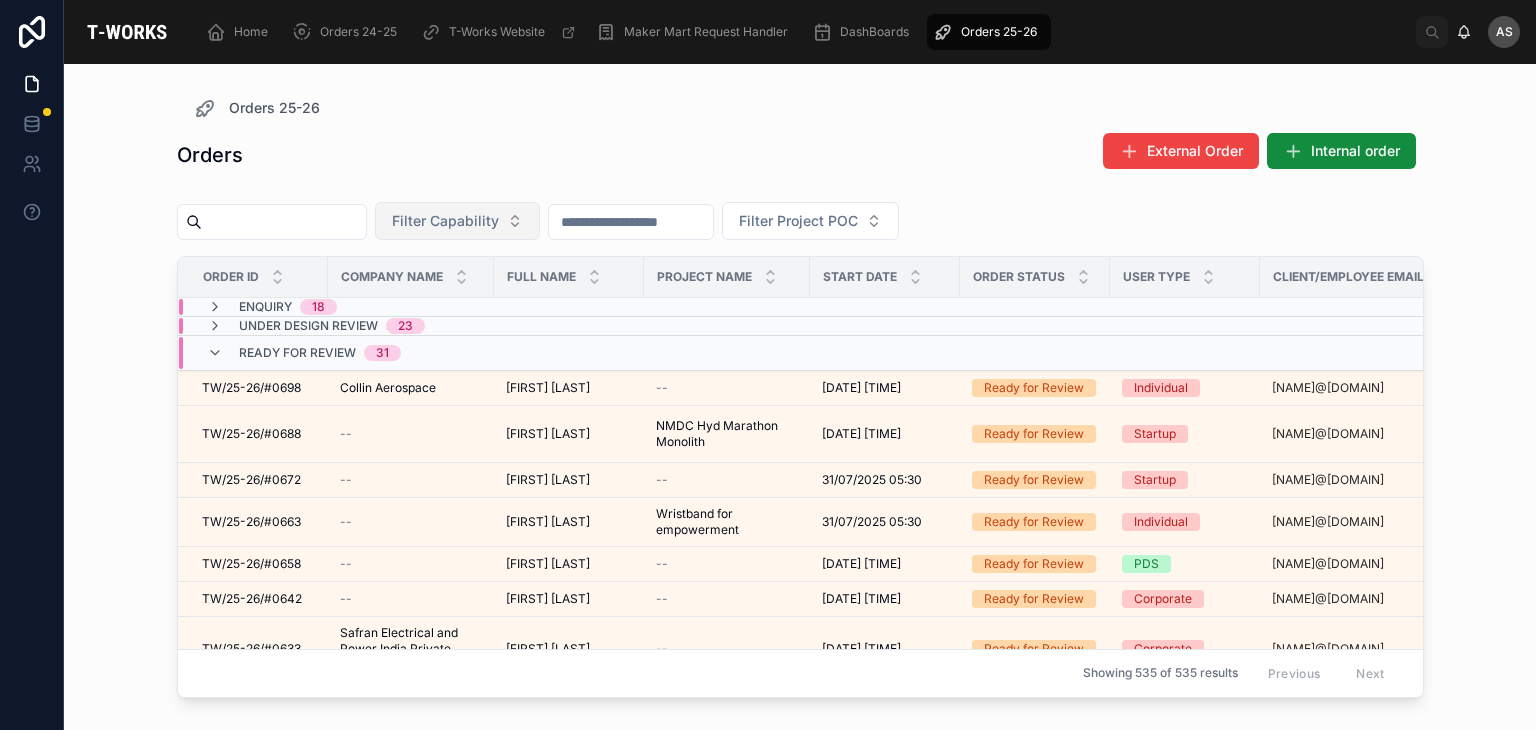 click on "Filter Capability" at bounding box center [445, 221] 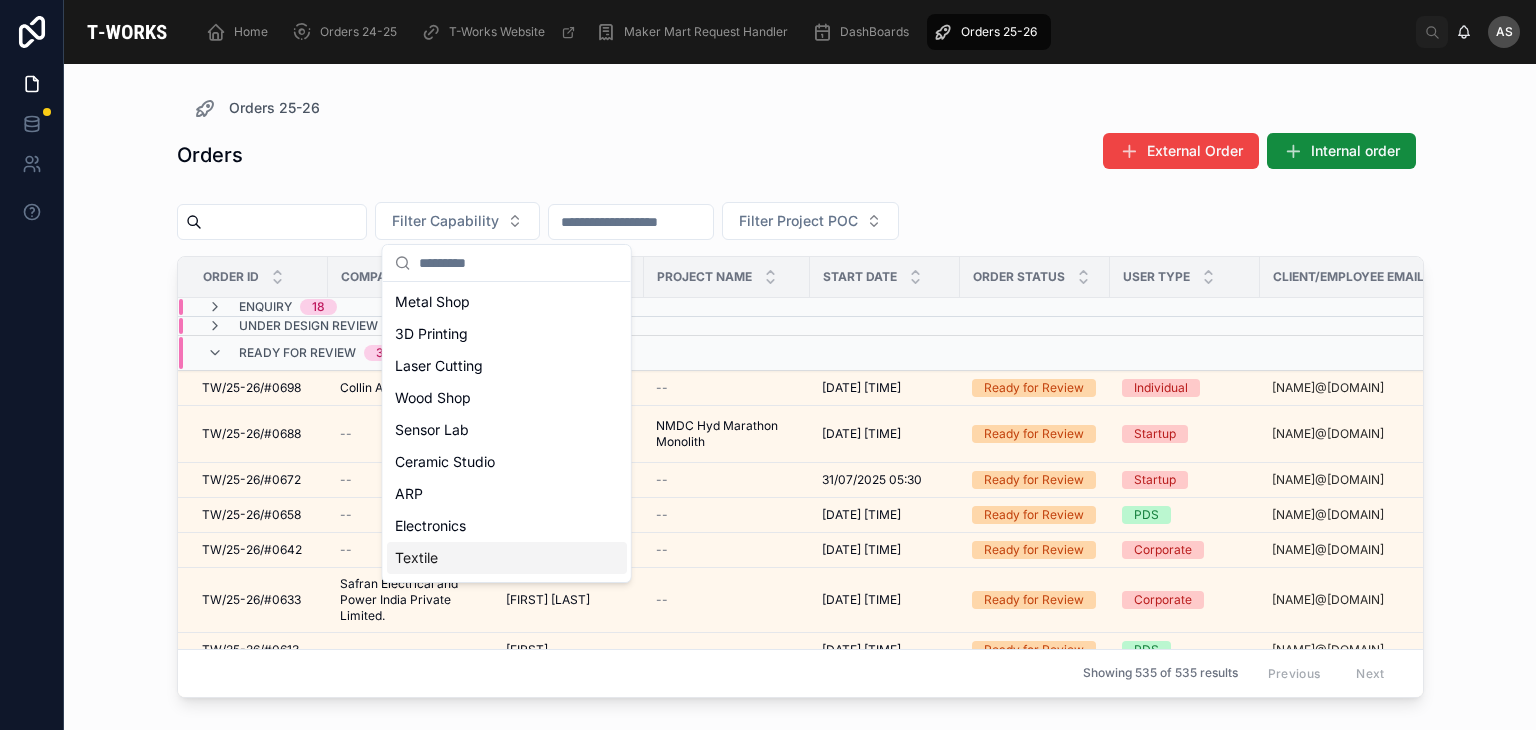 click on "Textile" at bounding box center (507, 558) 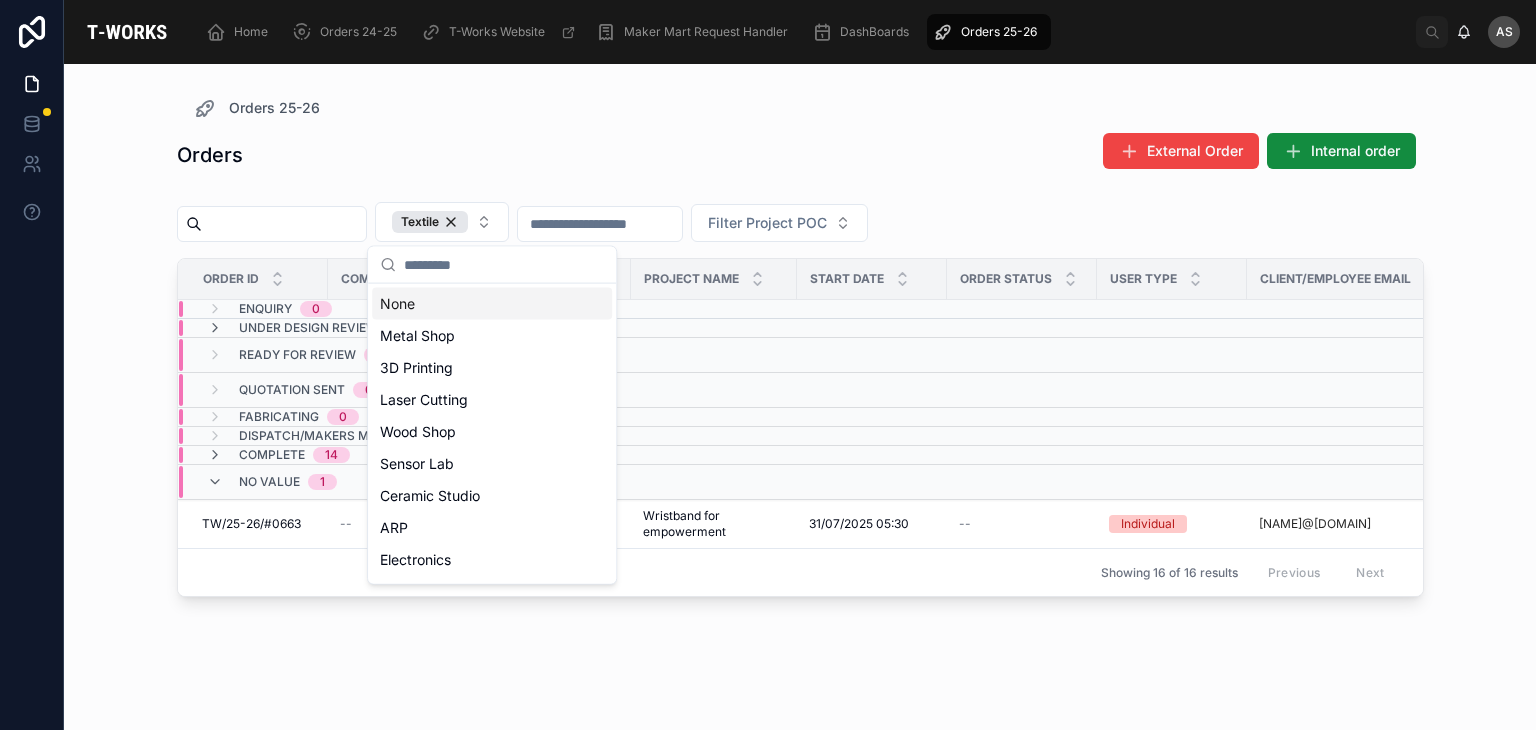 click on "Orders 25-26 Orders External Order Internal order Textile Filter Project POC Order ID Company Name Full Name Project Name Start Date Order Status User Type Client/Employee Email Phone Capability Enquiry 0 Under Design Review 1 Ready for Review 0 Quotation Sent 0 Fabricating 0 Dispatch/Makers Mart 0 Complete 14 No value 1 TW/25-26/#0663 TW/25-26/#0663 -- Raghunandan Vadla Raghunandan Vadla Wristband for empowerment Wristband for empowerment 31/07/2025 05:30 31/07/2025 05:30 -- Individual thegreatindiantreasure@gmail.com +91 99850 43793 Textile Showing 16 of 16 results Previous Next" at bounding box center [800, 385] 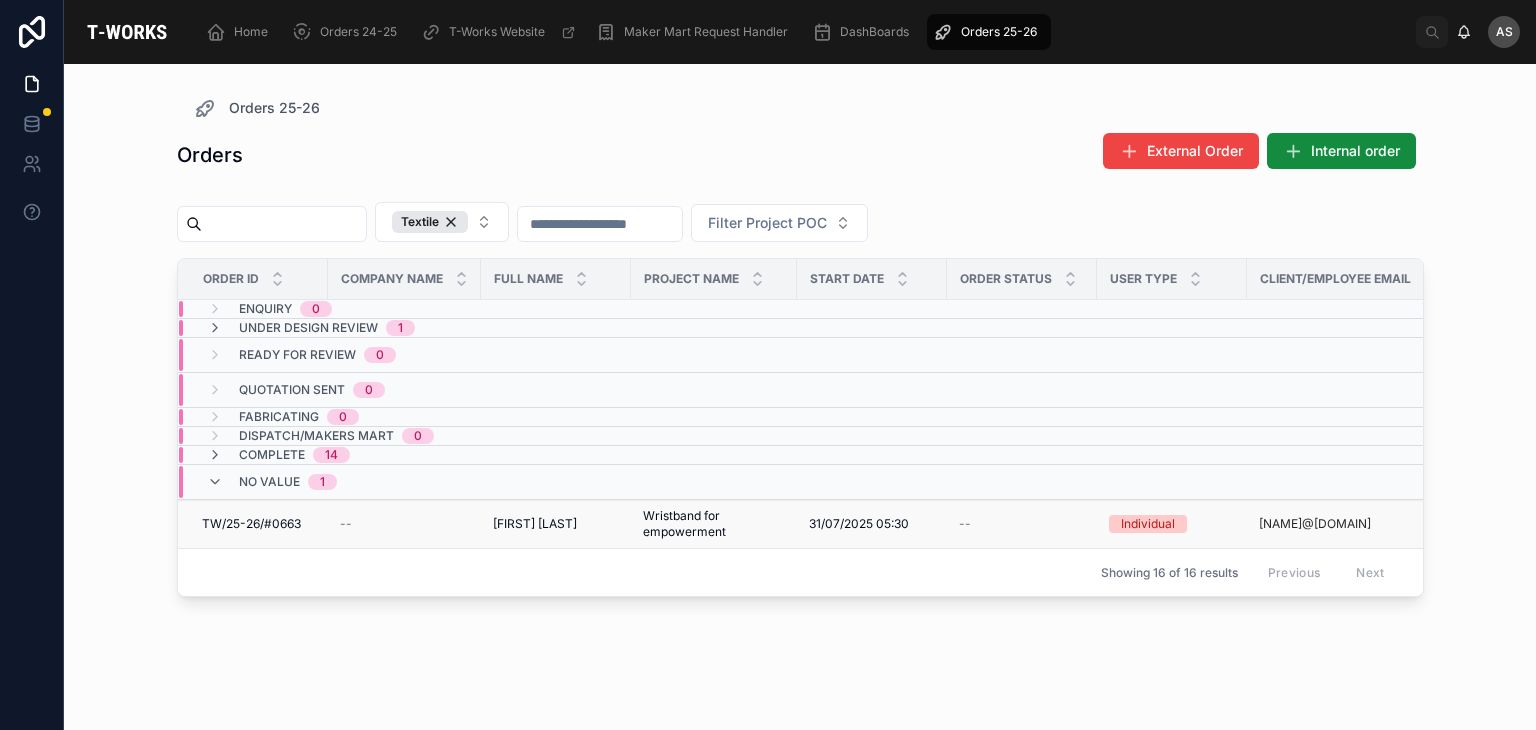 scroll, scrollTop: 0, scrollLeft: 329, axis: horizontal 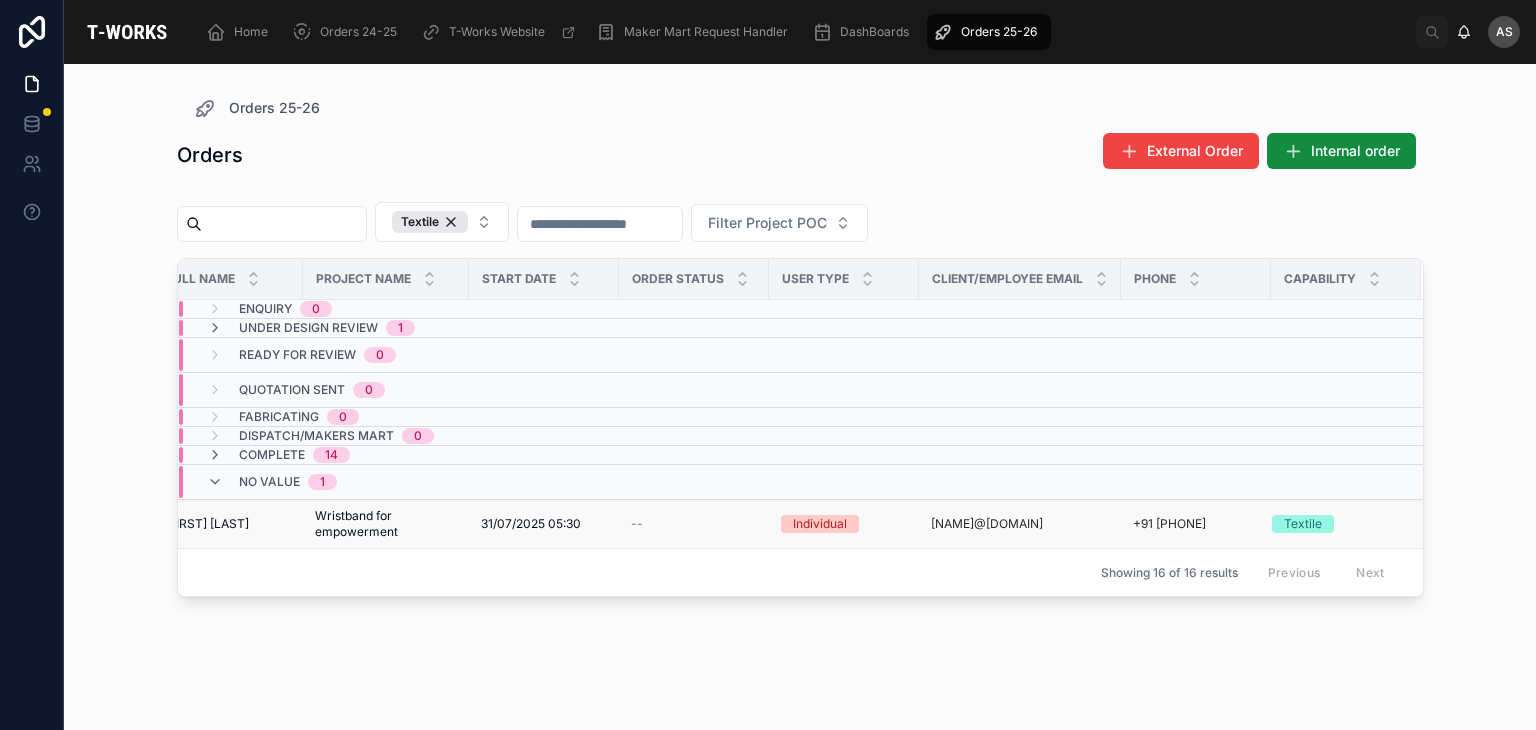 click on "Individual" at bounding box center [844, 524] 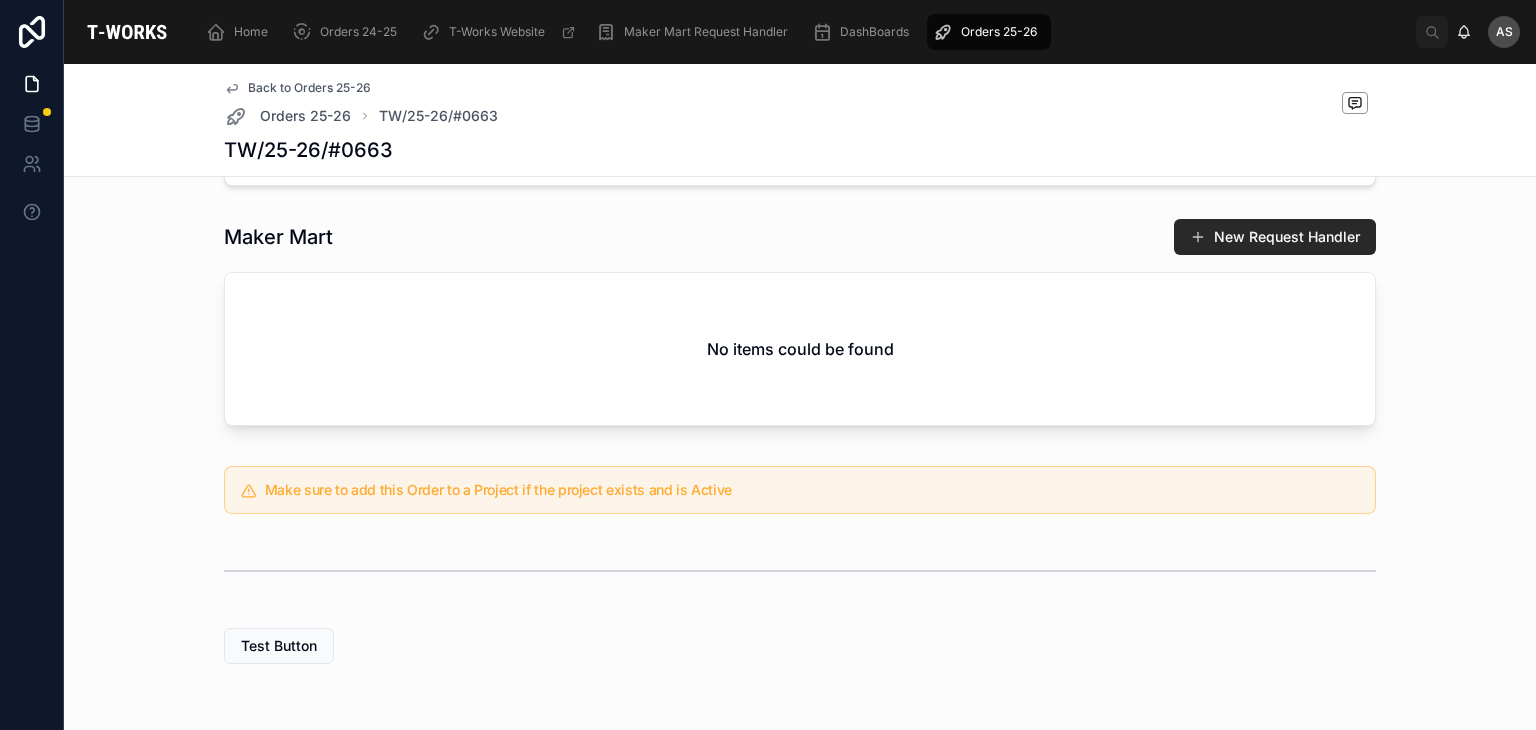 scroll, scrollTop: 487, scrollLeft: 0, axis: vertical 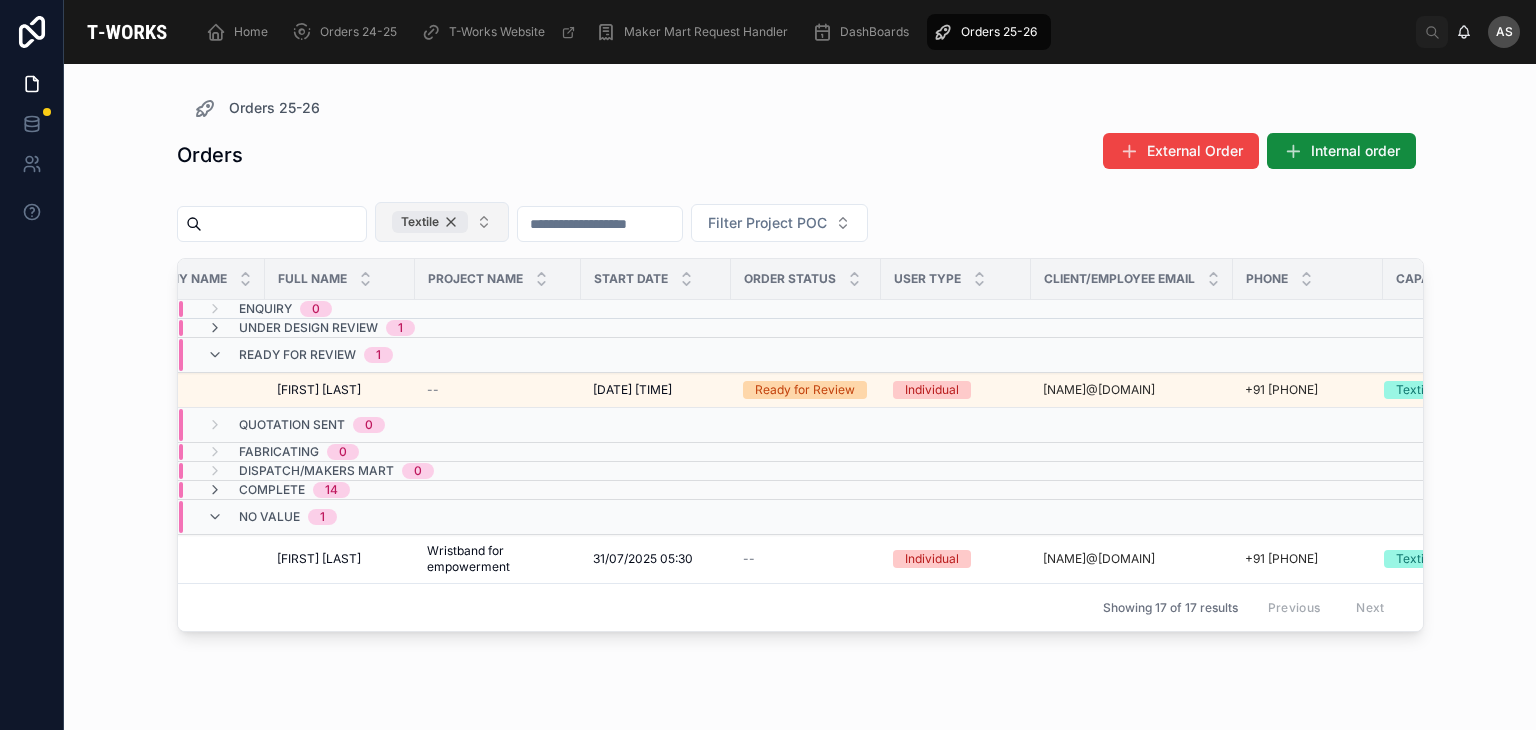 click on "Textile" at bounding box center (430, 222) 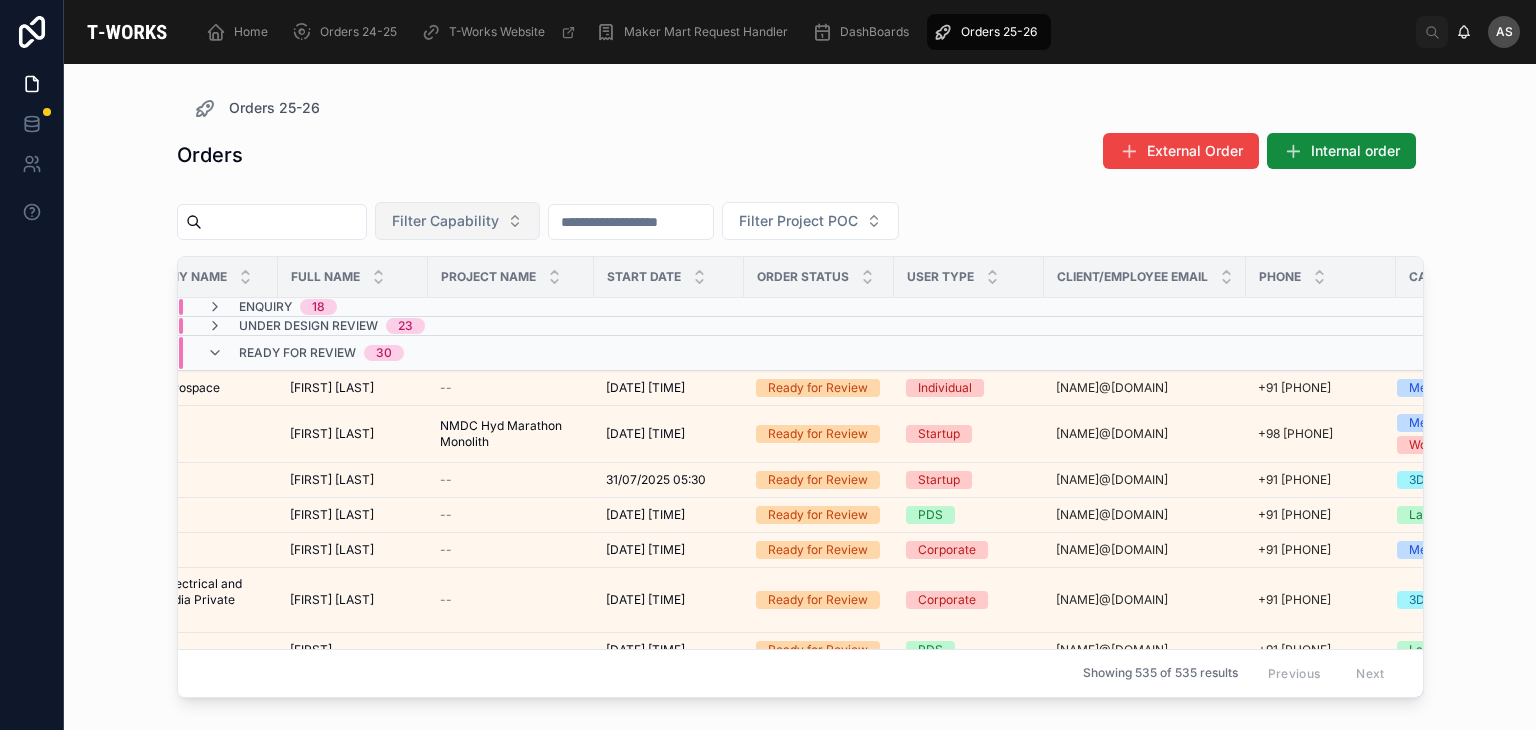 click on "Filter Capability" at bounding box center (445, 221) 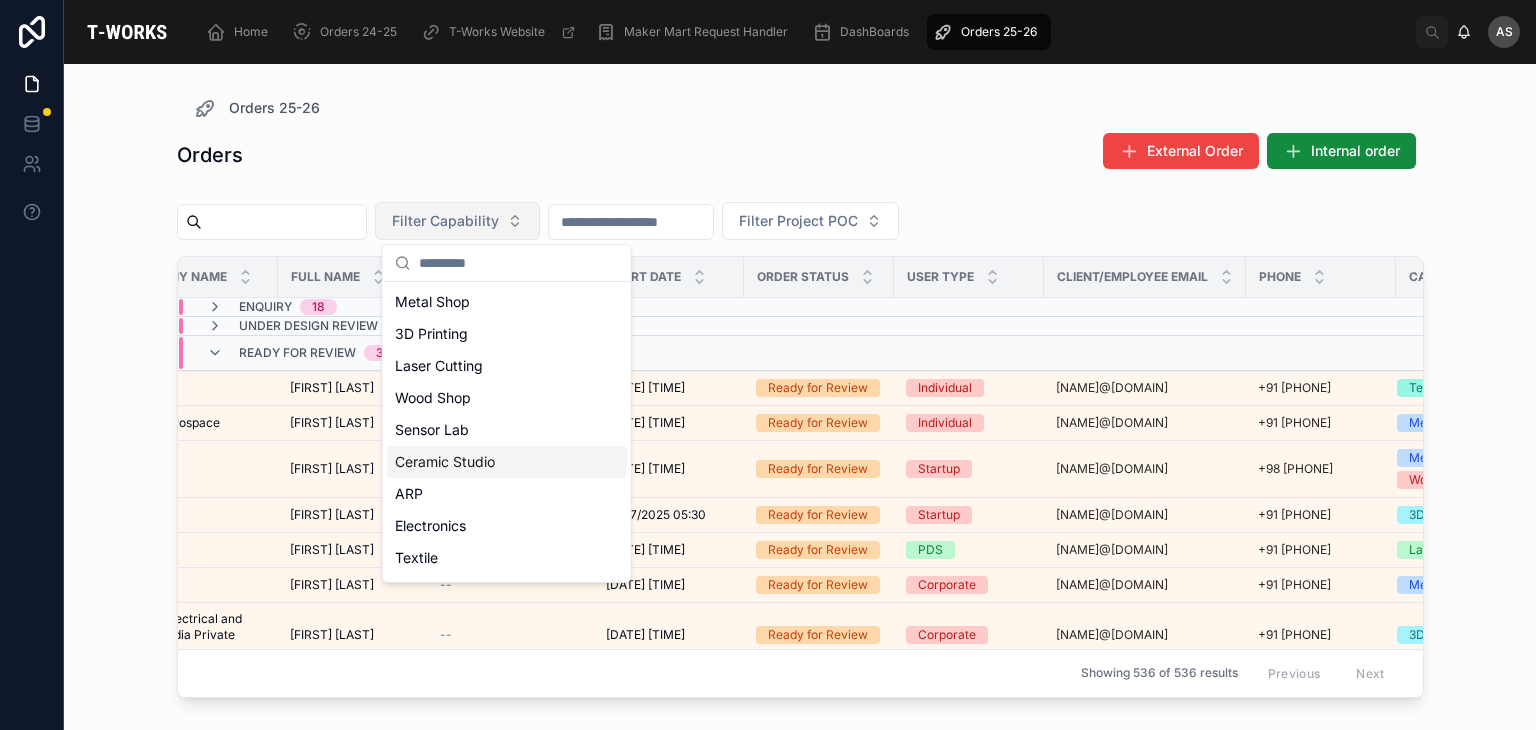 click on "Ceramic Studio" at bounding box center (507, 462) 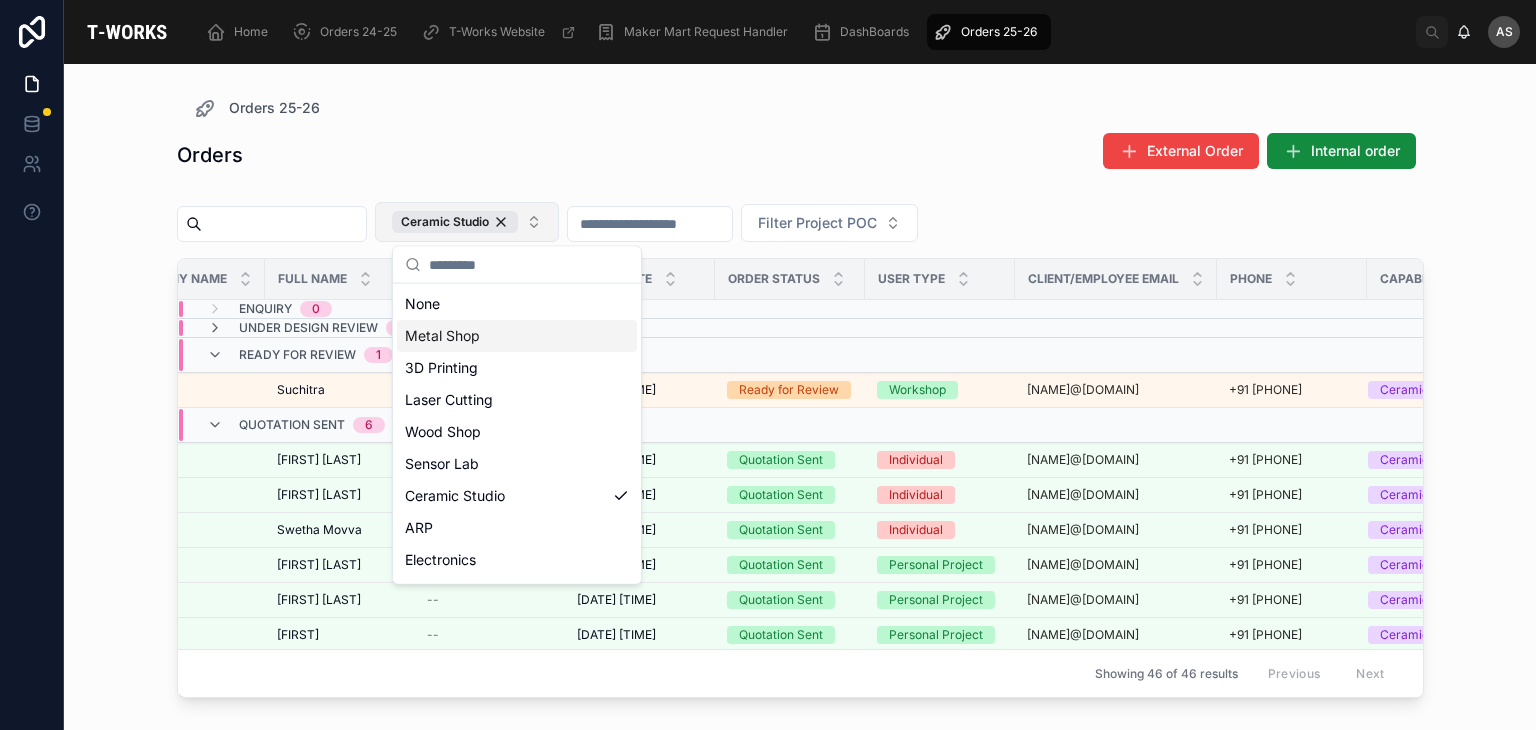 click on "Orders External Order Internal order" at bounding box center (800, 155) 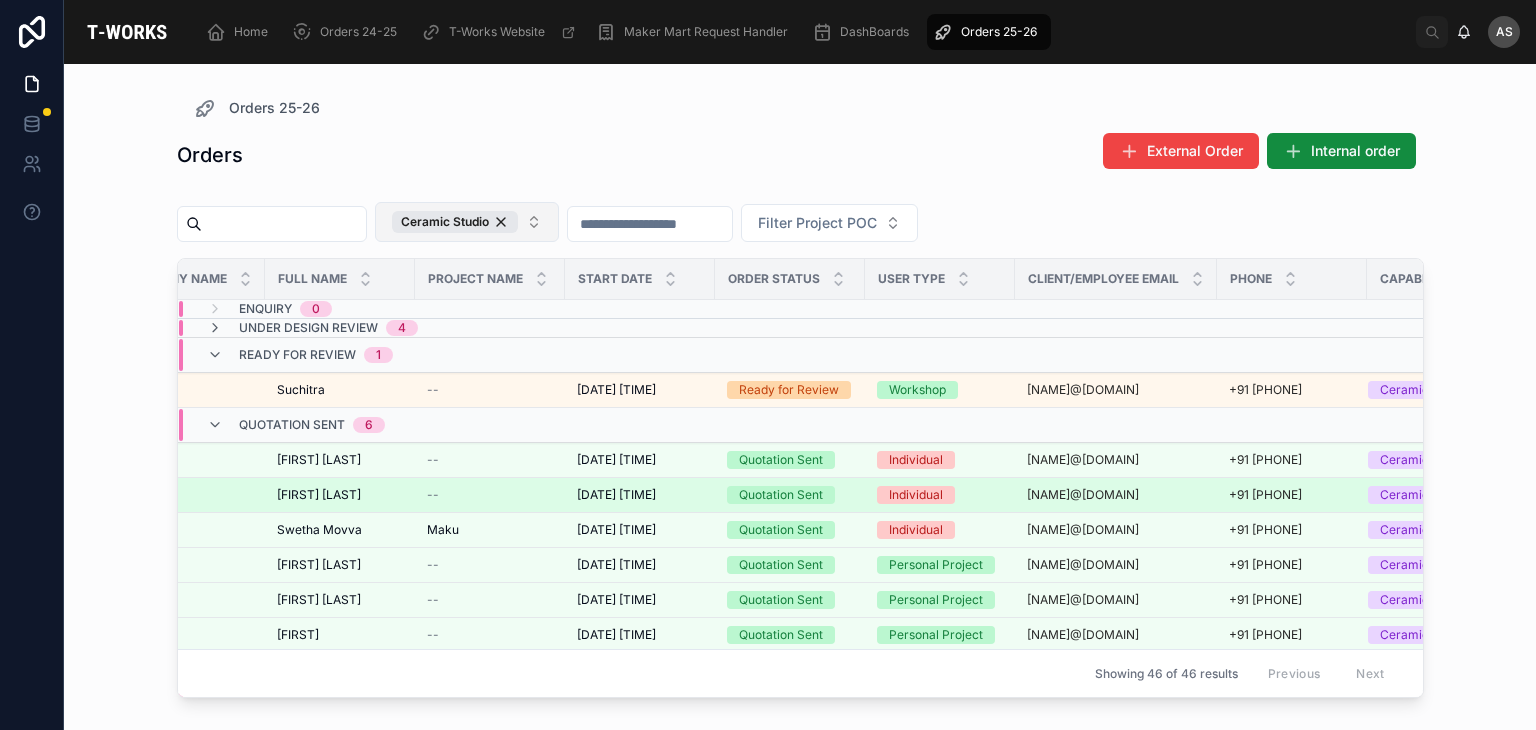 click on "25/06/2025 05:30 25/06/2025 05:30" at bounding box center (640, 495) 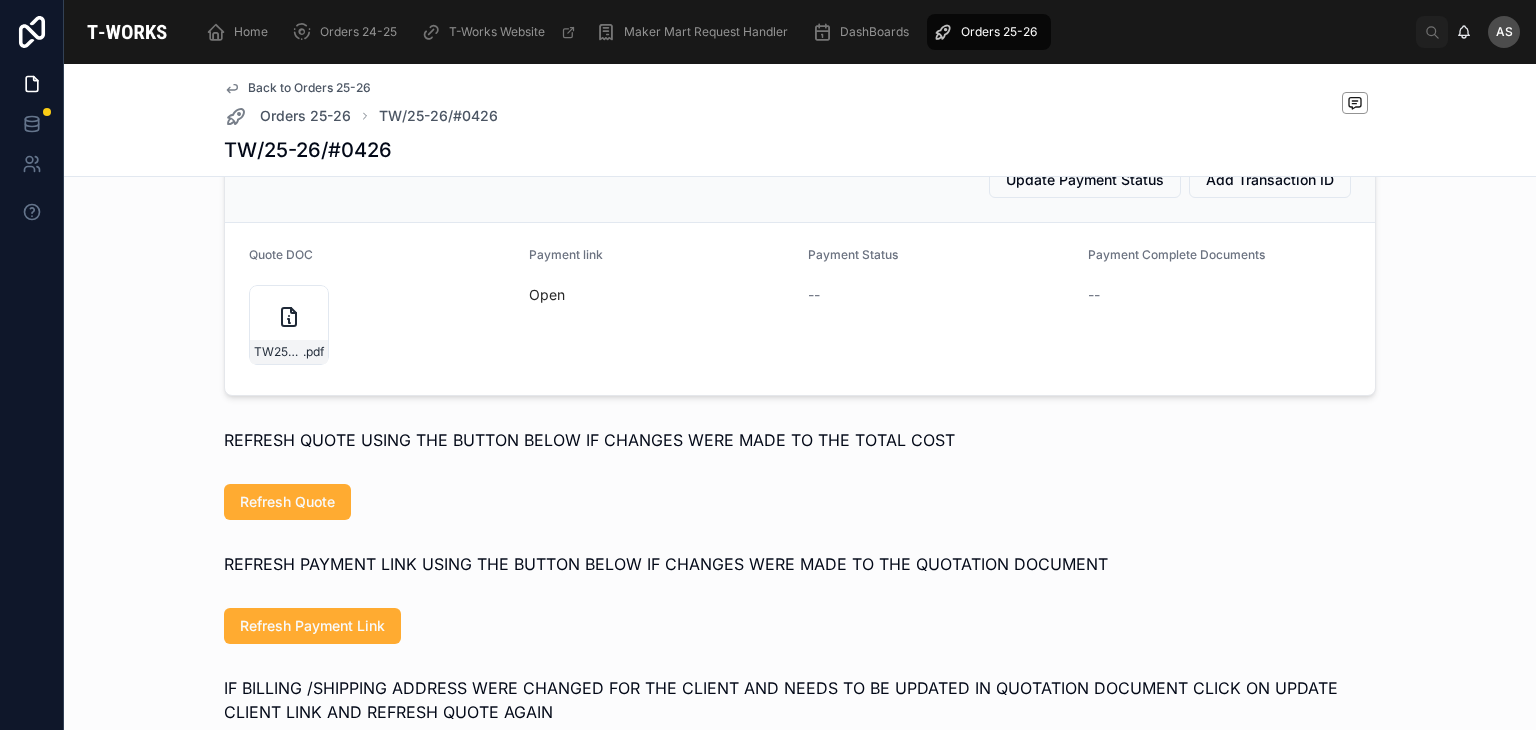 scroll, scrollTop: 508, scrollLeft: 0, axis: vertical 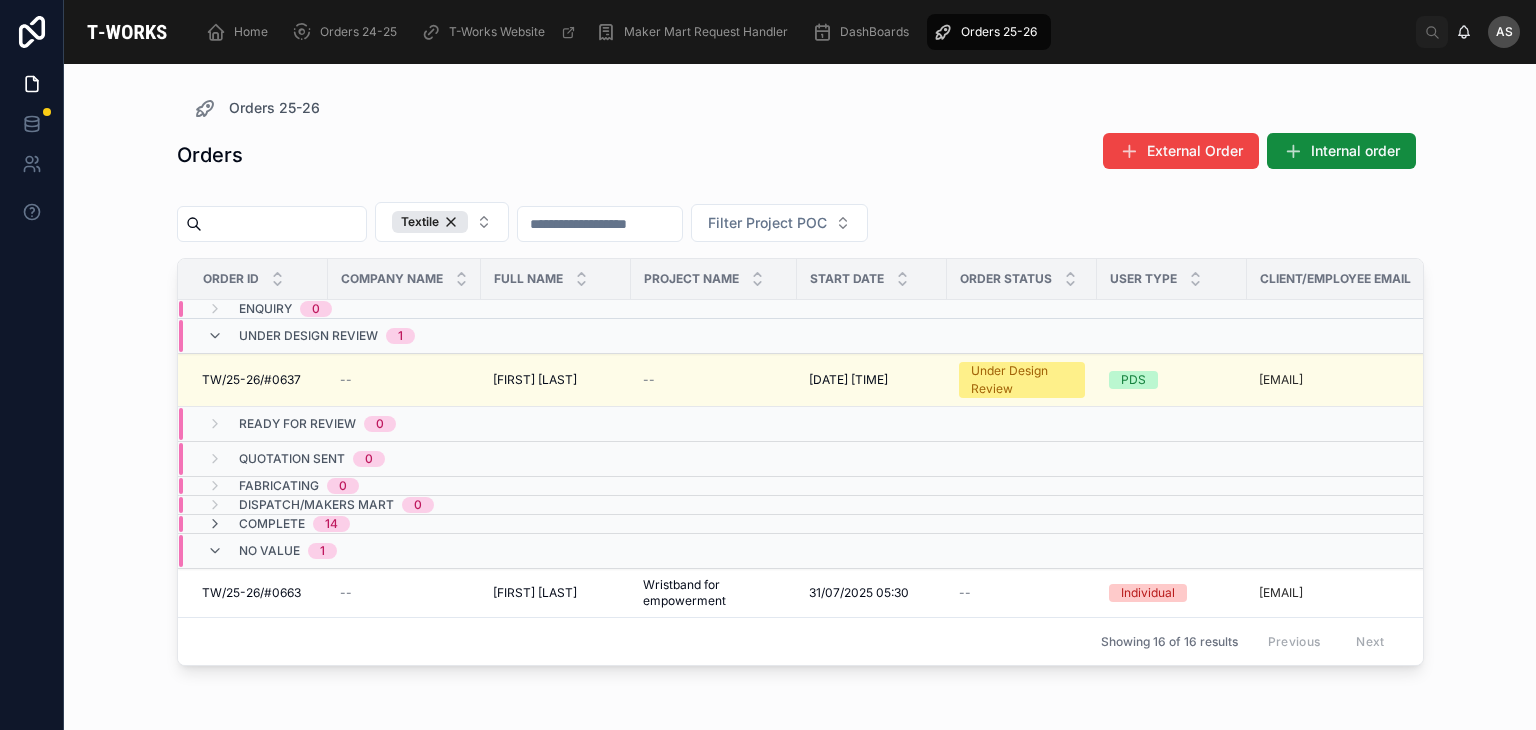 click on "Under Design Review 1" at bounding box center (404, 336) 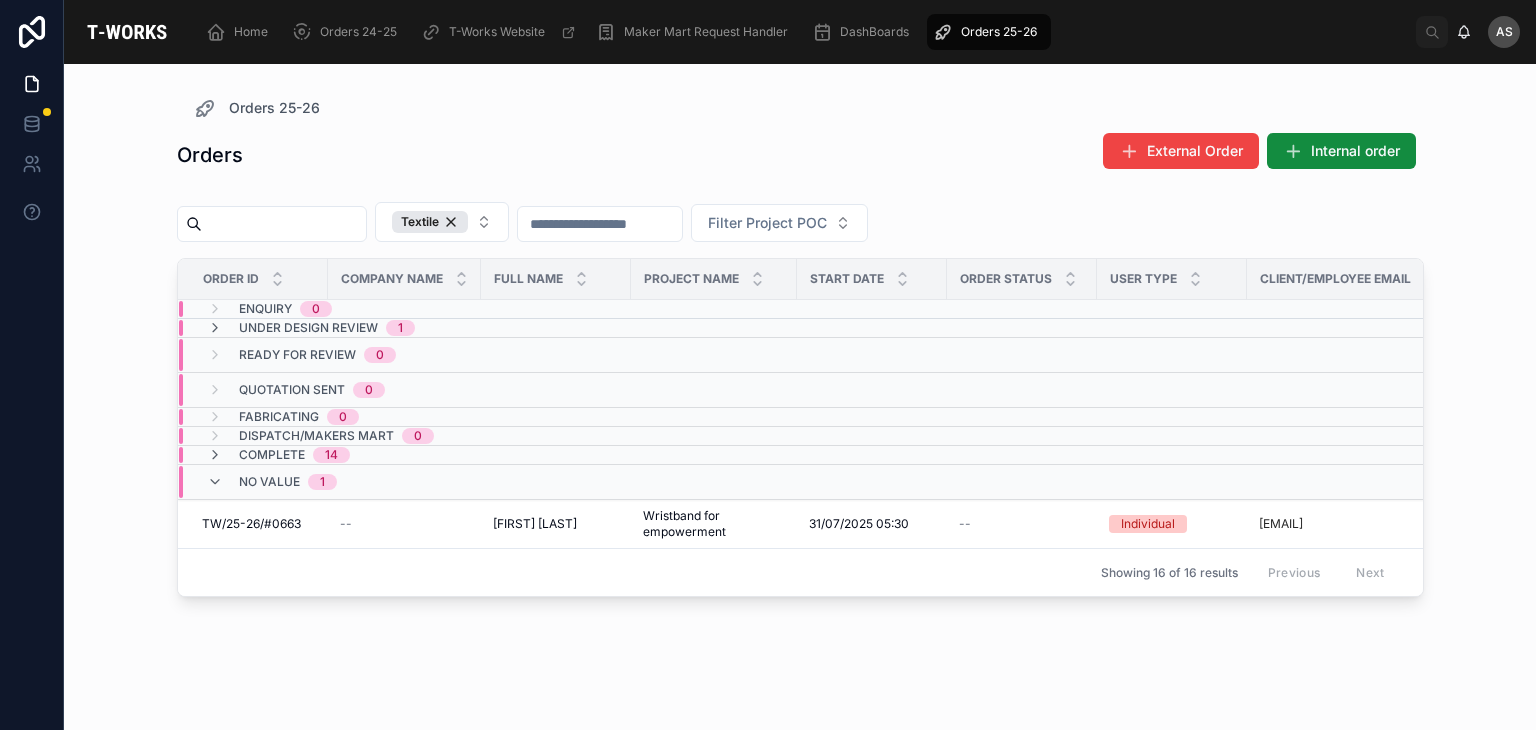 click on "Under Design Review 1" at bounding box center (404, 328) 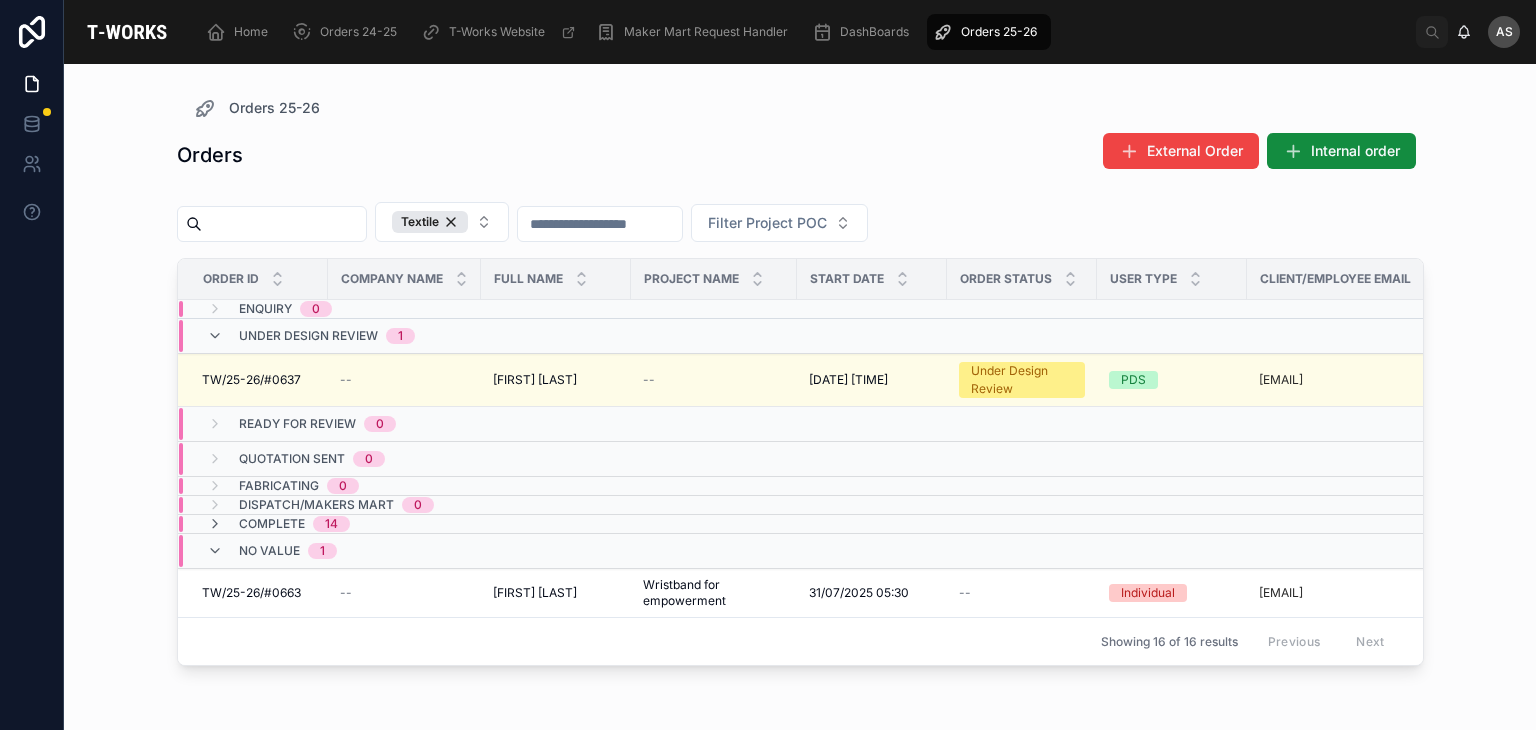 click on "Under Design Review 1" at bounding box center [404, 336] 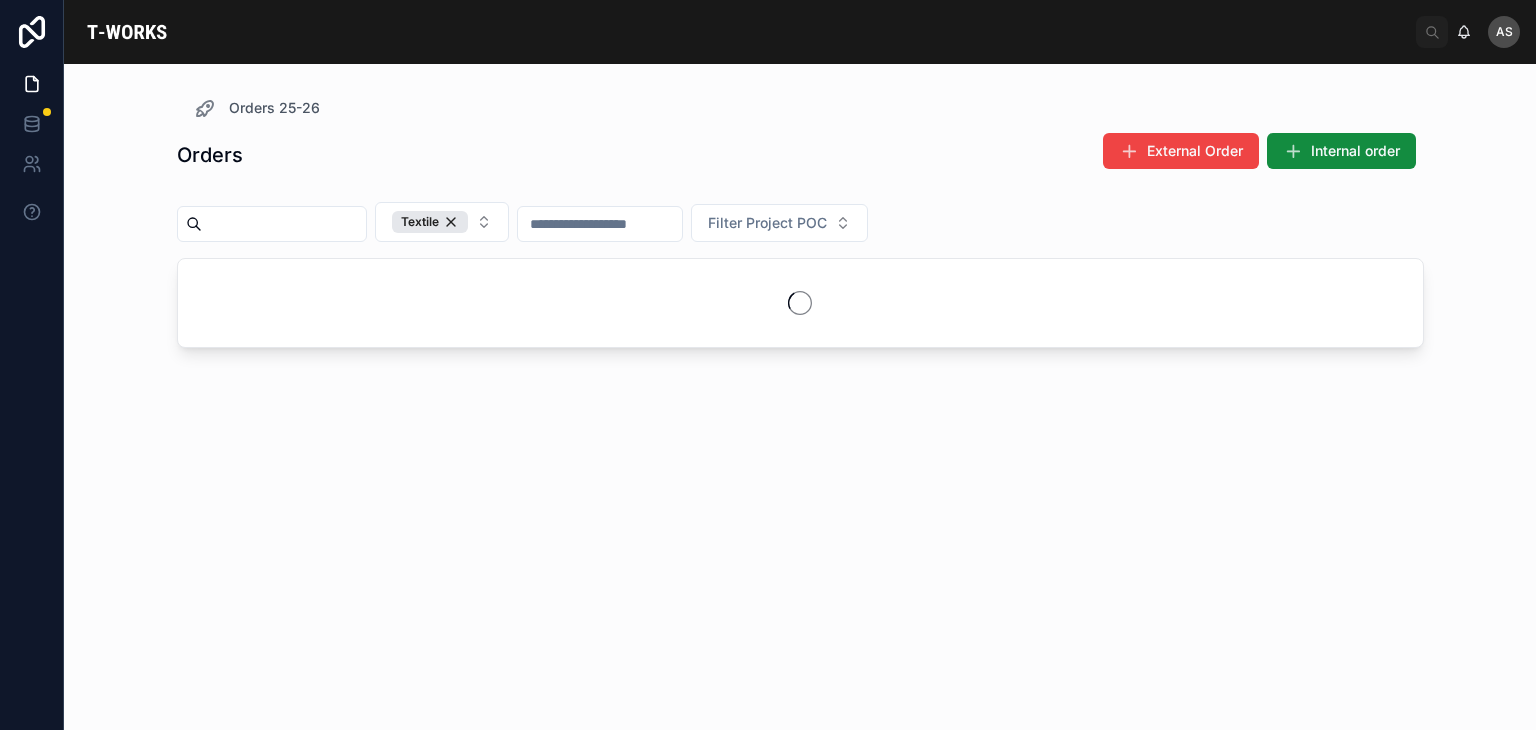 scroll, scrollTop: 0, scrollLeft: 0, axis: both 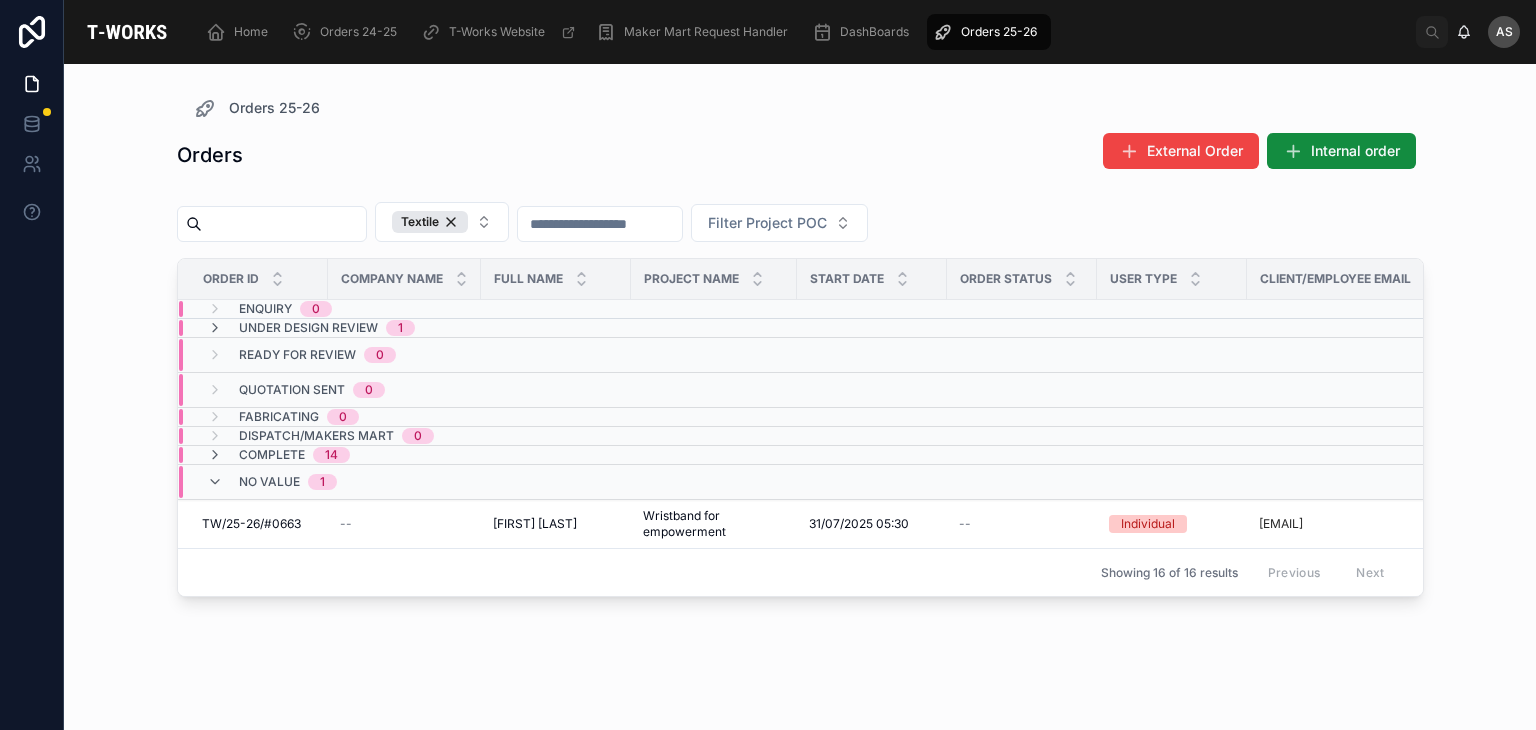 click on "1" at bounding box center (400, 328) 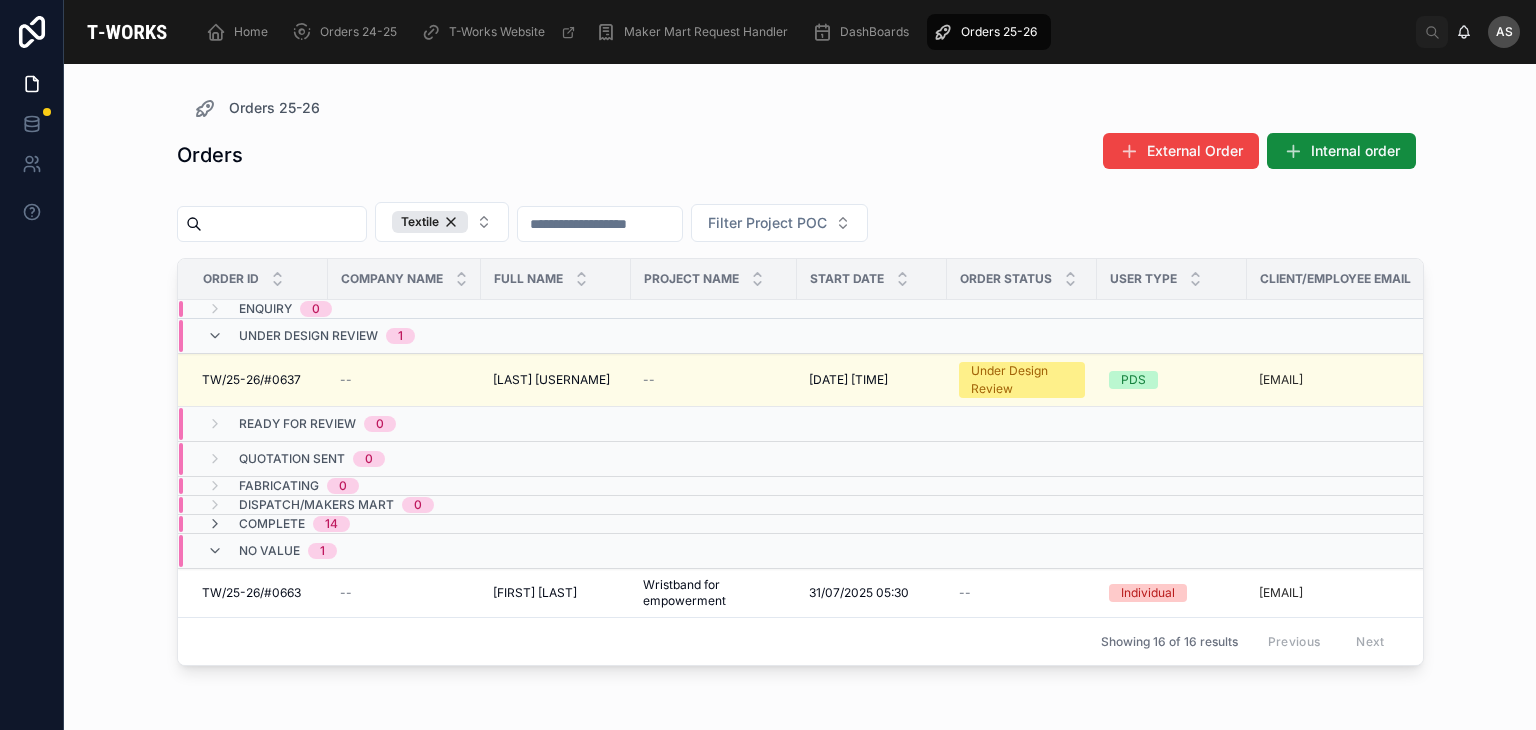 click on "1" at bounding box center (400, 336) 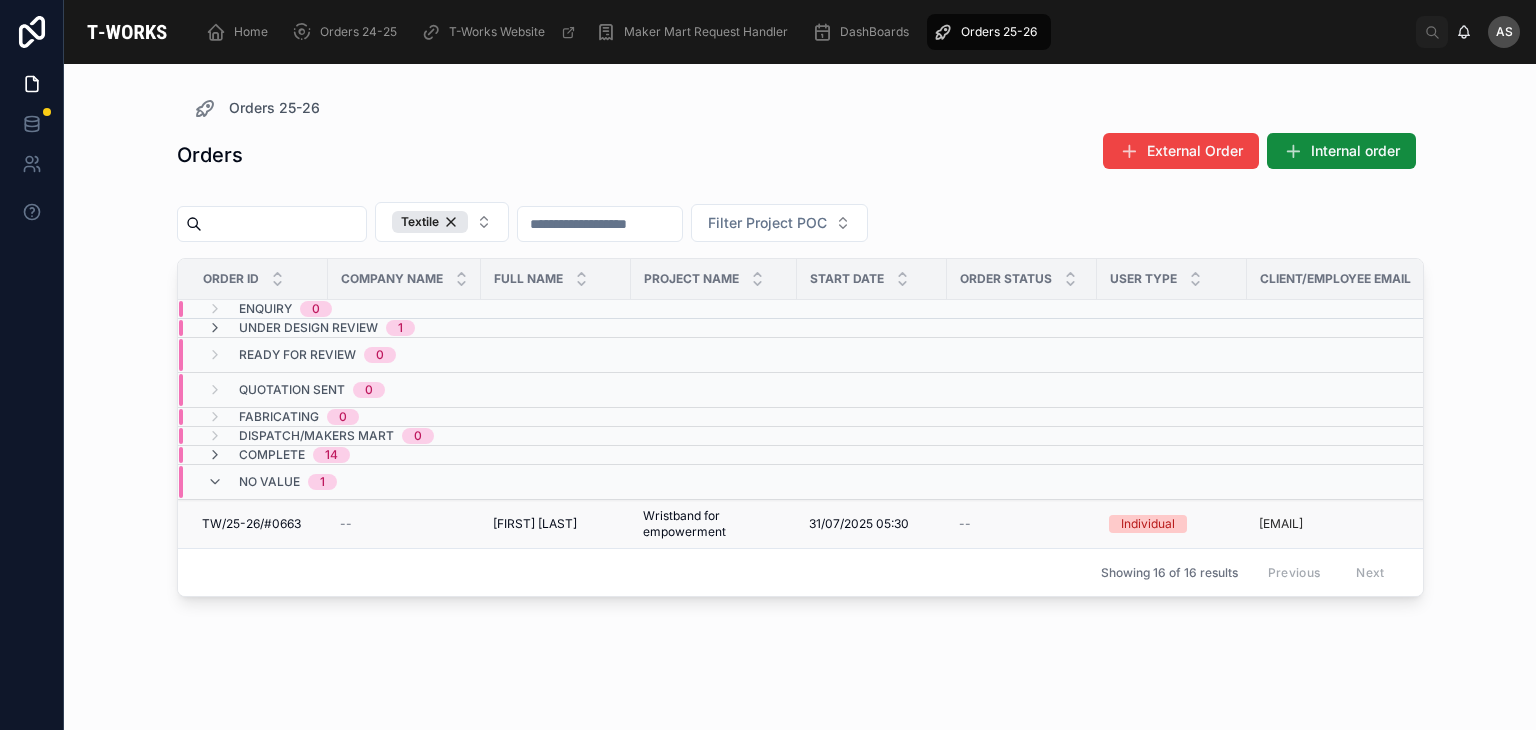 click on "[FIRST] [LAST]" at bounding box center (535, 524) 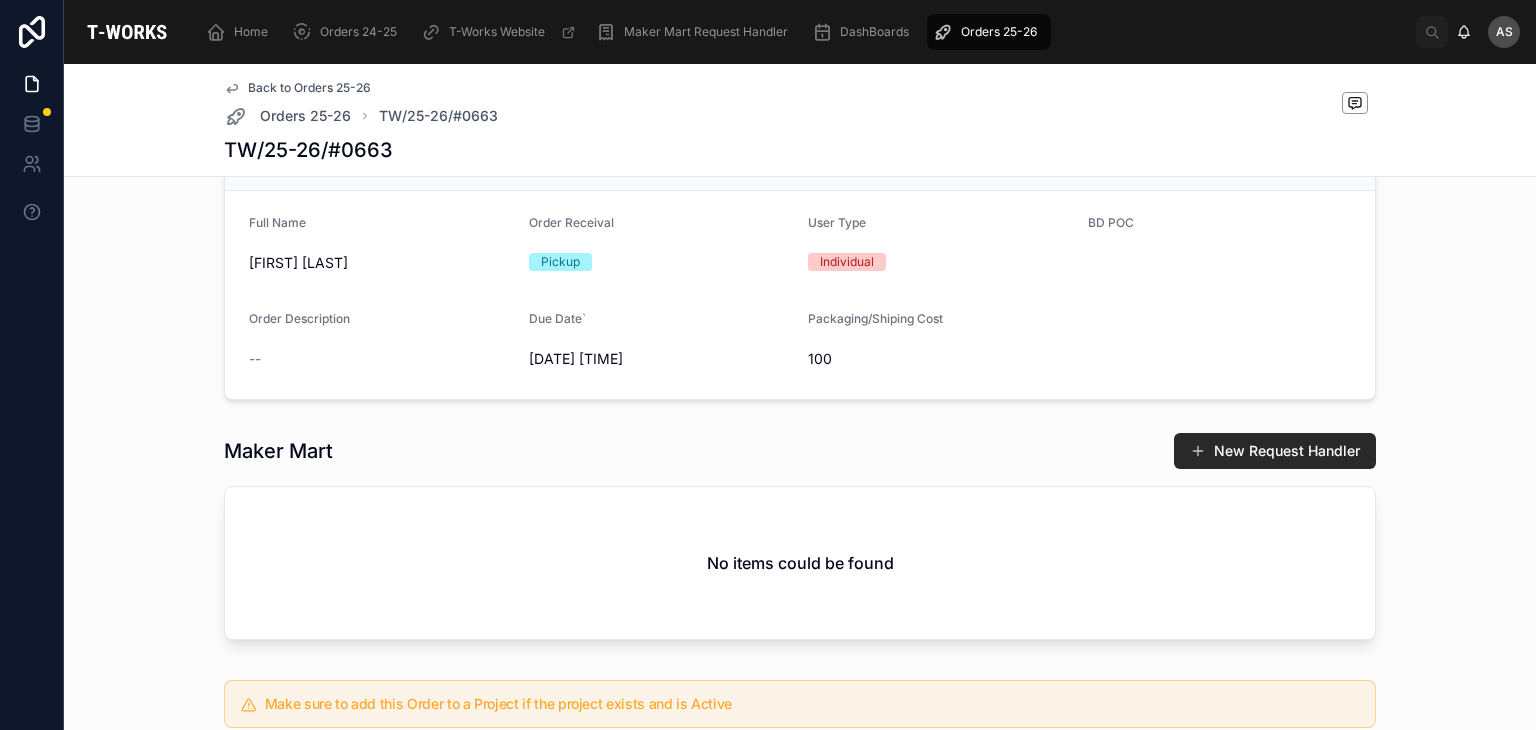 scroll, scrollTop: 0, scrollLeft: 0, axis: both 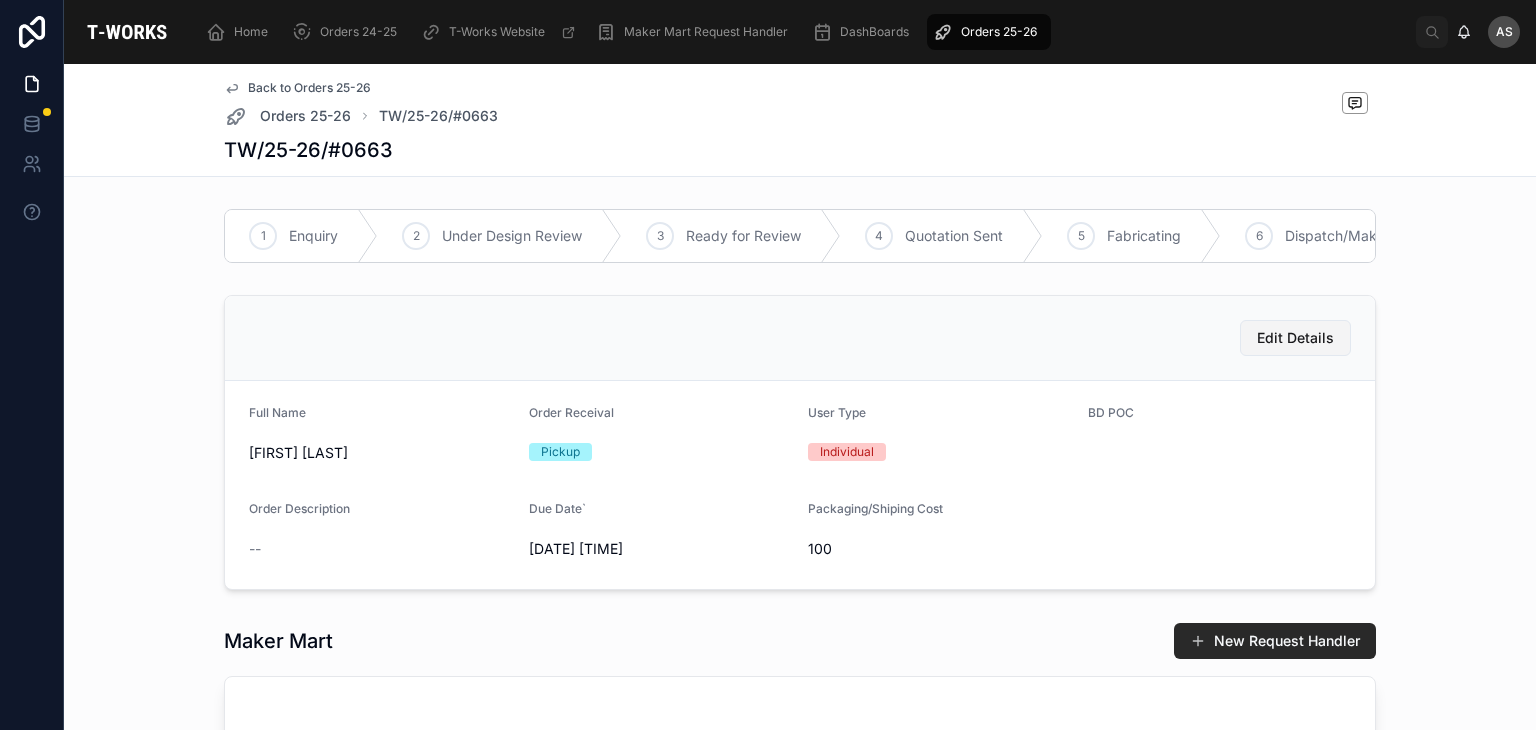 click on "Edit Details" at bounding box center [1295, 338] 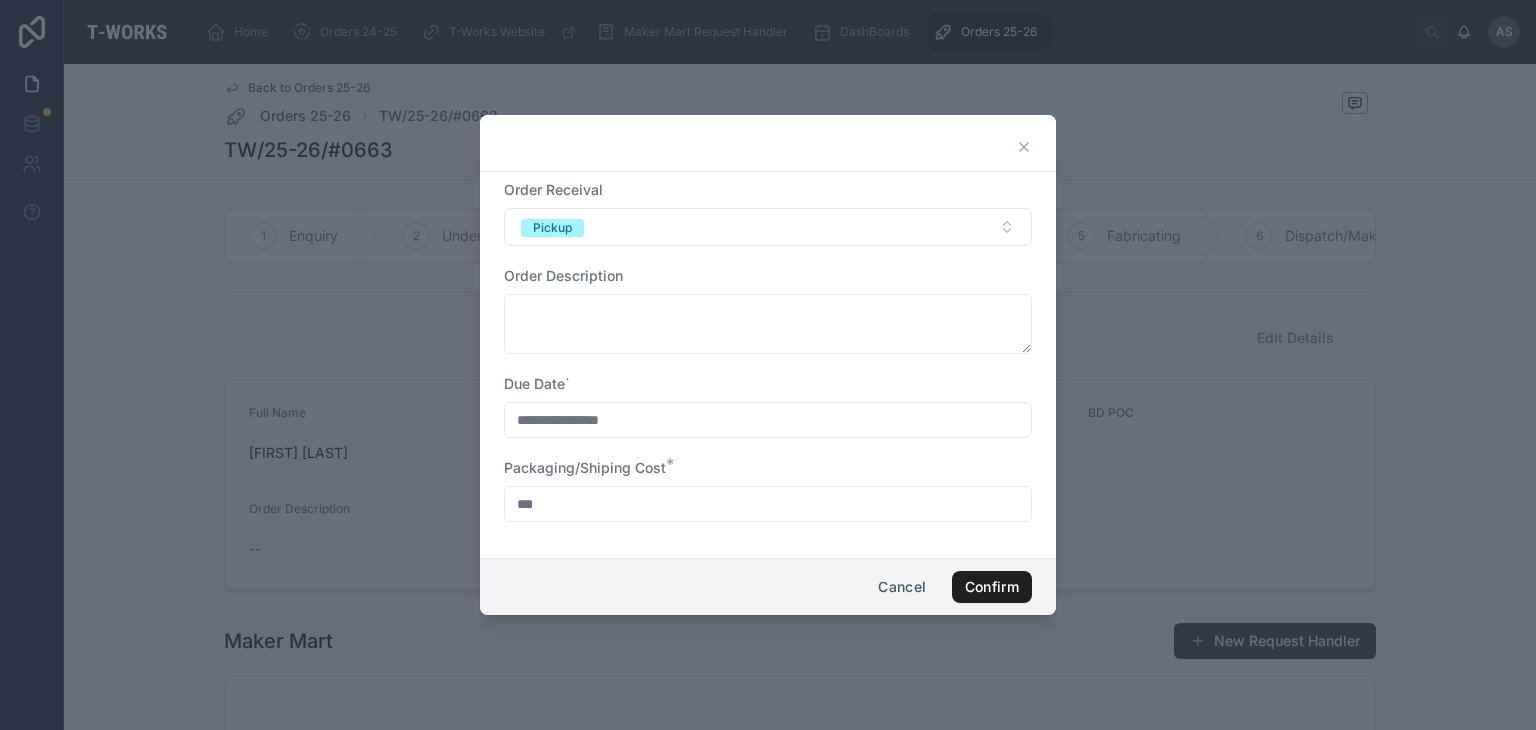 click on "Confirm" at bounding box center [992, 587] 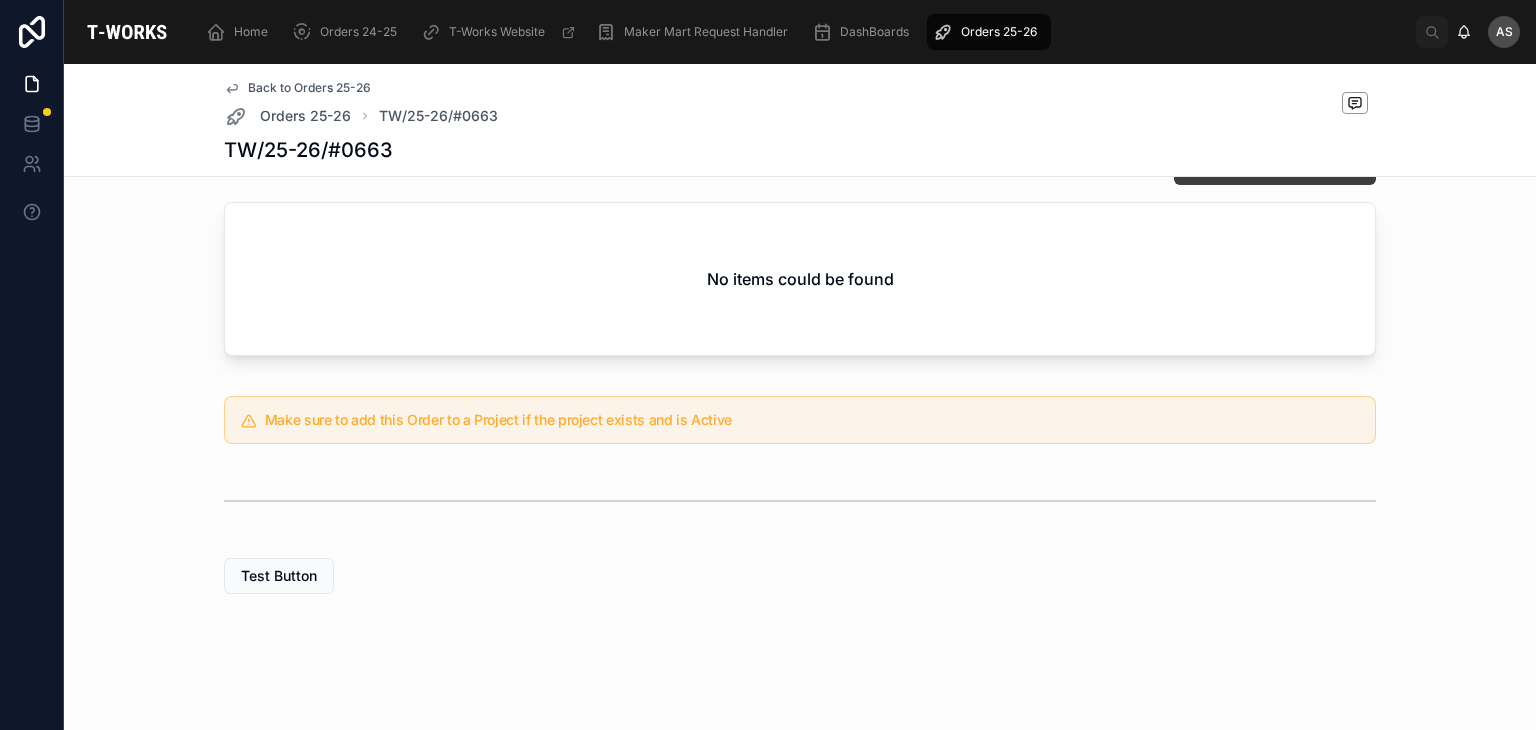 scroll, scrollTop: 226, scrollLeft: 0, axis: vertical 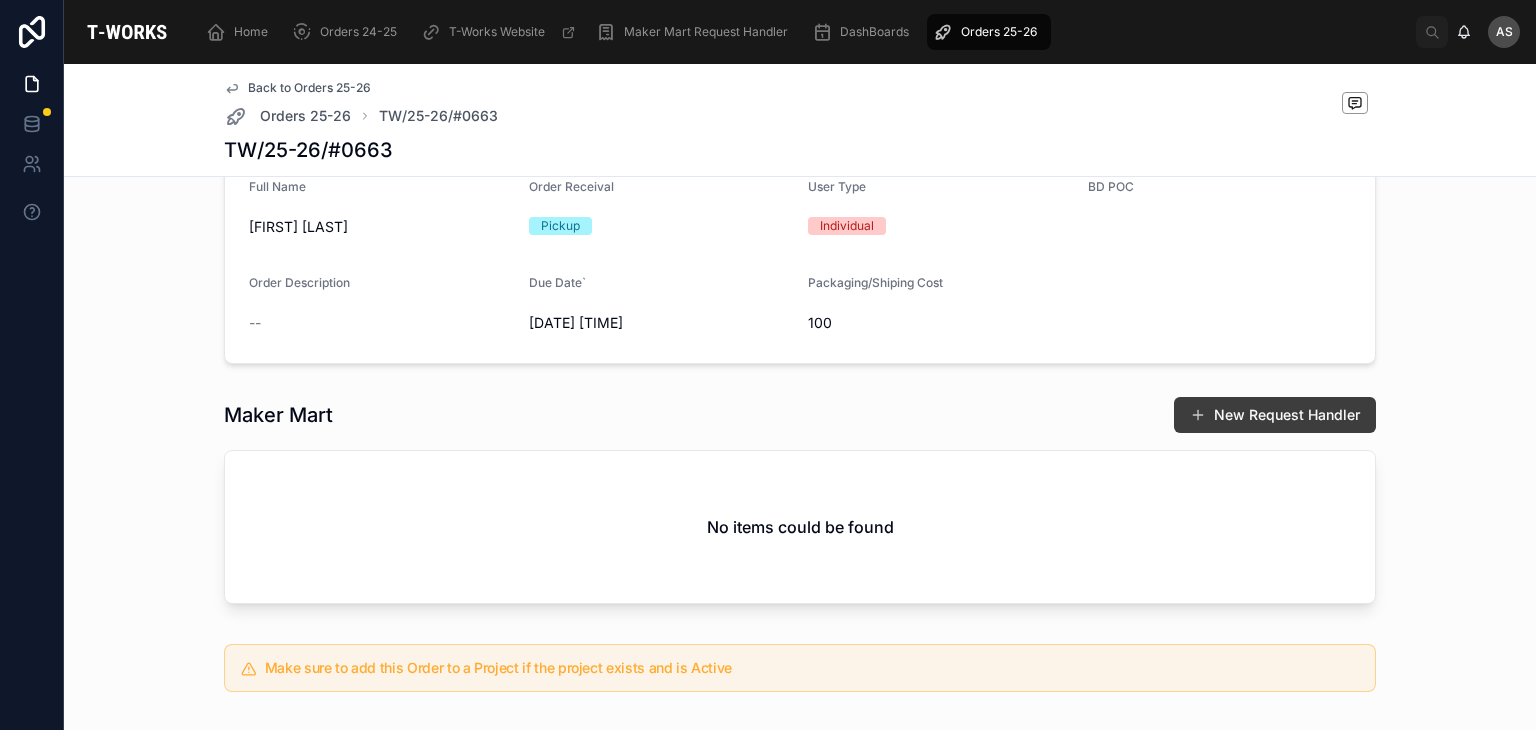 click on "New Request Handler" at bounding box center (1275, 415) 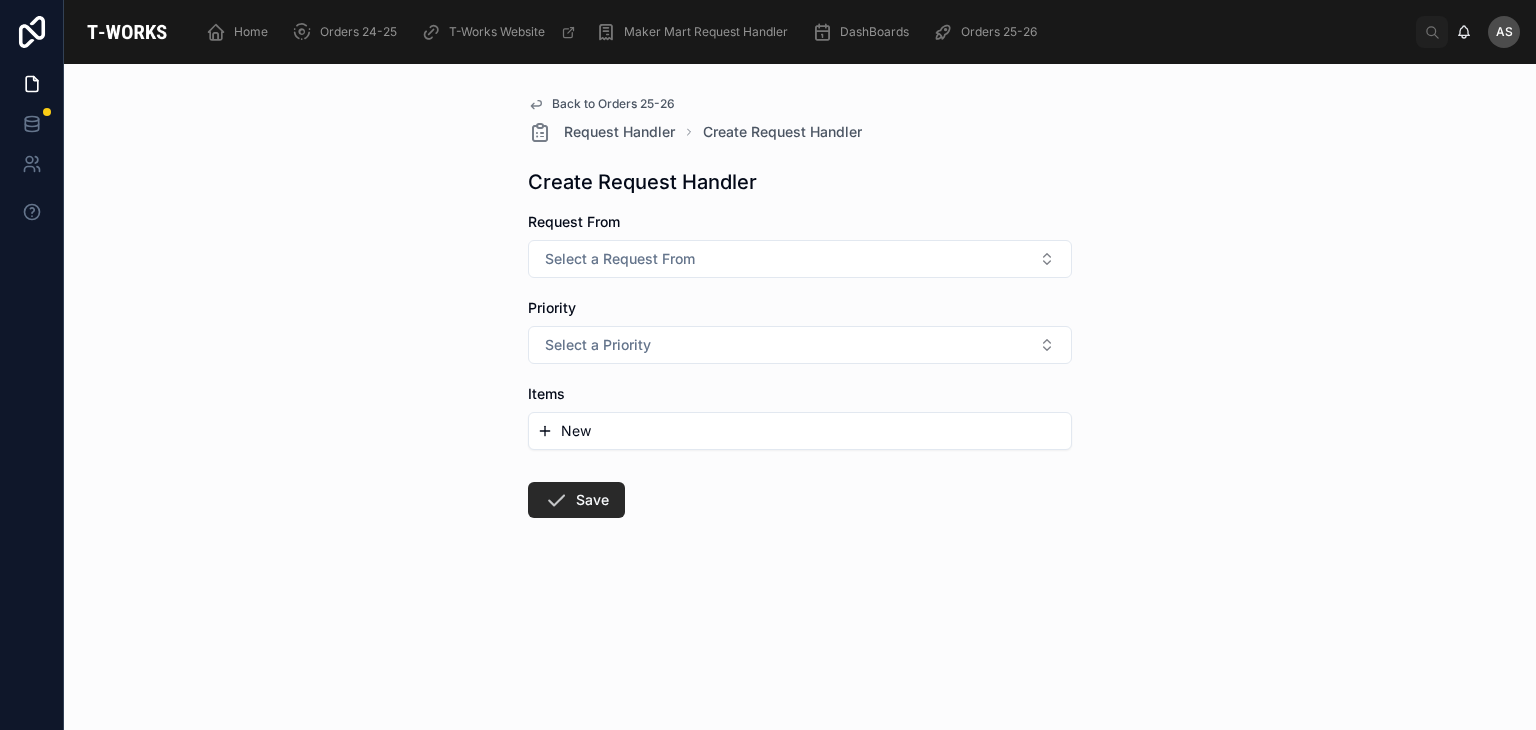 scroll, scrollTop: 0, scrollLeft: 0, axis: both 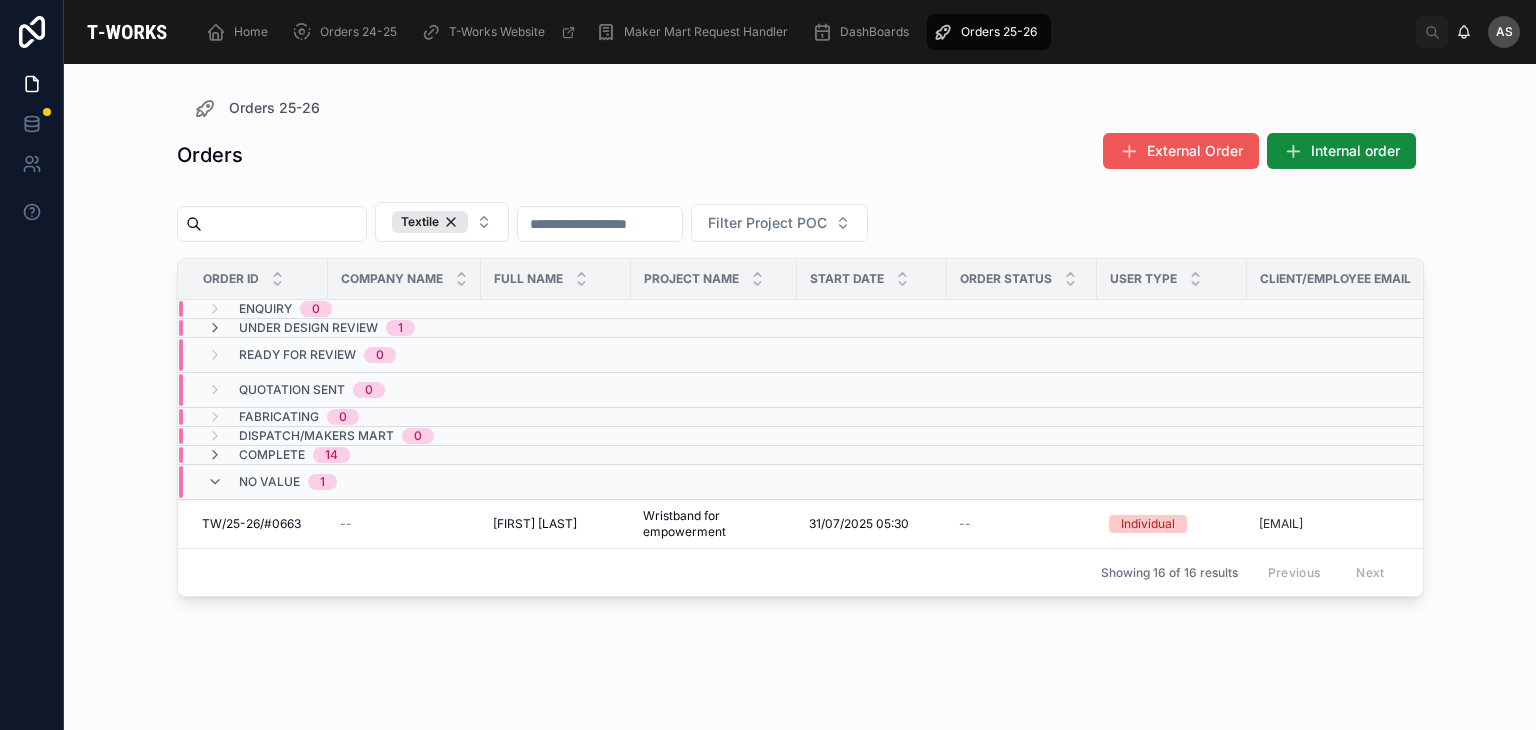 click on "External Order" at bounding box center [1195, 151] 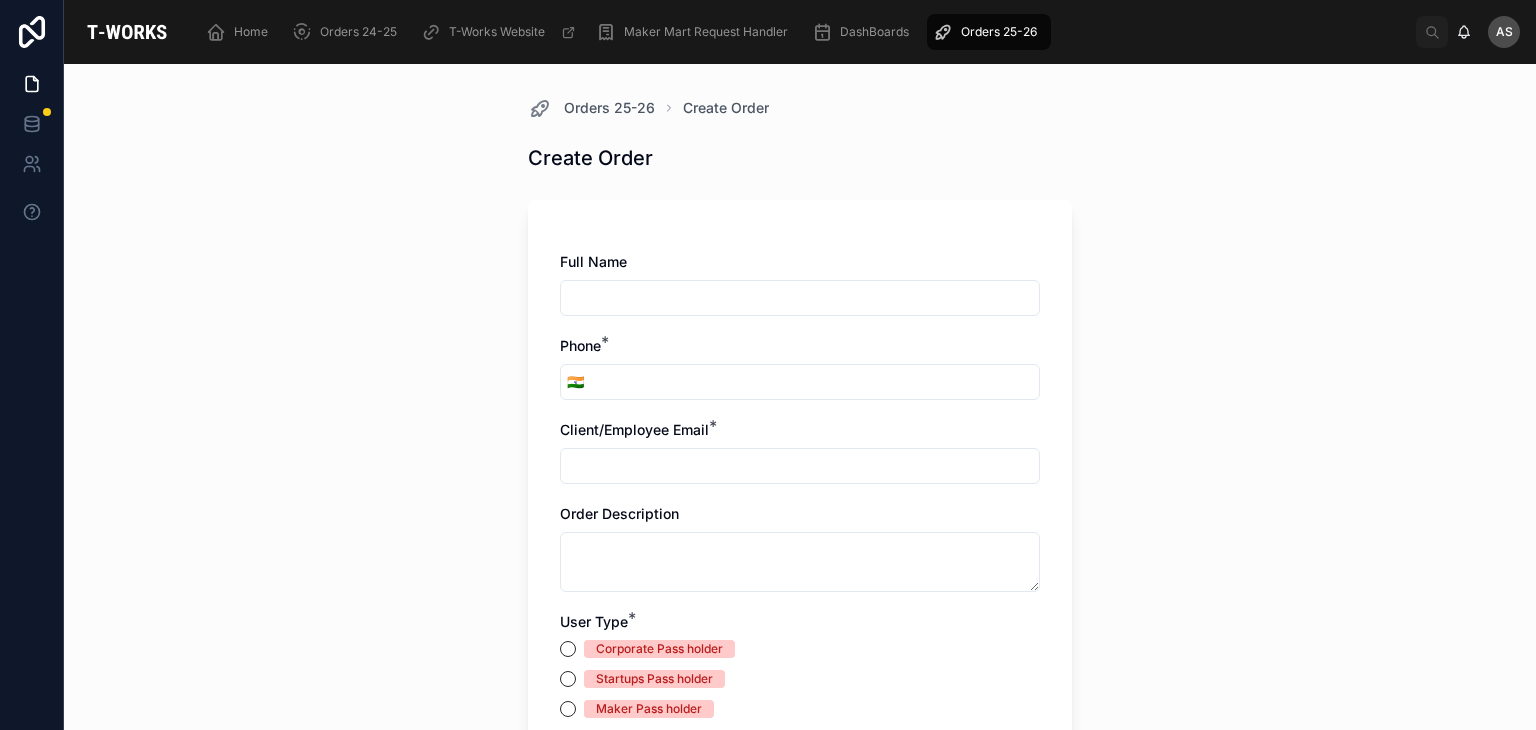 click at bounding box center [800, 298] 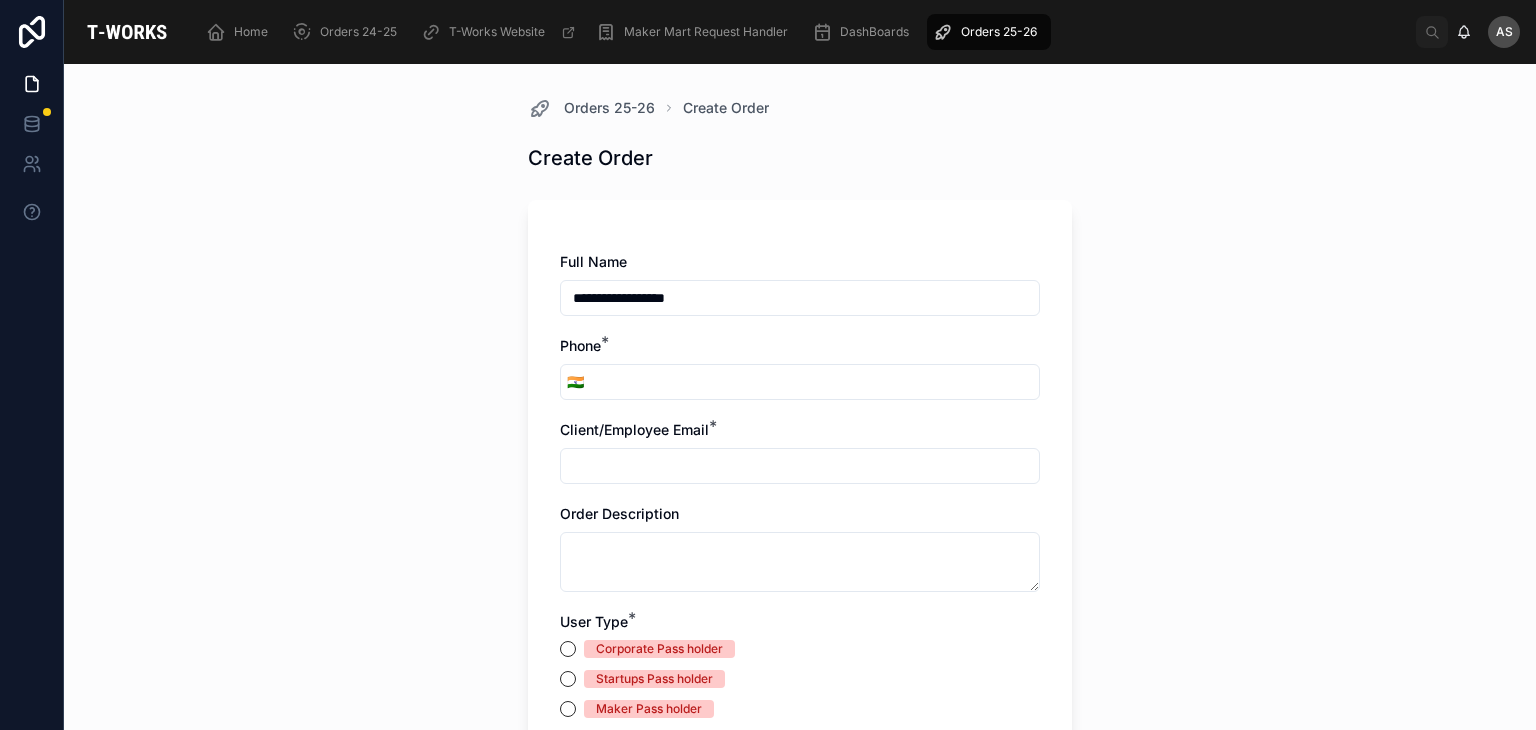 click on "**********" at bounding box center [800, 298] 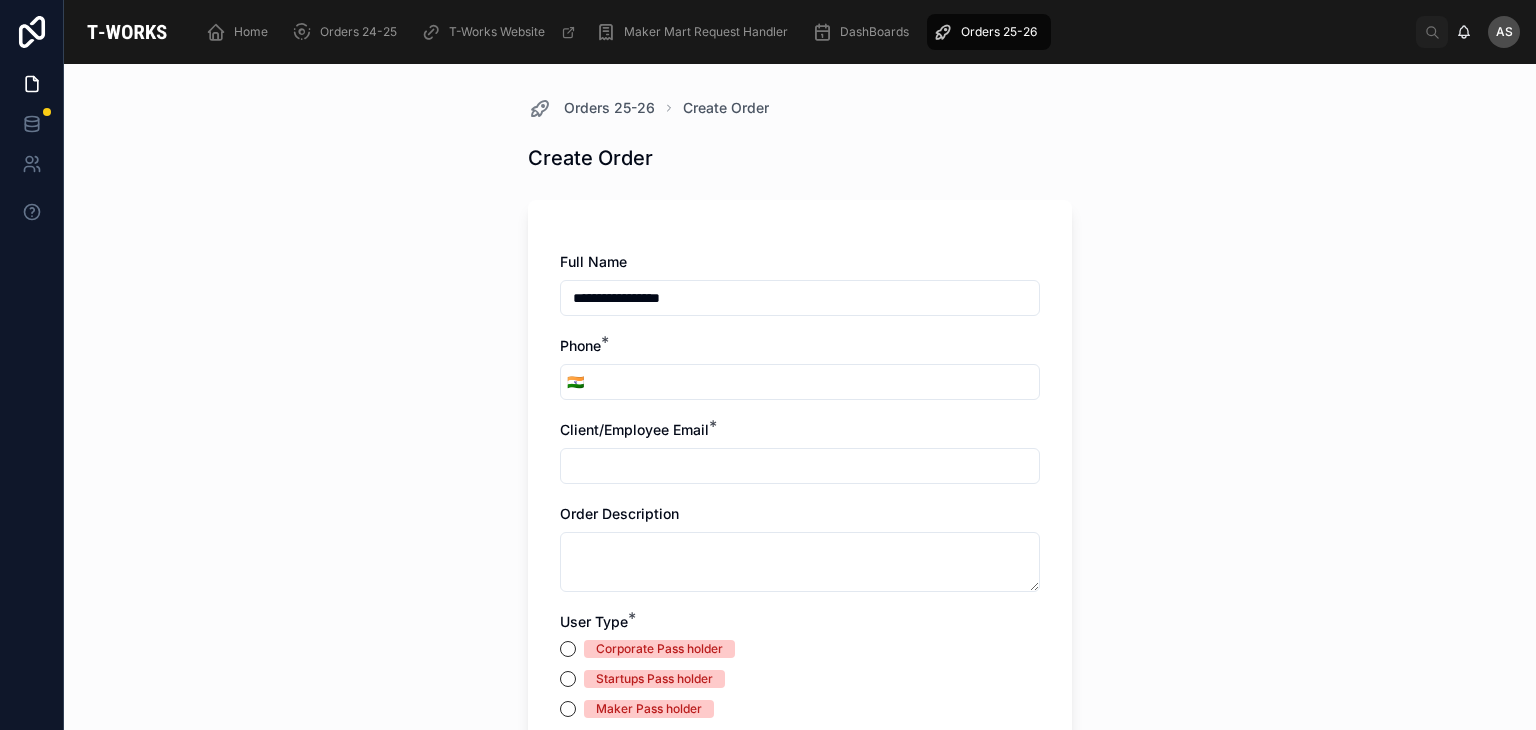 type on "**********" 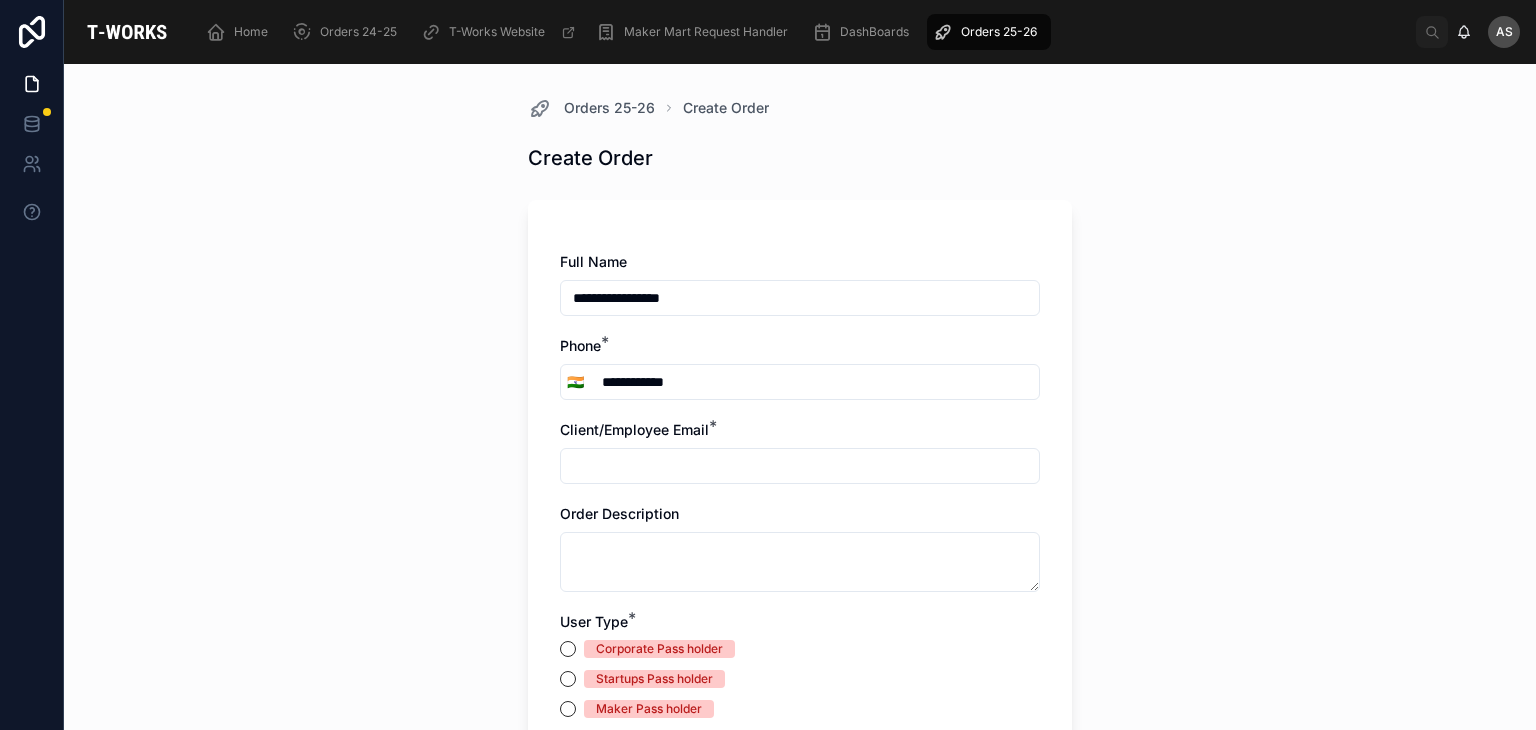 type on "**********" 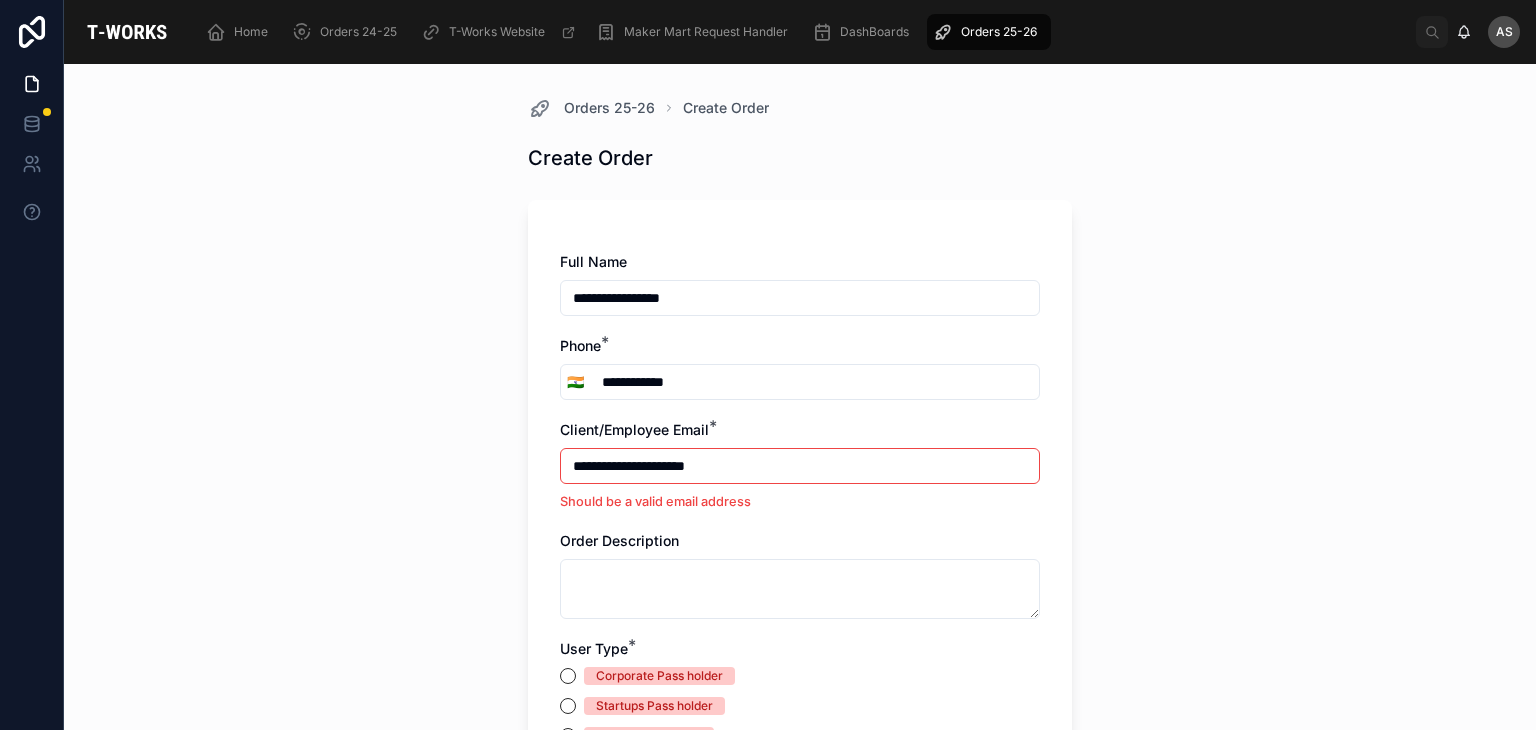 click on "**********" at bounding box center (800, 466) 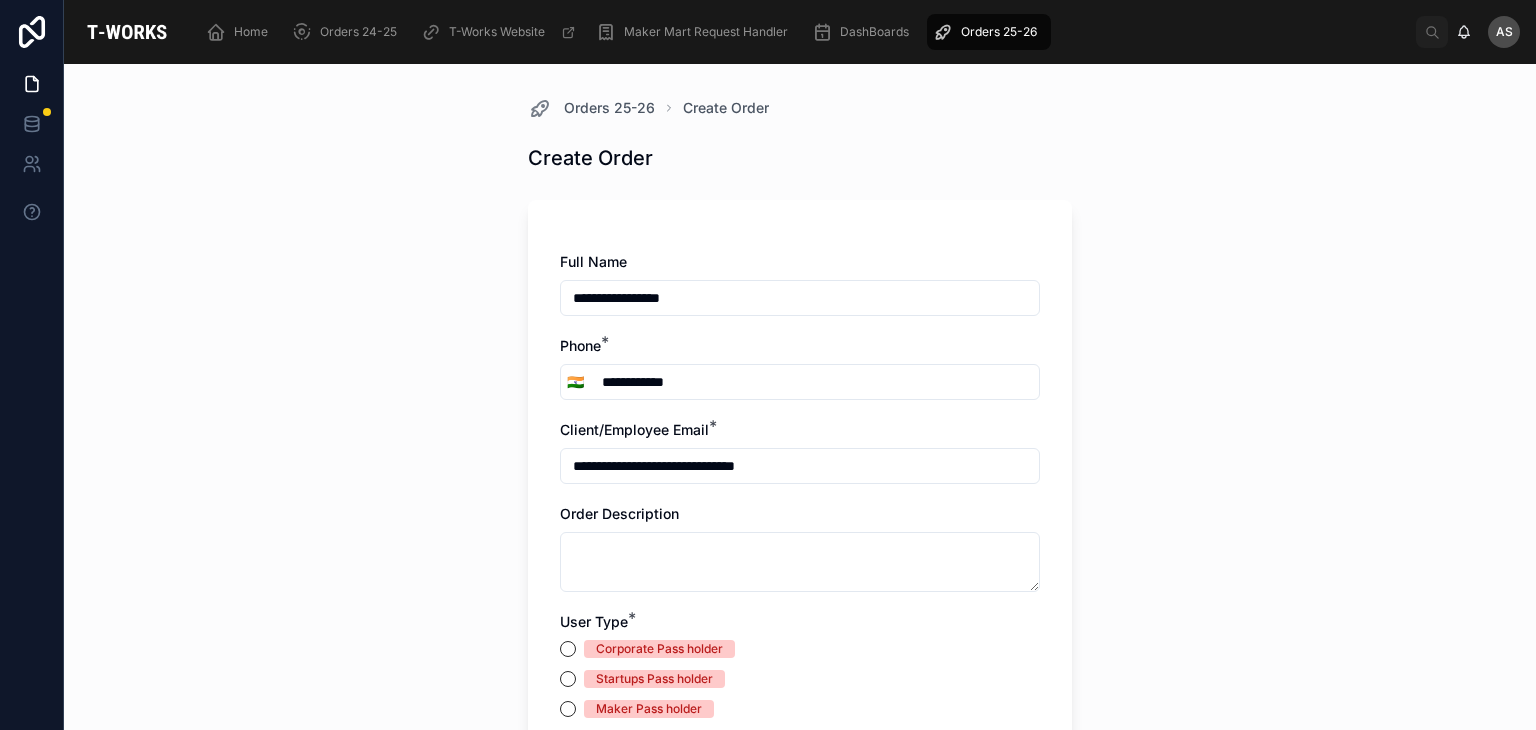 type on "**********" 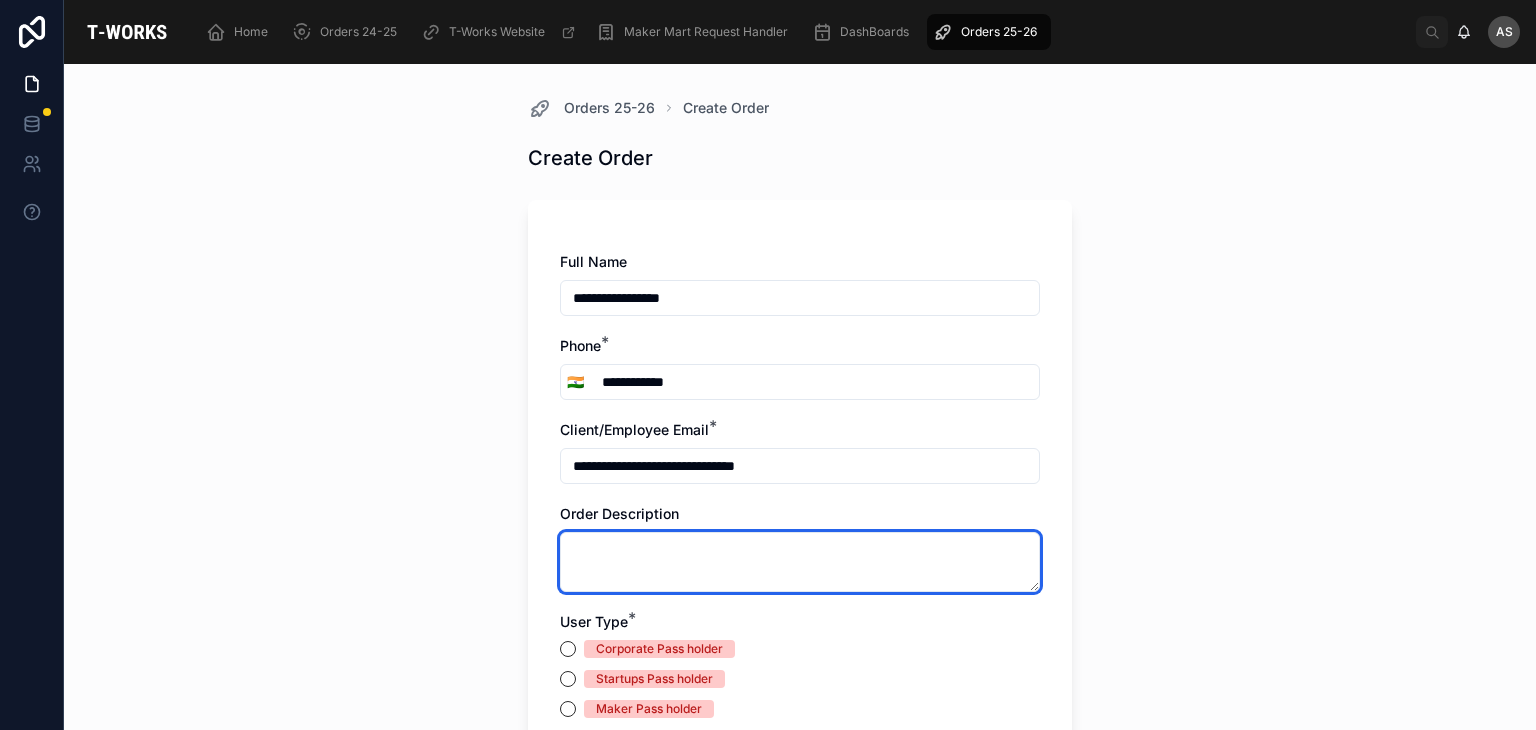 click at bounding box center (800, 562) 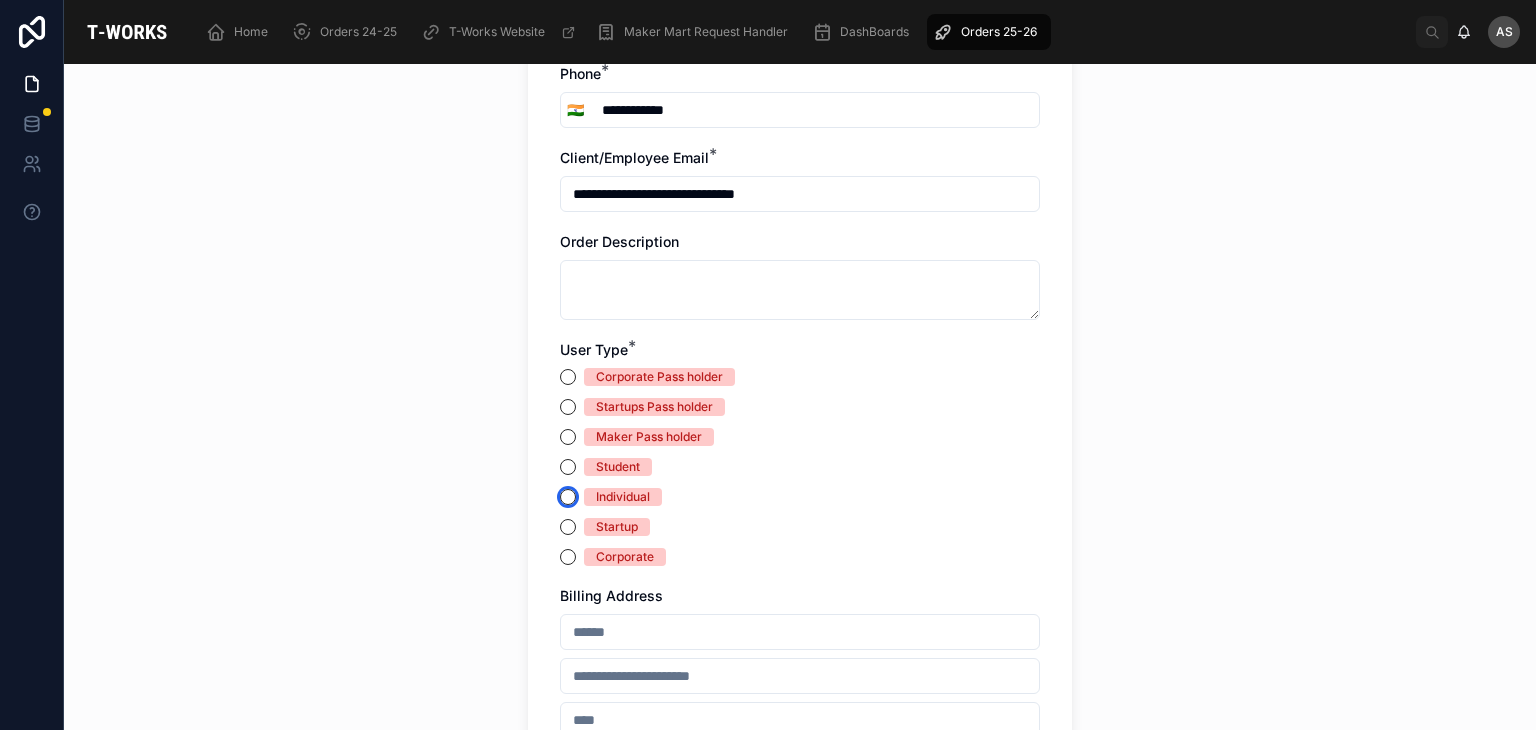 click on "Individual" at bounding box center [568, 497] 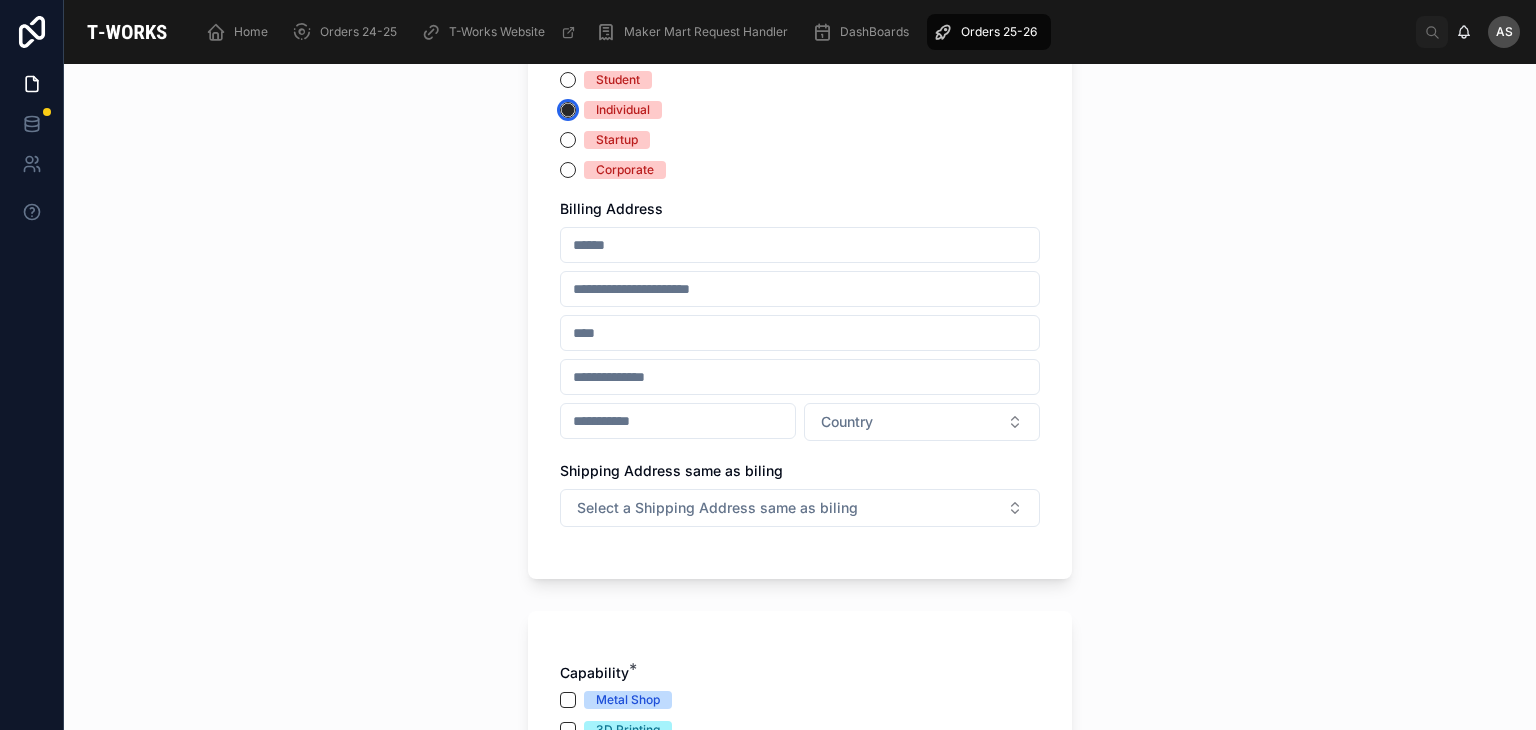 scroll, scrollTop: 662, scrollLeft: 0, axis: vertical 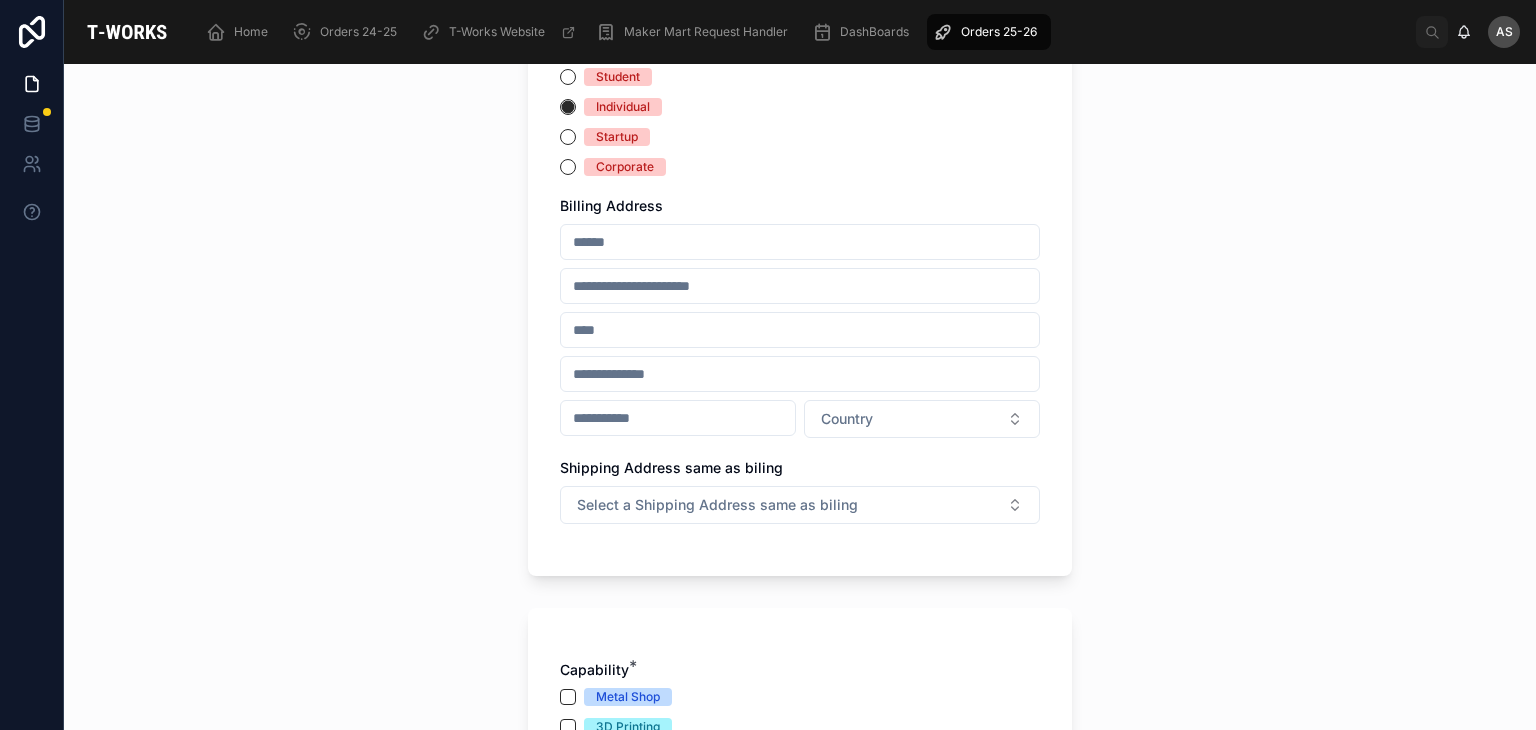 click at bounding box center (800, 242) 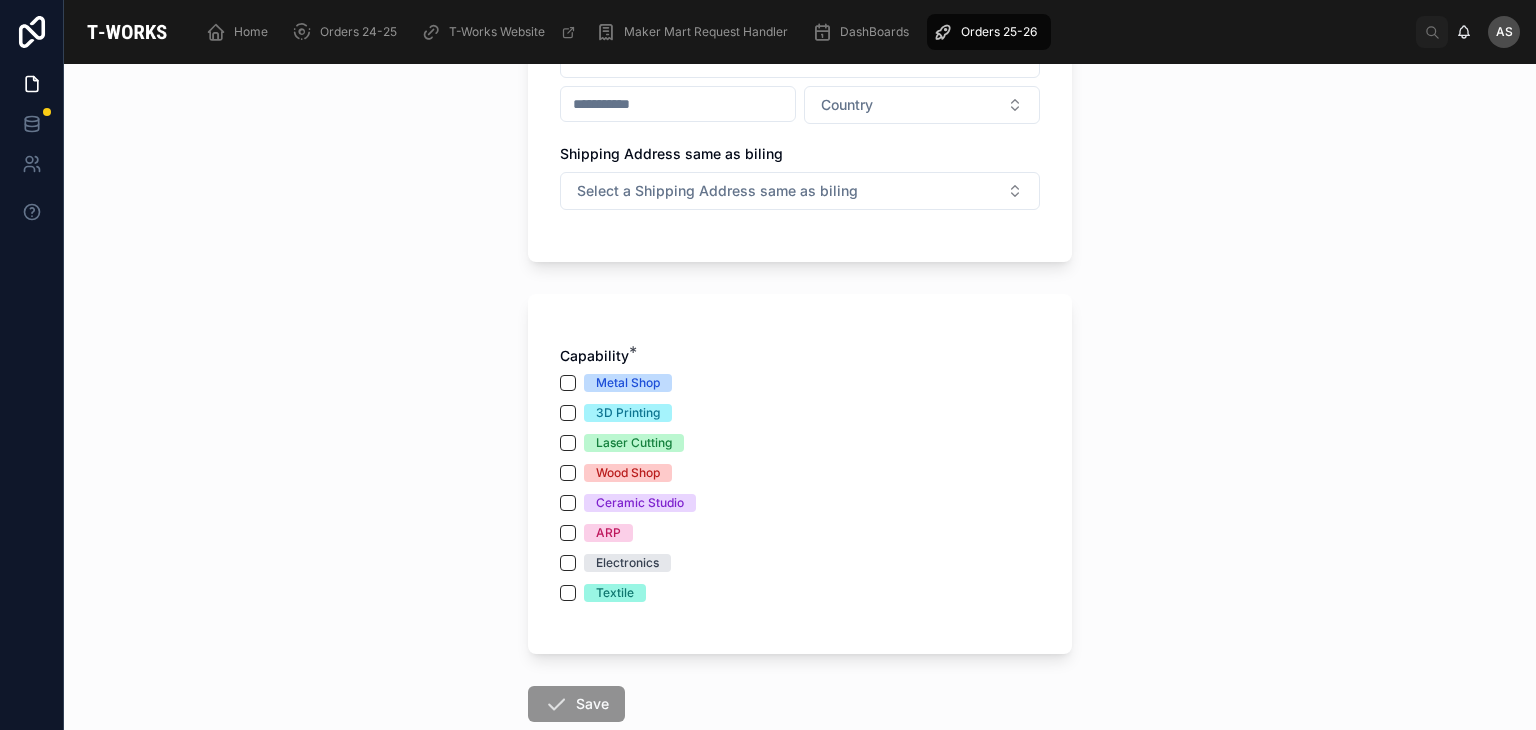 scroll, scrollTop: 978, scrollLeft: 0, axis: vertical 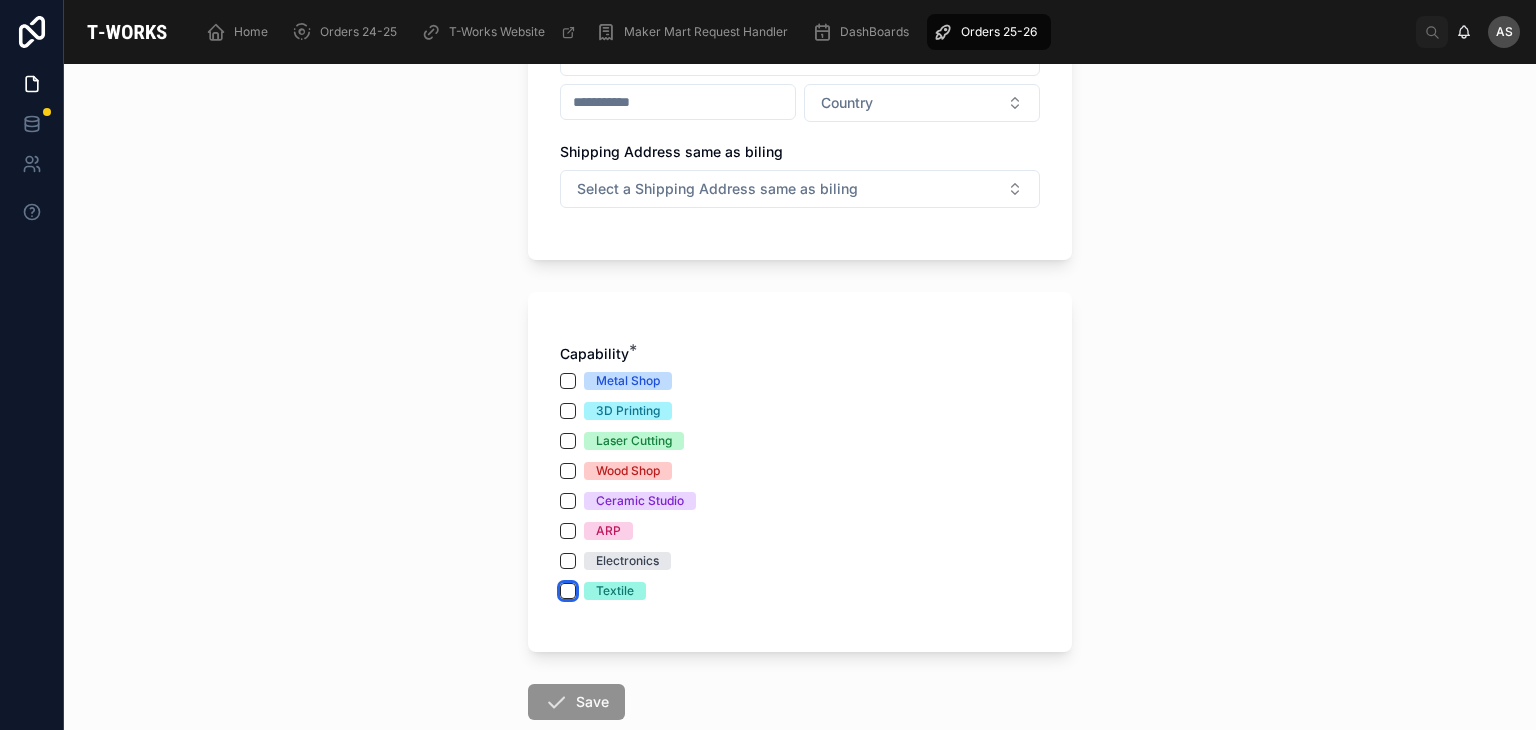 click on "Textile" at bounding box center (568, 591) 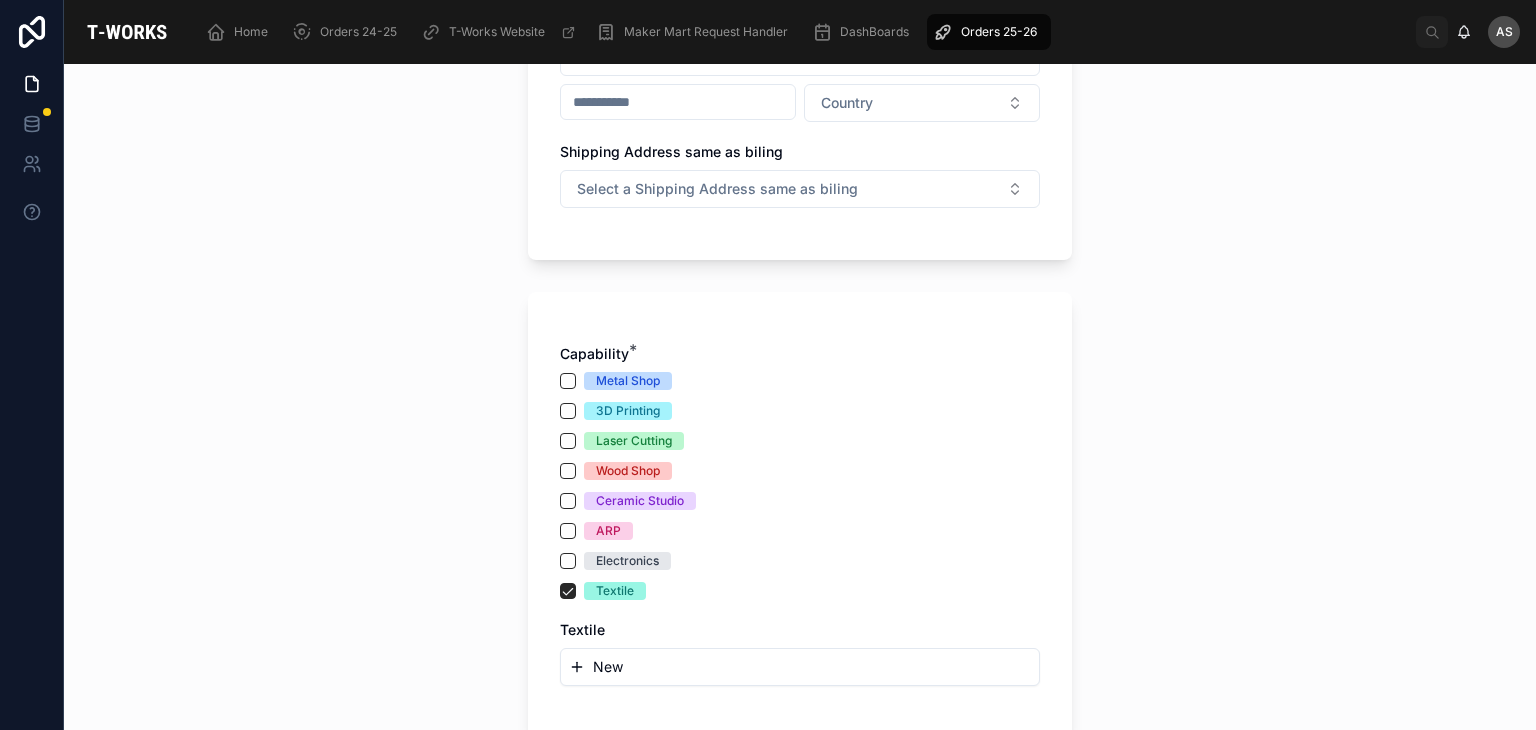 click on "New" at bounding box center [800, 667] 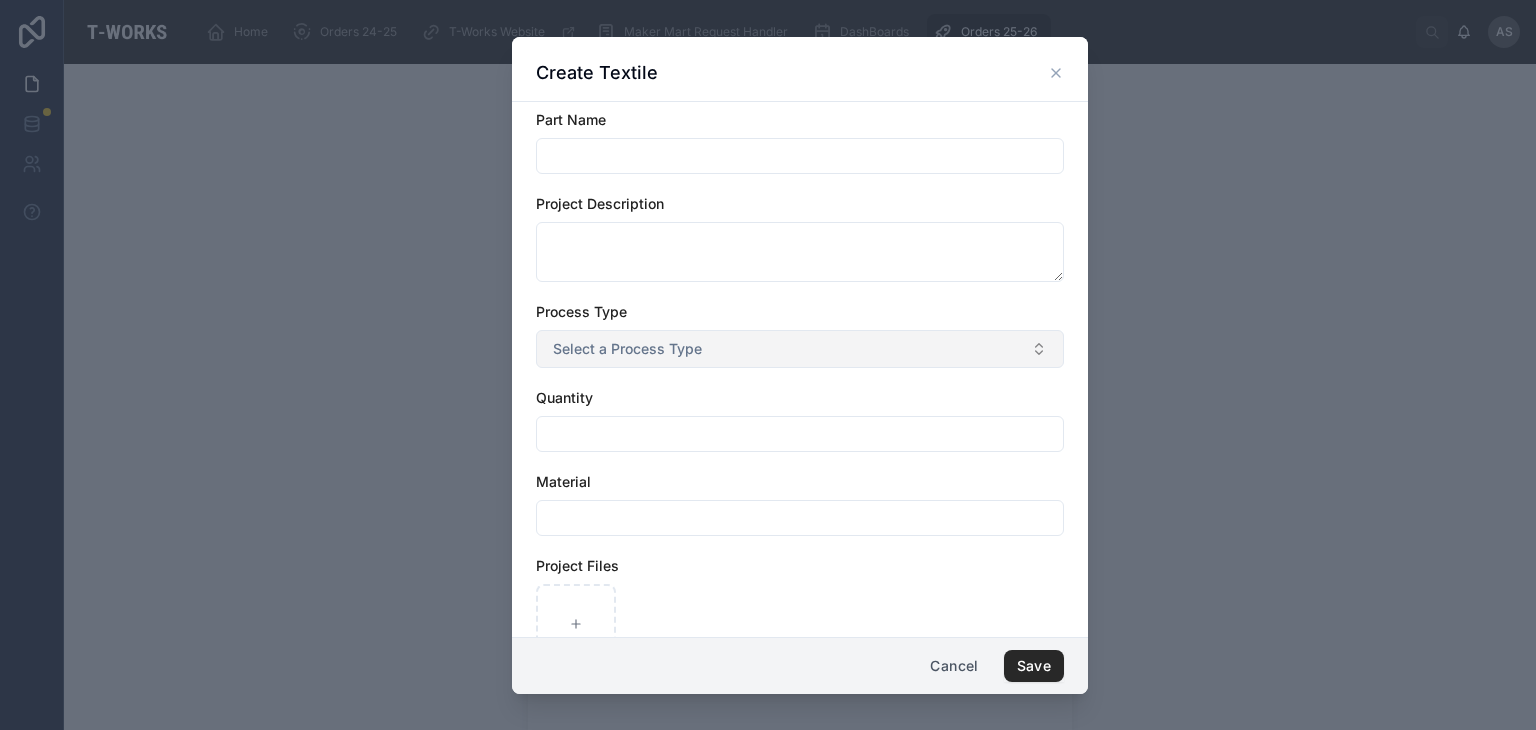 click on "Process Type Select a Process Type" at bounding box center [800, 335] 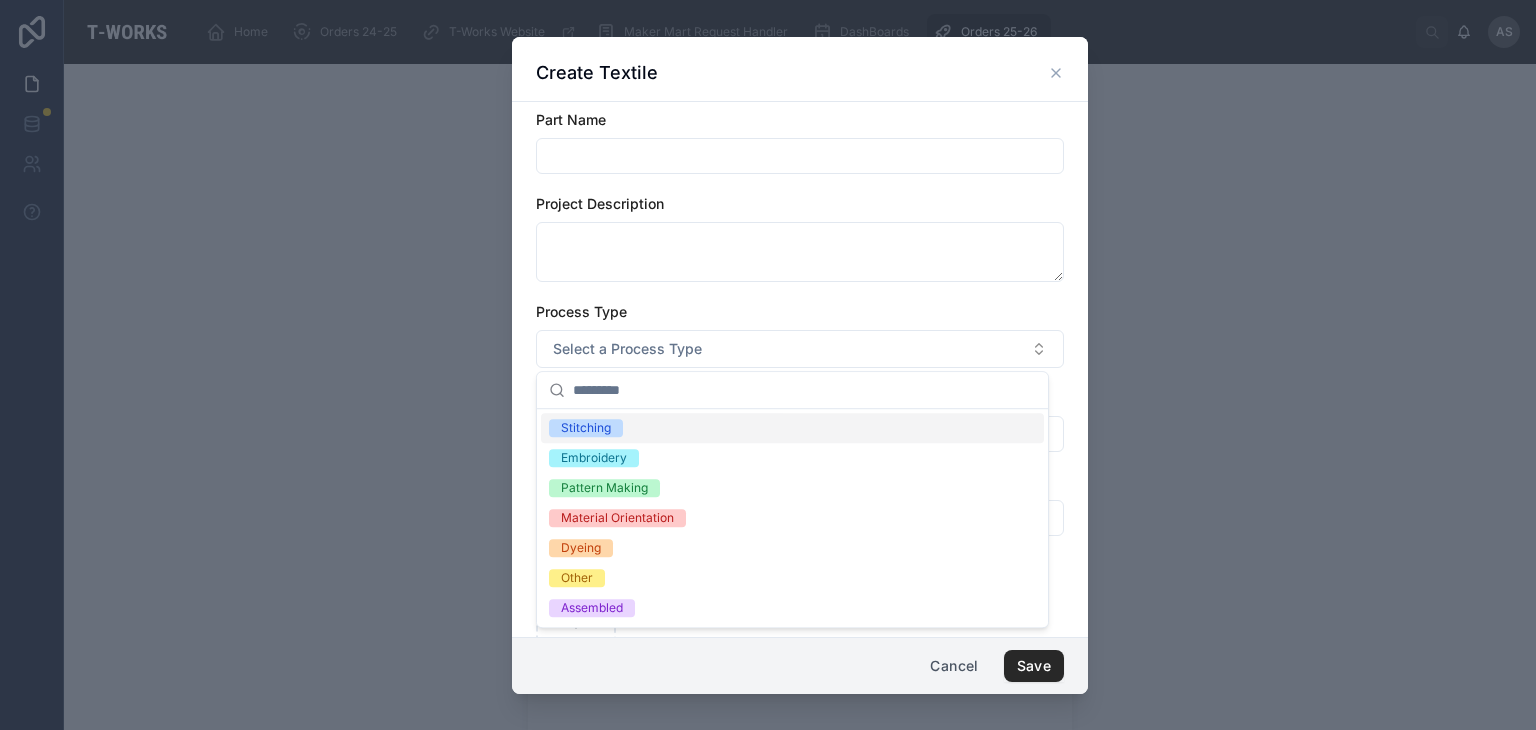 click at bounding box center [800, 156] 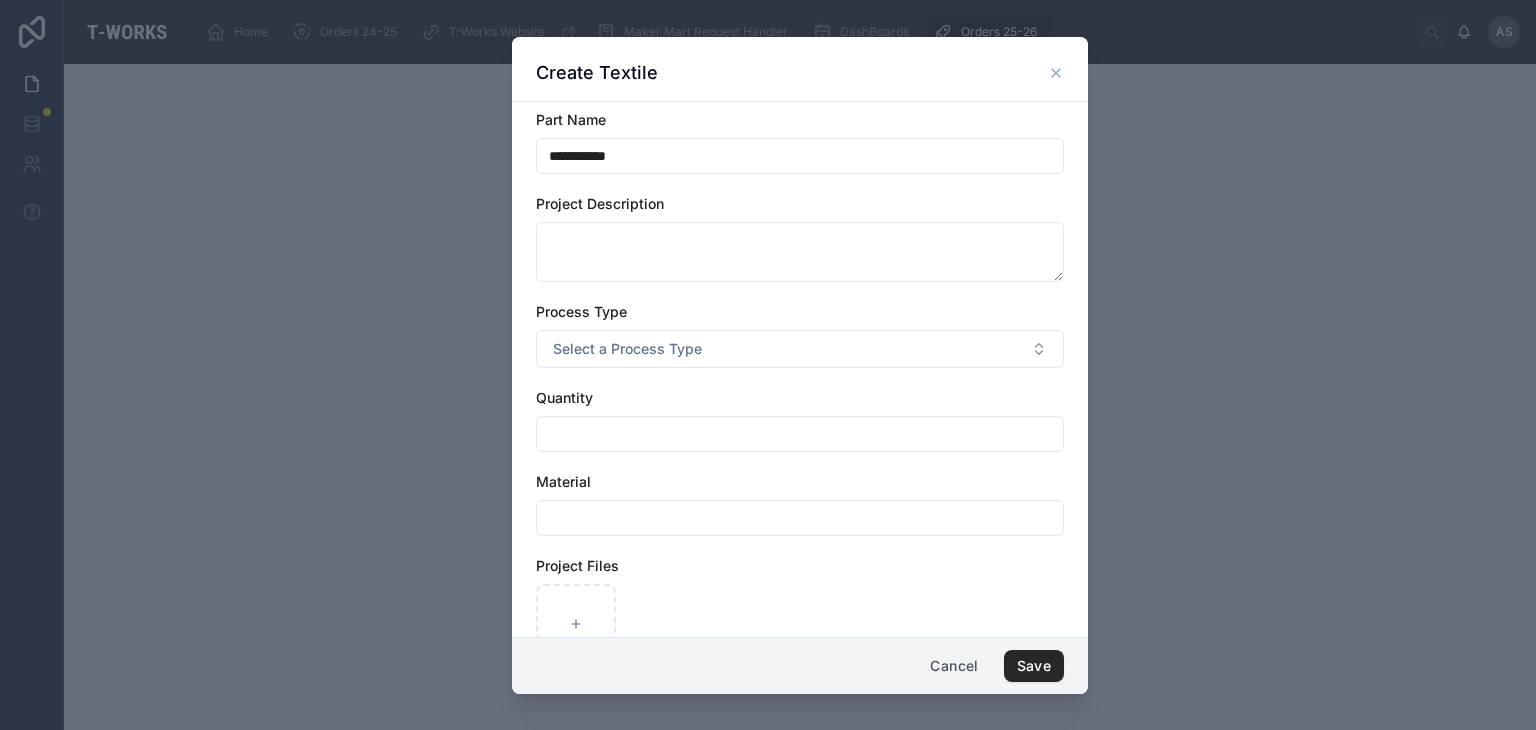 type on "**********" 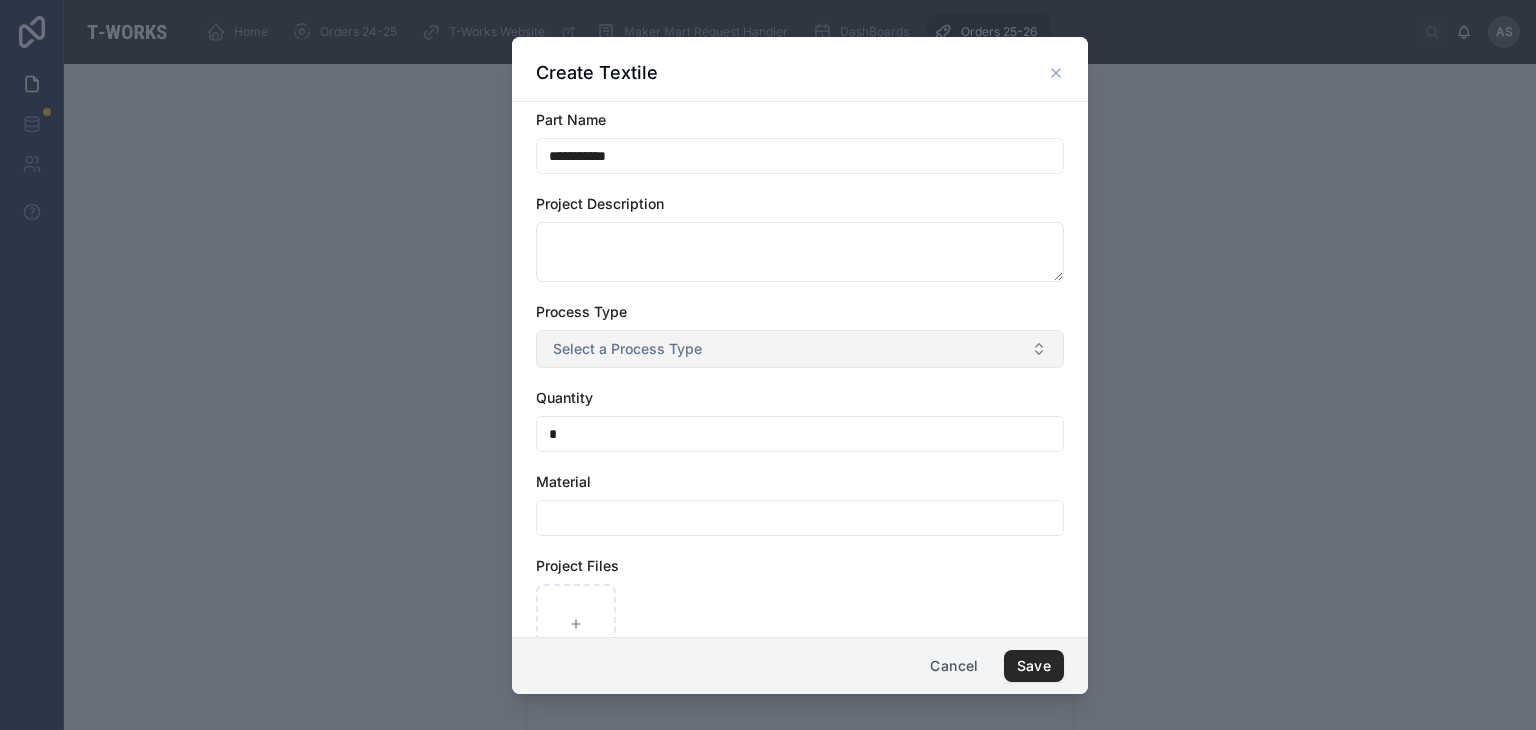 click on "Select a Process Type" at bounding box center [800, 349] 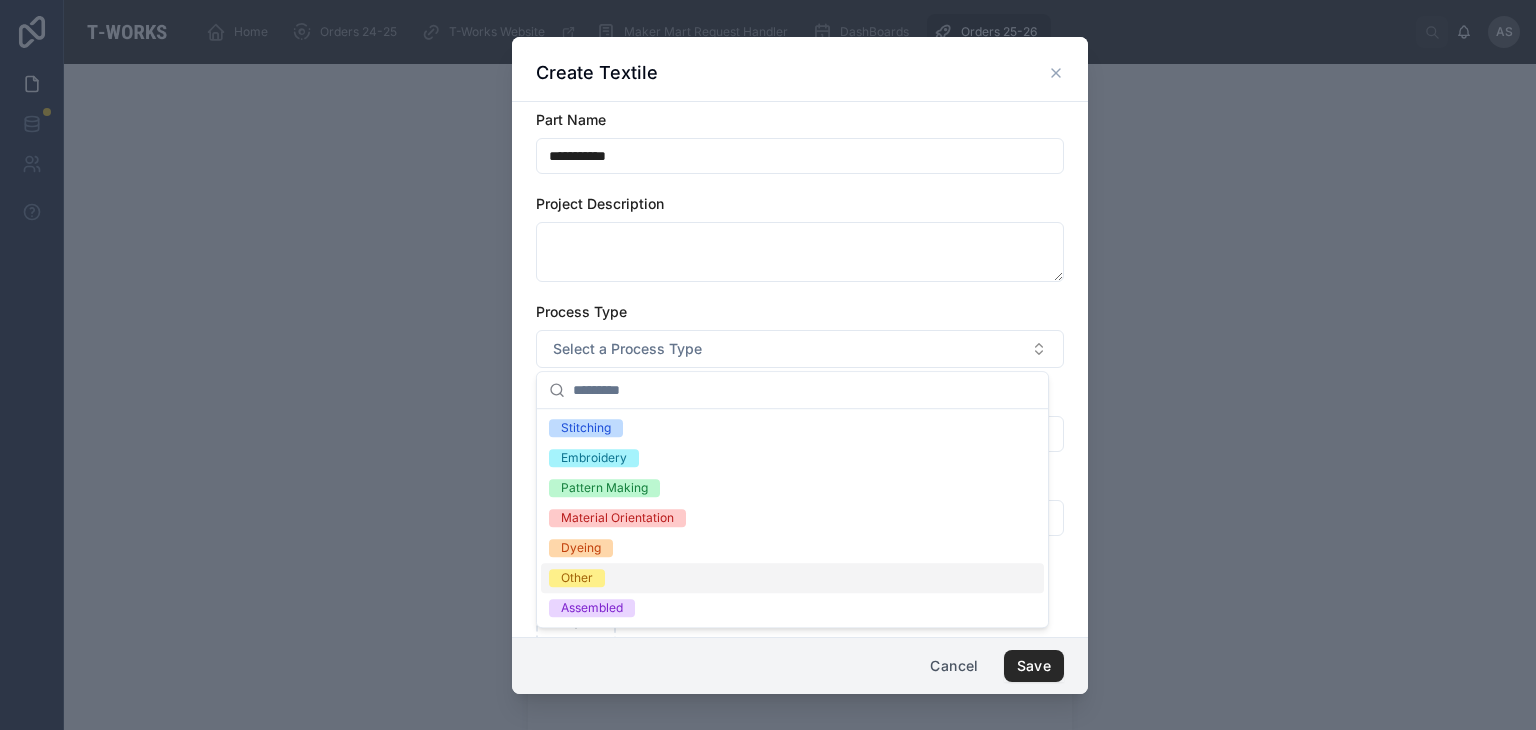 click on "Other" at bounding box center (792, 578) 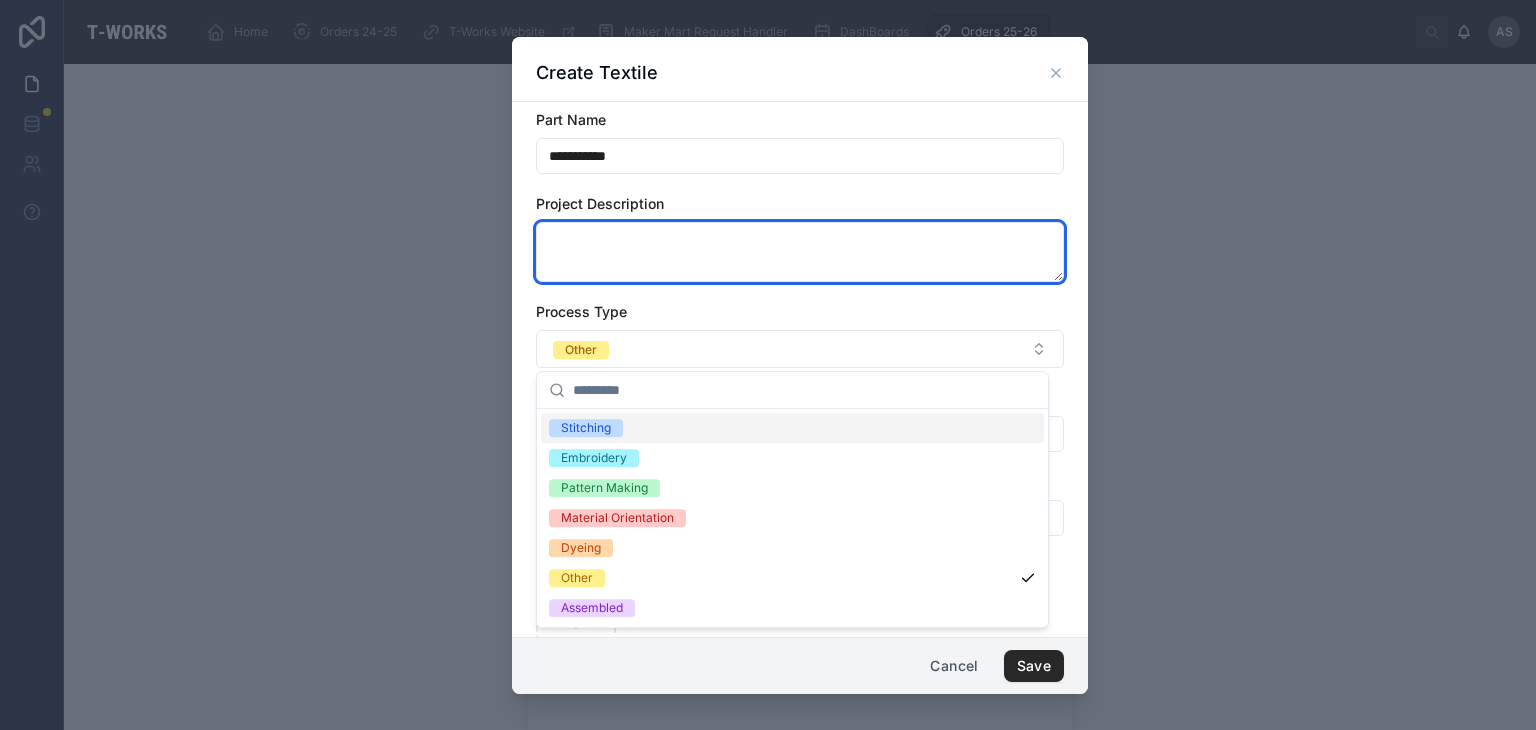 click at bounding box center (800, 252) 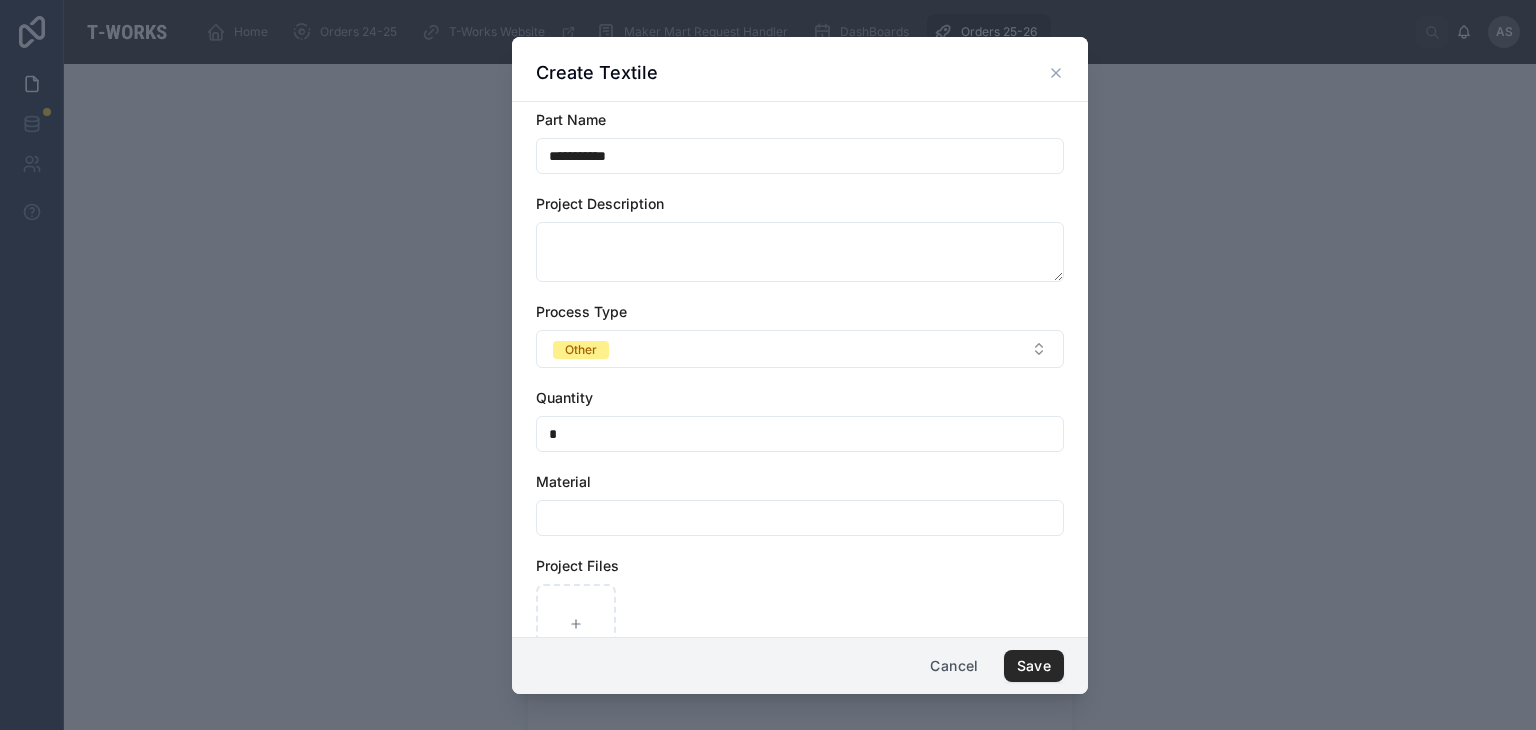 click on "*" at bounding box center (800, 434) 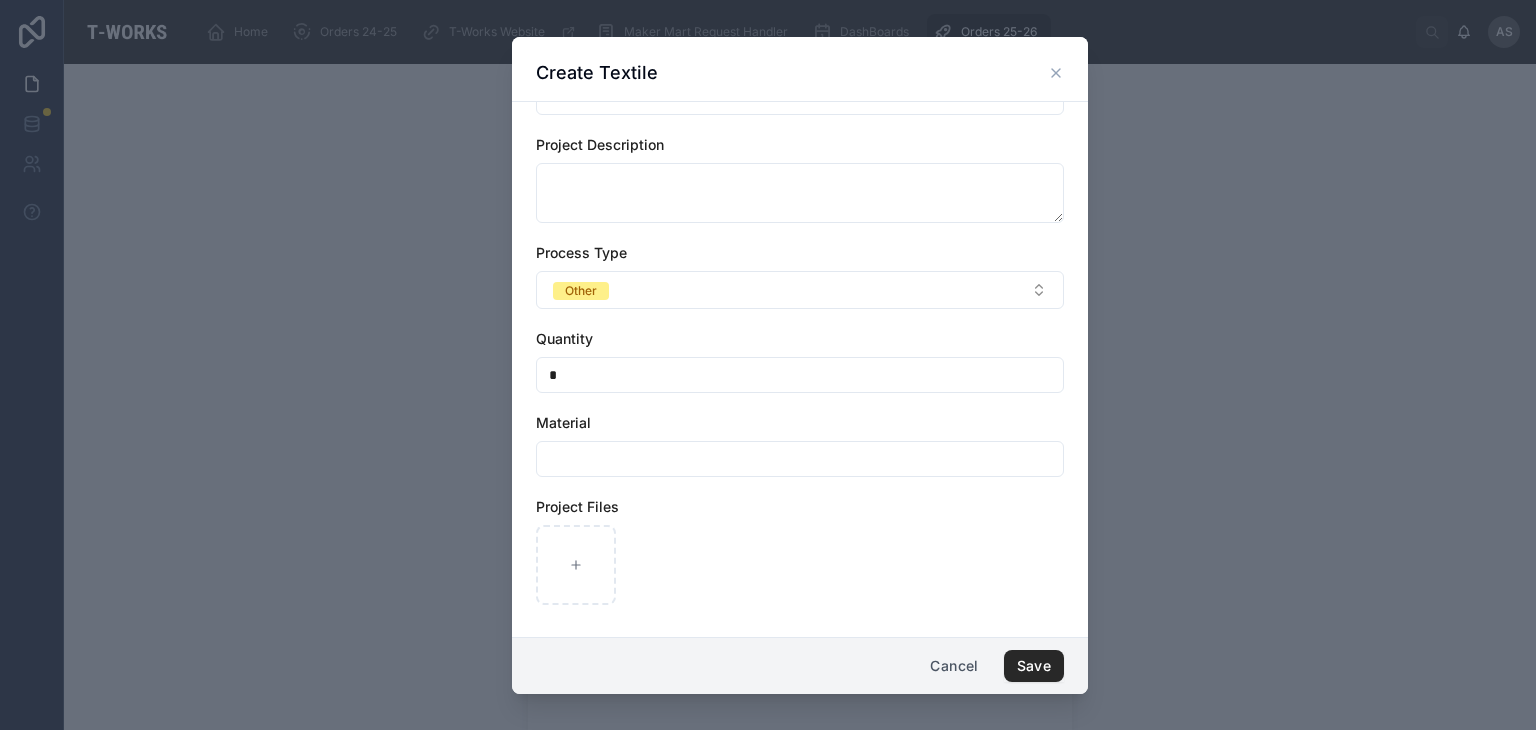 scroll, scrollTop: 61, scrollLeft: 0, axis: vertical 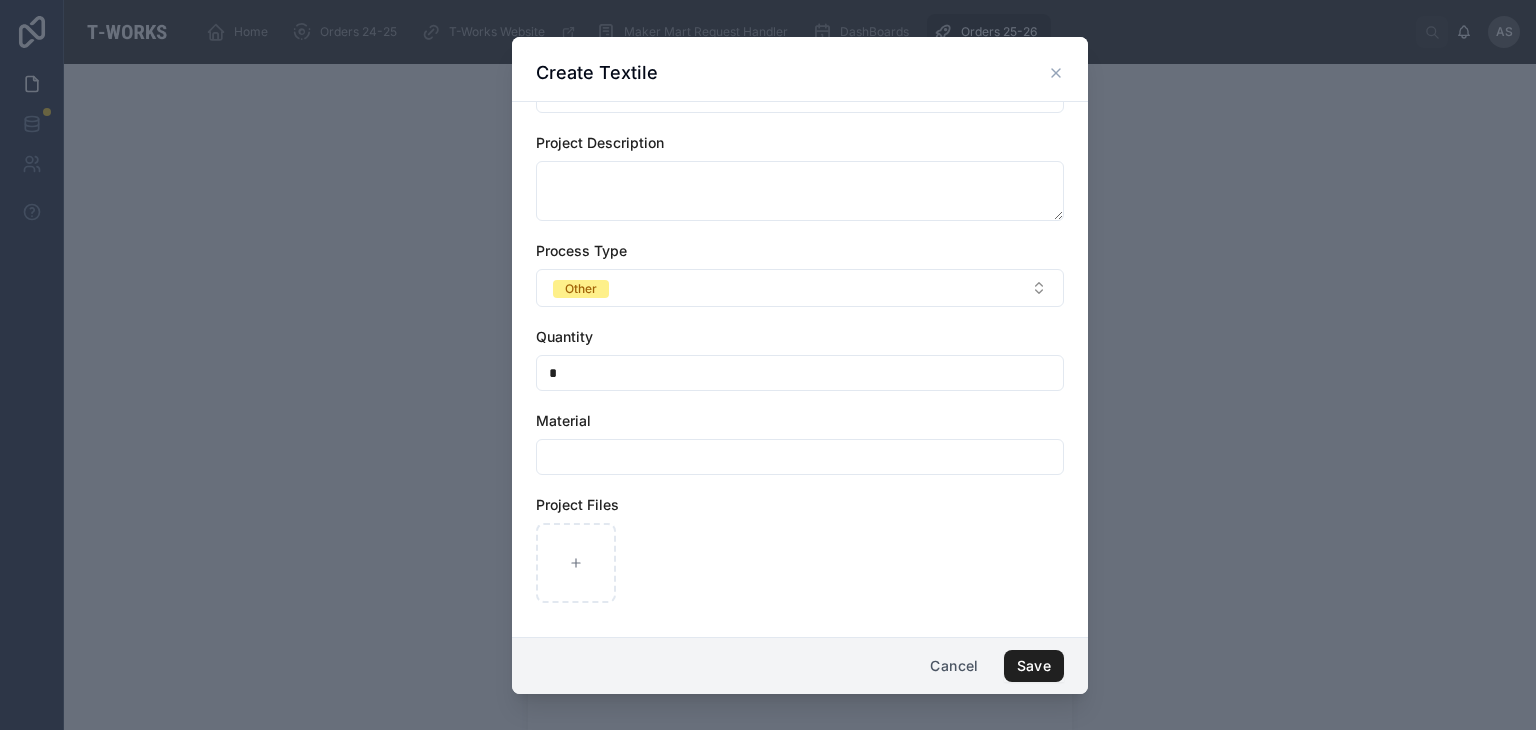 click on "Save" at bounding box center [1034, 666] 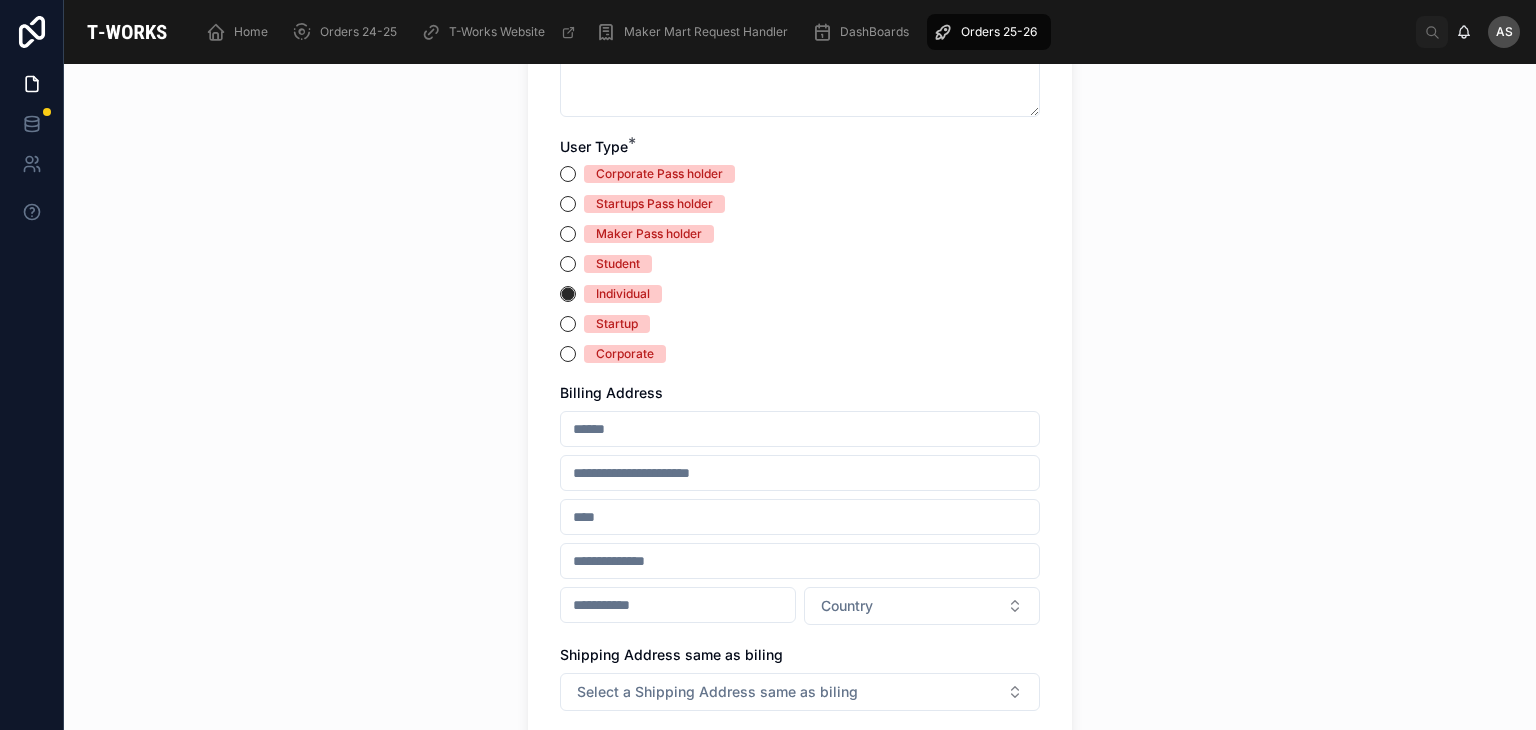 scroll, scrollTop: 474, scrollLeft: 0, axis: vertical 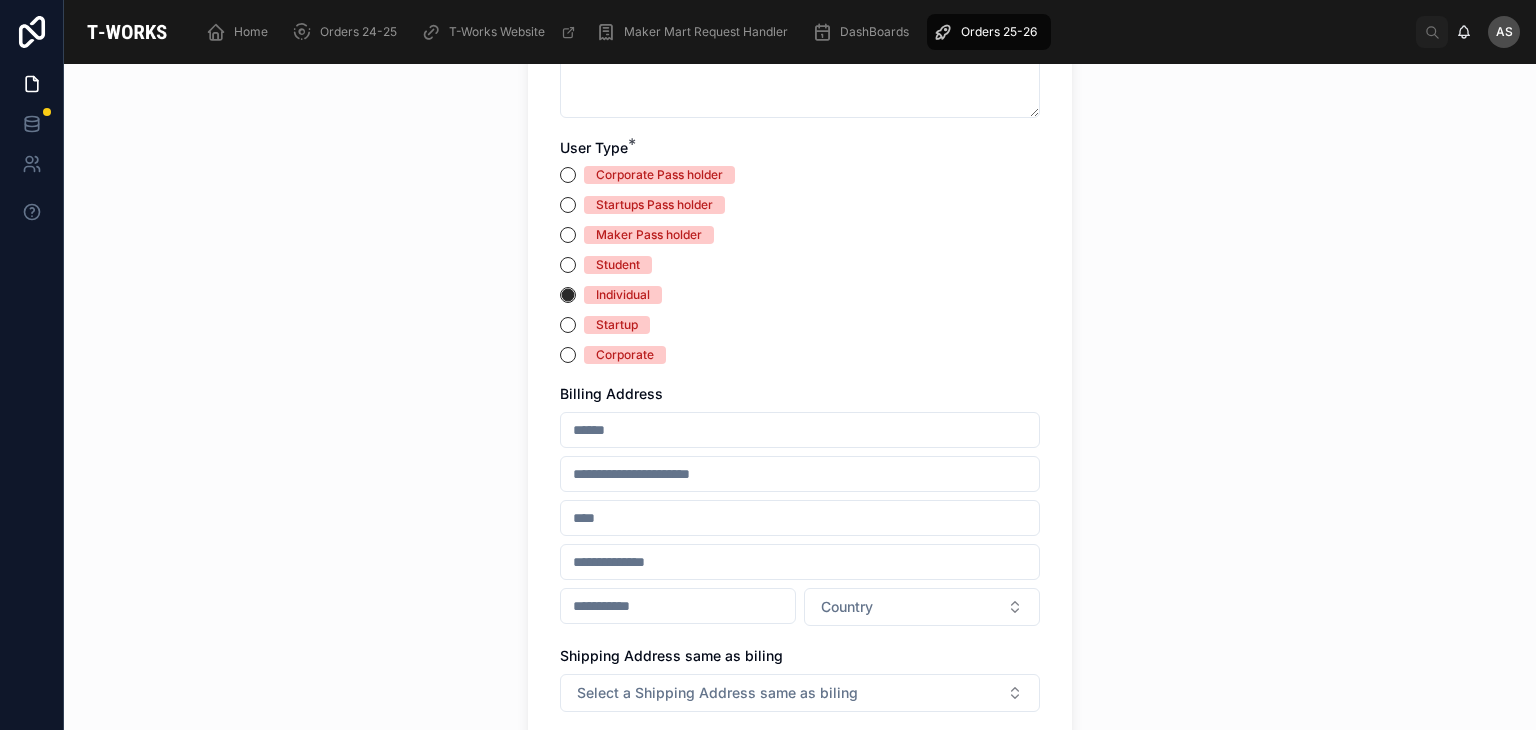 click at bounding box center [800, 430] 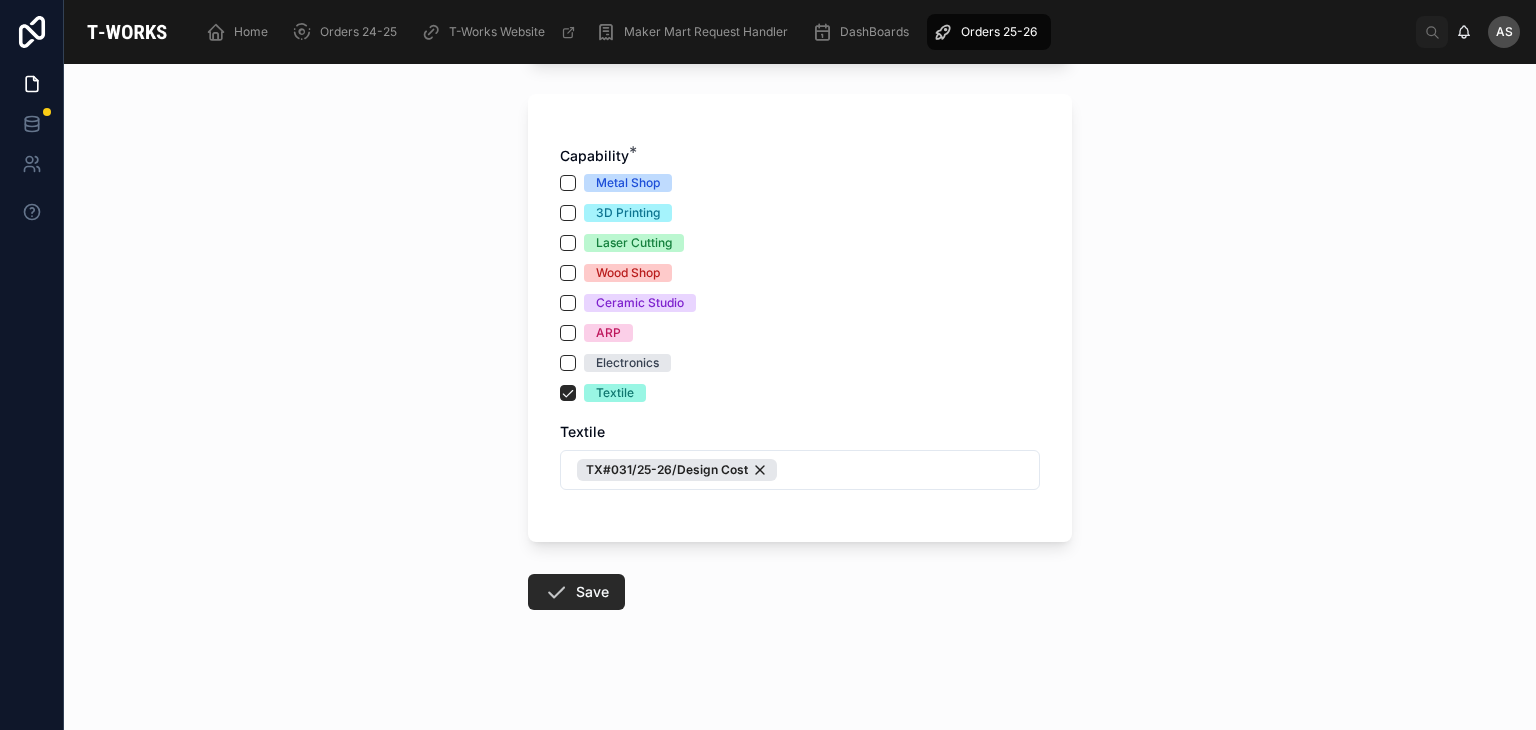 scroll, scrollTop: 1183, scrollLeft: 0, axis: vertical 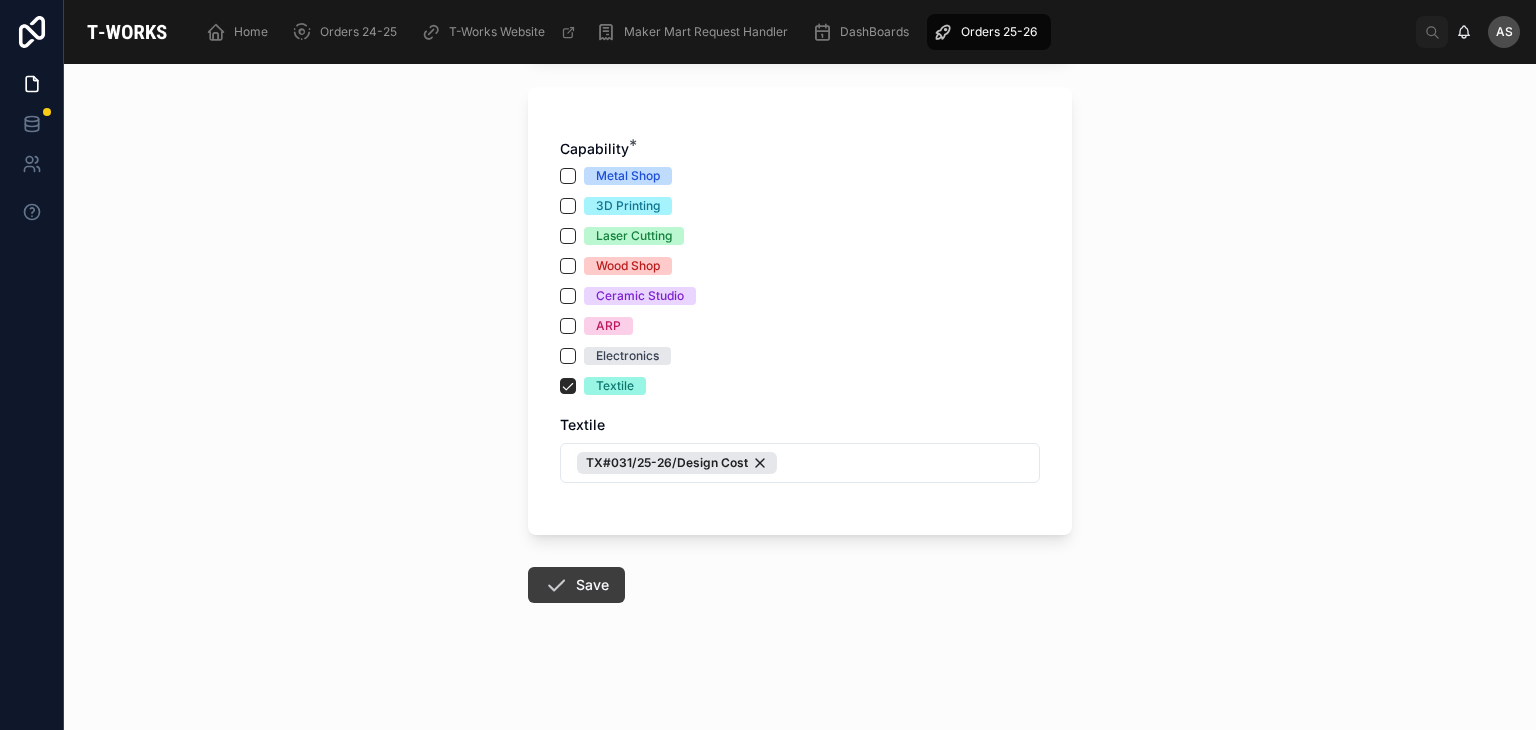 click on "Save" at bounding box center (576, 585) 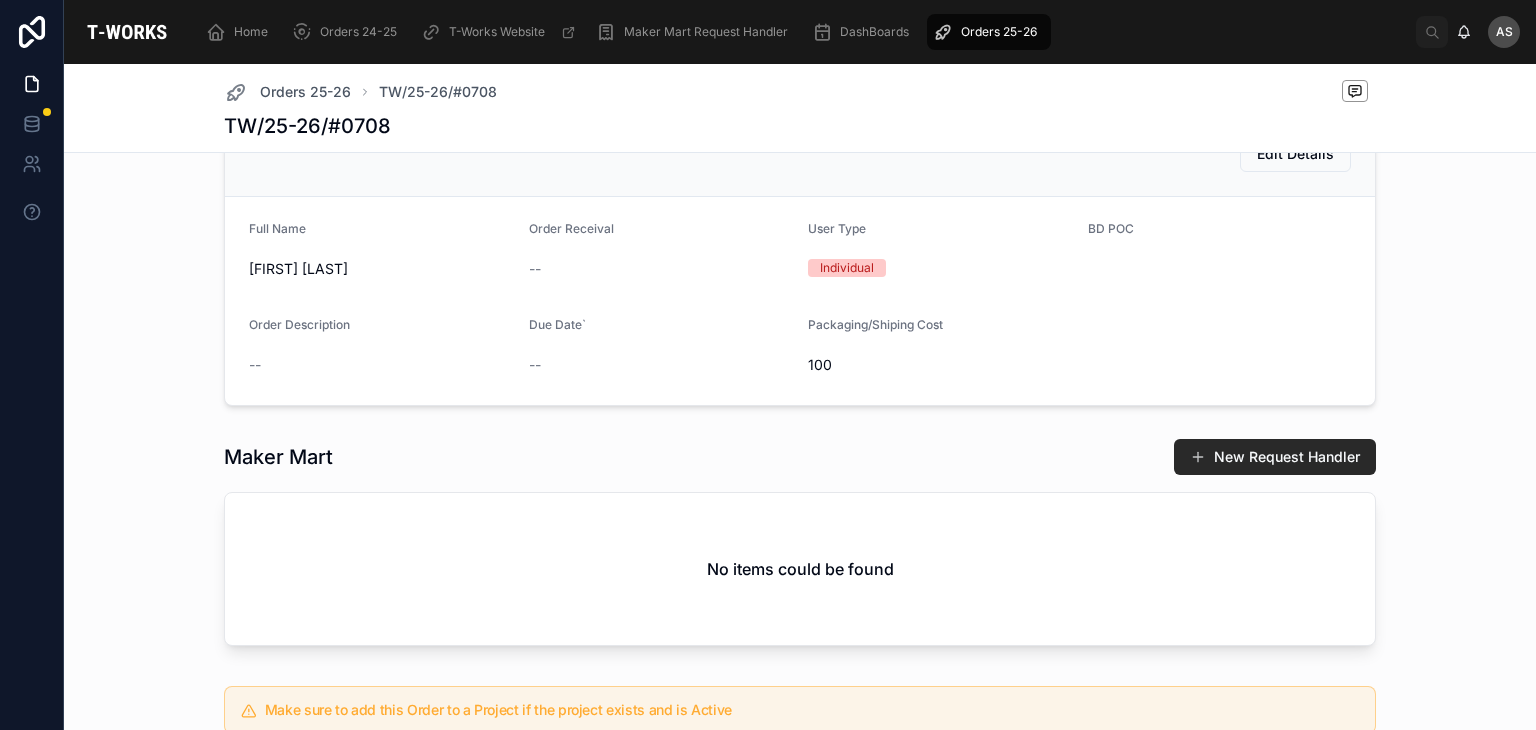 scroll, scrollTop: 0, scrollLeft: 0, axis: both 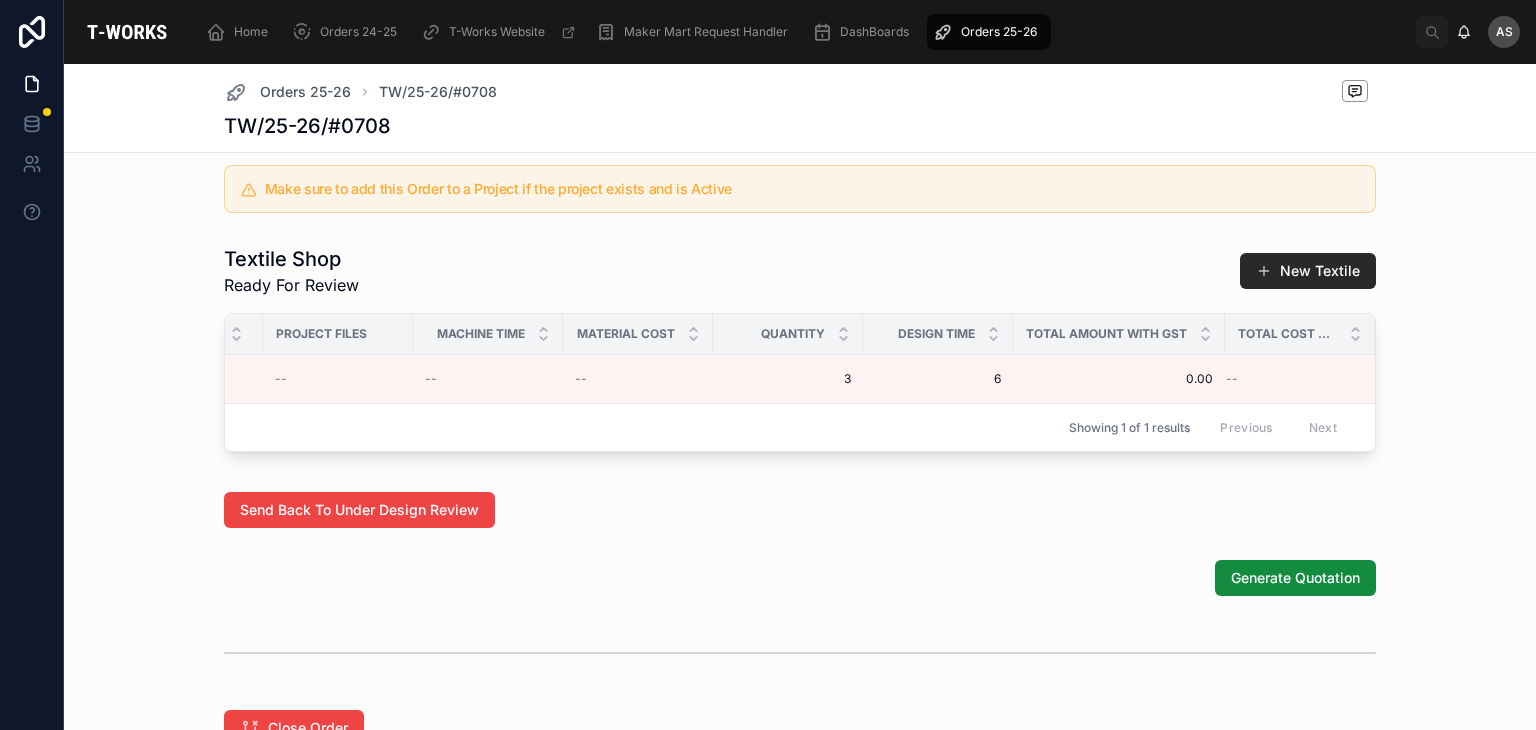 click on "Send Back To Under Design Review" at bounding box center (800, 510) 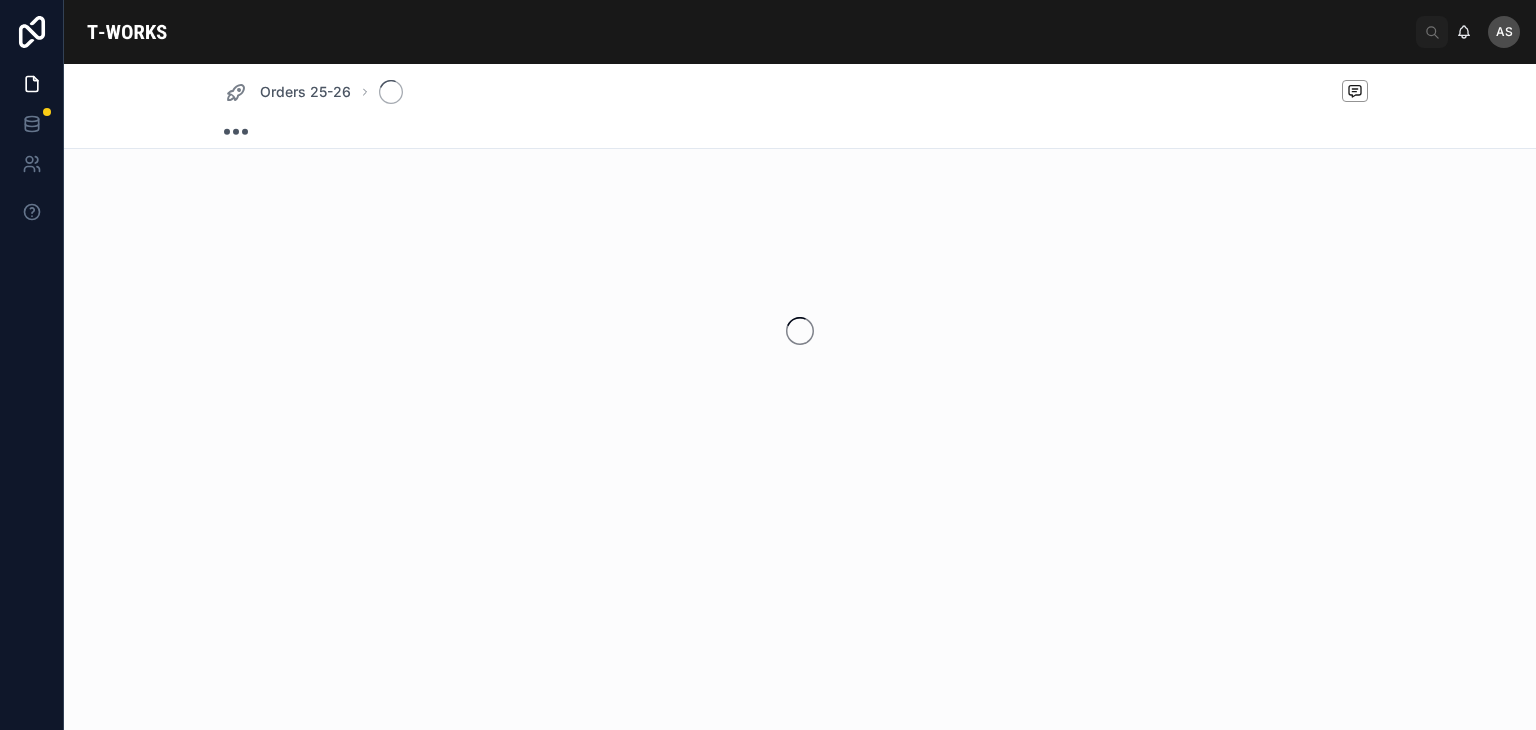 scroll, scrollTop: 0, scrollLeft: 0, axis: both 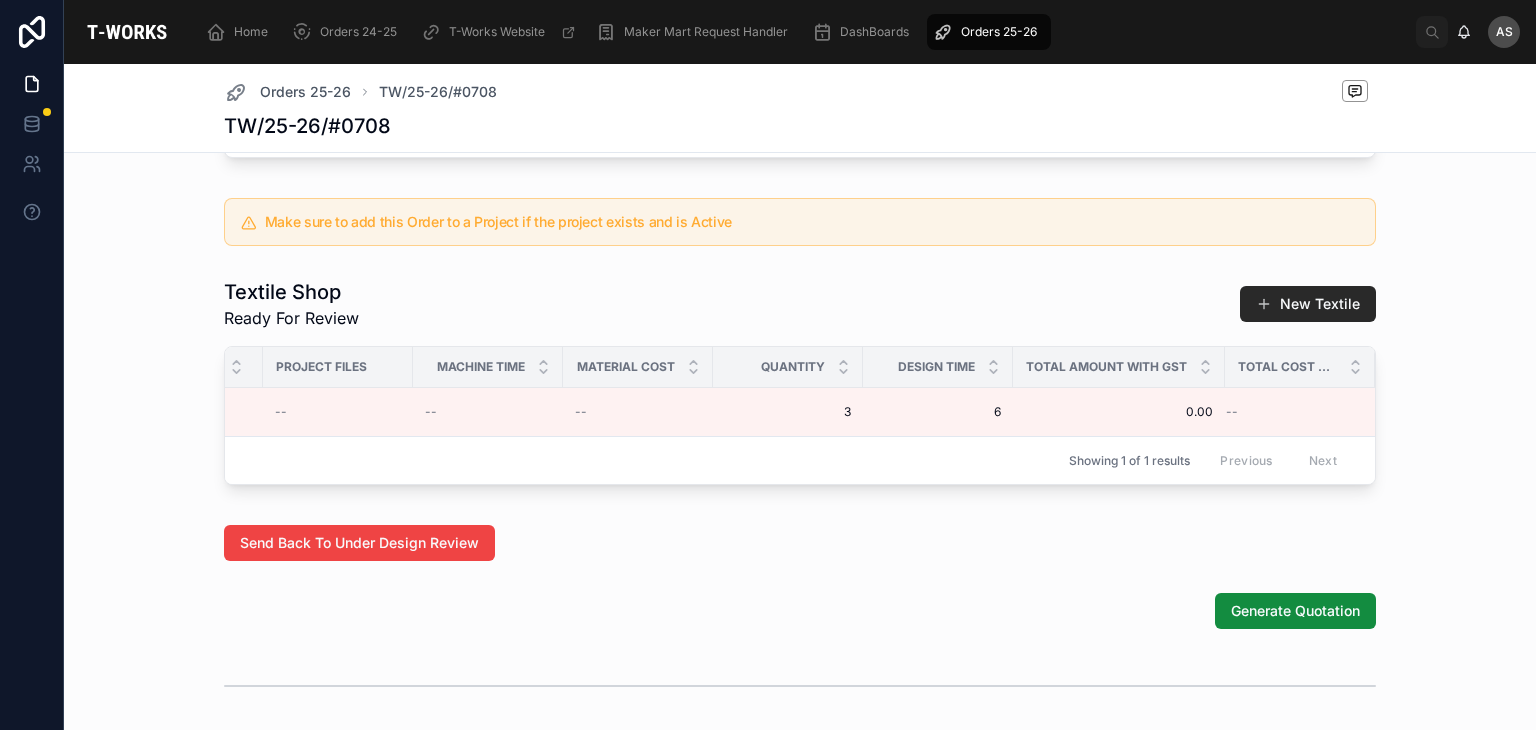 click on "Send Back To Under Design Review" at bounding box center [800, 543] 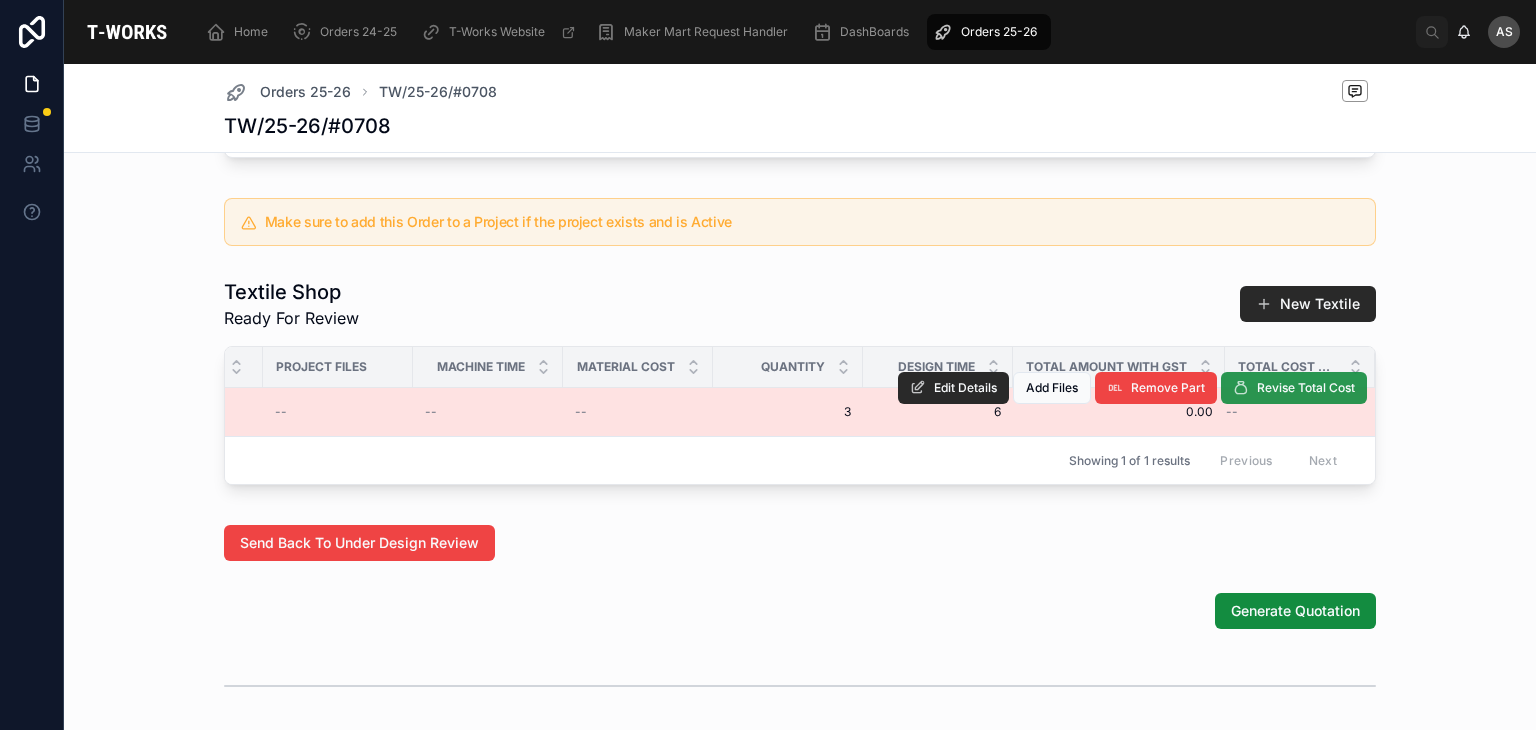 click on "Revise Total Cost" at bounding box center [1306, 388] 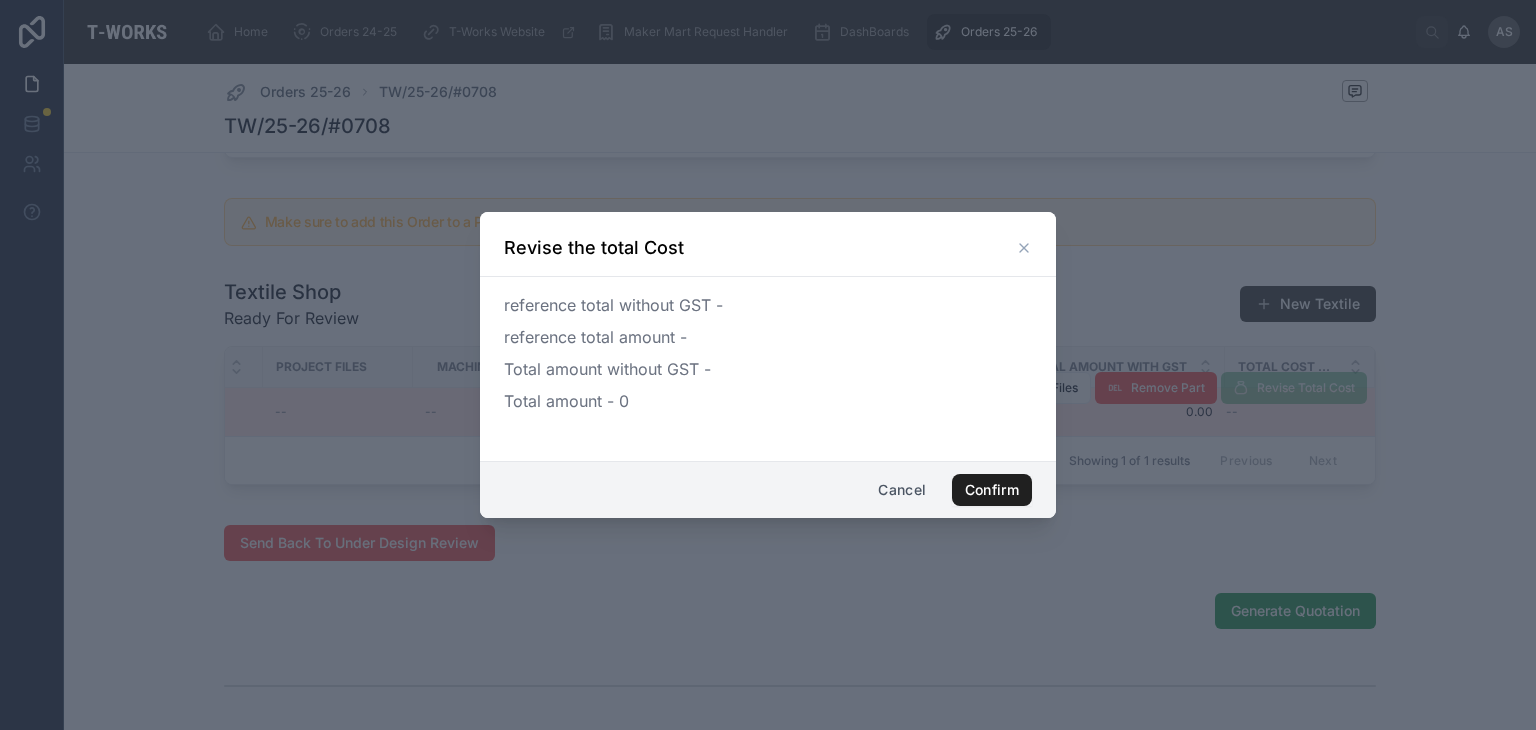 click on "Confirm" at bounding box center (992, 490) 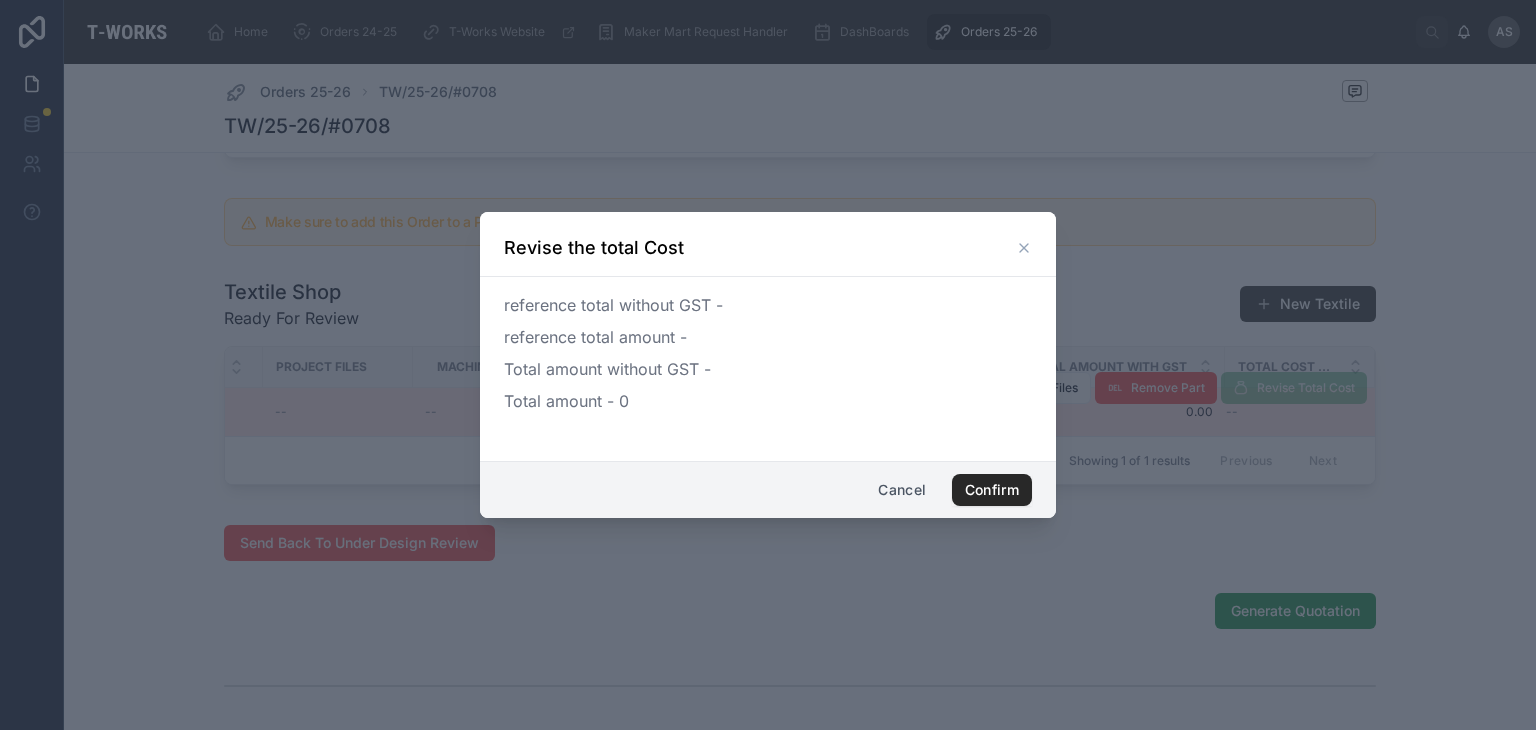 click 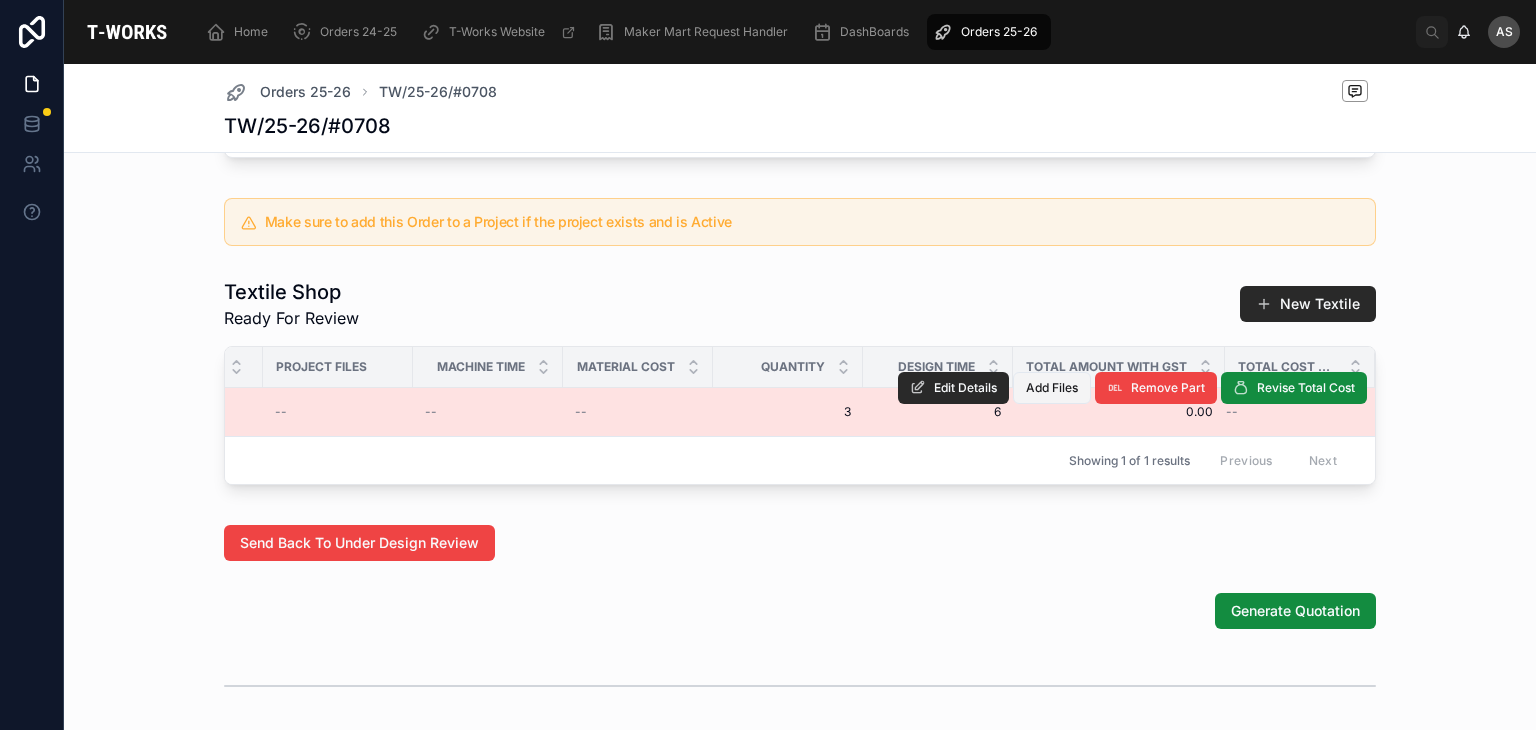 click on "Add Files" at bounding box center (1052, 388) 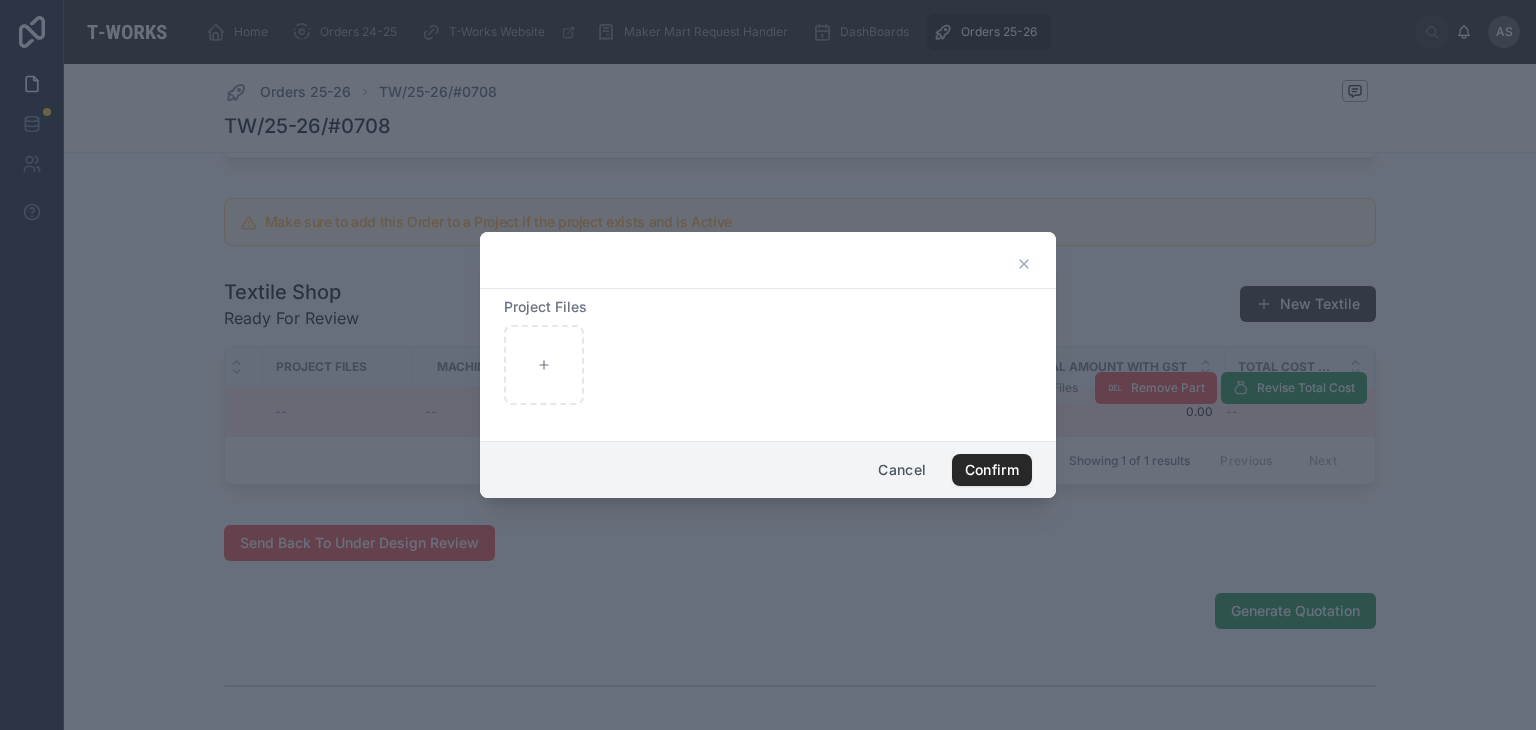 click 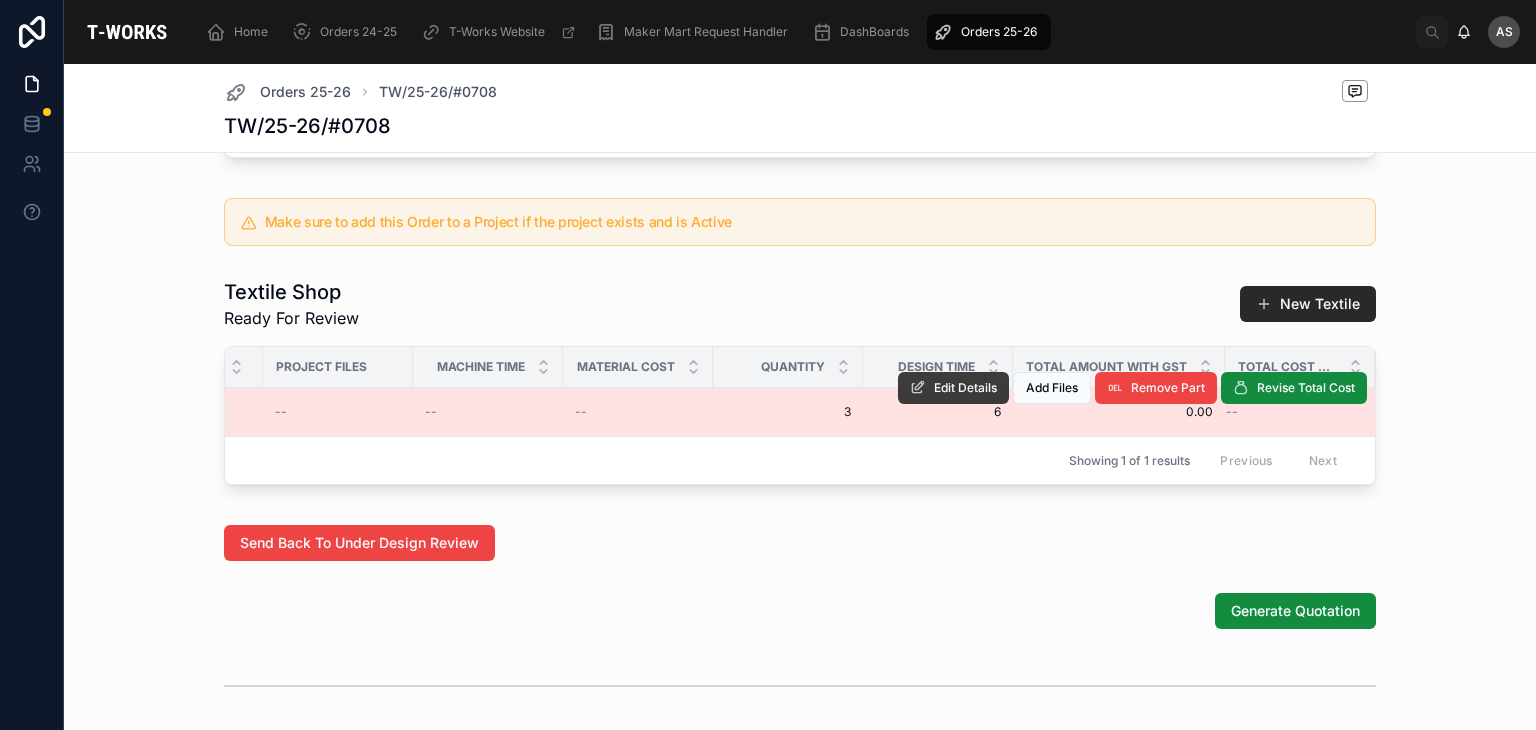 click on "Edit Details" at bounding box center [953, 388] 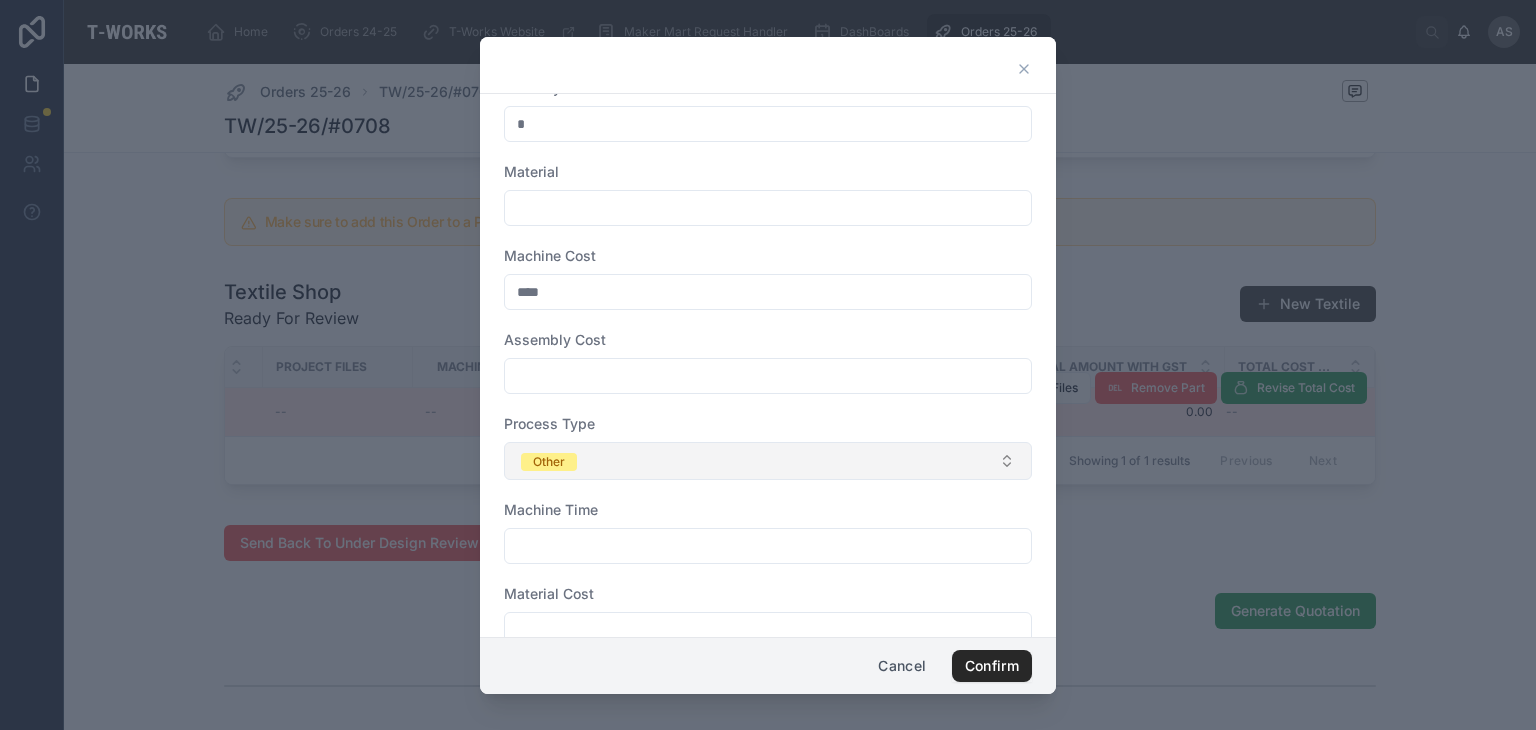 scroll, scrollTop: 153, scrollLeft: 0, axis: vertical 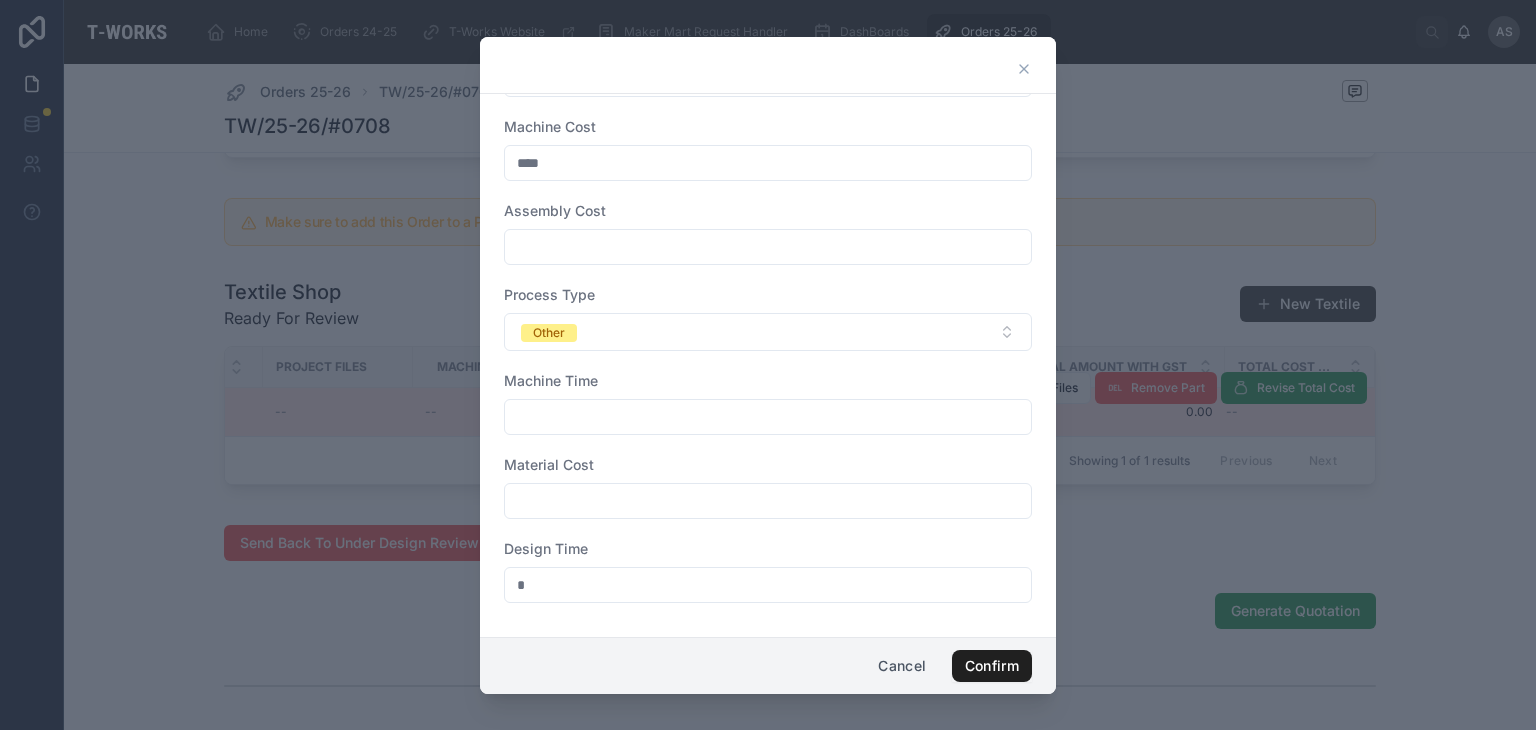 click on "Confirm" at bounding box center [992, 666] 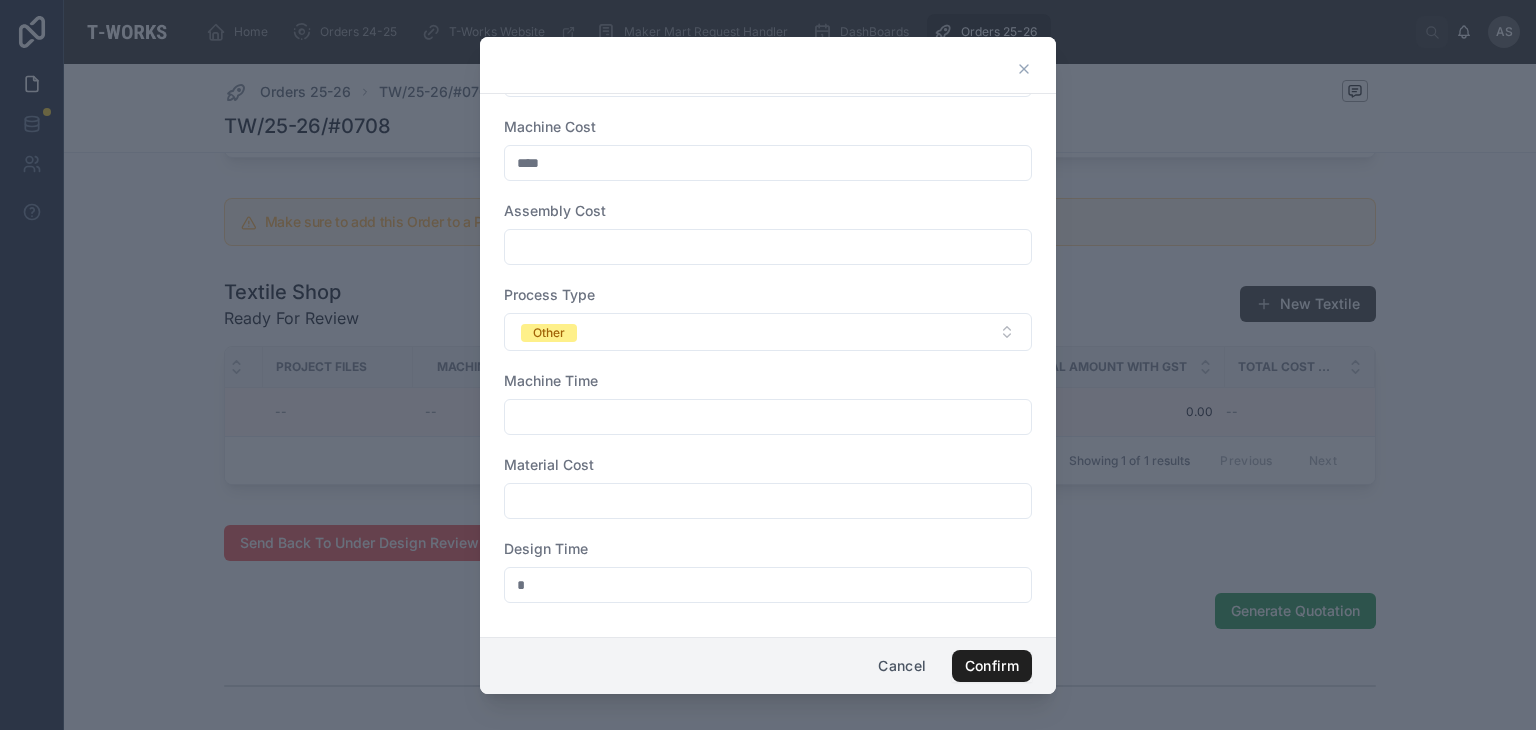 click on "Confirm" at bounding box center (992, 666) 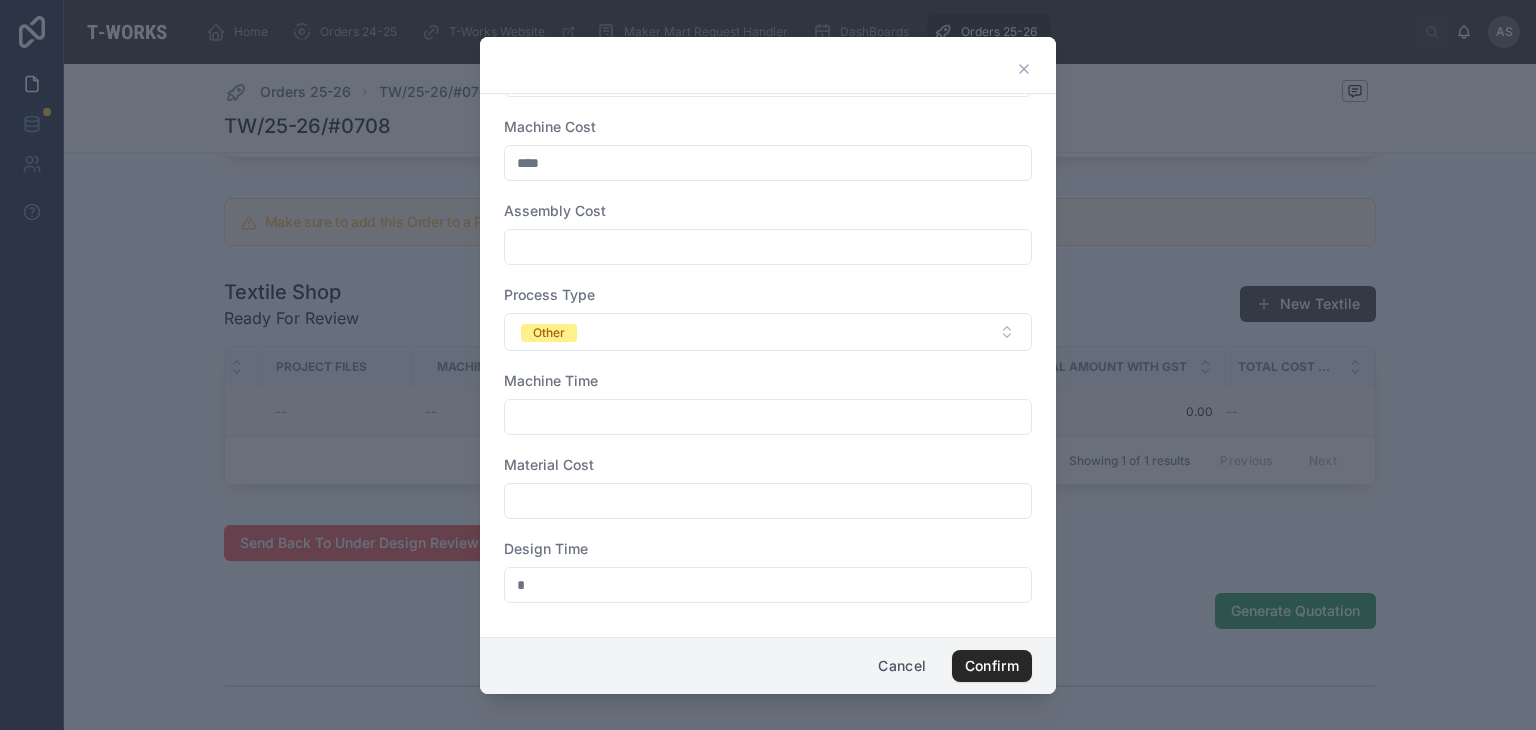 click 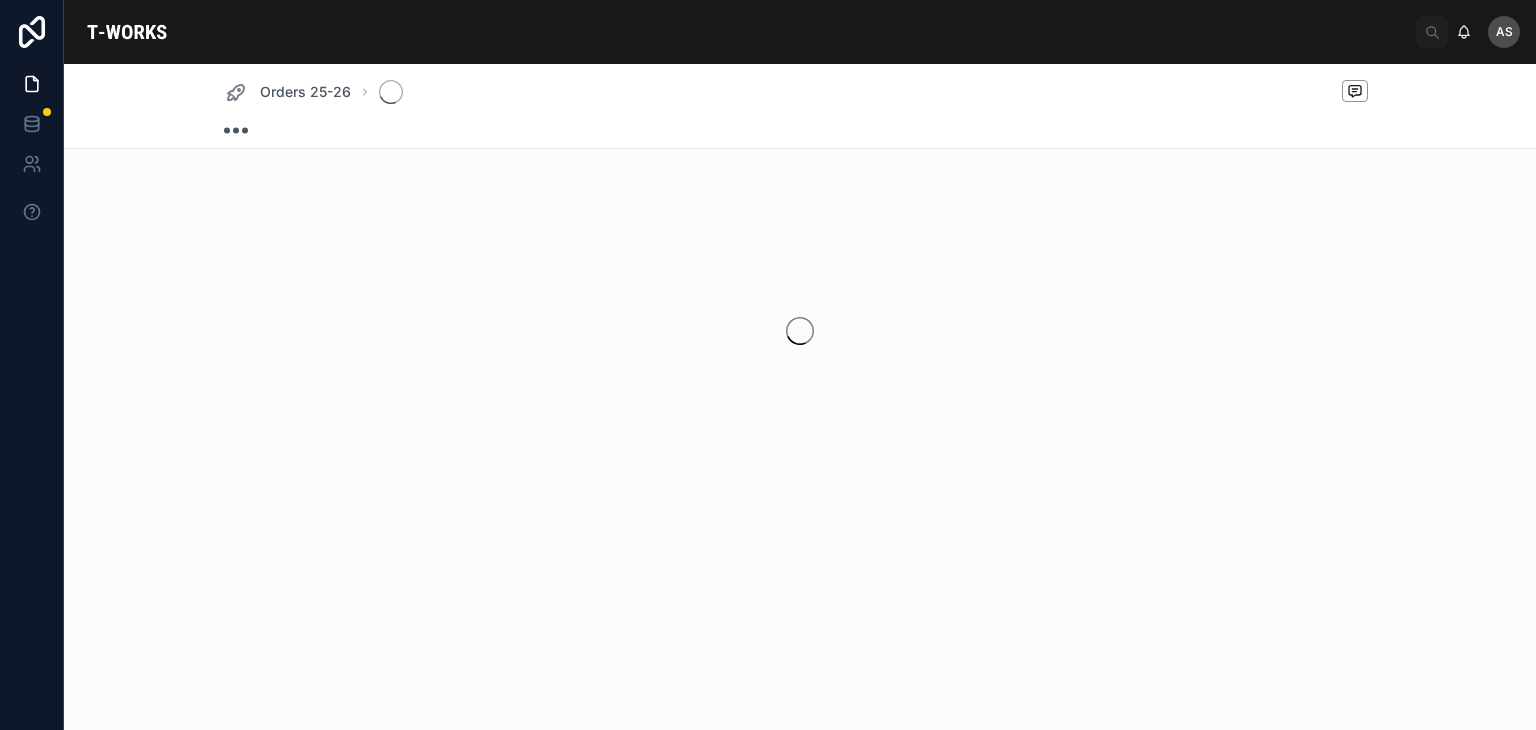 scroll, scrollTop: 0, scrollLeft: 0, axis: both 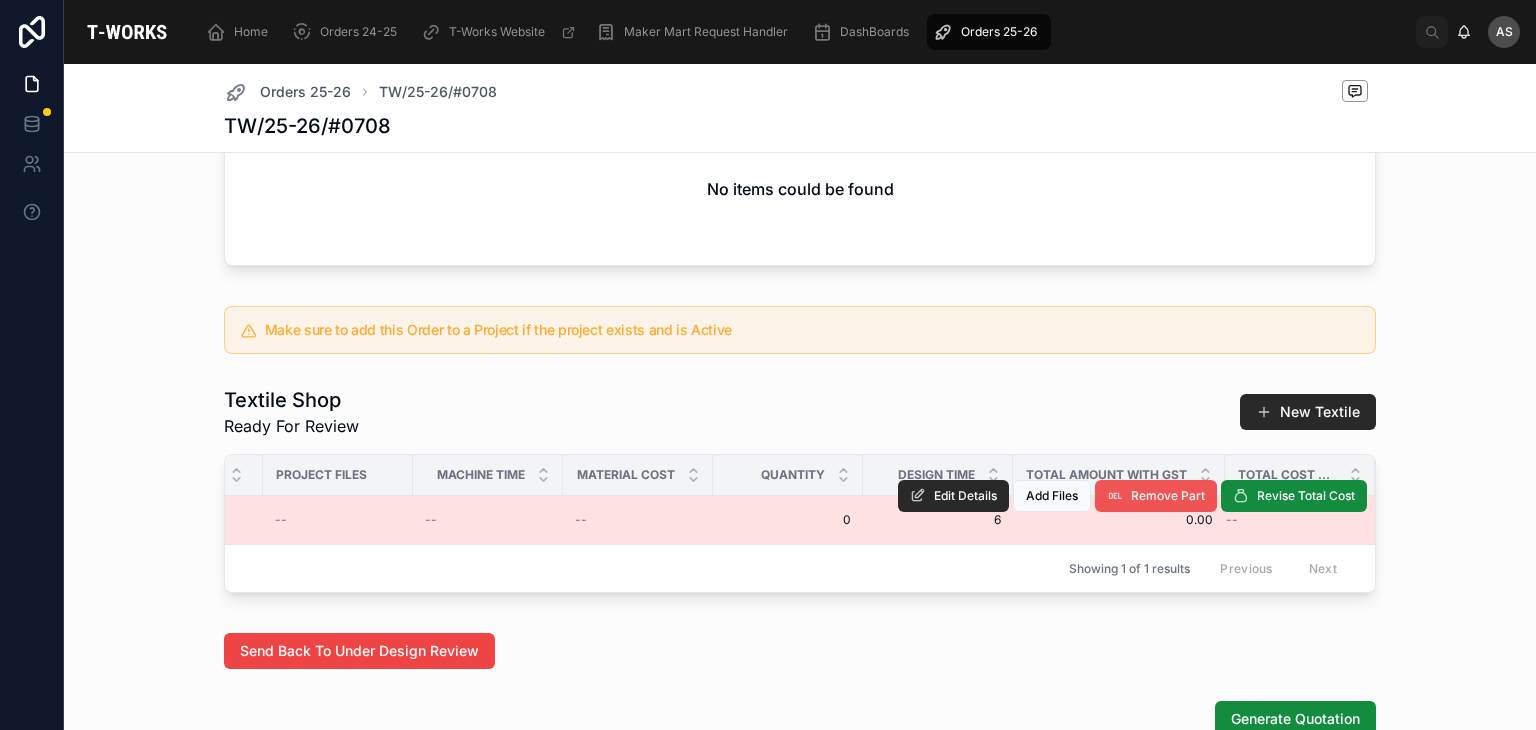 click on "Remove Part" at bounding box center (1156, 496) 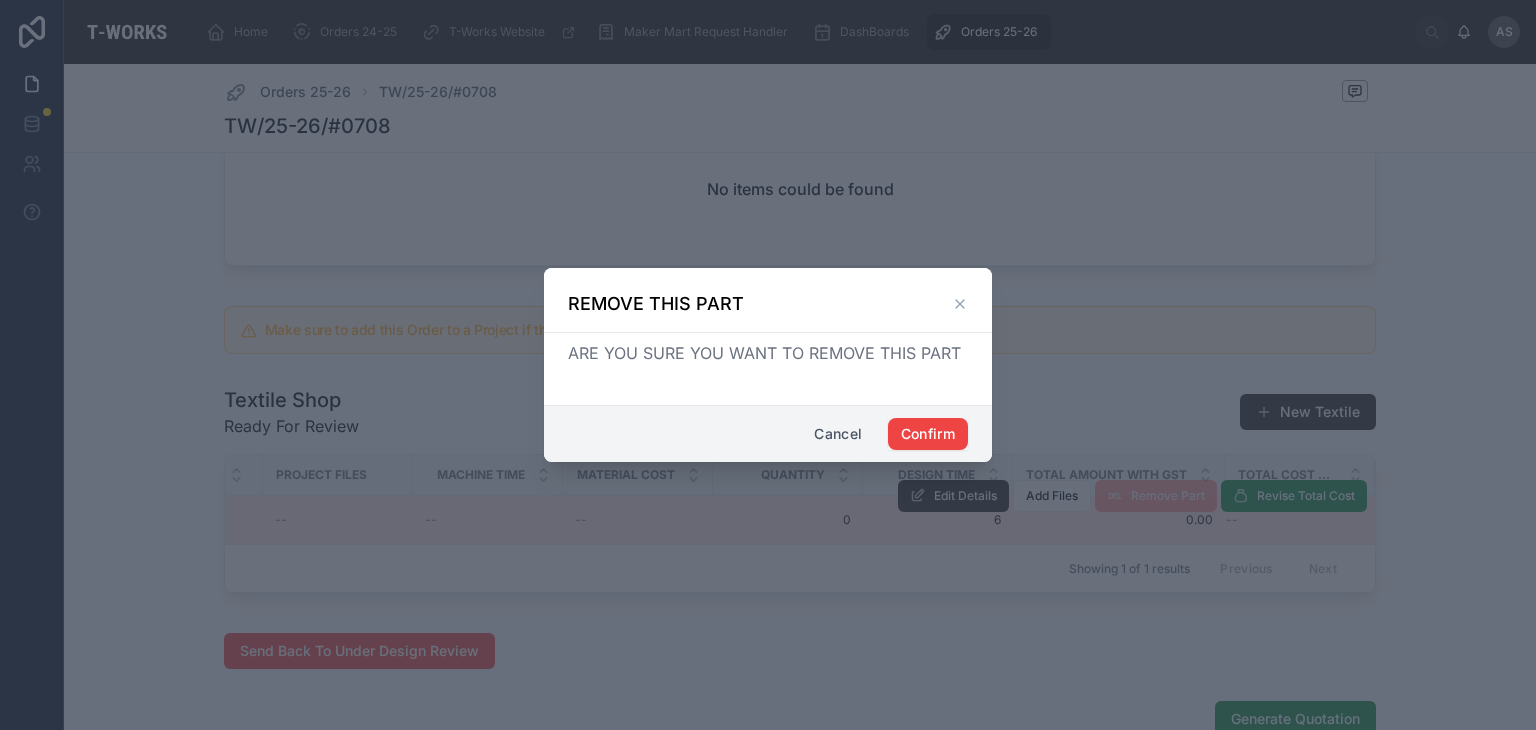 click 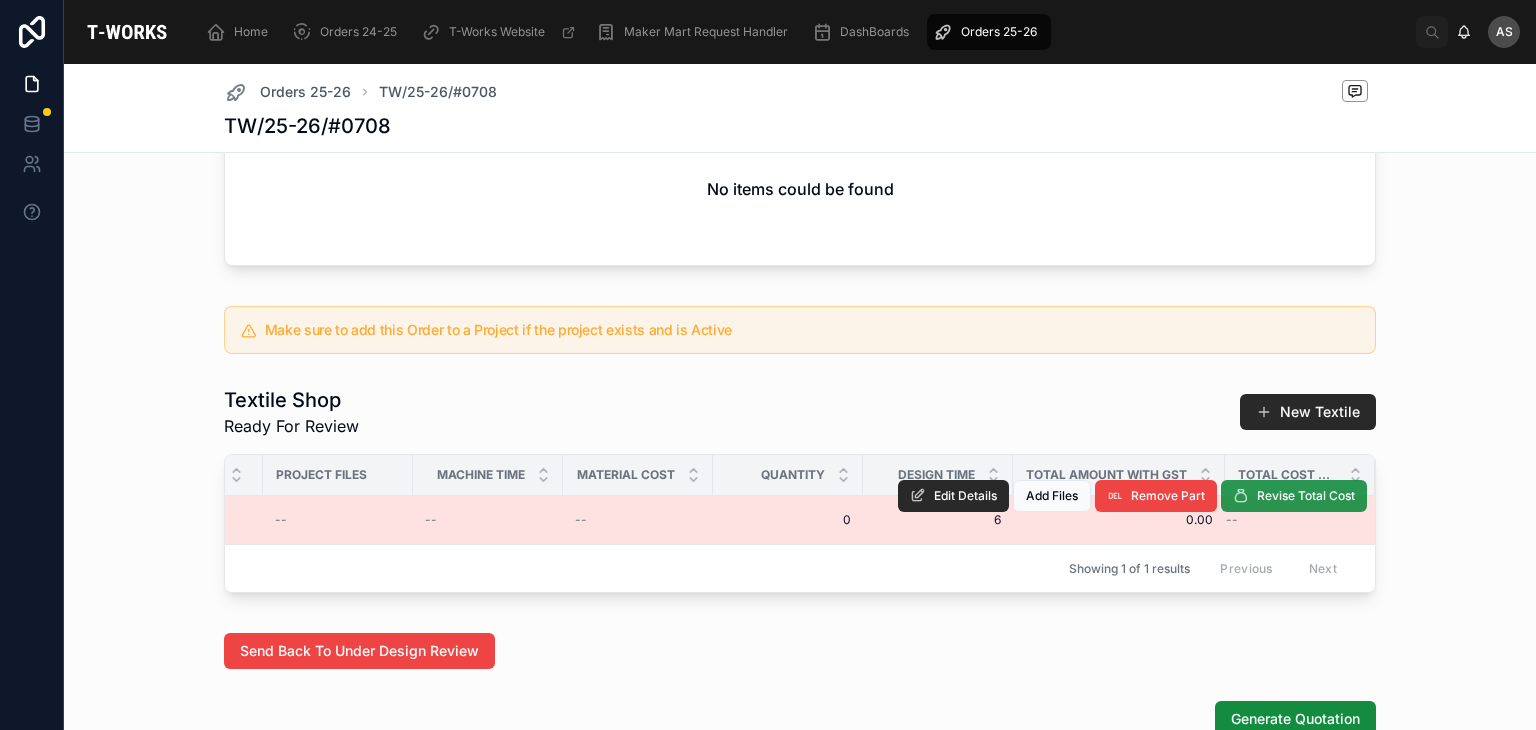 click on "Revise Total Cost" at bounding box center (1294, 496) 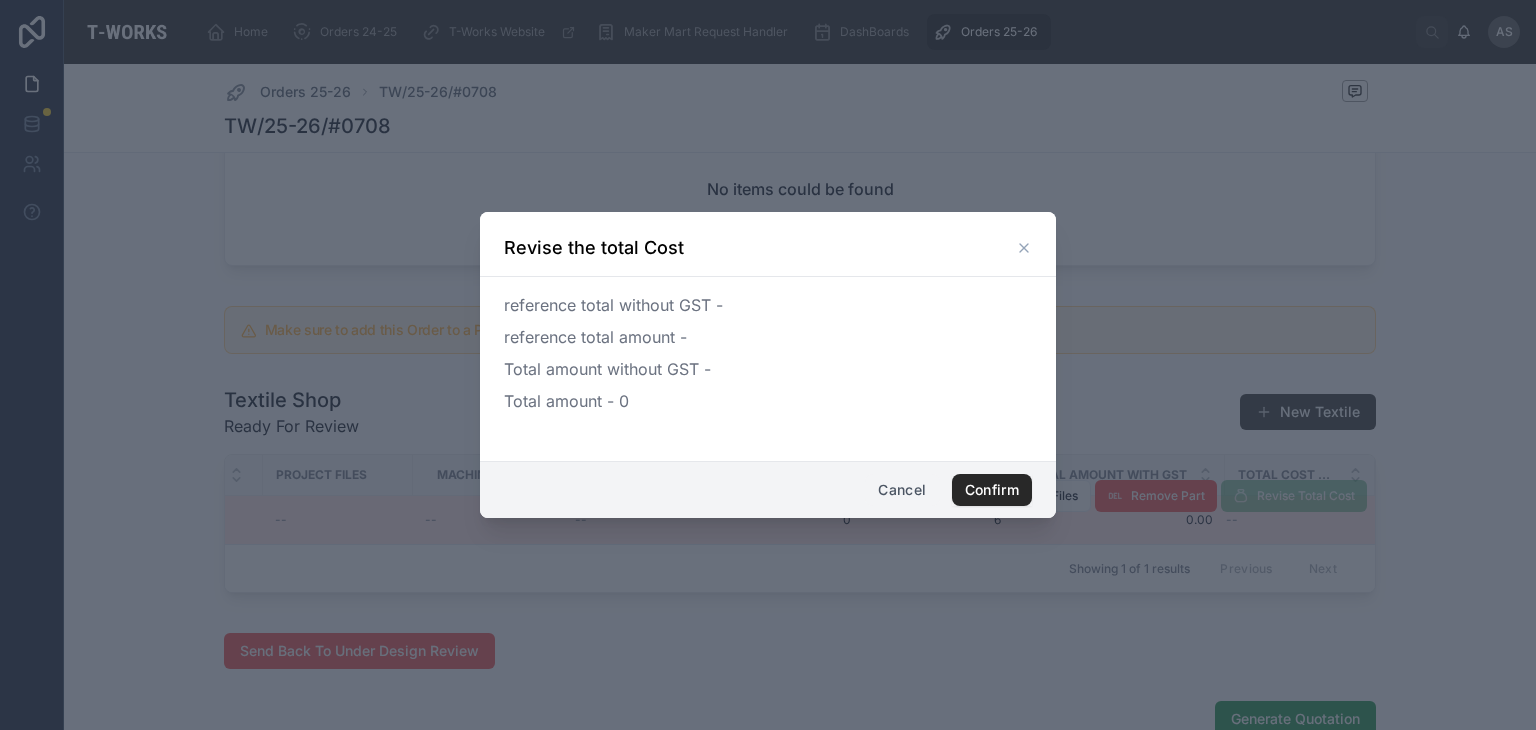 click on "Cancel" at bounding box center (902, 490) 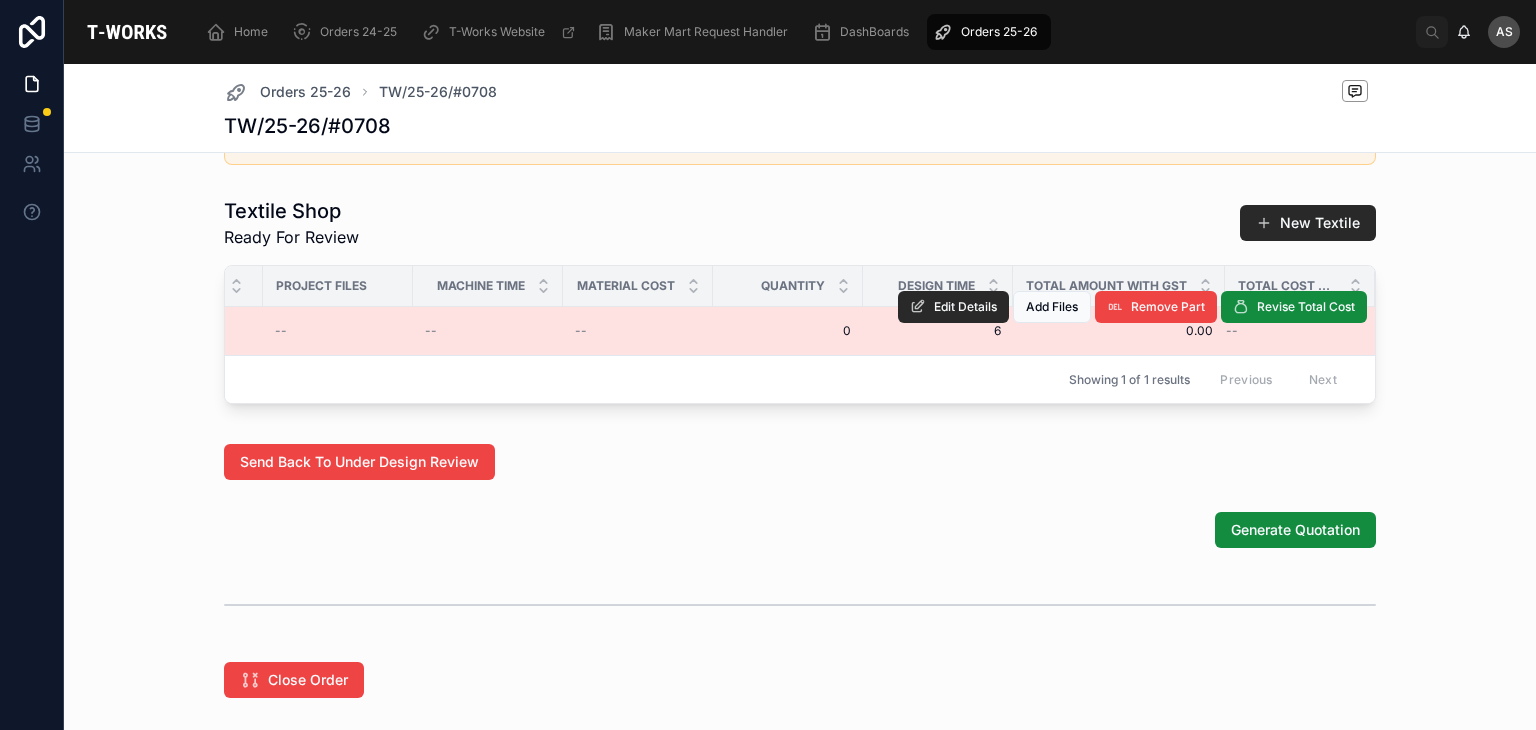 scroll, scrollTop: 975, scrollLeft: 0, axis: vertical 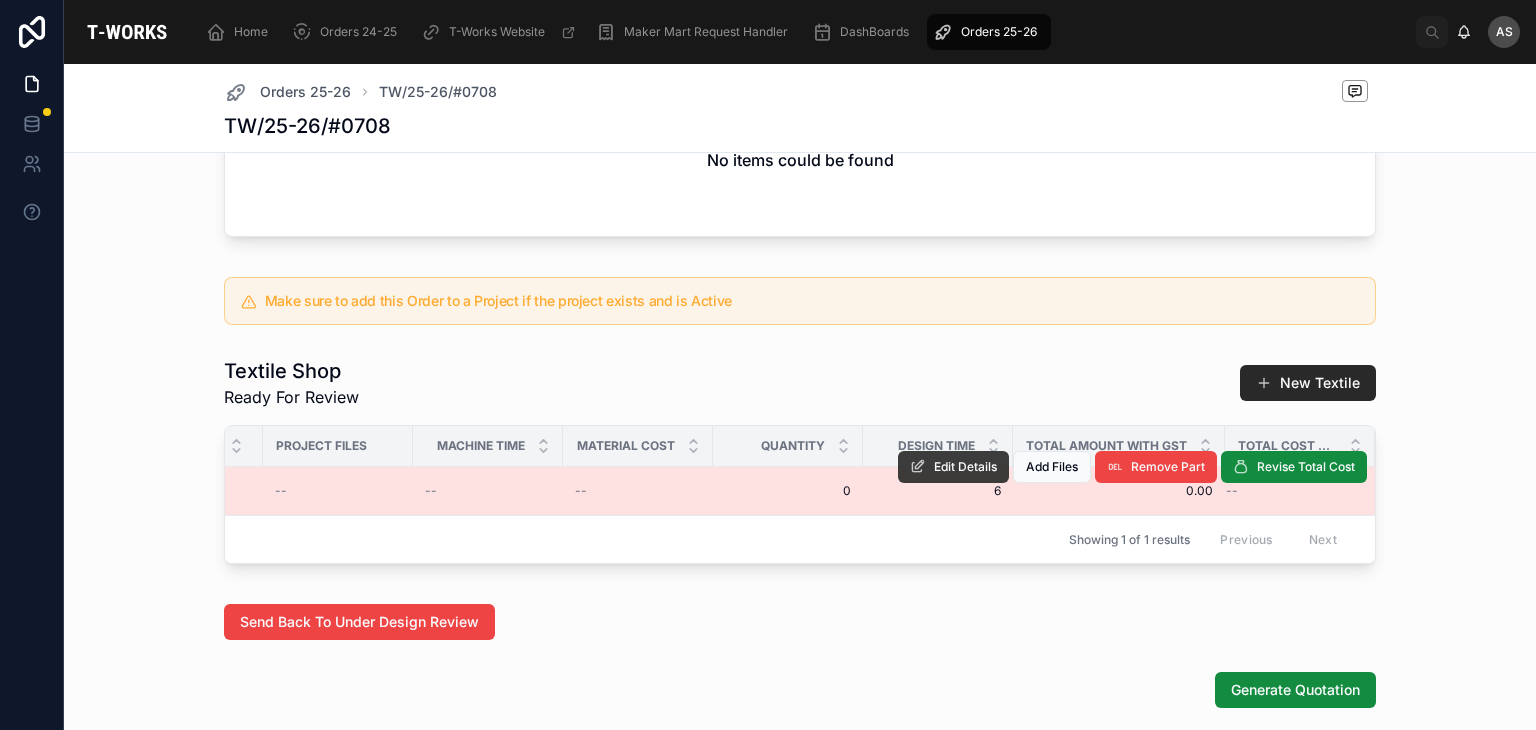 click on "Edit Details" at bounding box center (953, 467) 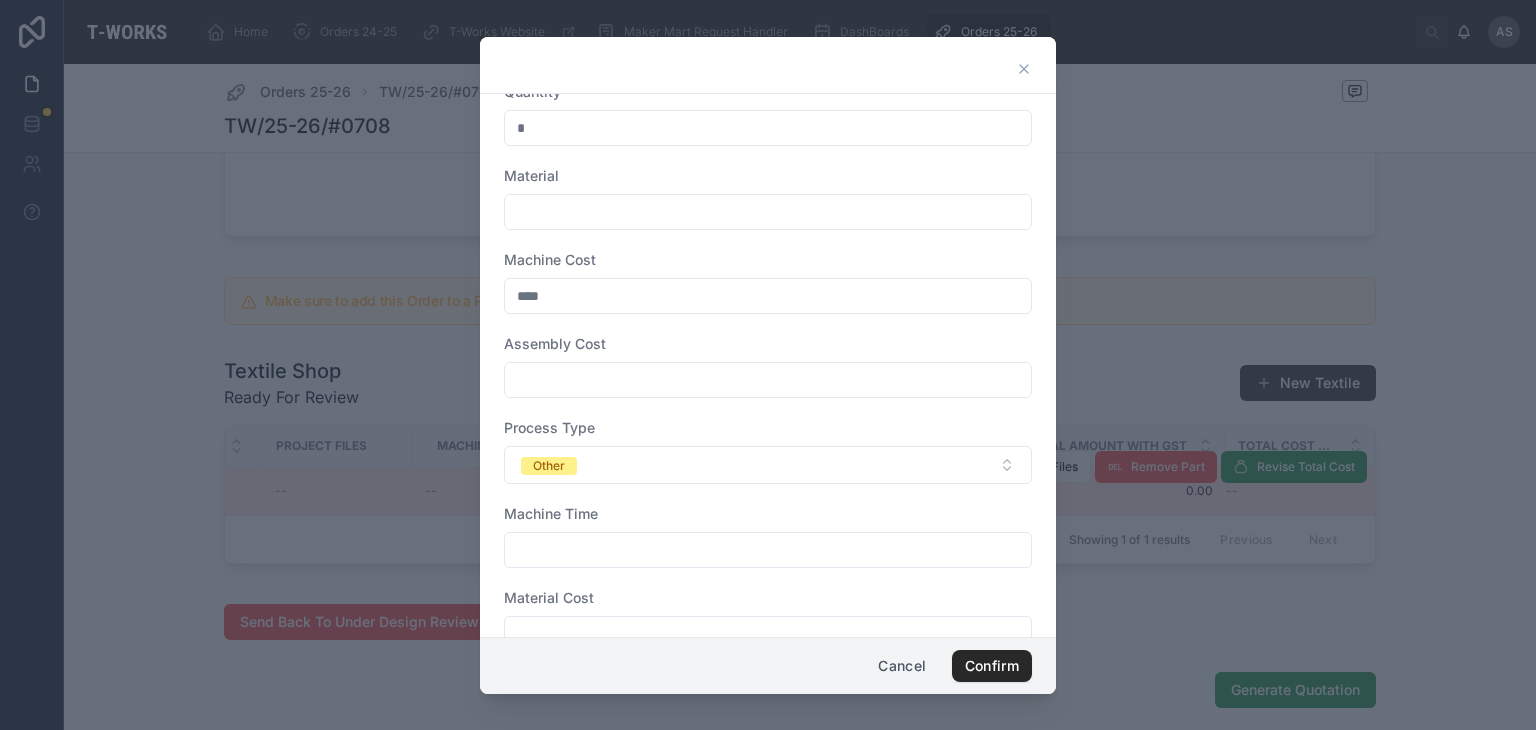 scroll, scrollTop: 17, scrollLeft: 0, axis: vertical 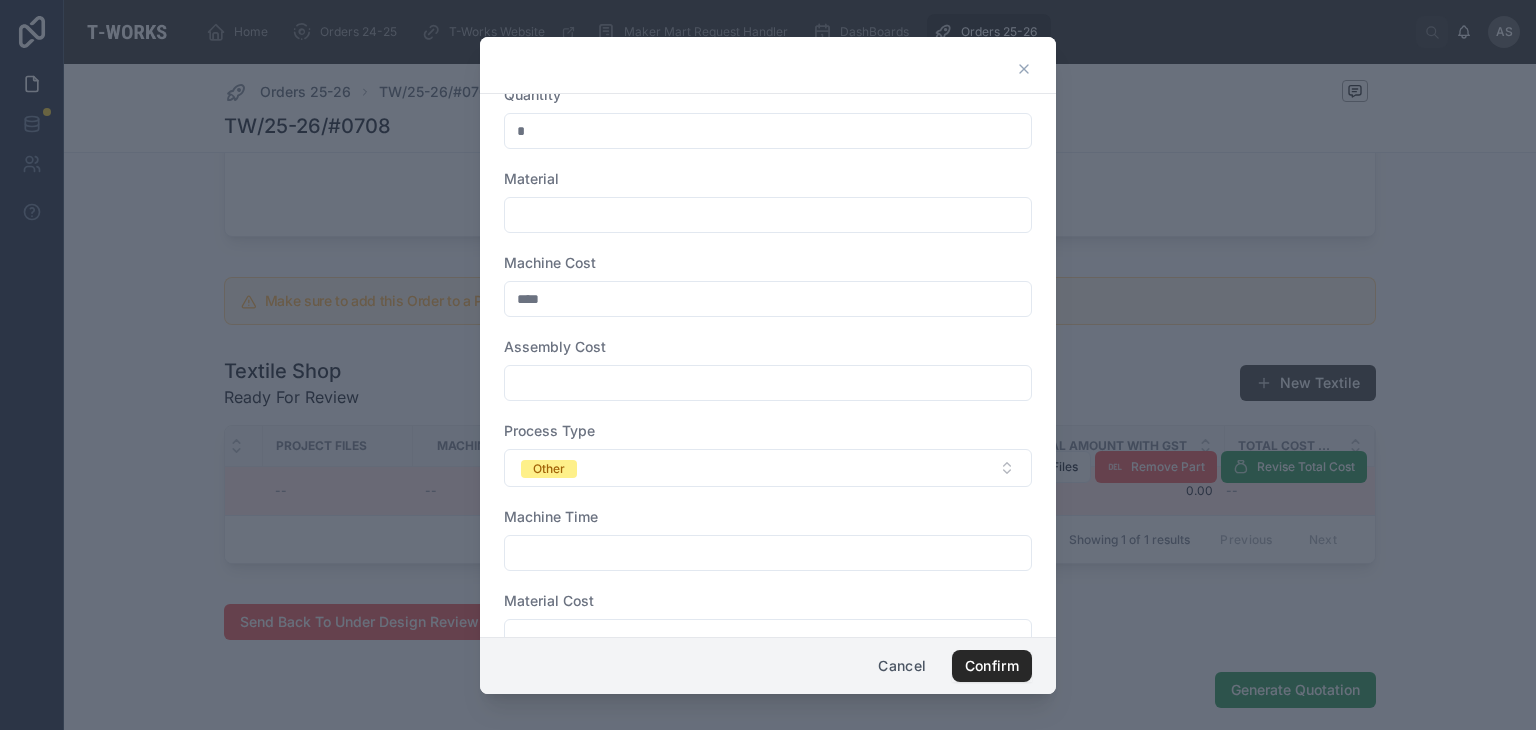 click on "****" at bounding box center (768, 299) 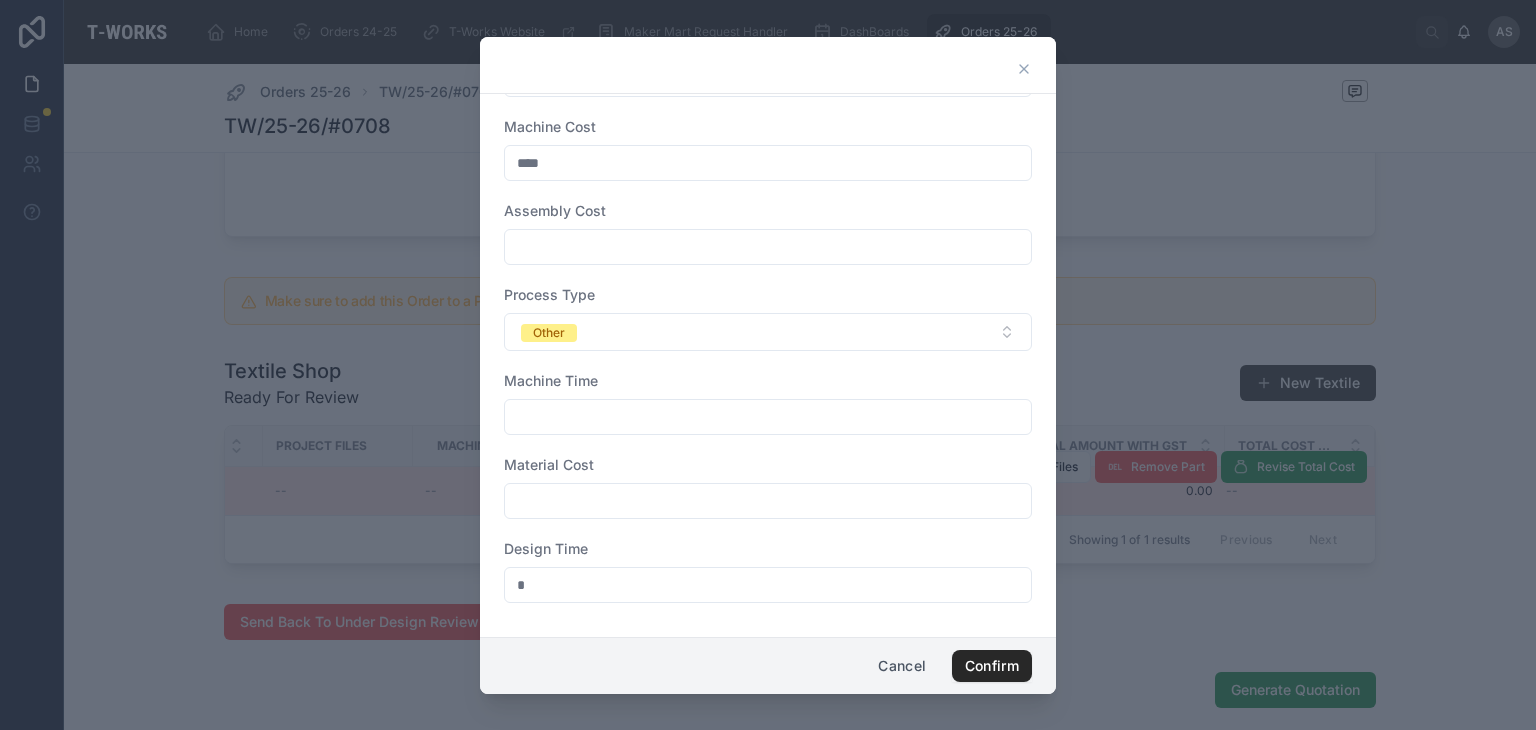 scroll, scrollTop: 0, scrollLeft: 0, axis: both 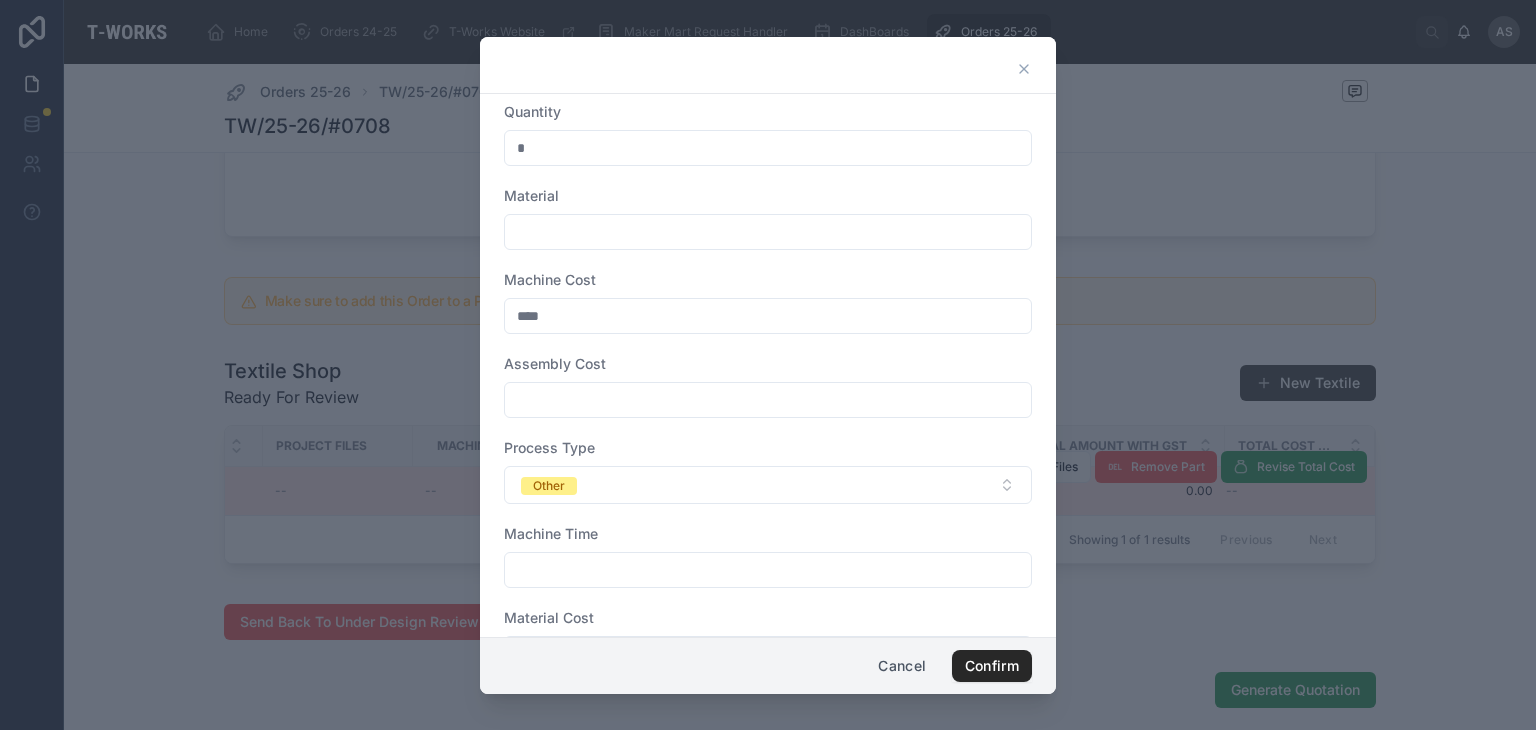 click on "Machine Cost" at bounding box center (768, 280) 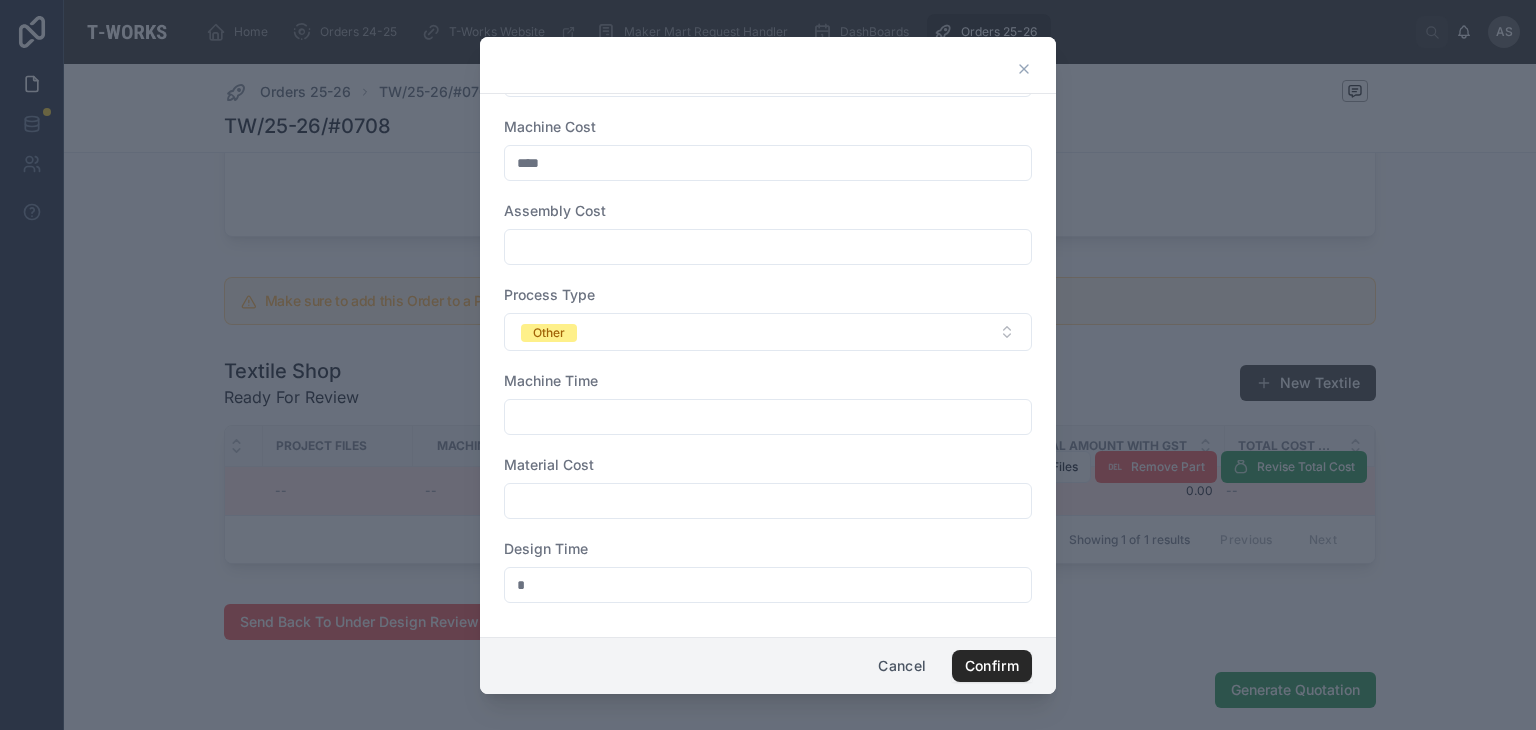 click 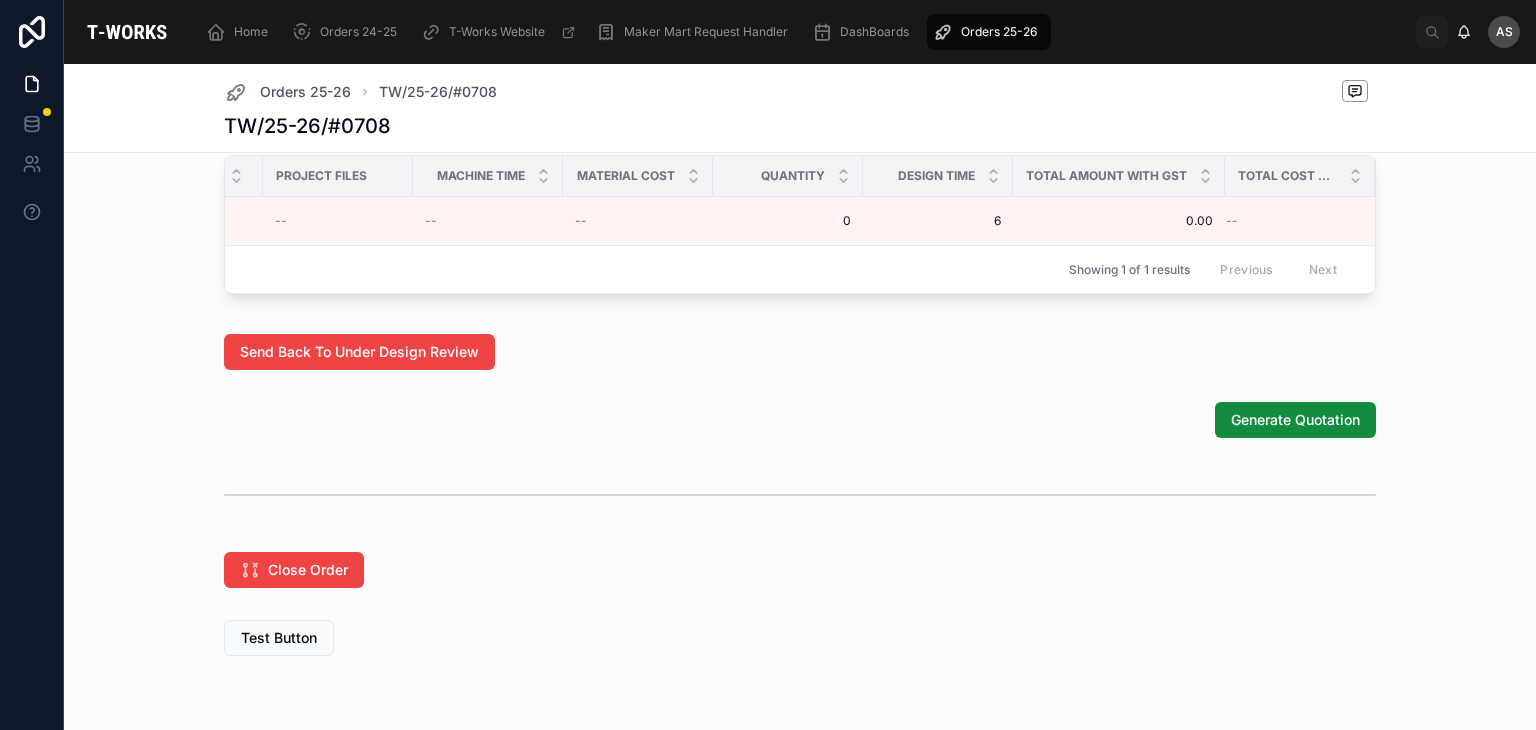 scroll, scrollTop: 1107, scrollLeft: 0, axis: vertical 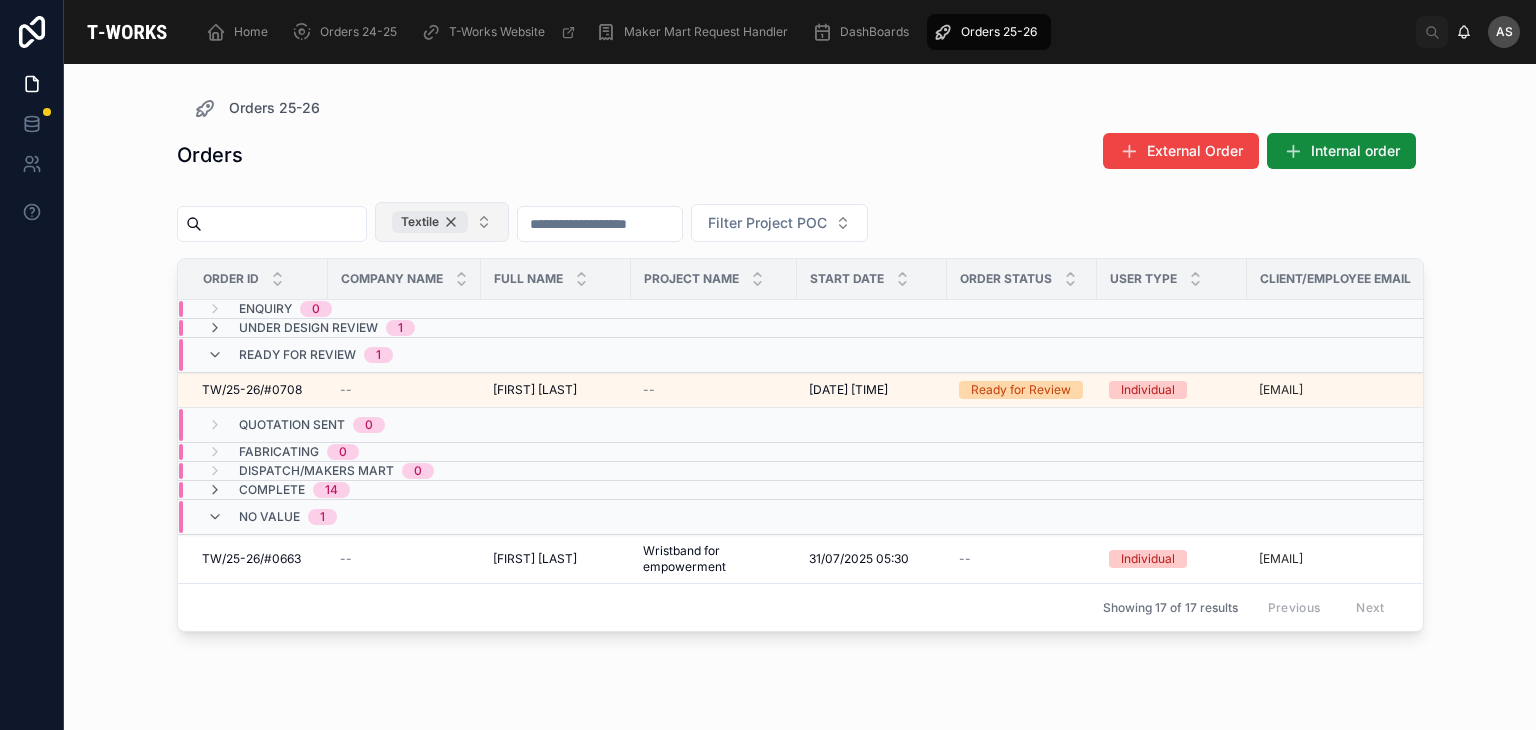 click on "Textile" at bounding box center [430, 222] 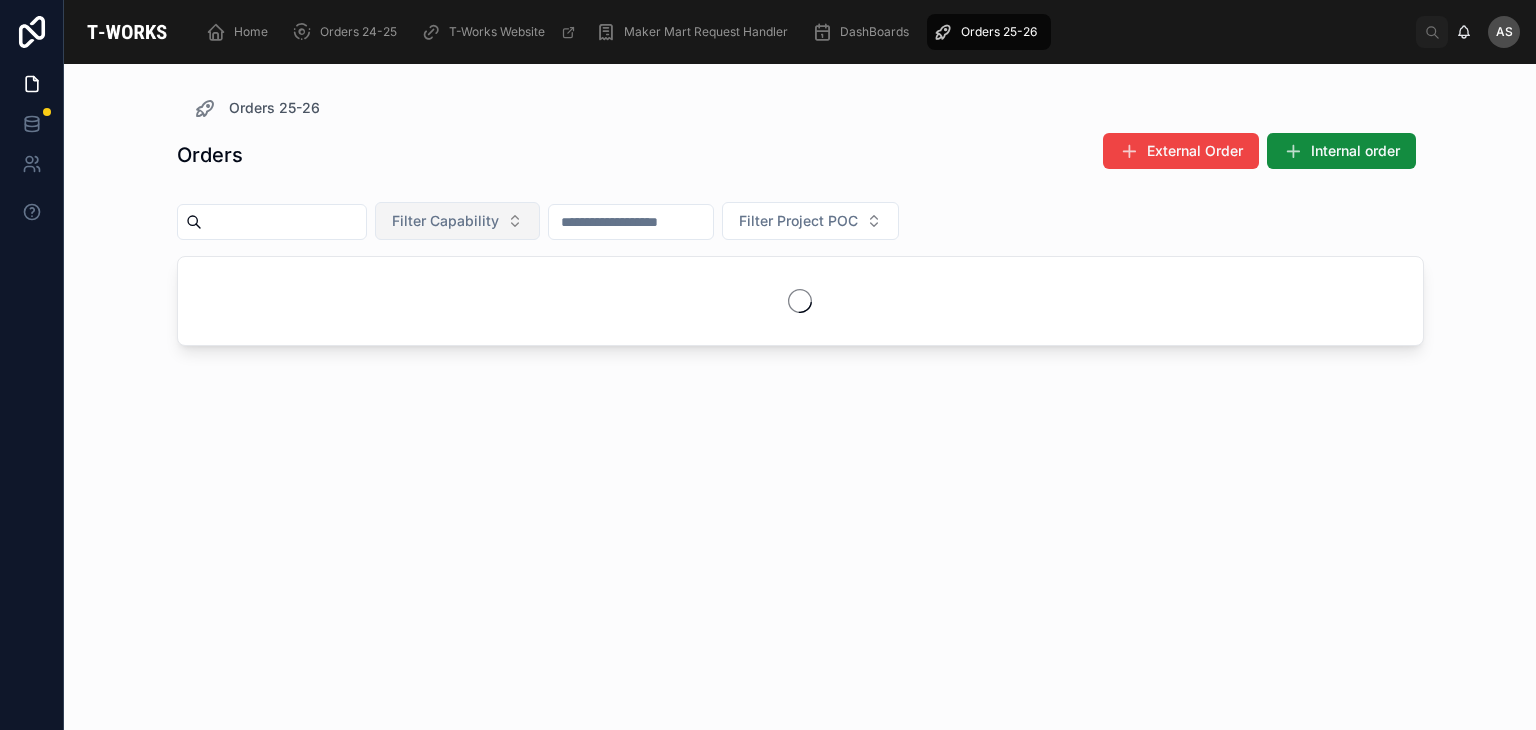 click at bounding box center (284, 222) 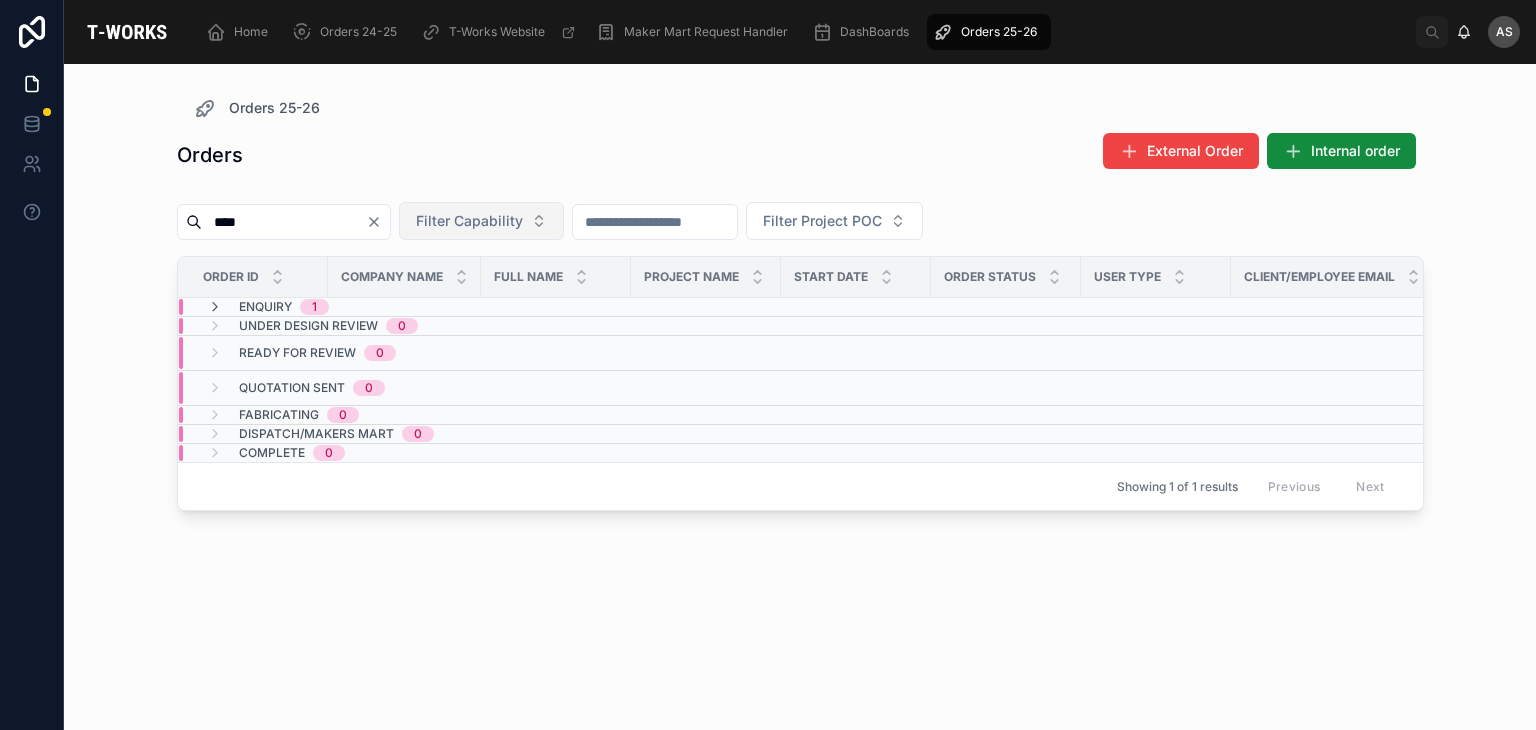 type on "****" 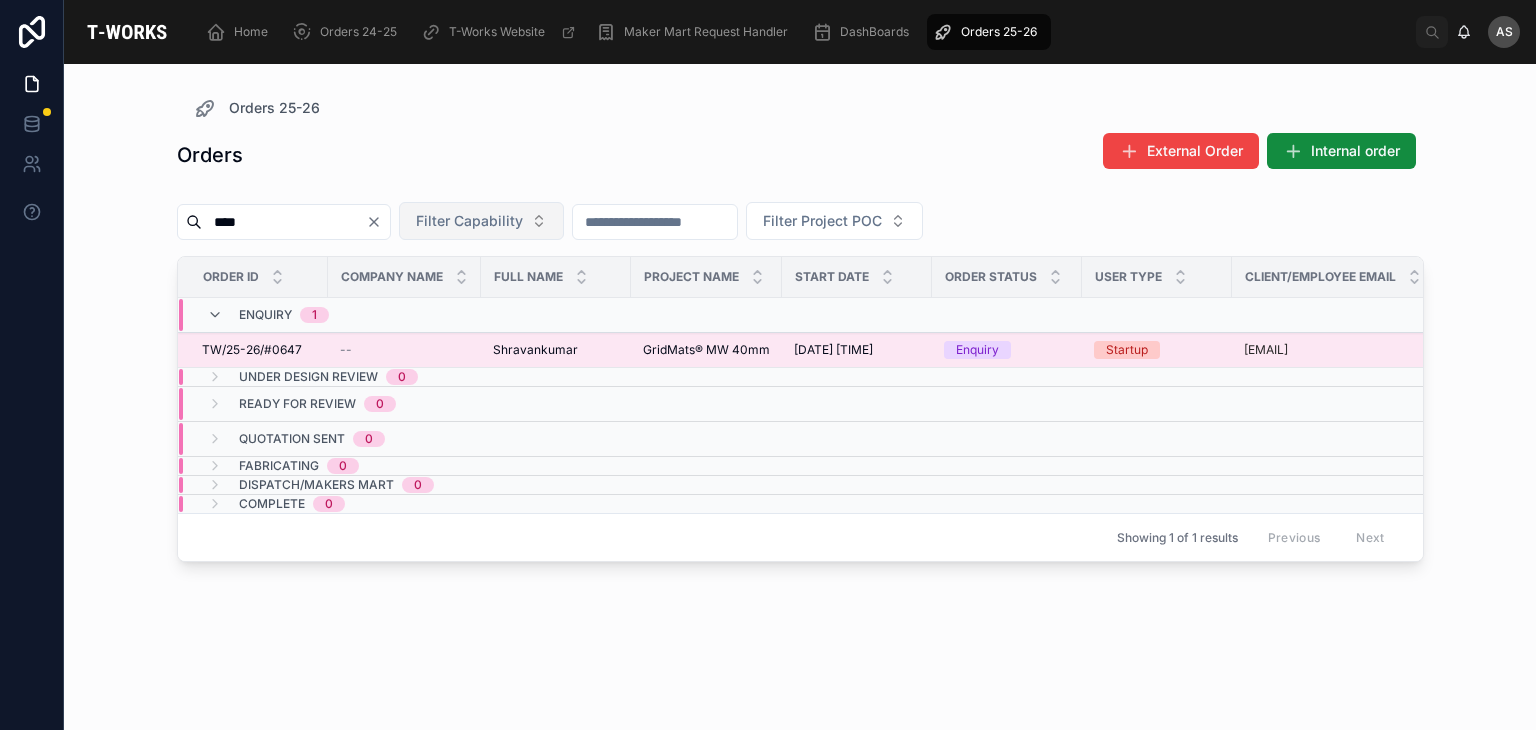 click on "Shravankumar" at bounding box center [535, 350] 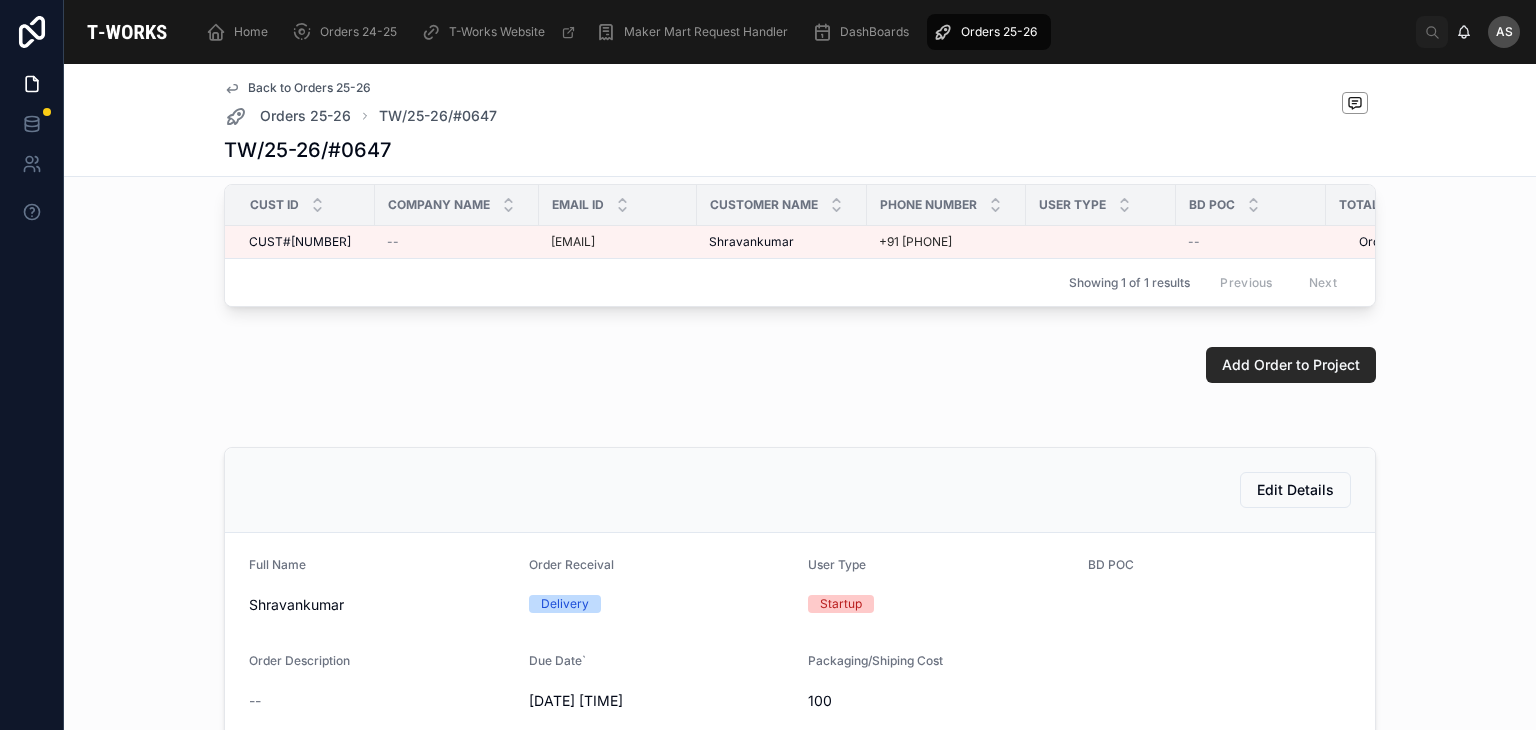 scroll, scrollTop: 151, scrollLeft: 0, axis: vertical 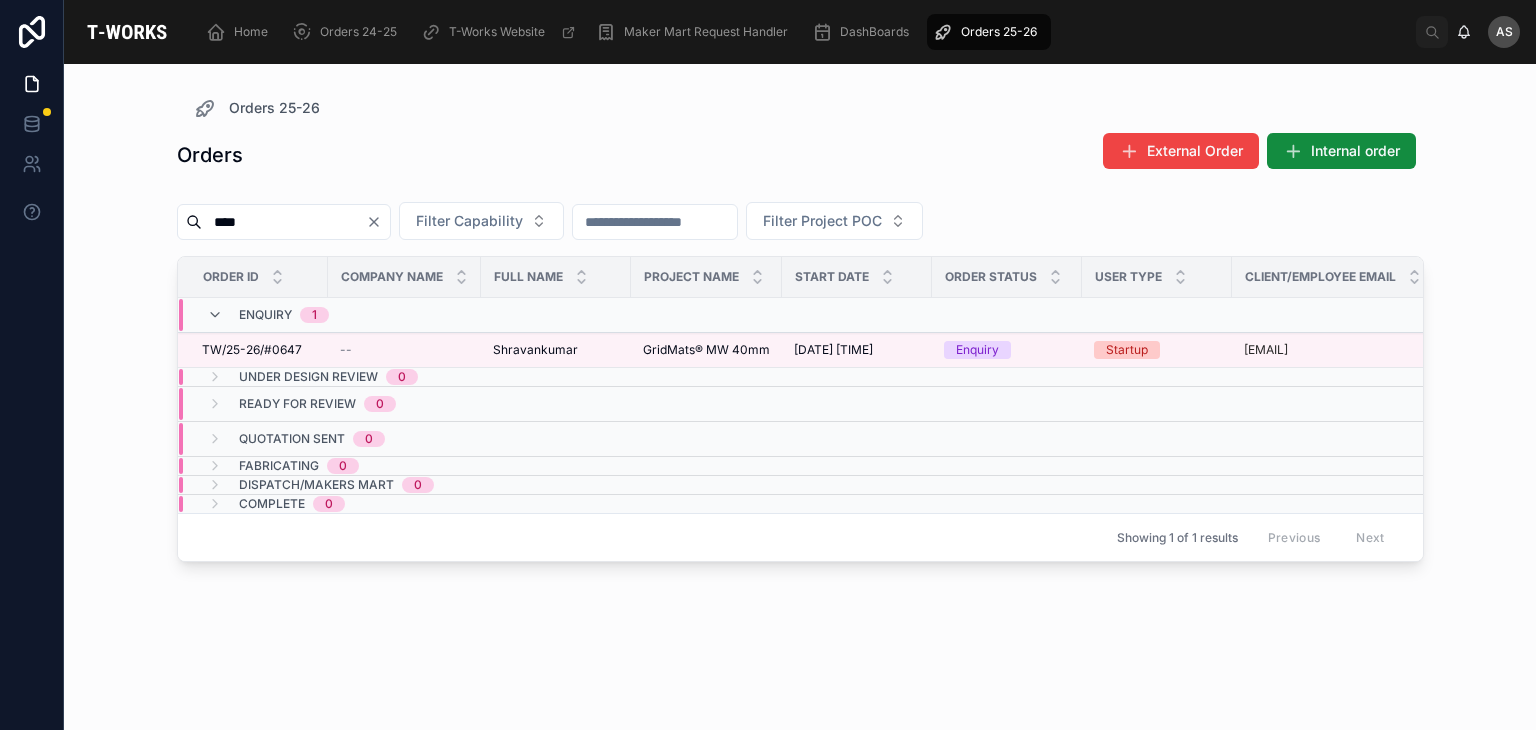 click 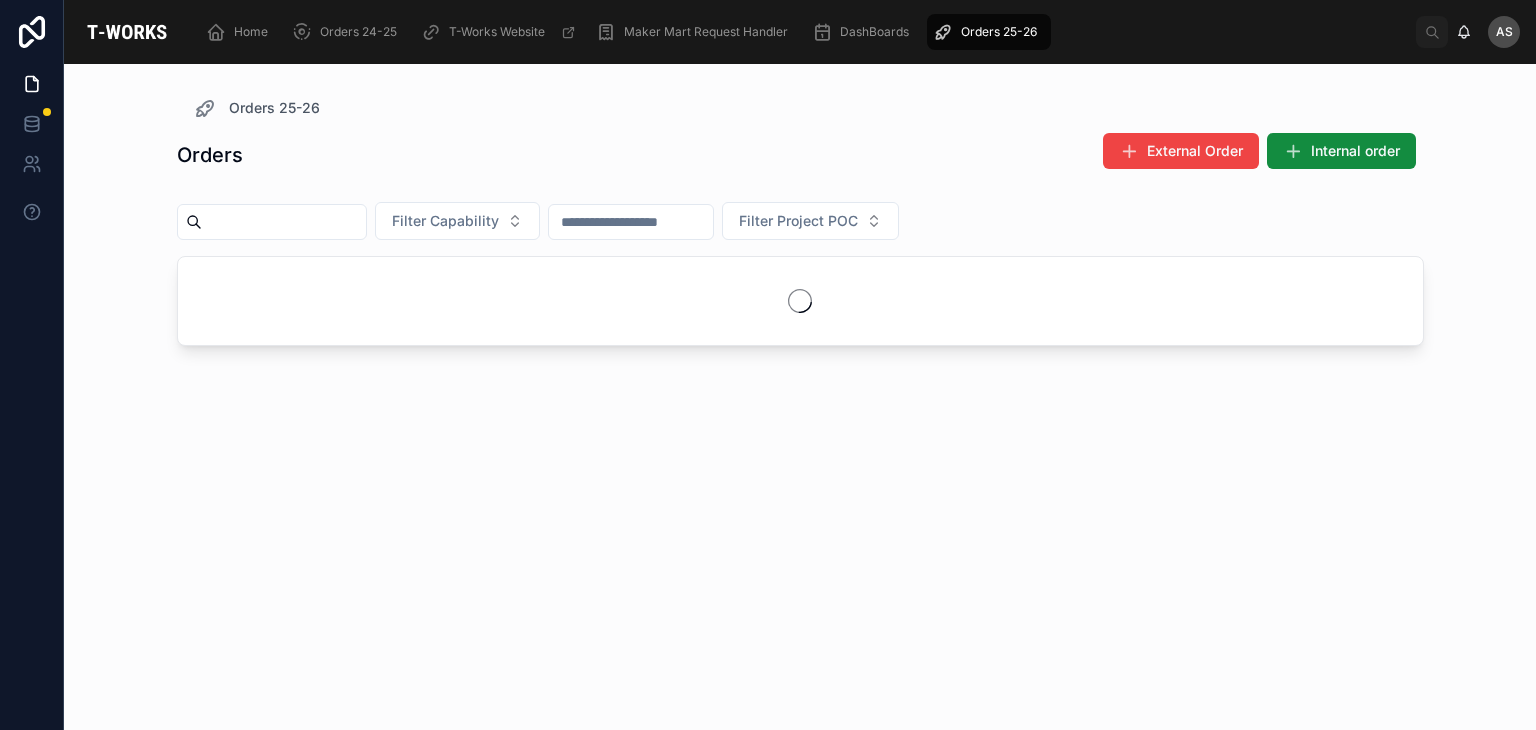click at bounding box center [284, 222] 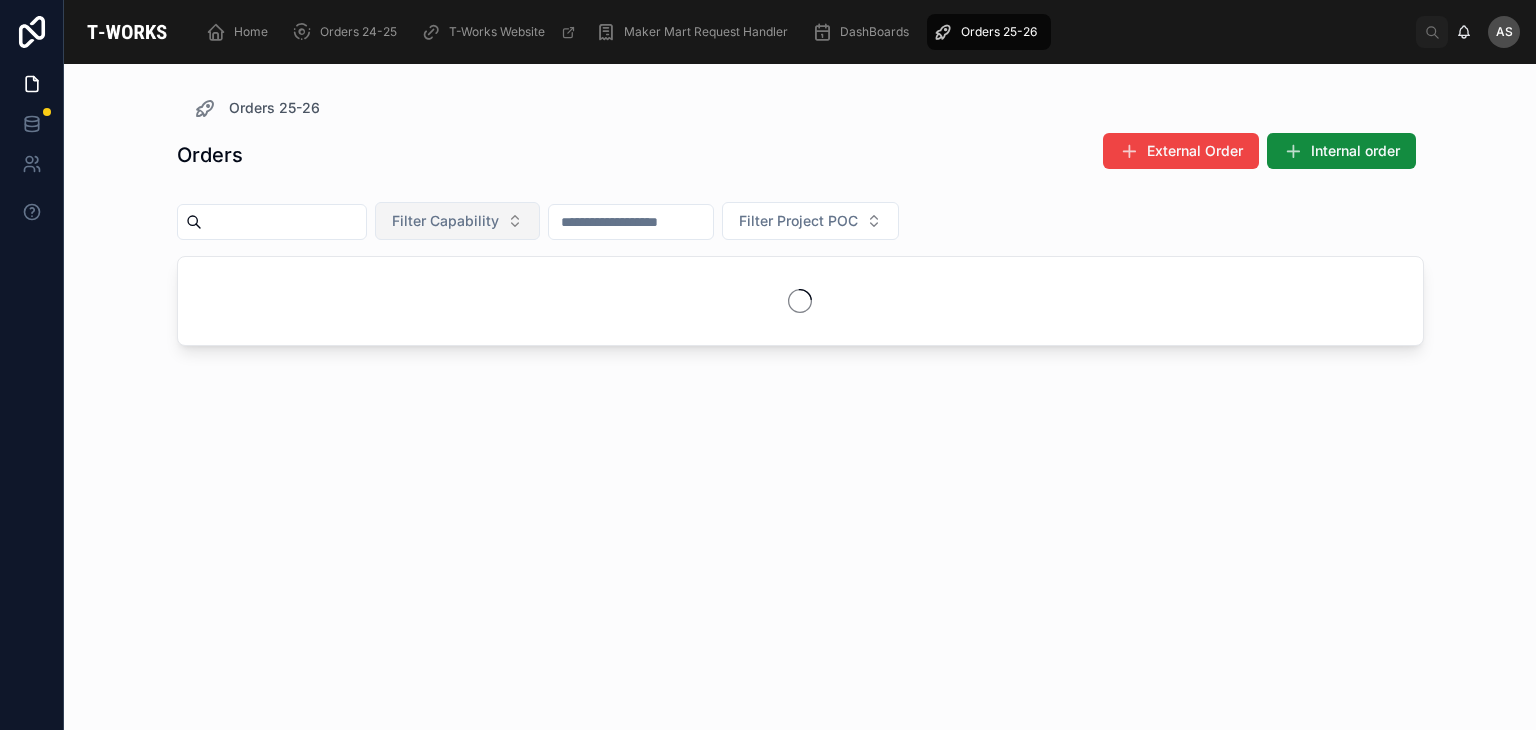 click on "Filter Capability" at bounding box center [445, 221] 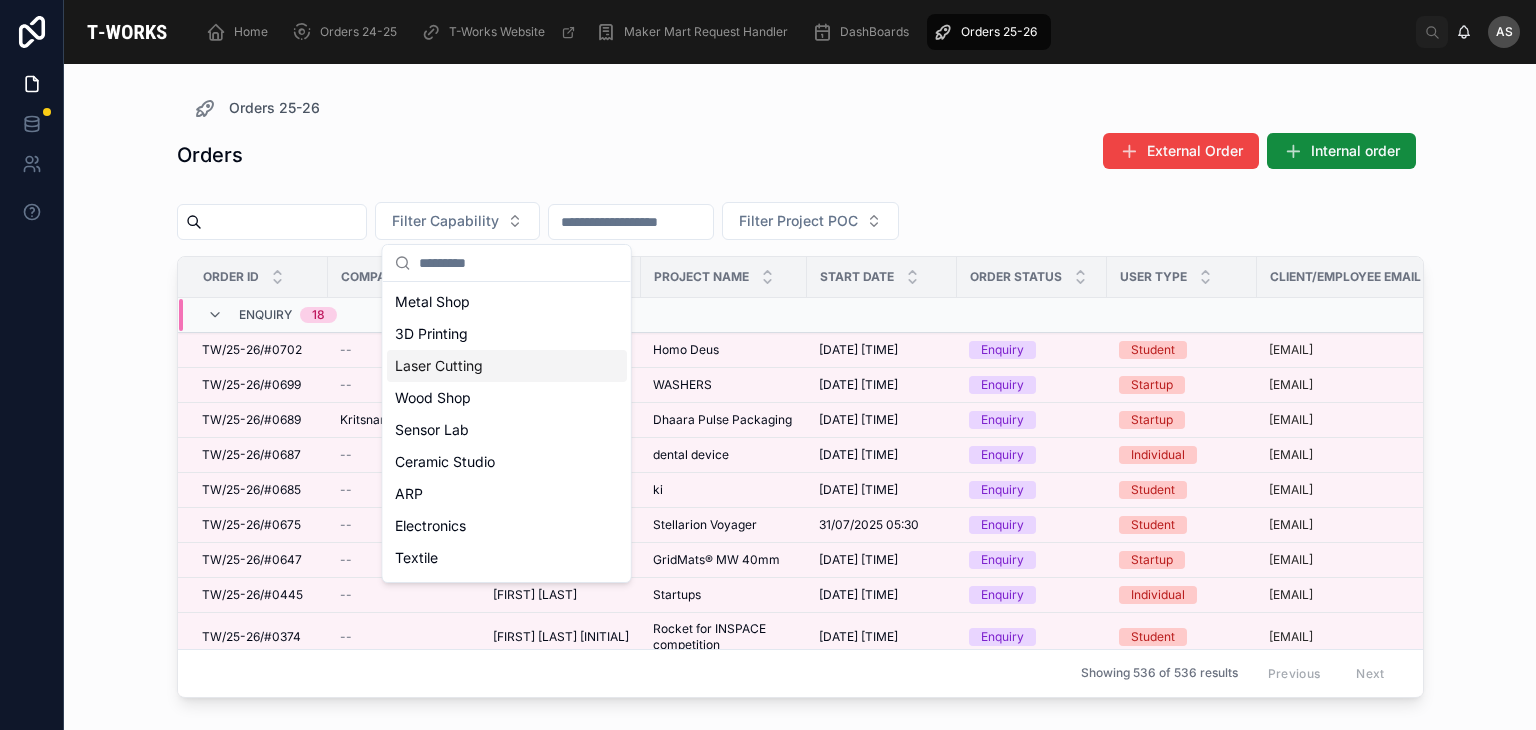 drag, startPoint x: 480, startPoint y: 557, endPoint x: 730, endPoint y: 127, distance: 497.39322 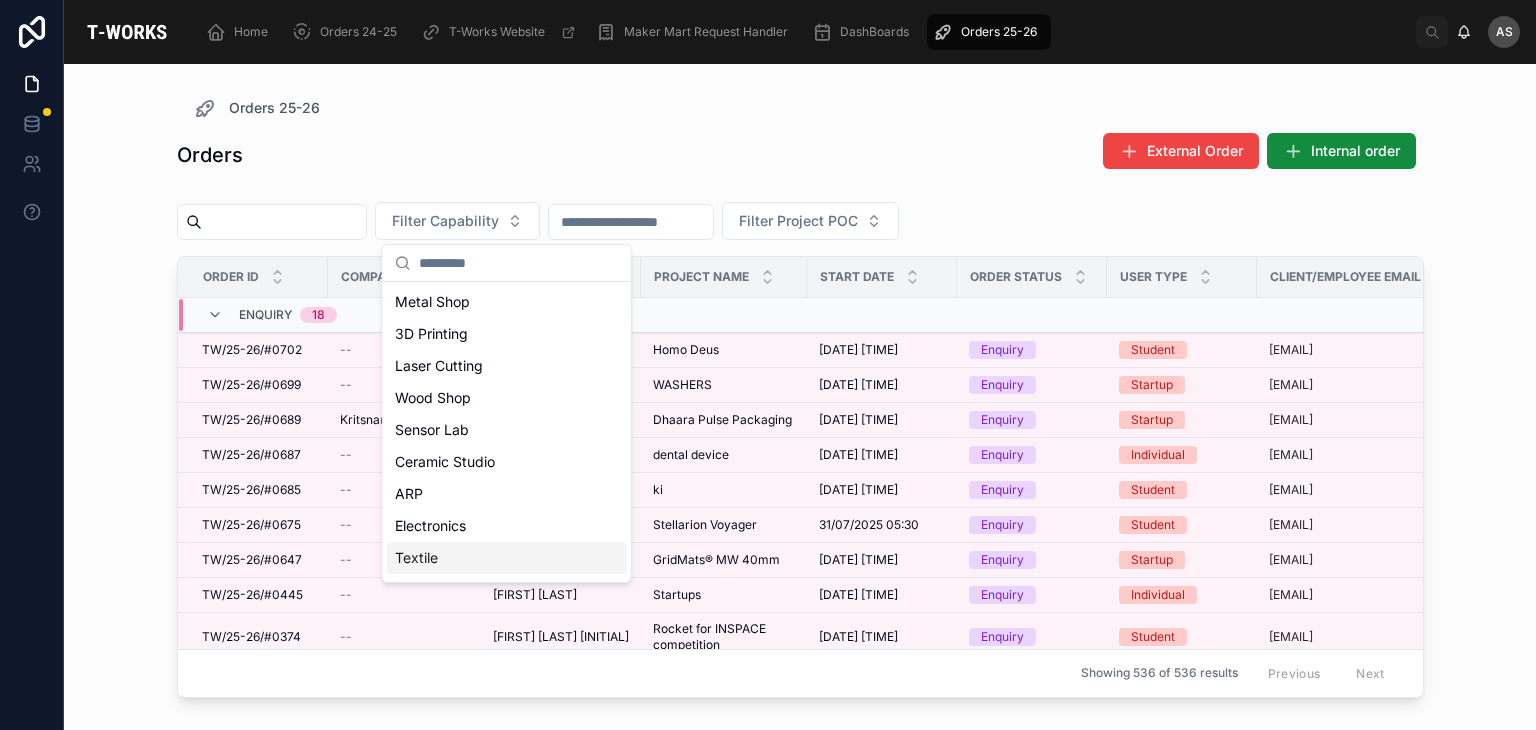 click on "Textile" at bounding box center [507, 558] 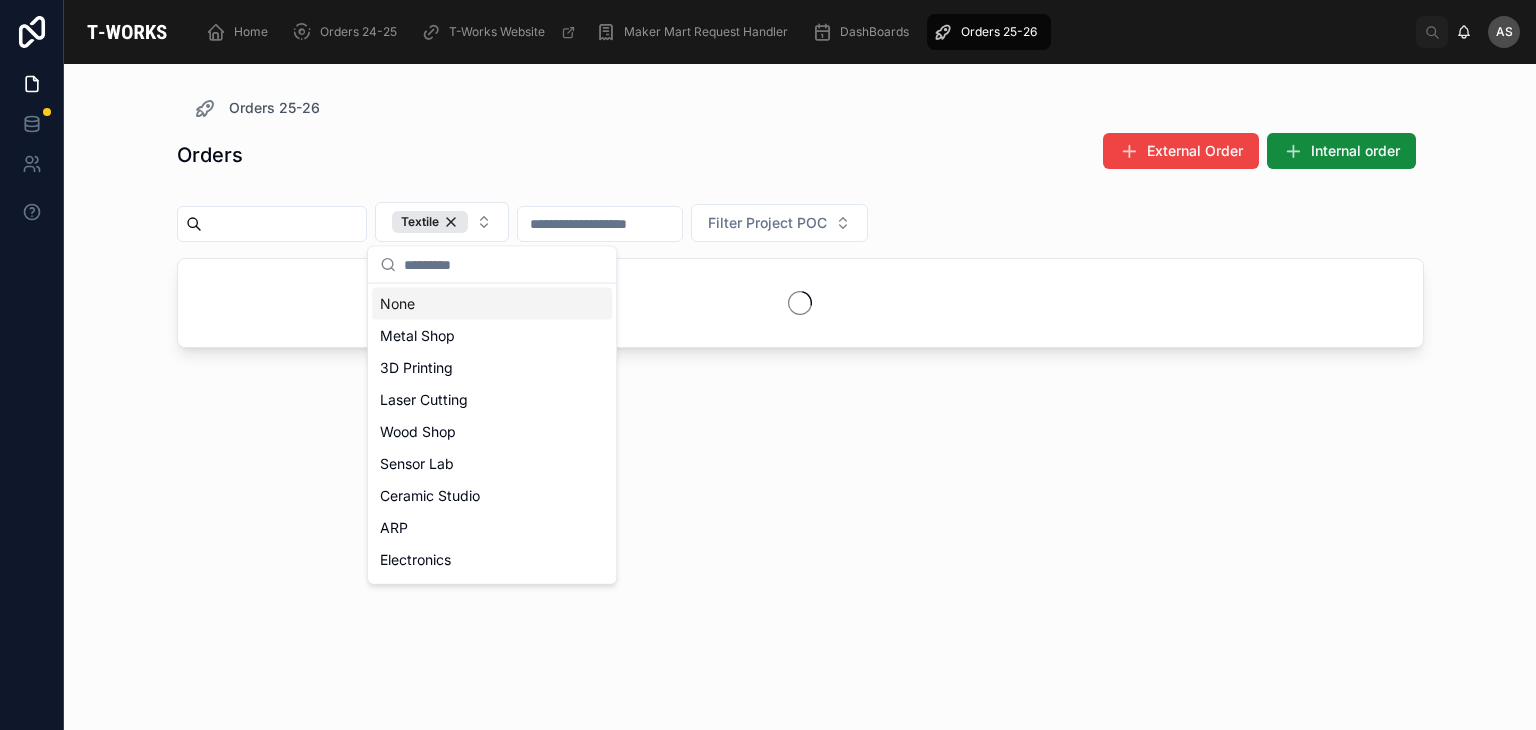 click on "Orders External Order Internal order Textile Filter Project POC" at bounding box center (800, 413) 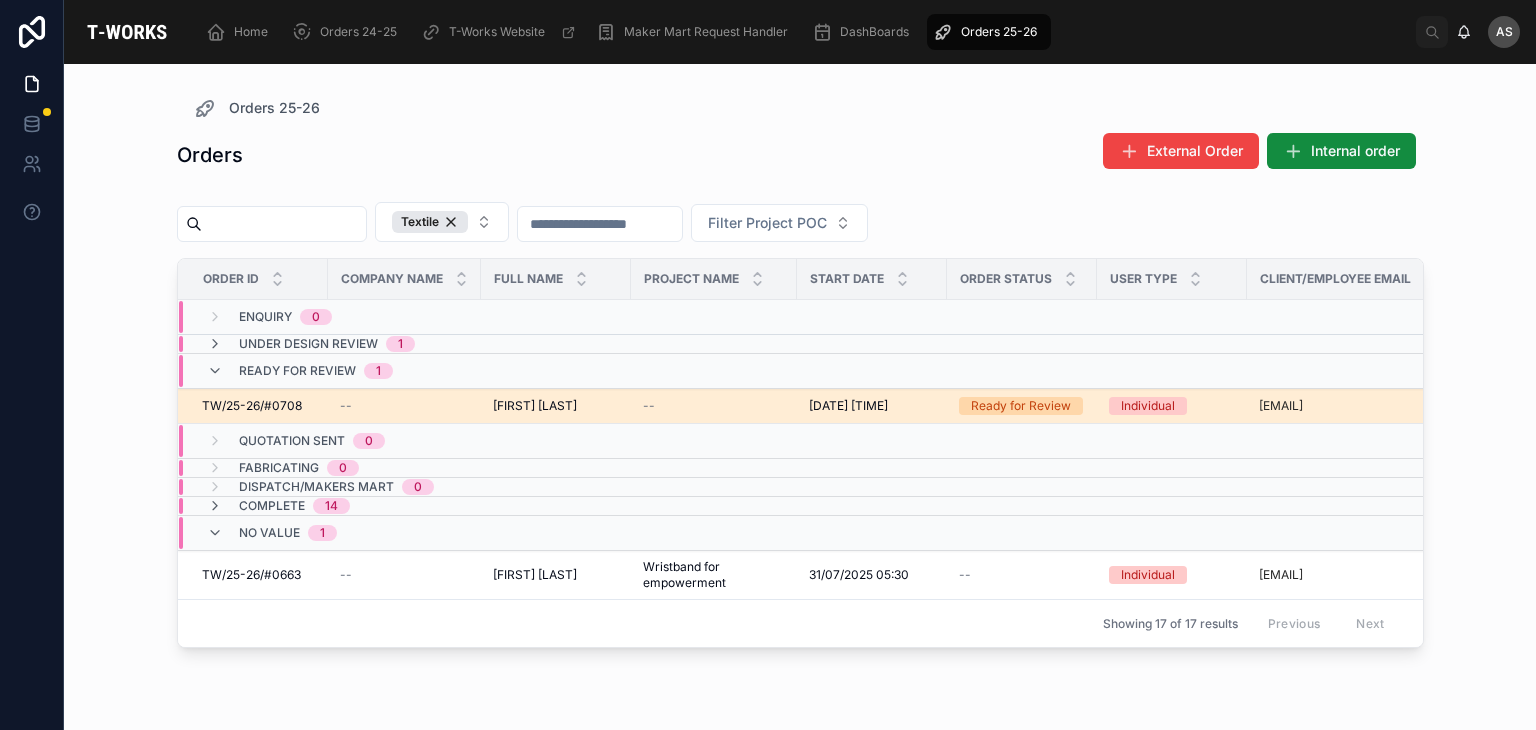 click on "[FIRST] [LAST]" at bounding box center [535, 406] 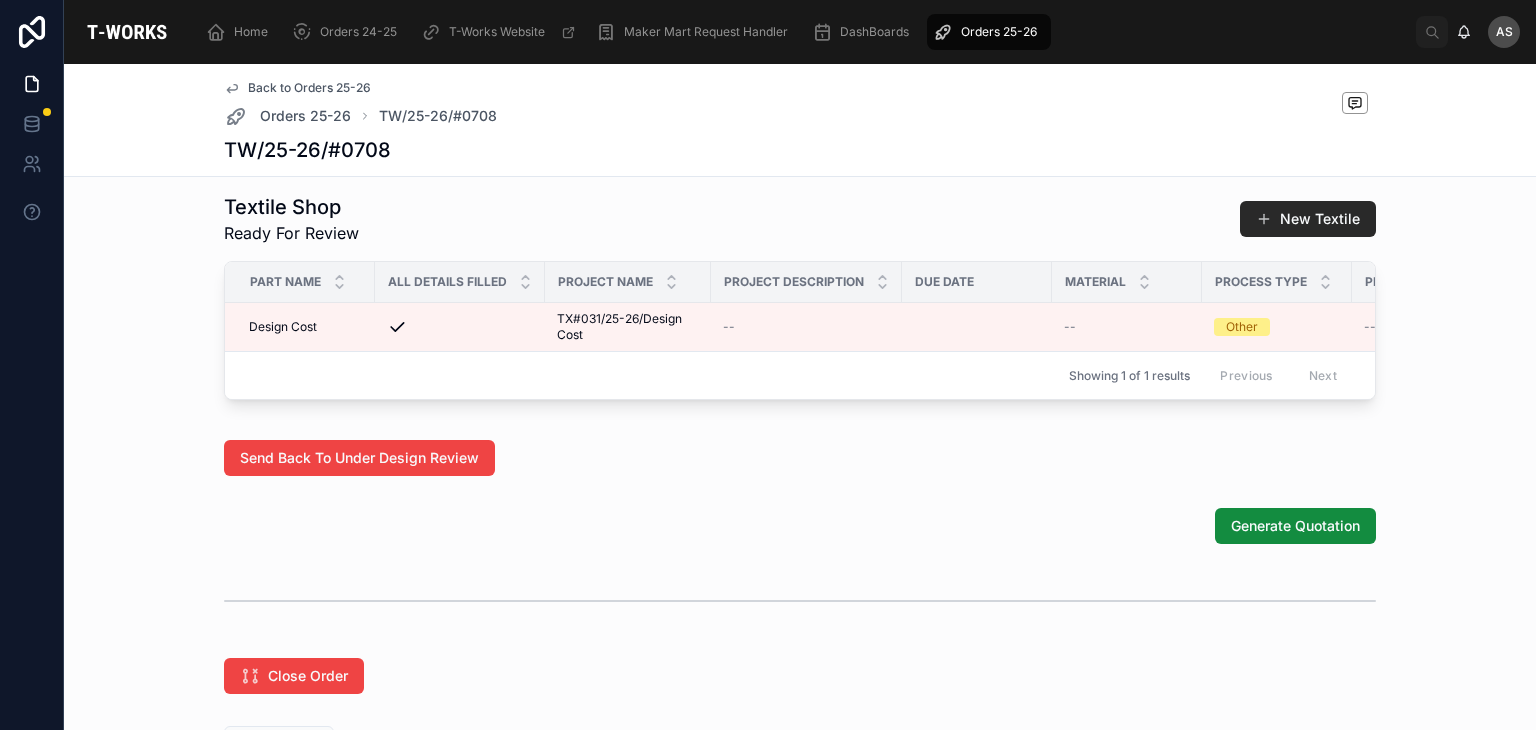 scroll, scrollTop: 995, scrollLeft: 0, axis: vertical 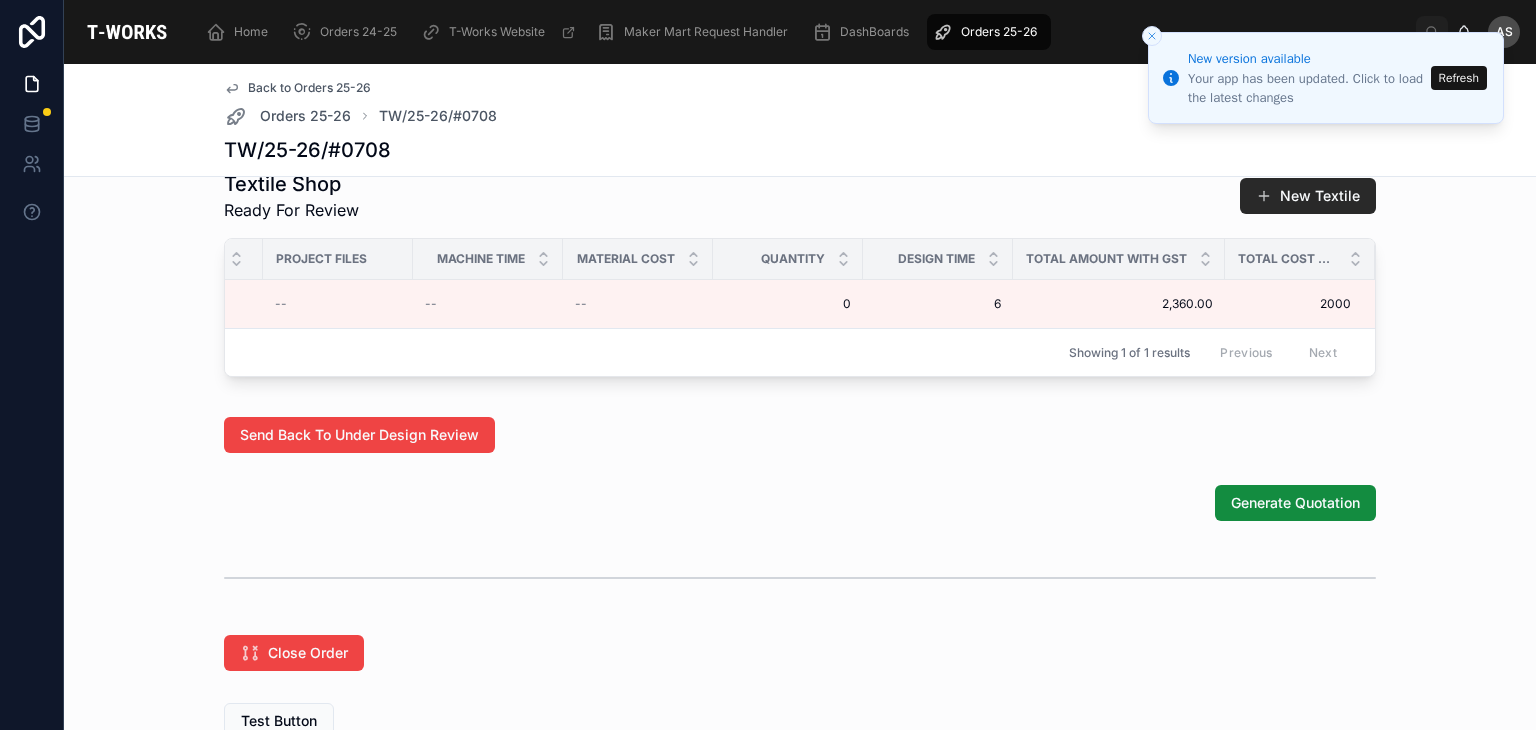 click 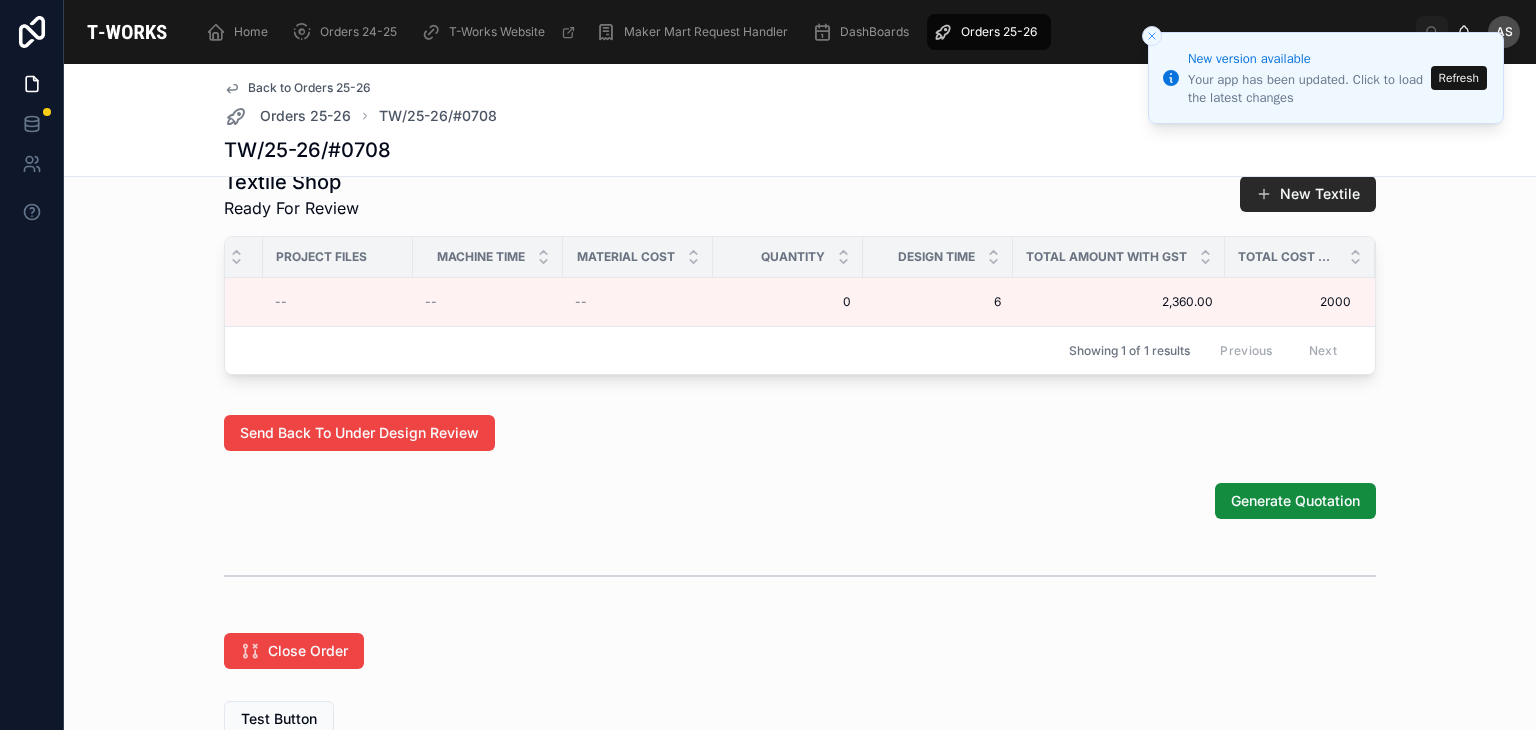 scroll, scrollTop: 1023, scrollLeft: 0, axis: vertical 